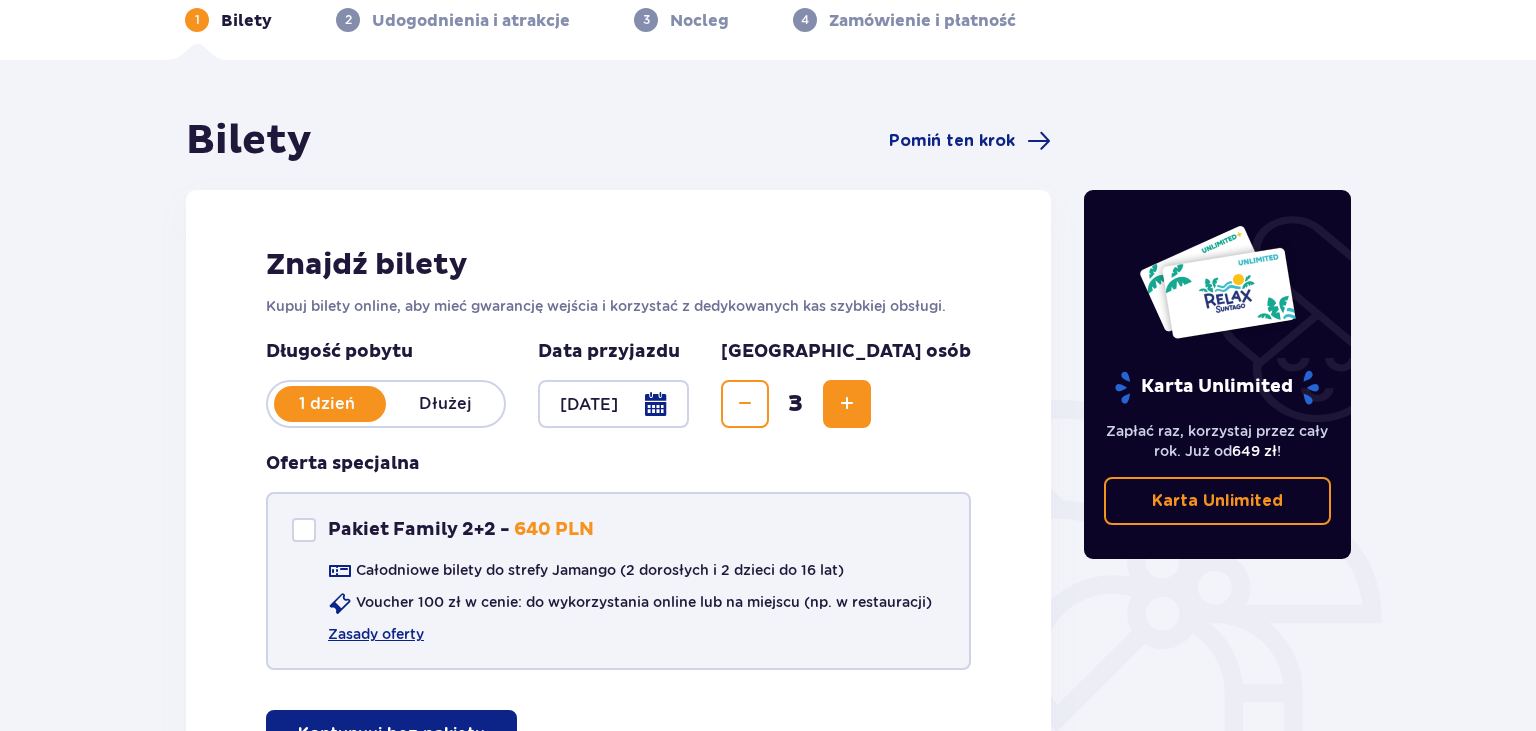 scroll, scrollTop: 0, scrollLeft: 0, axis: both 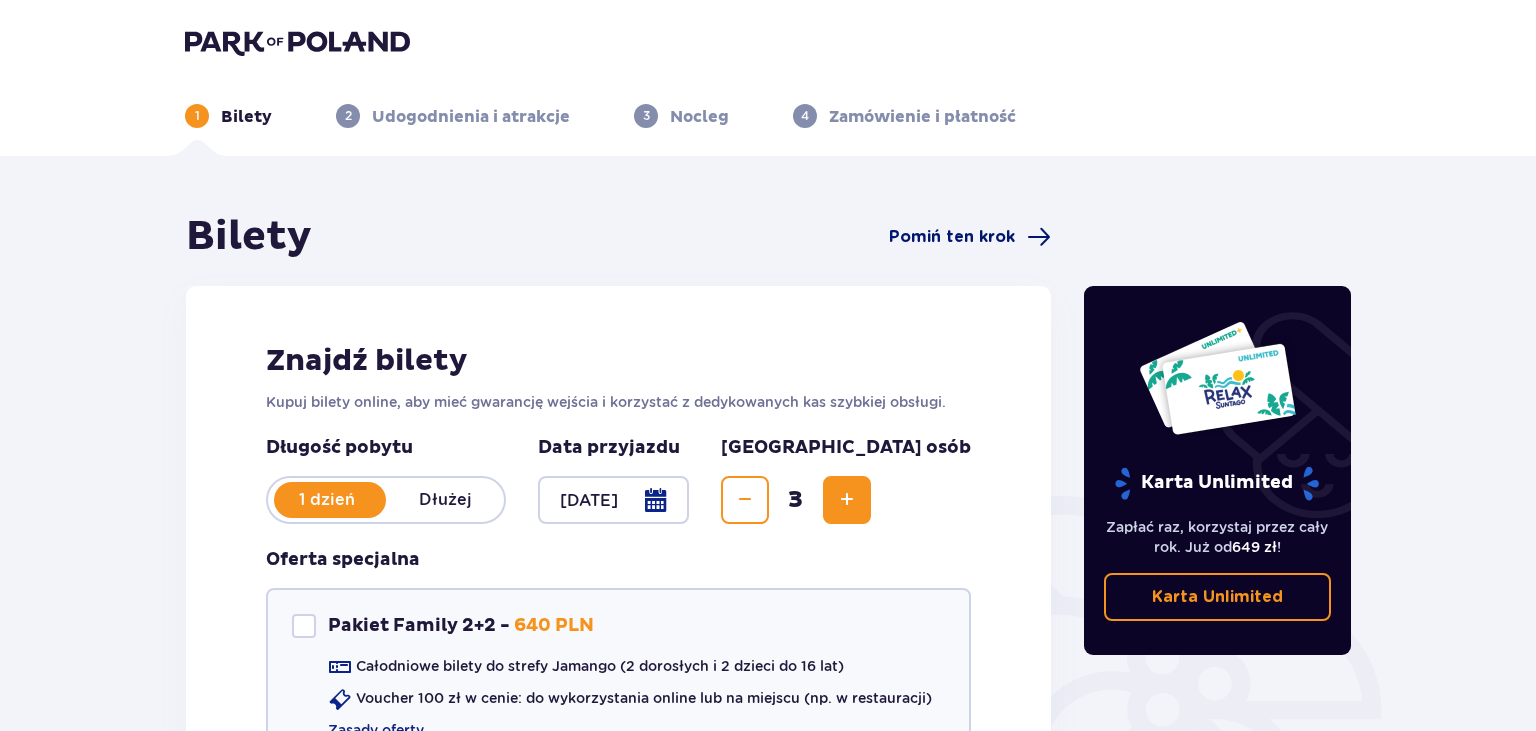 click on "Pomiń ten krok" at bounding box center [952, 237] 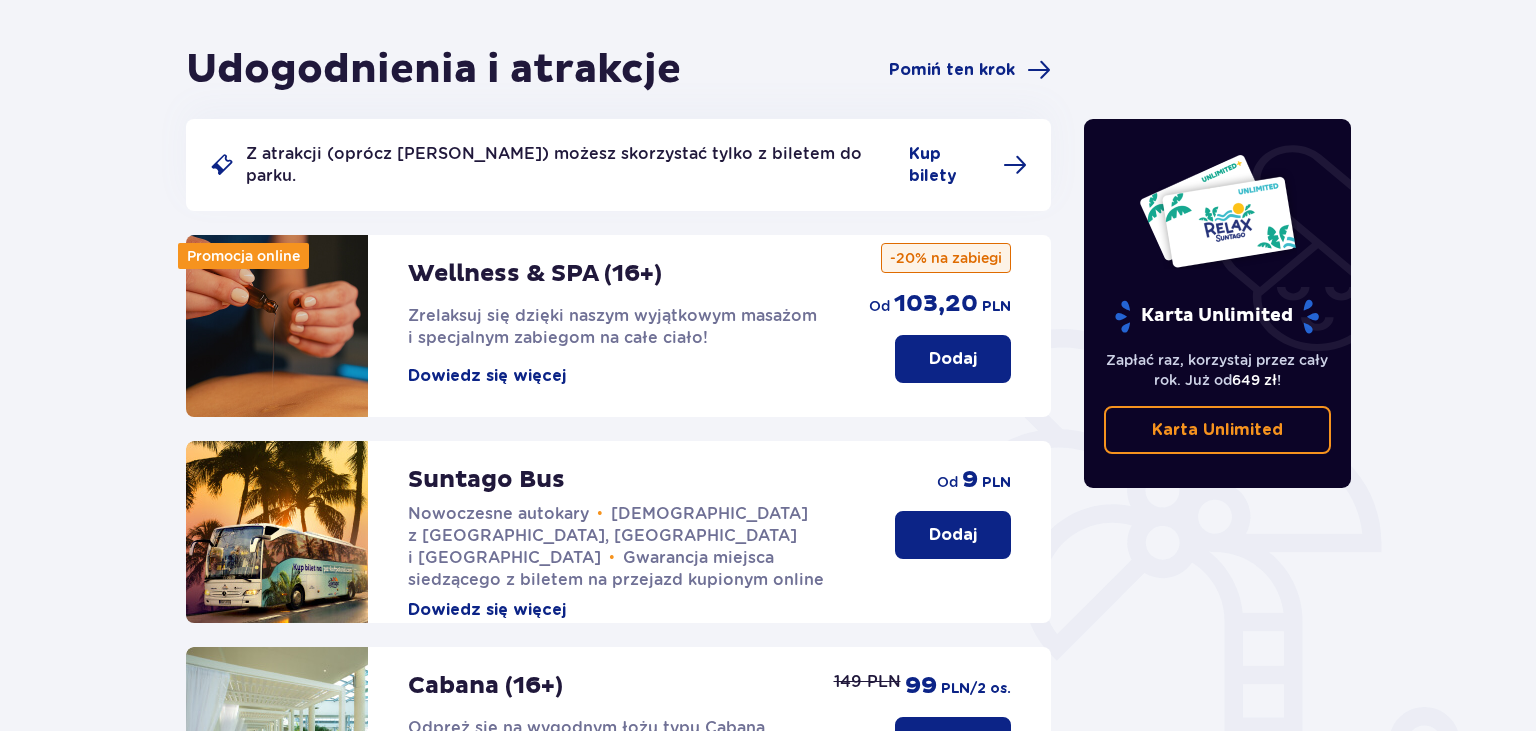 scroll, scrollTop: 0, scrollLeft: 0, axis: both 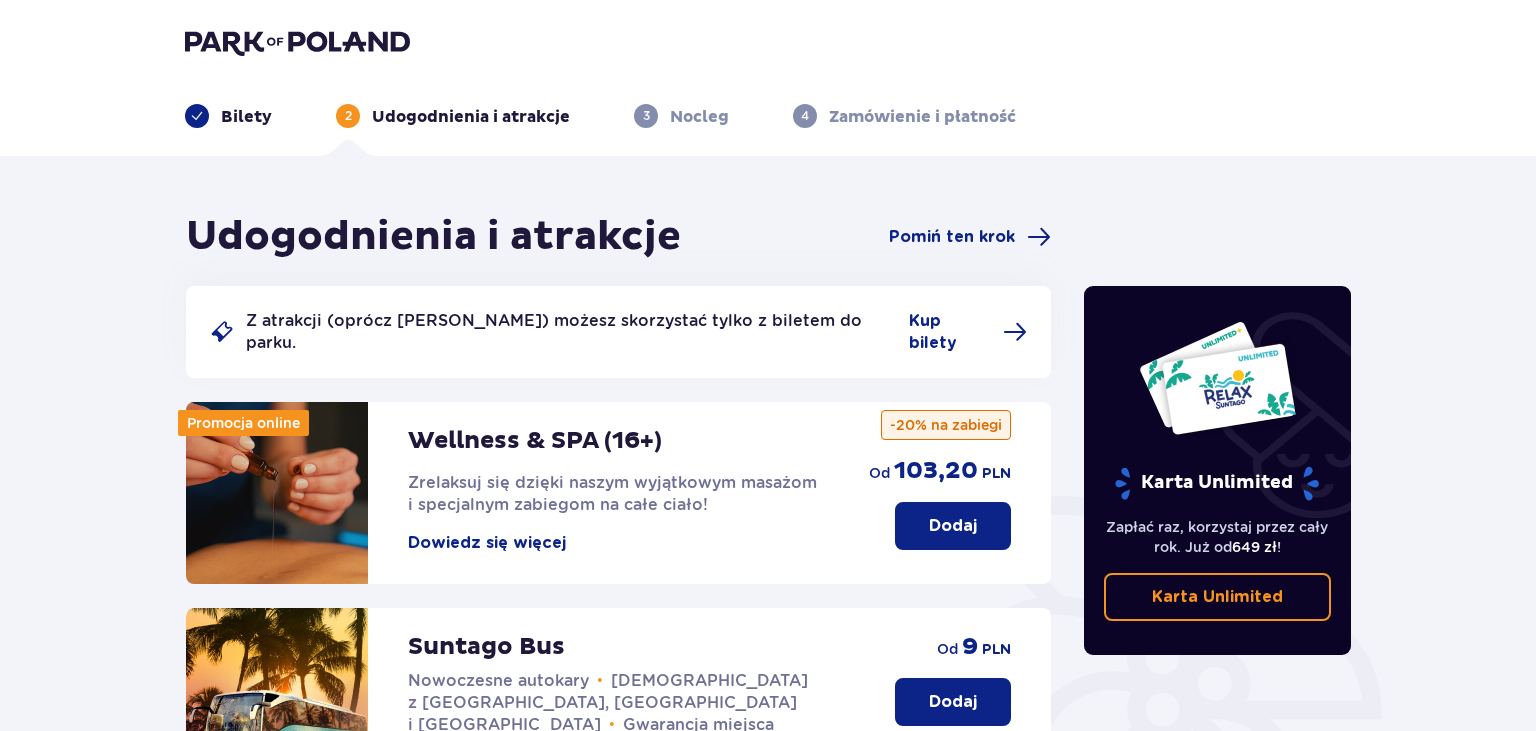click on "Bilety" at bounding box center (246, 117) 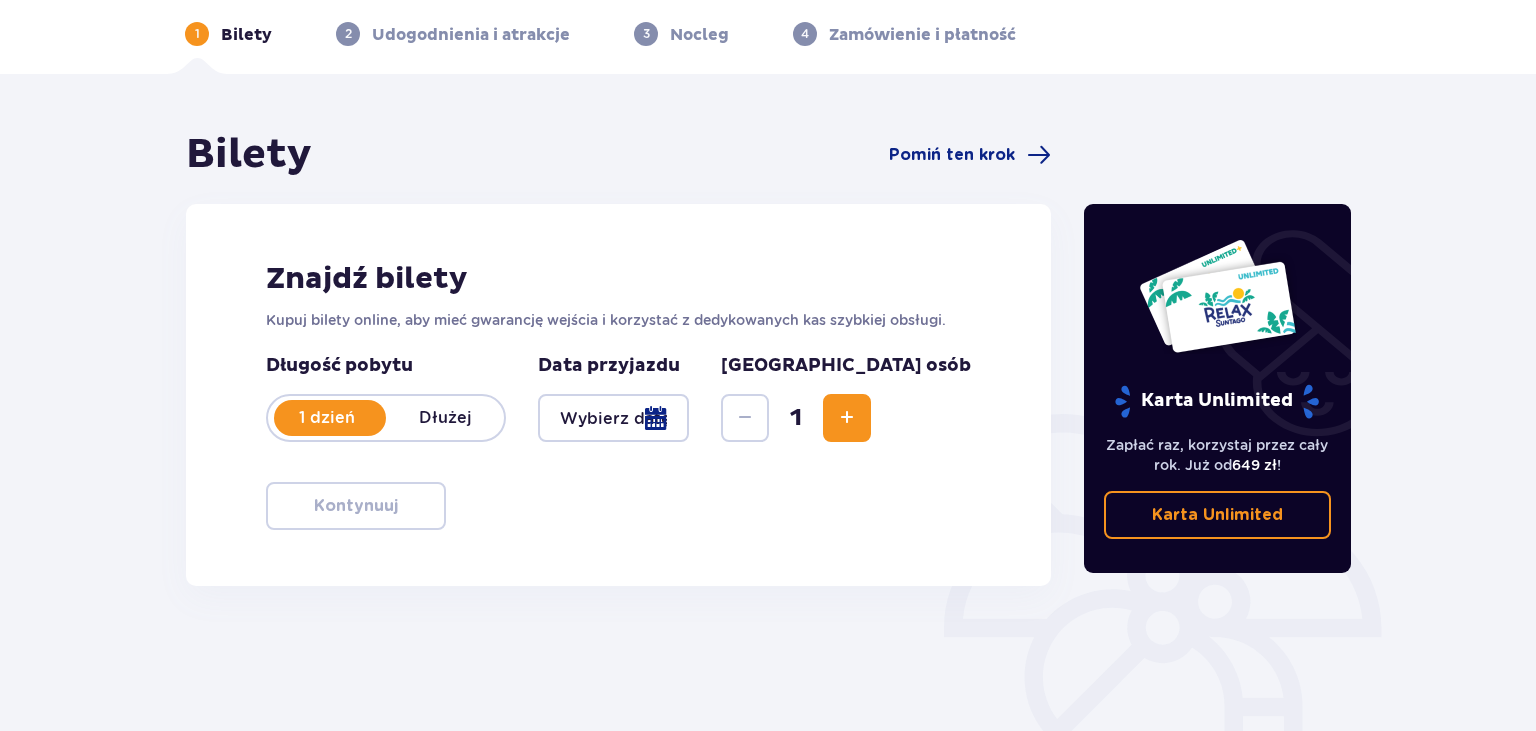 scroll, scrollTop: 0, scrollLeft: 0, axis: both 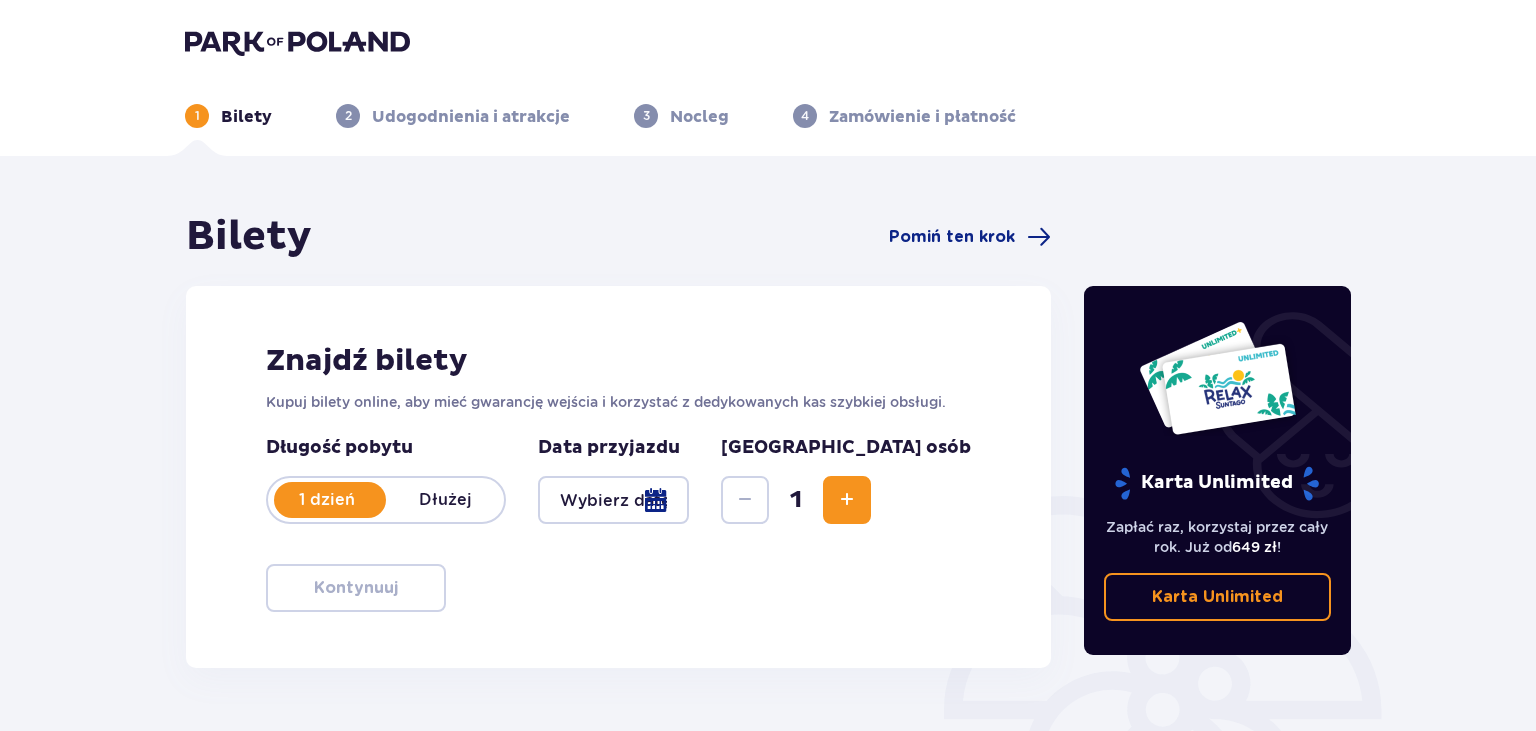 click at bounding box center [613, 500] 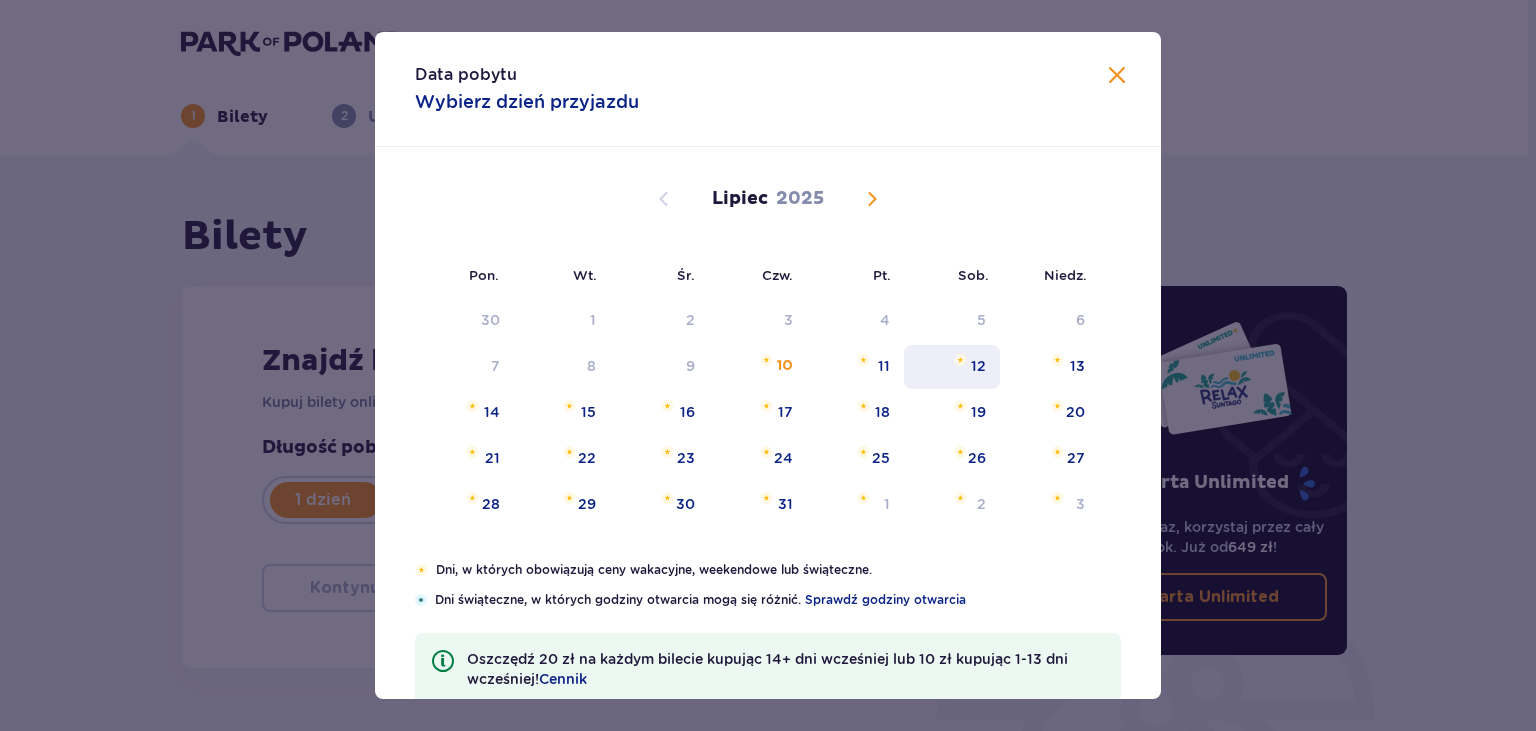 click on "12" at bounding box center [952, 367] 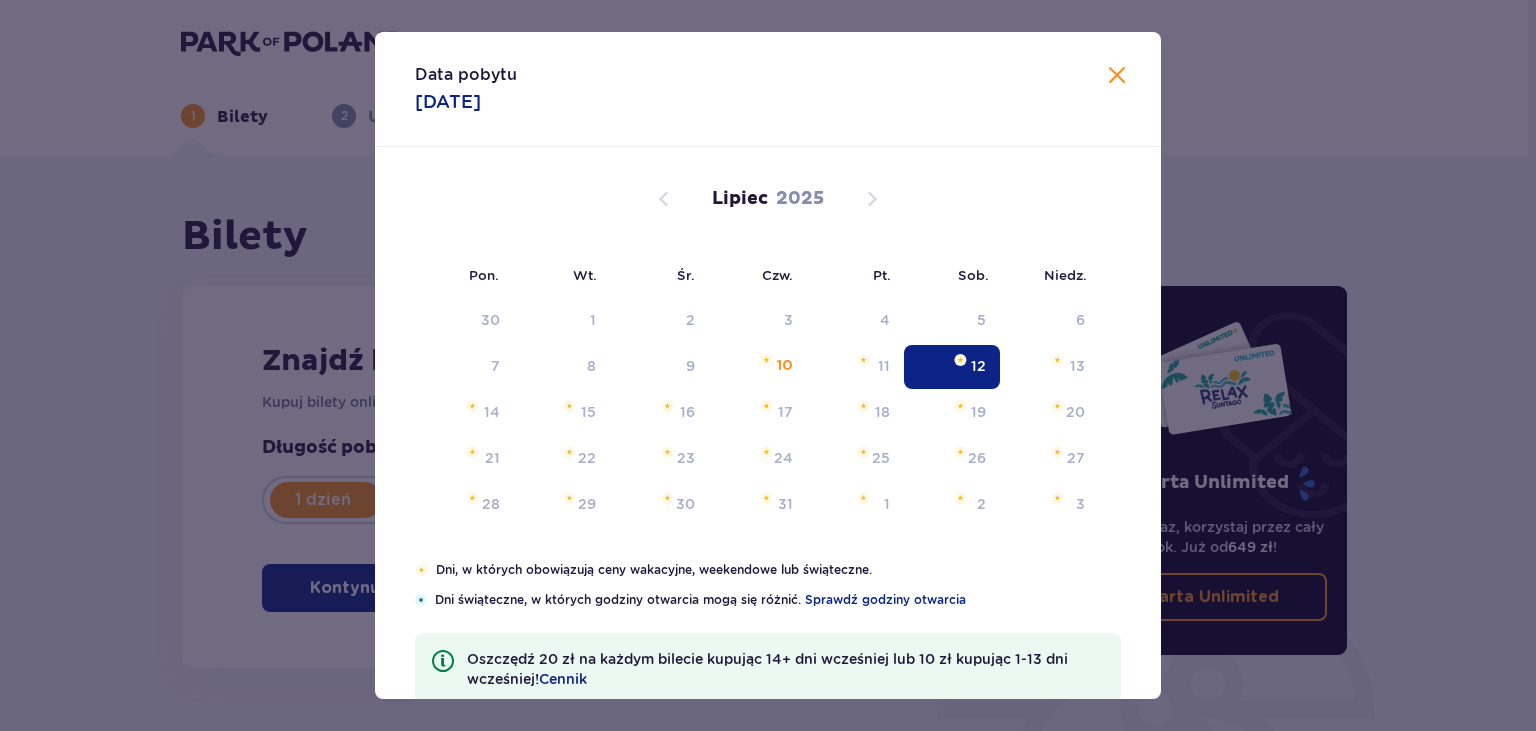 type on "12.07.25" 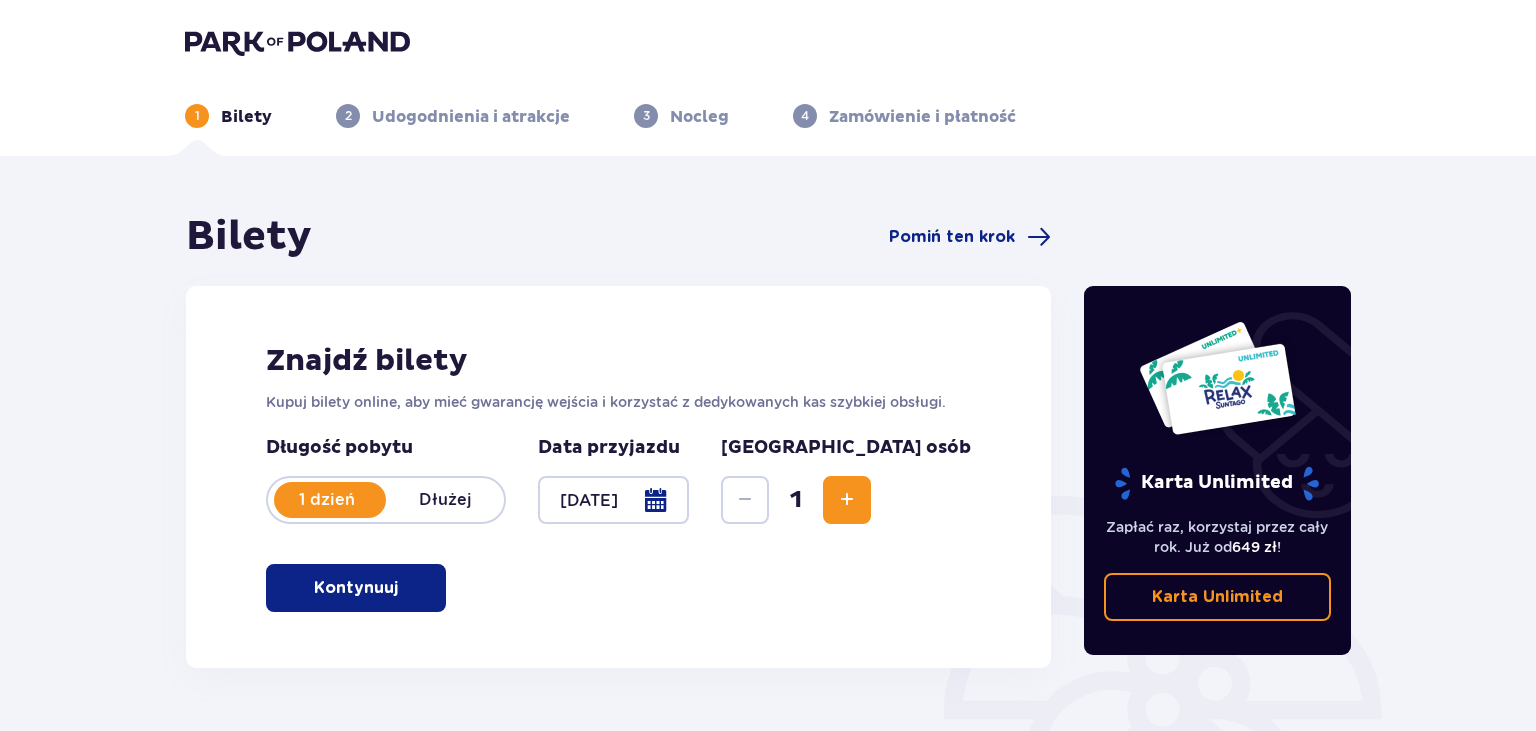 click at bounding box center [847, 500] 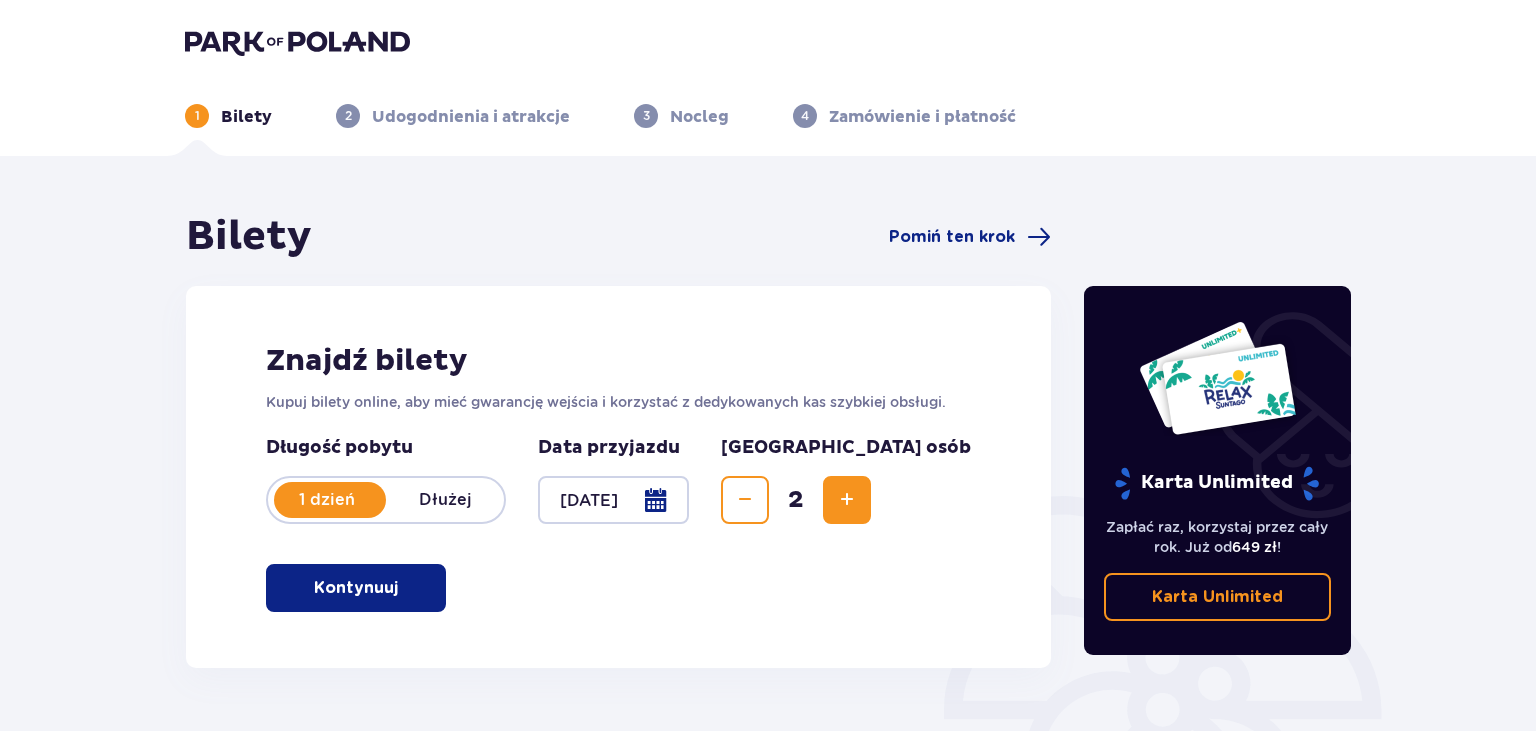 click at bounding box center [847, 500] 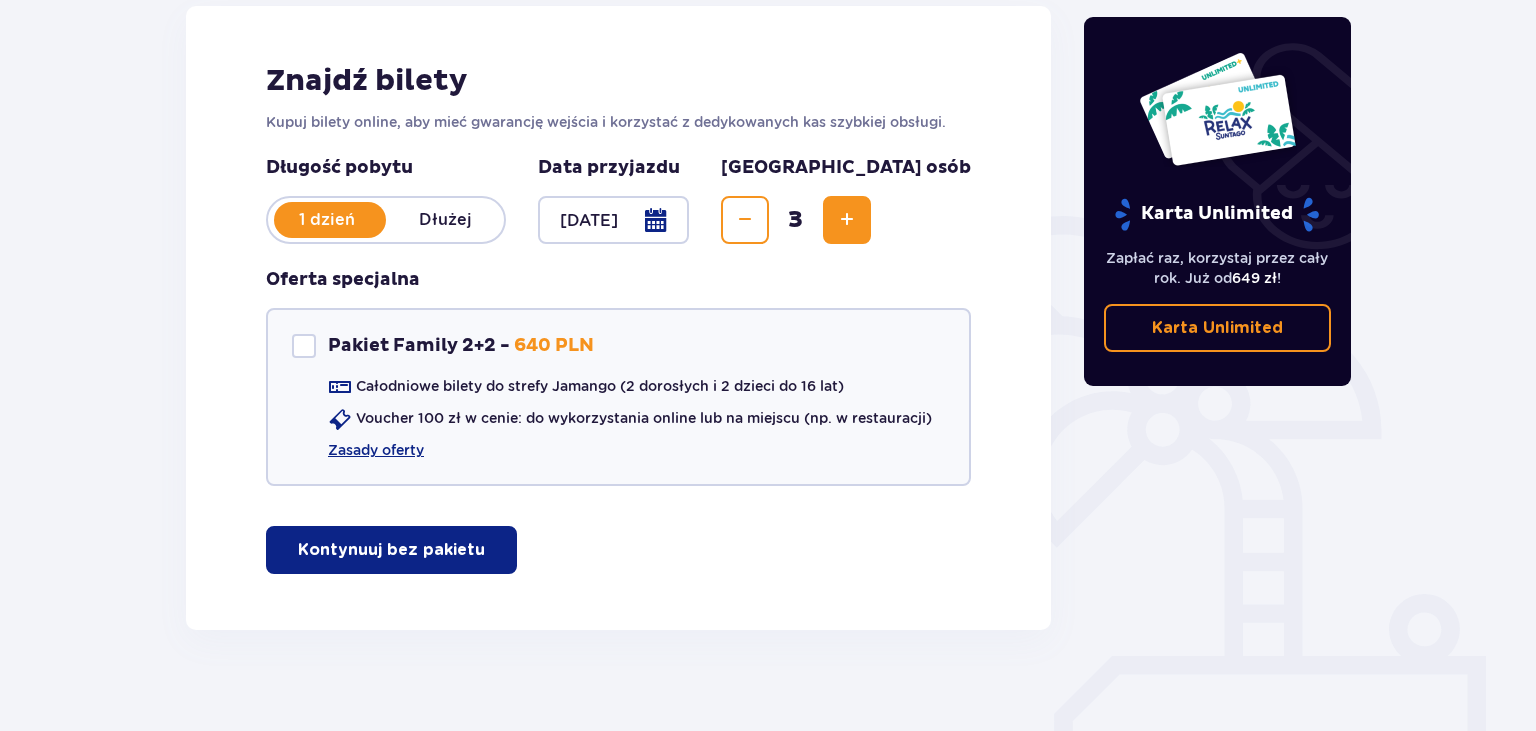 scroll, scrollTop: 298, scrollLeft: 0, axis: vertical 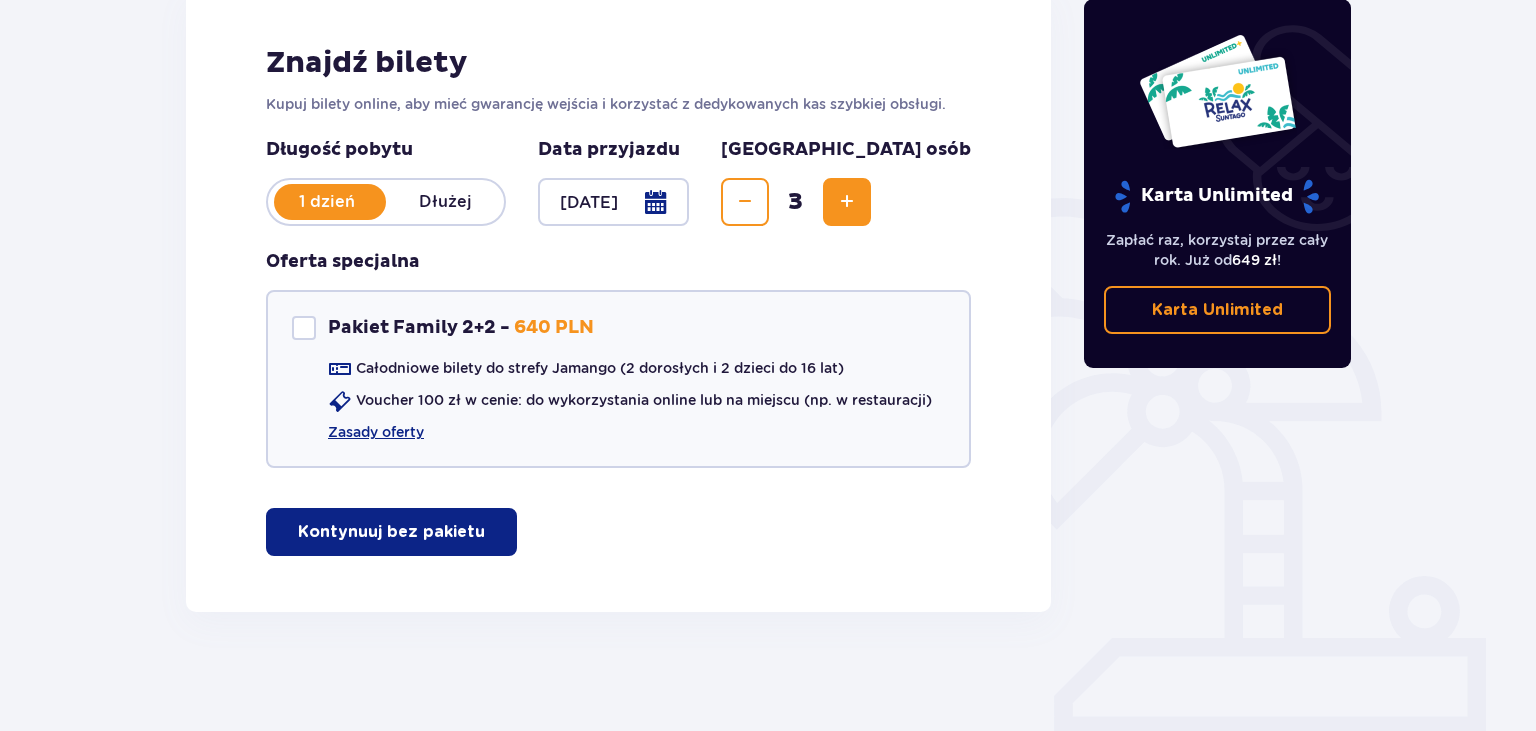 click on "Kontynuuj bez pakietu" at bounding box center [391, 532] 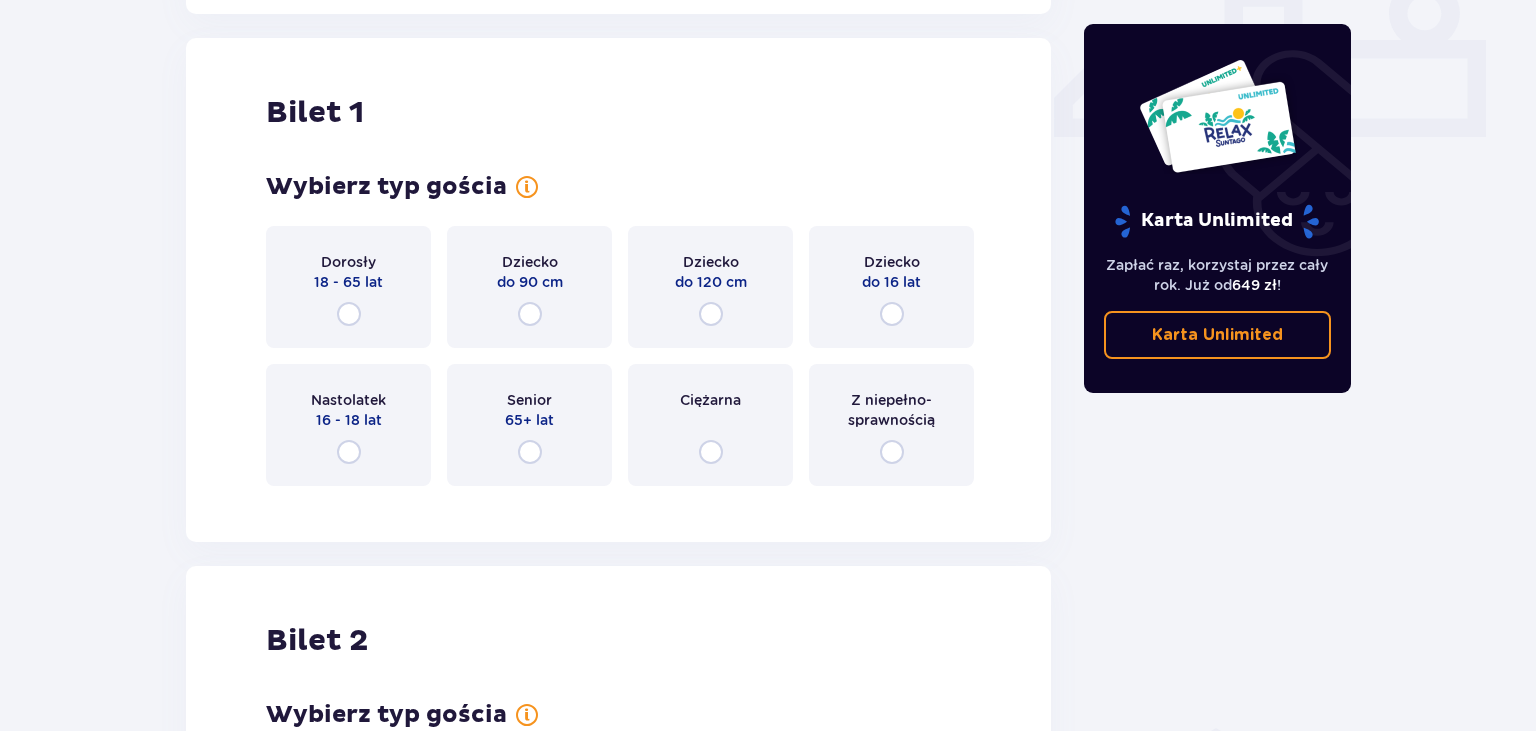 scroll, scrollTop: 908, scrollLeft: 0, axis: vertical 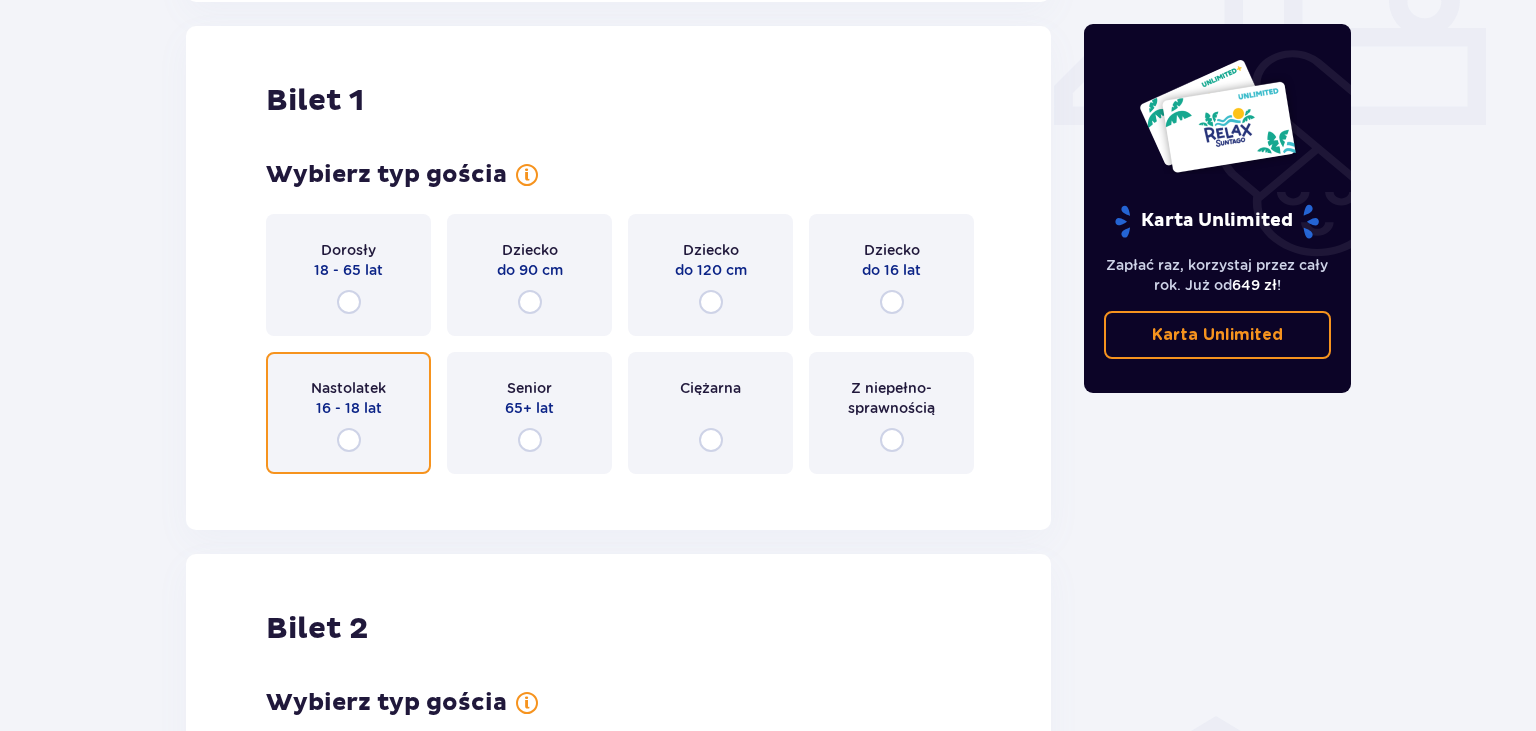click at bounding box center (349, 440) 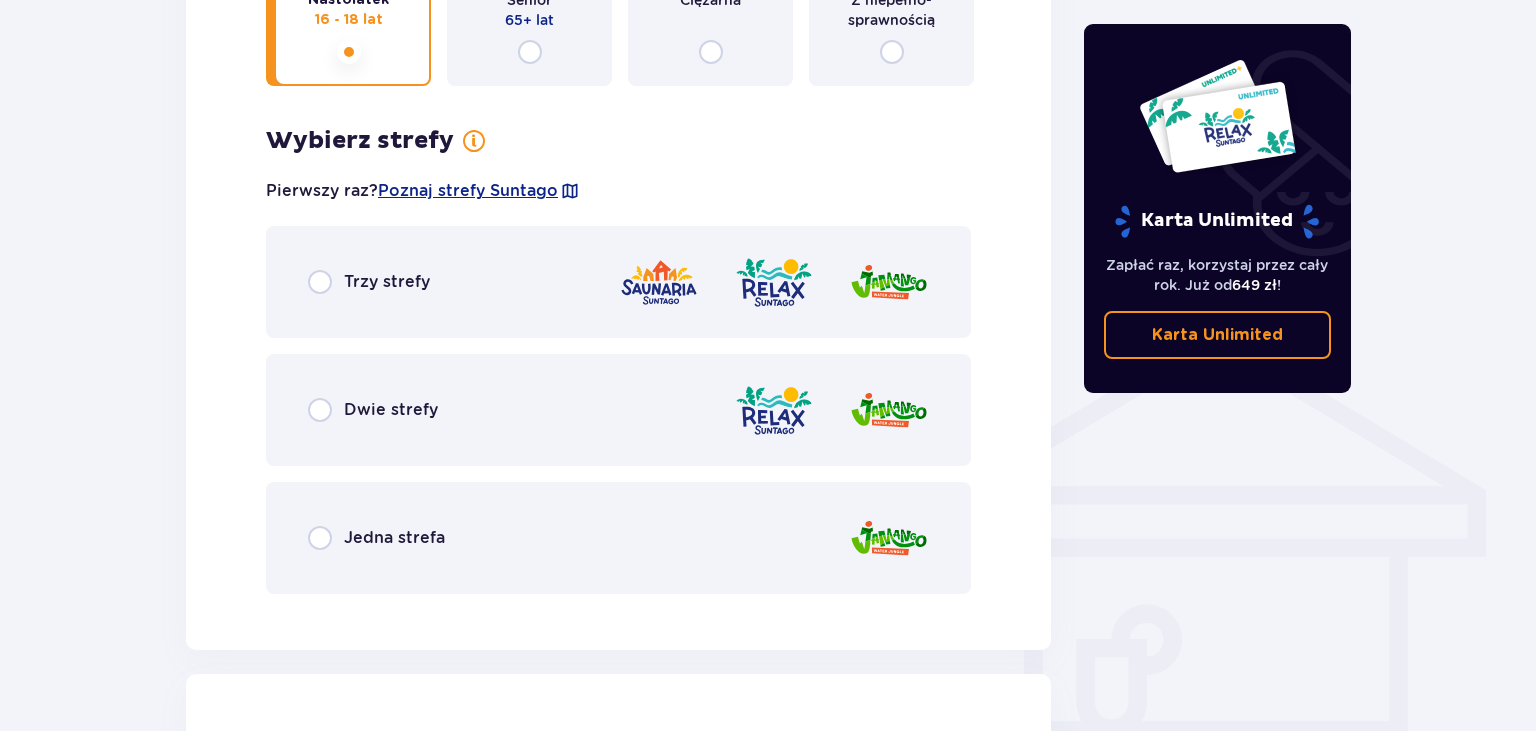 scroll, scrollTop: 1291, scrollLeft: 0, axis: vertical 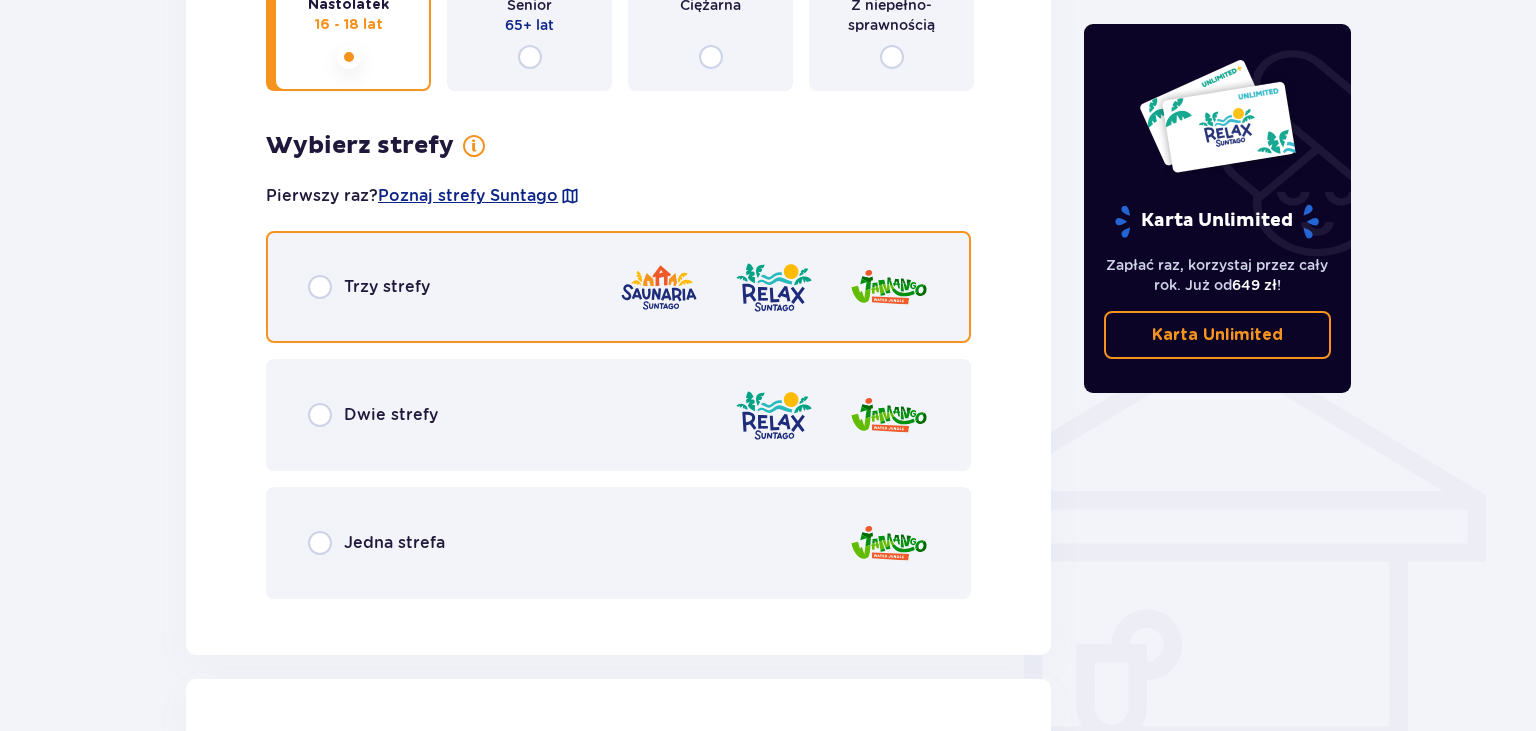 click at bounding box center (320, 287) 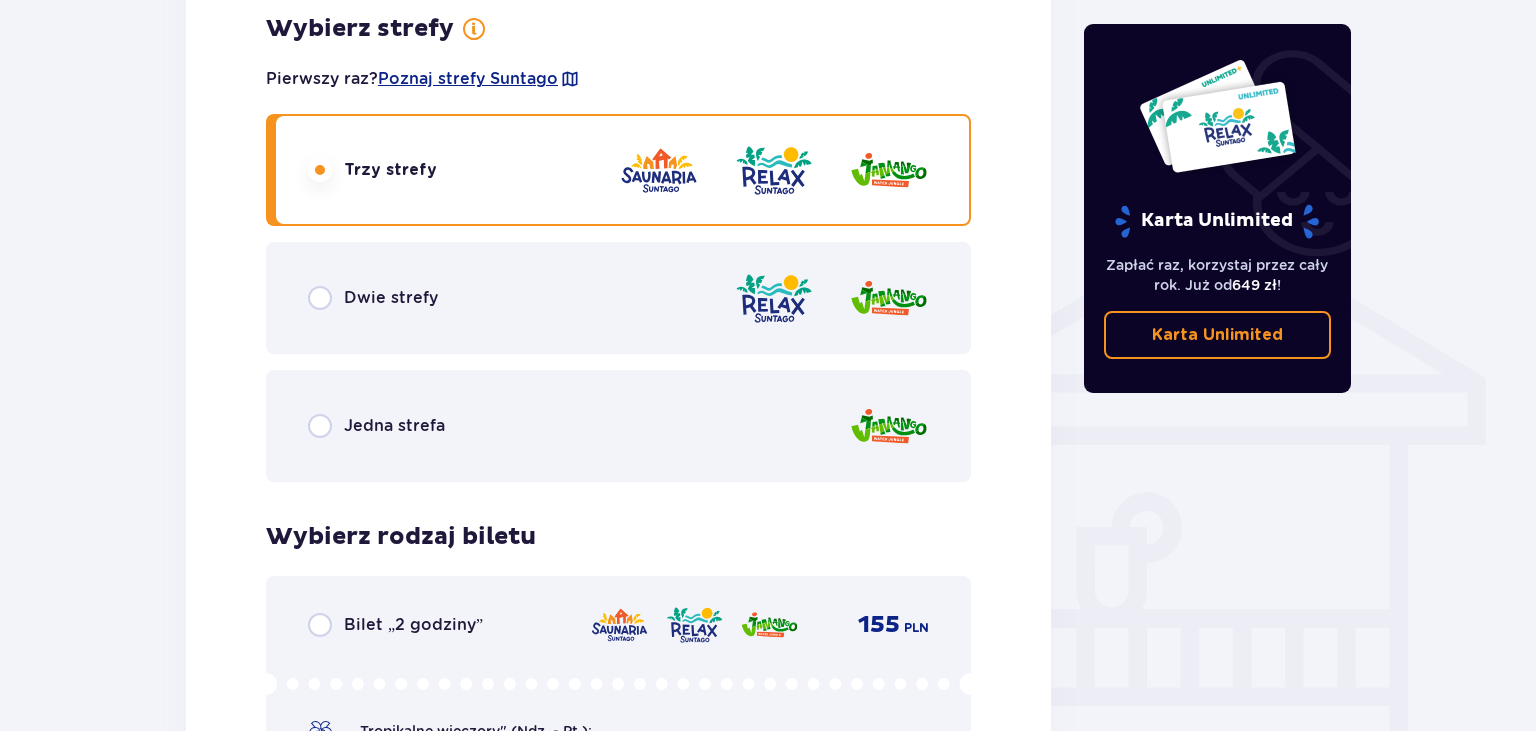 scroll, scrollTop: 1376, scrollLeft: 0, axis: vertical 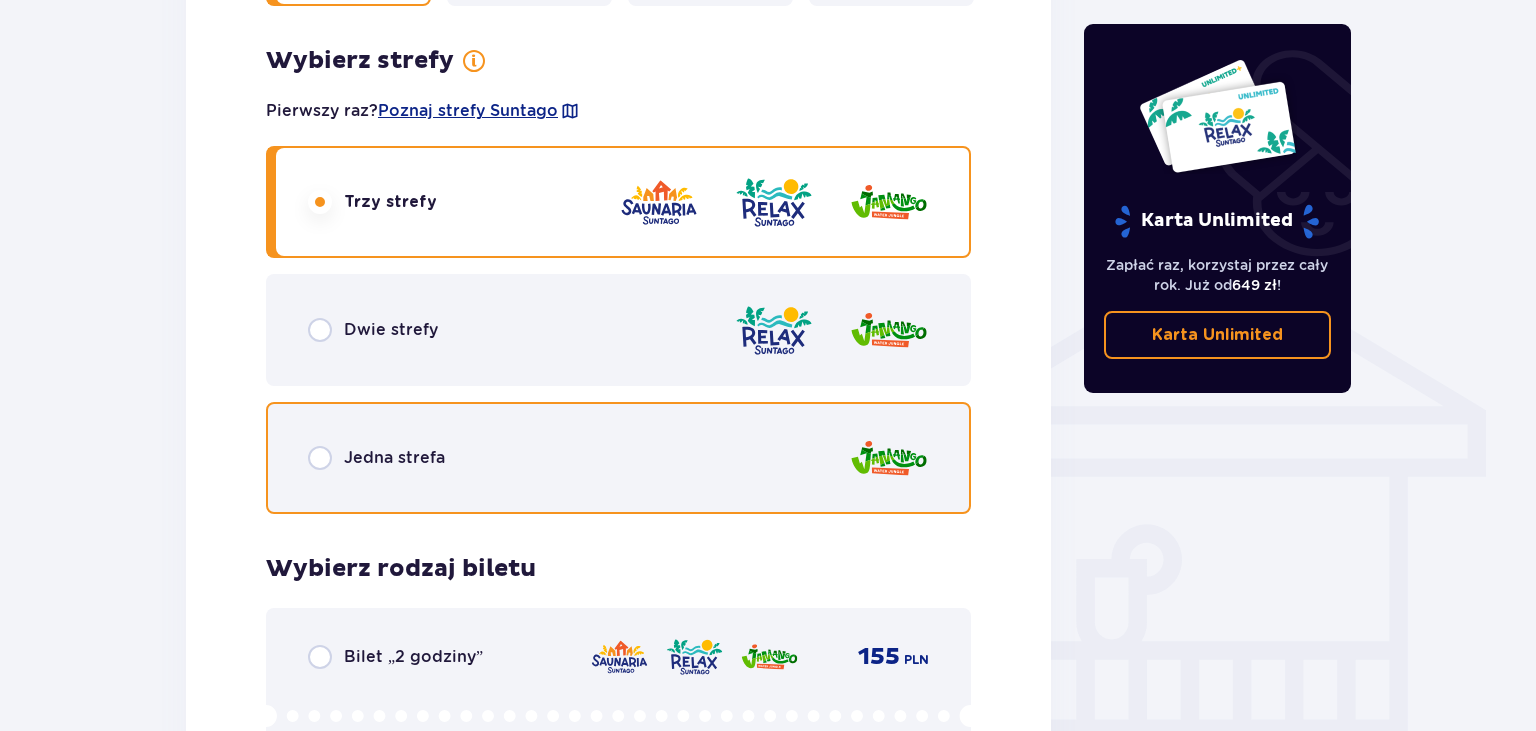 click at bounding box center [320, 458] 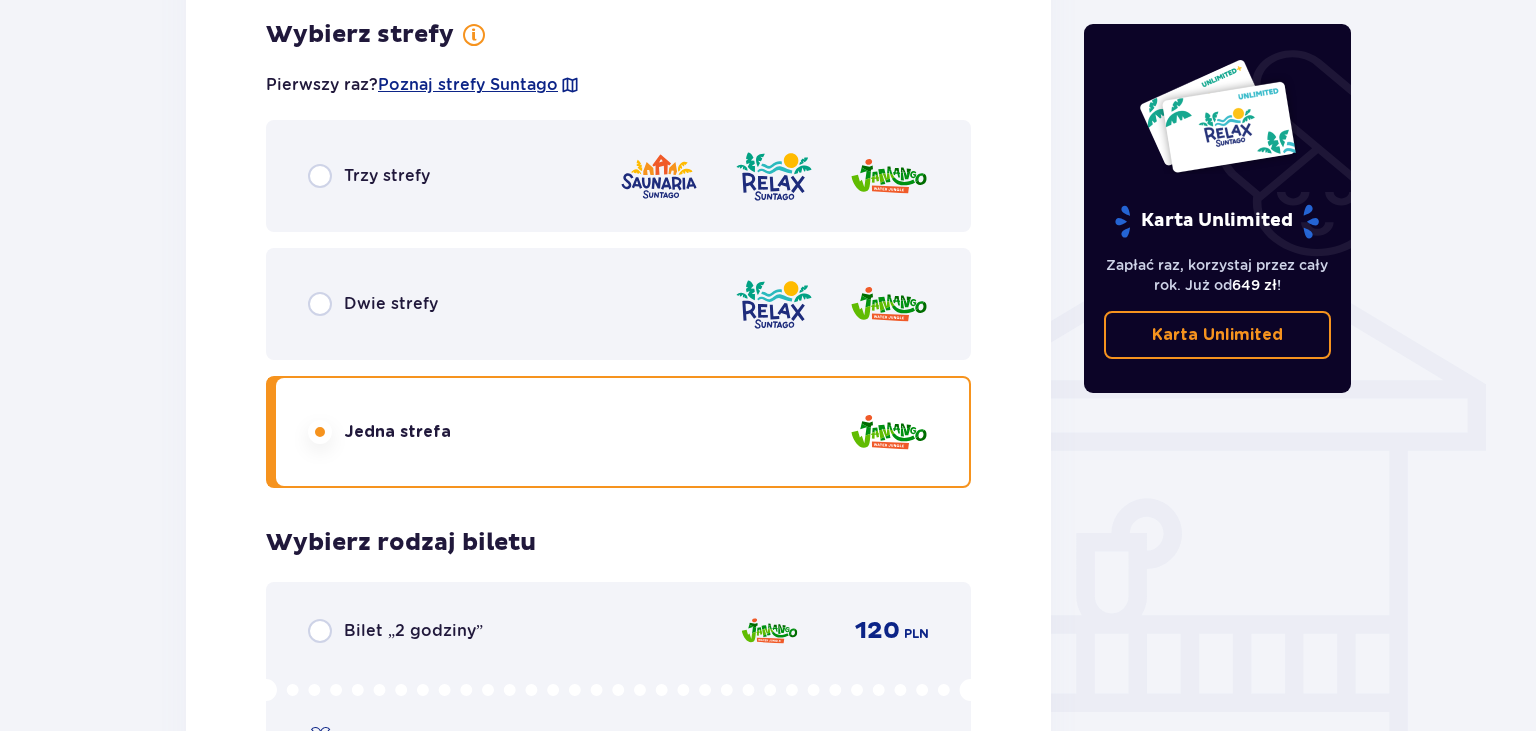 scroll, scrollTop: 1271, scrollLeft: 0, axis: vertical 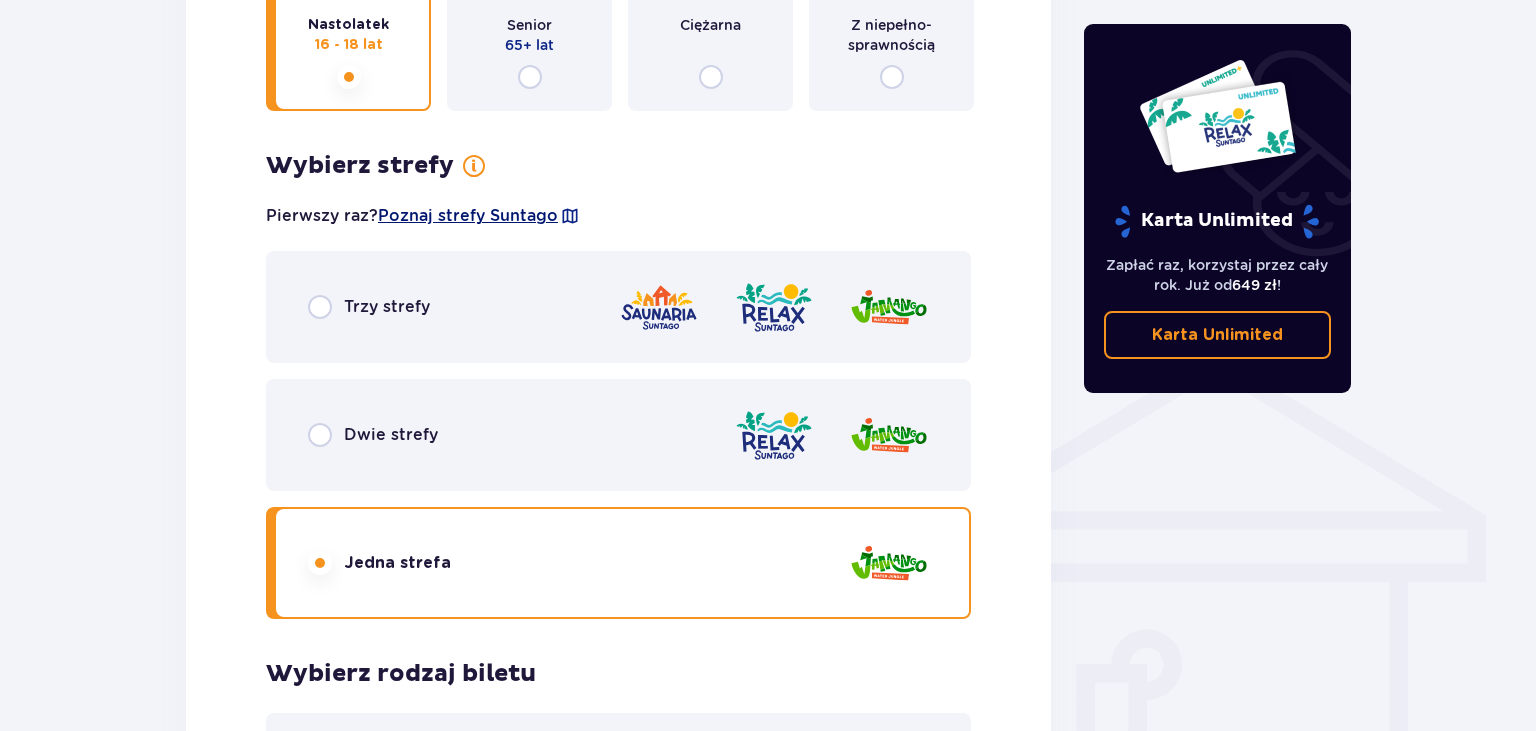 click on "Poznaj strefy Suntago" at bounding box center [468, 216] 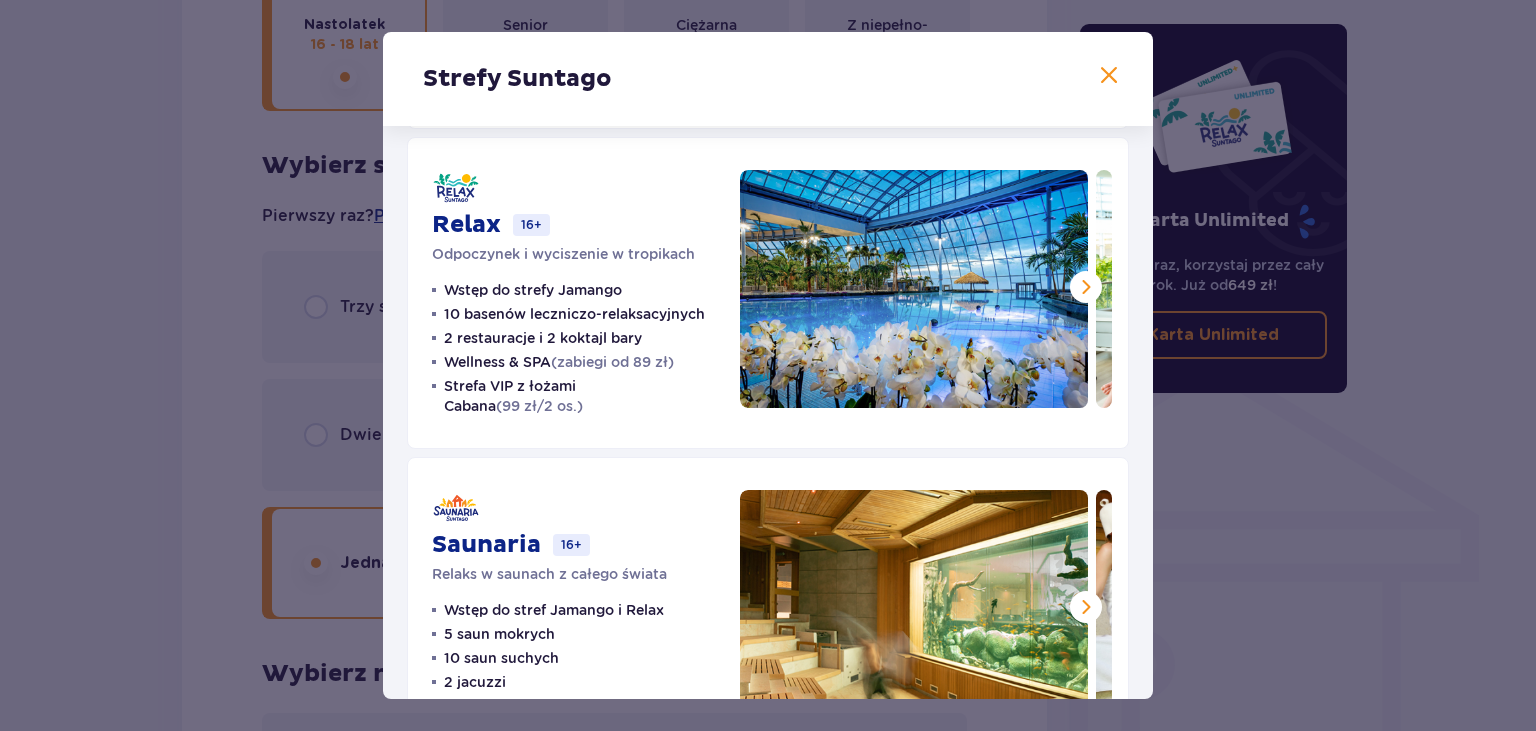 scroll, scrollTop: 346, scrollLeft: 0, axis: vertical 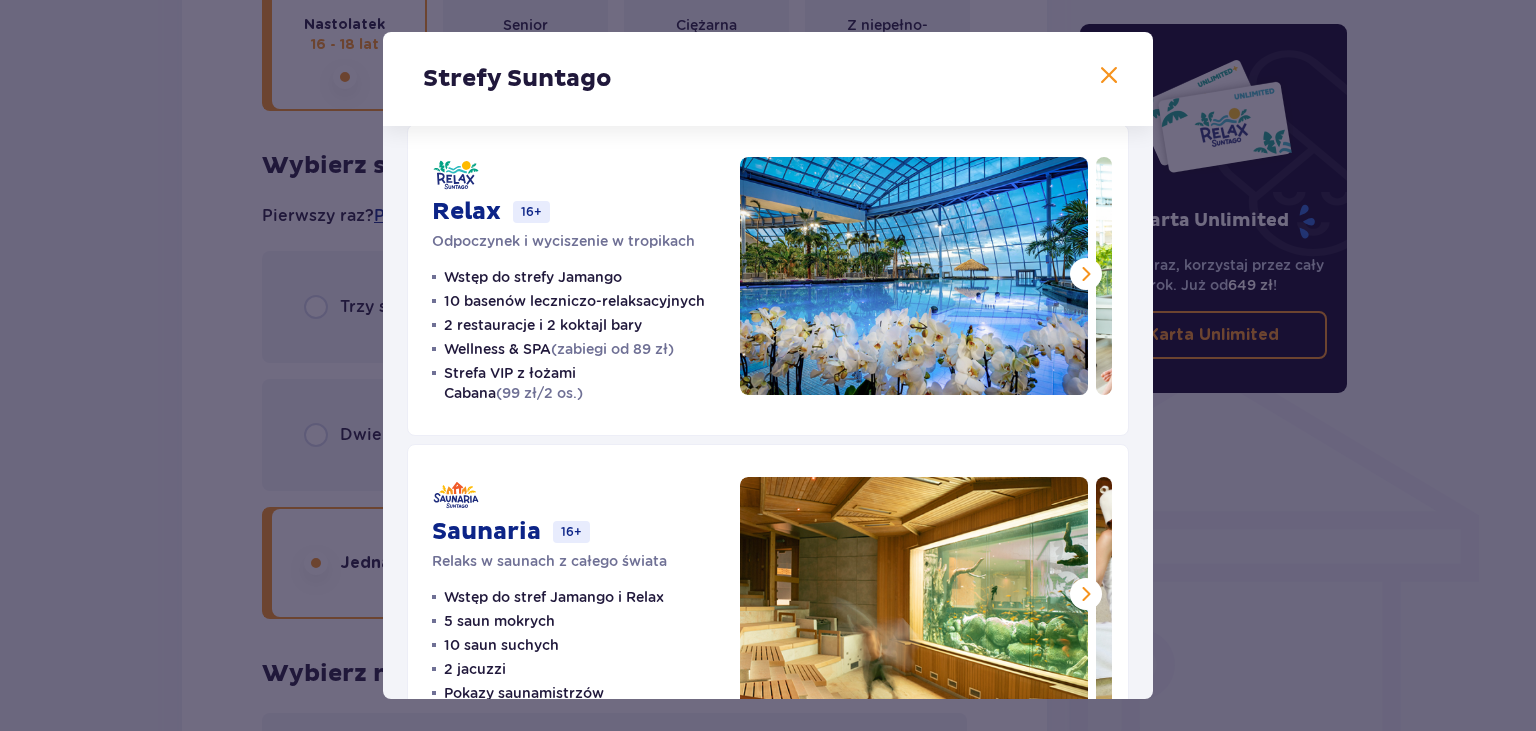 click at bounding box center [1109, 76] 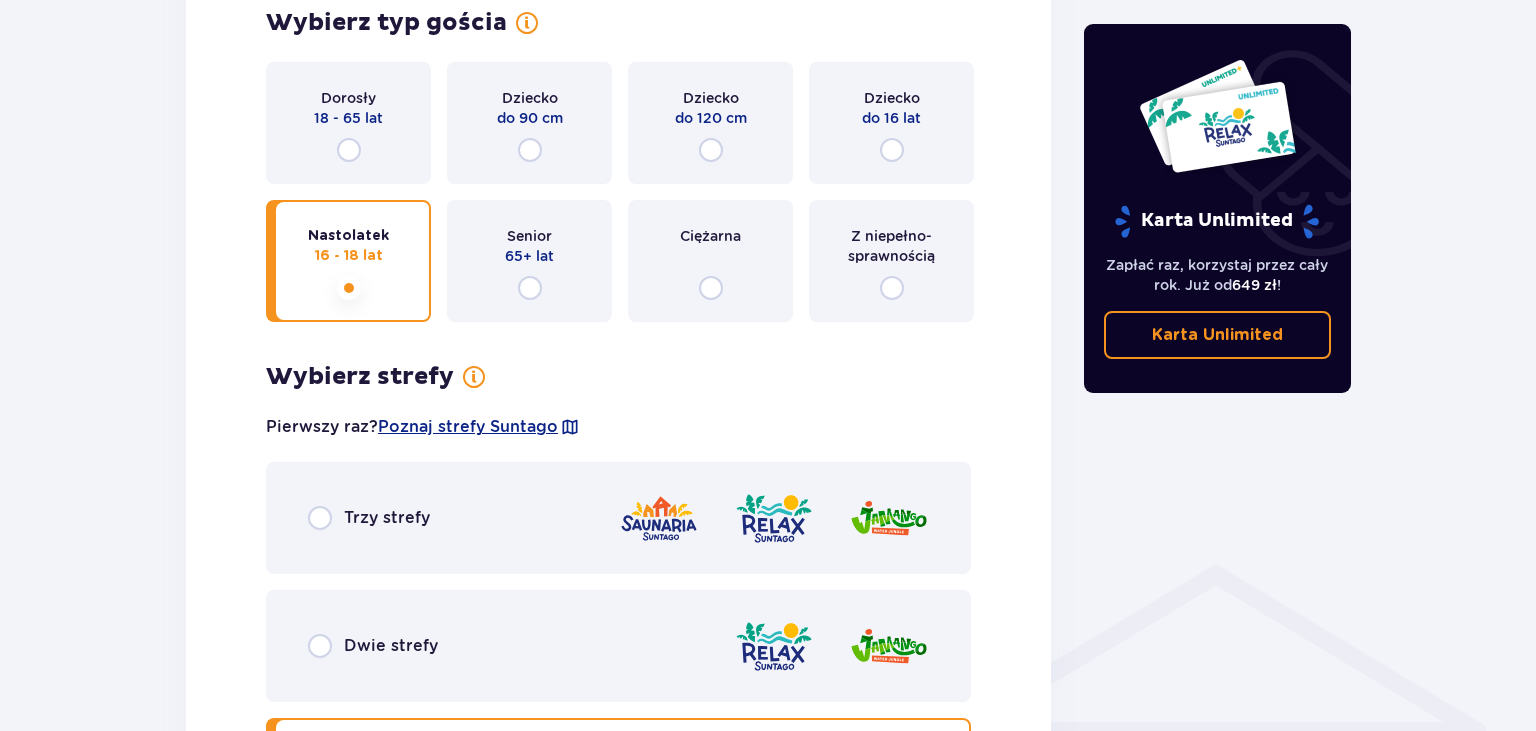 scroll, scrollTop: 1271, scrollLeft: 0, axis: vertical 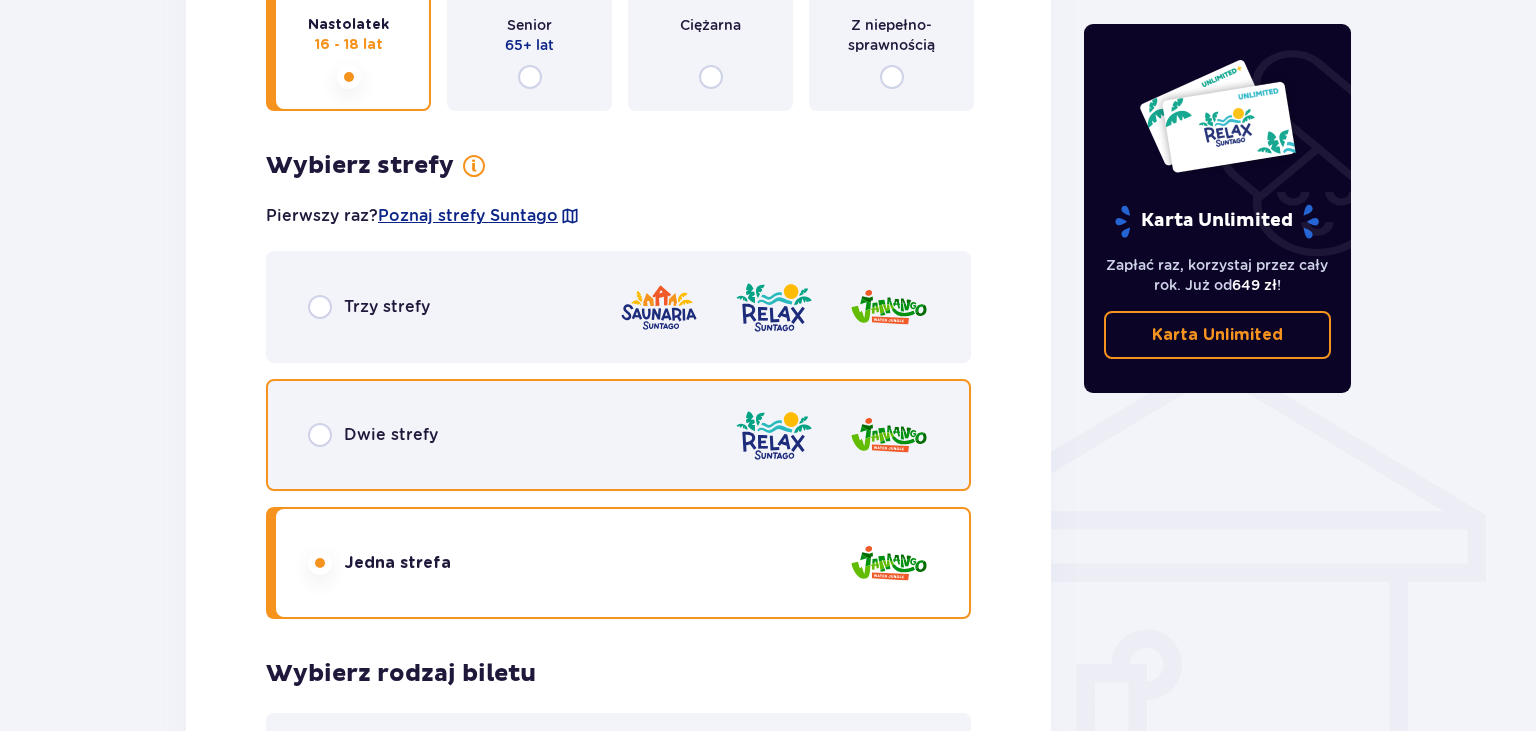 click at bounding box center [320, 435] 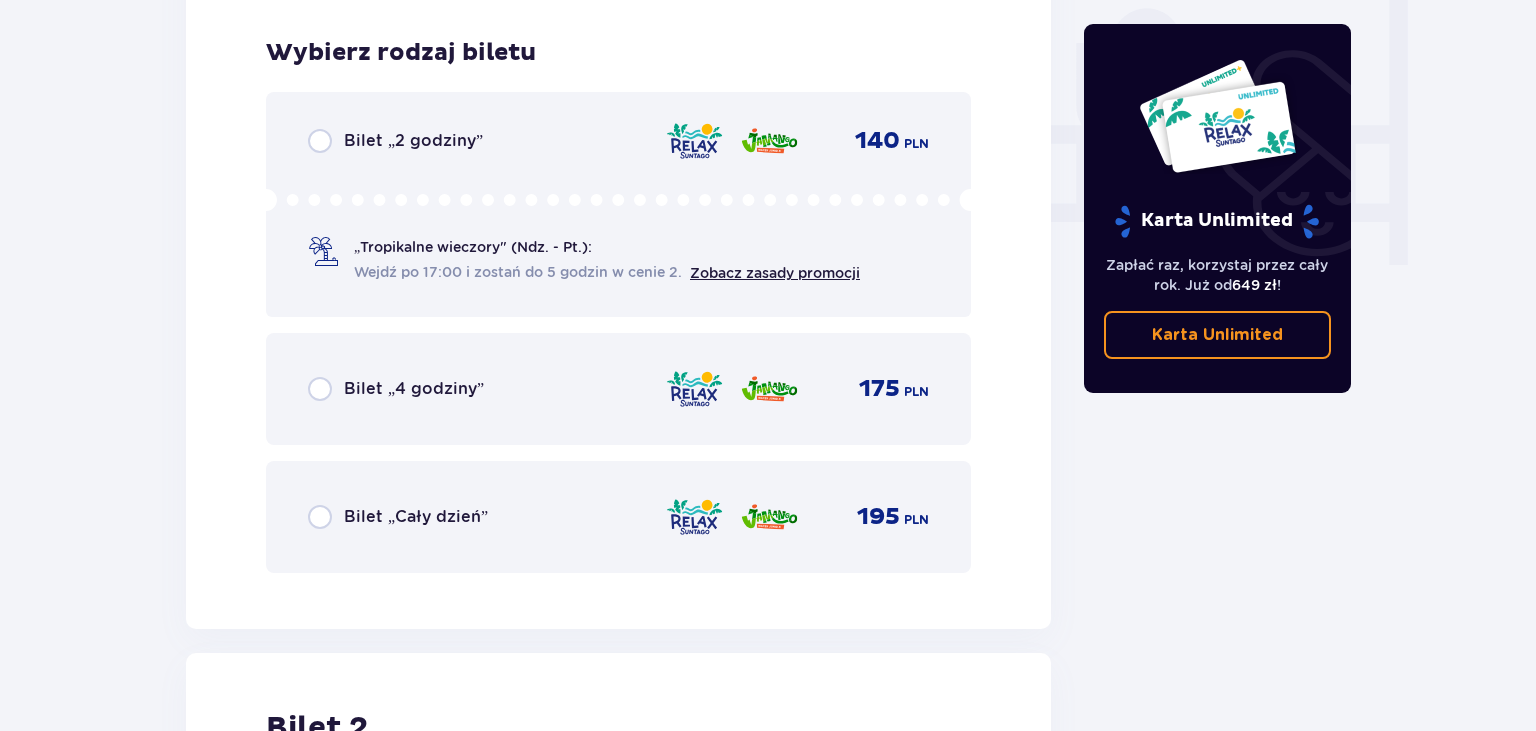 scroll, scrollTop: 1904, scrollLeft: 0, axis: vertical 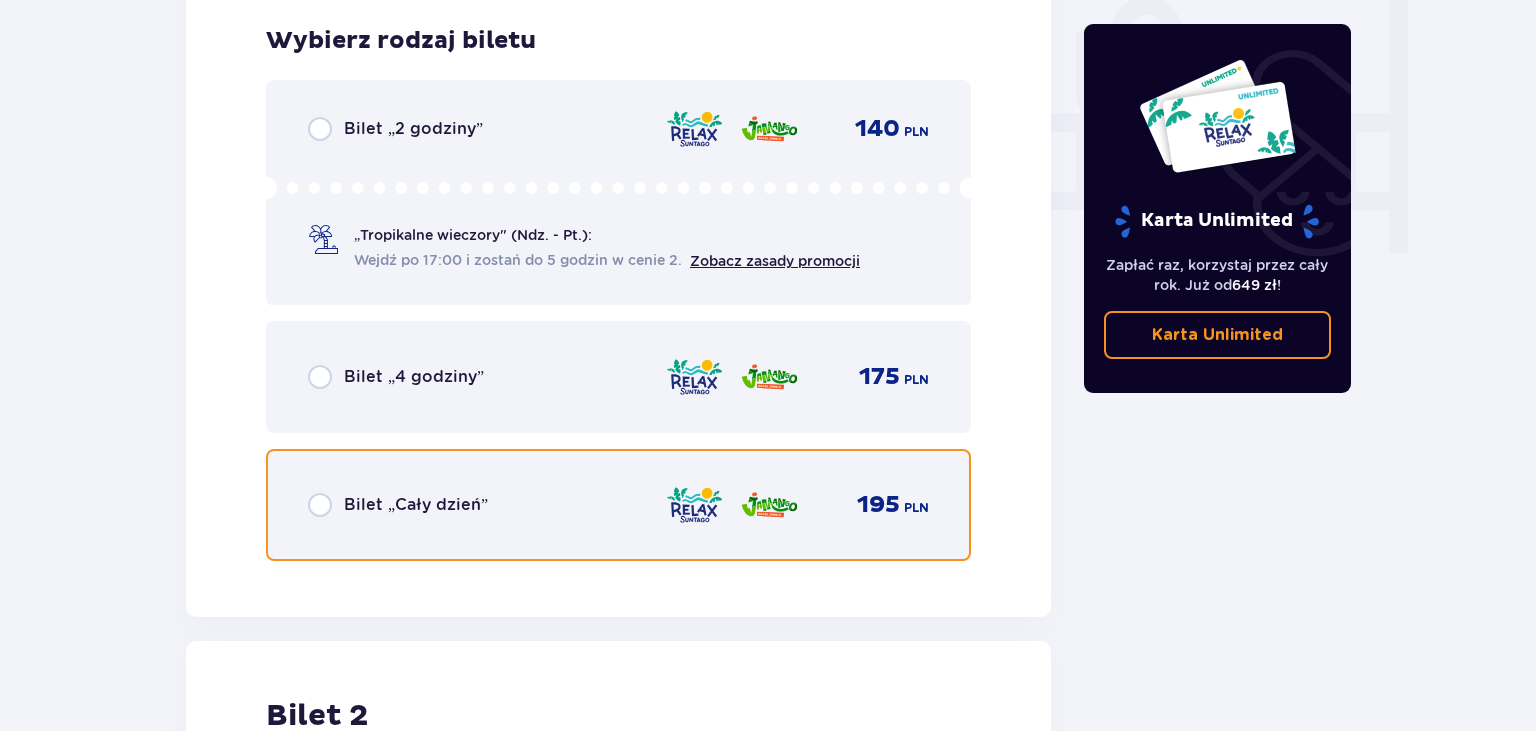 click at bounding box center [320, 505] 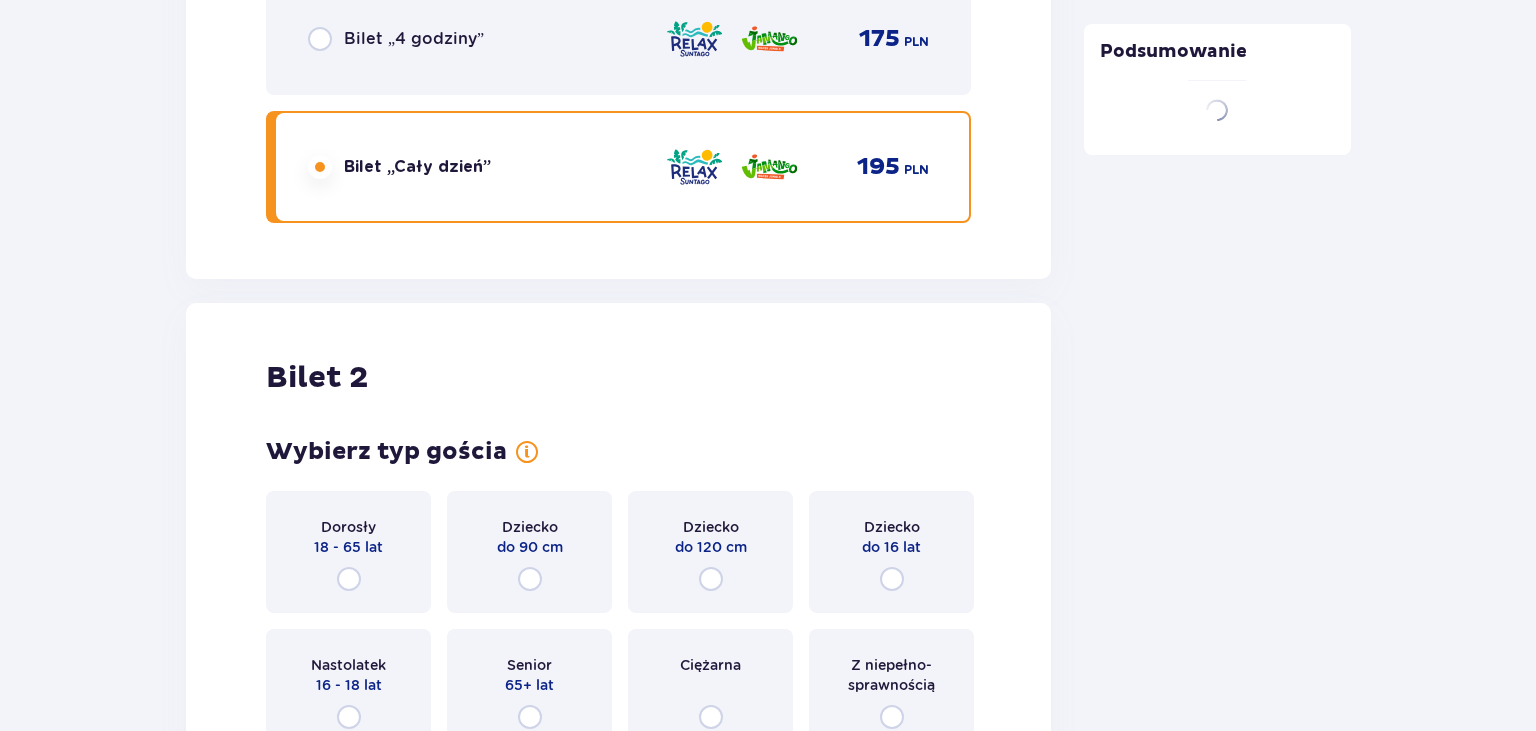 scroll, scrollTop: 2519, scrollLeft: 0, axis: vertical 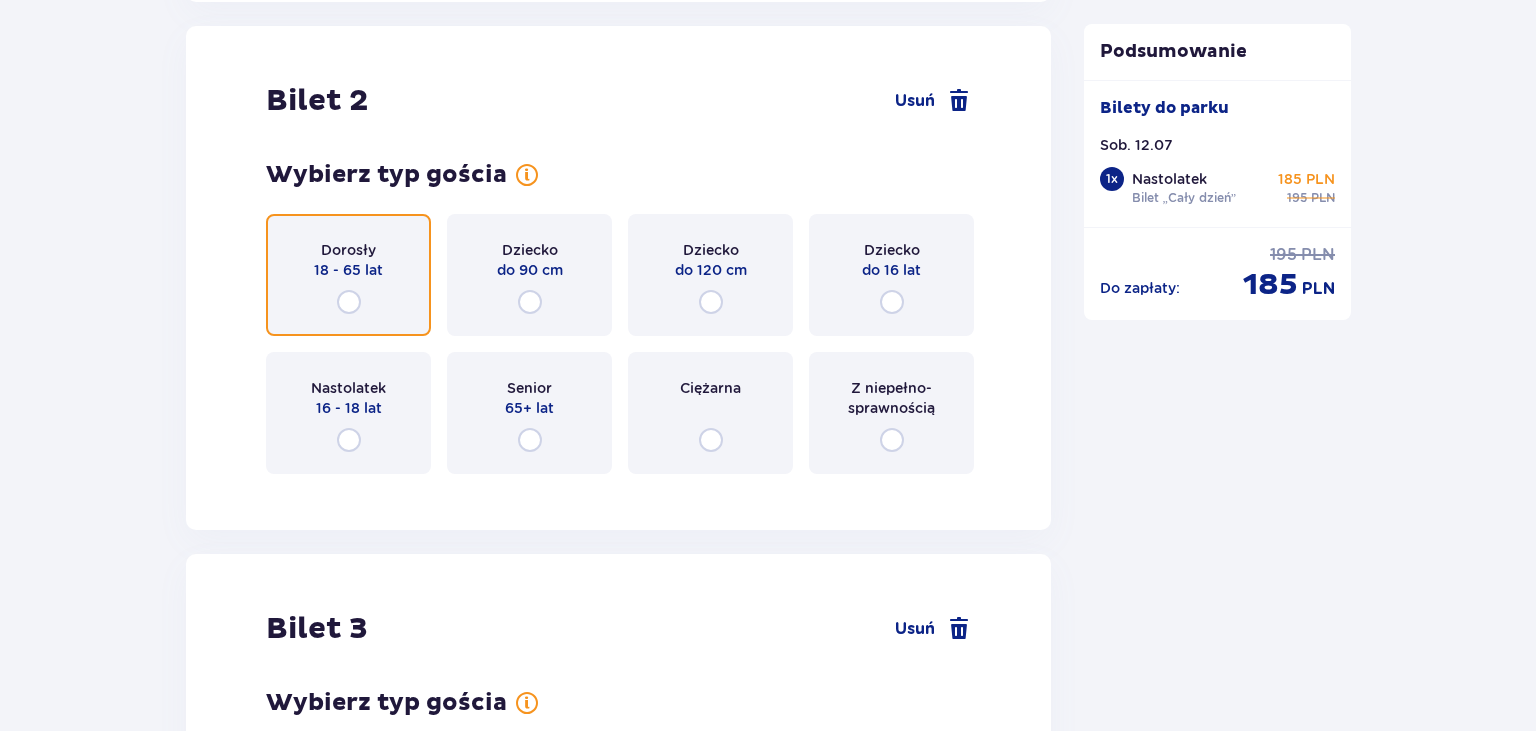 click at bounding box center [349, 302] 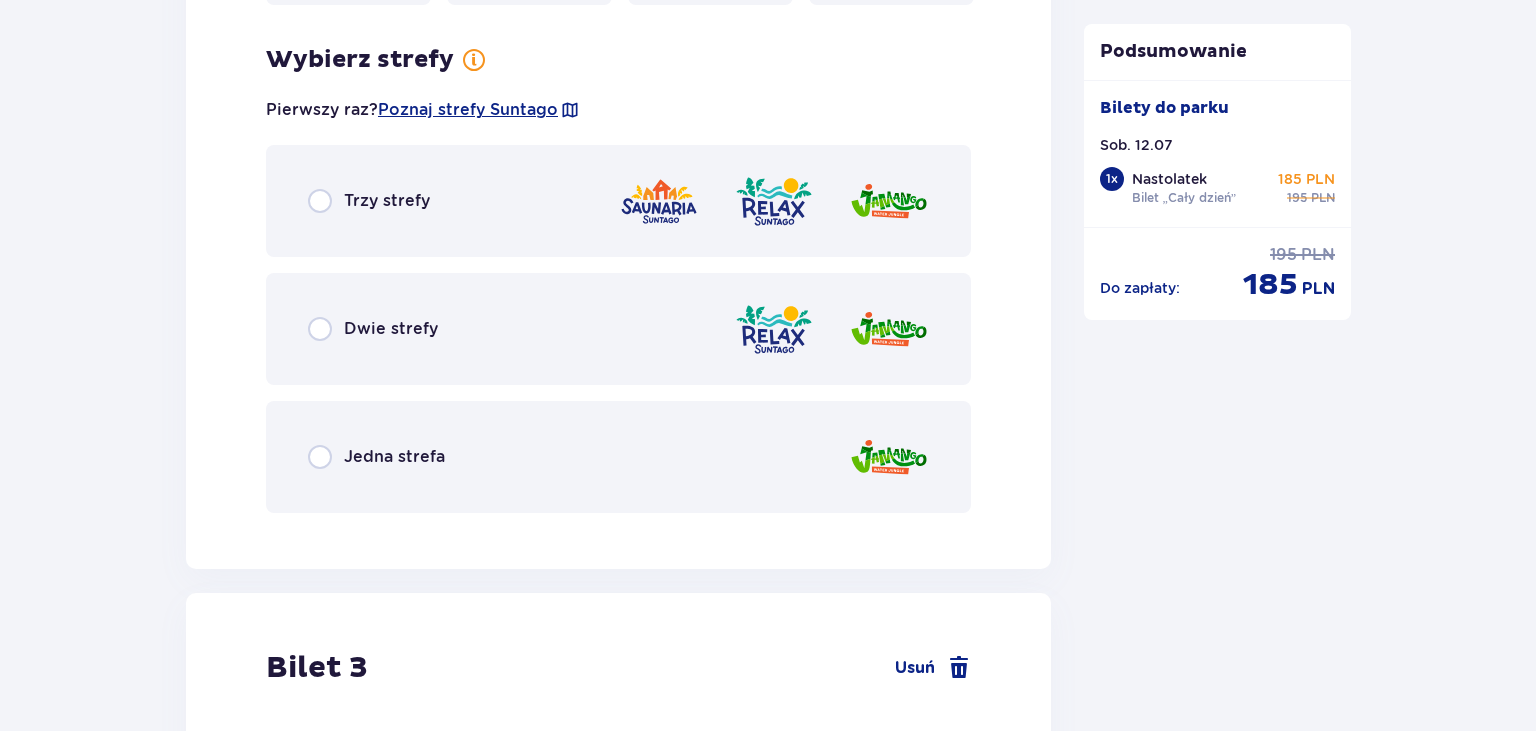 scroll, scrollTop: 3007, scrollLeft: 0, axis: vertical 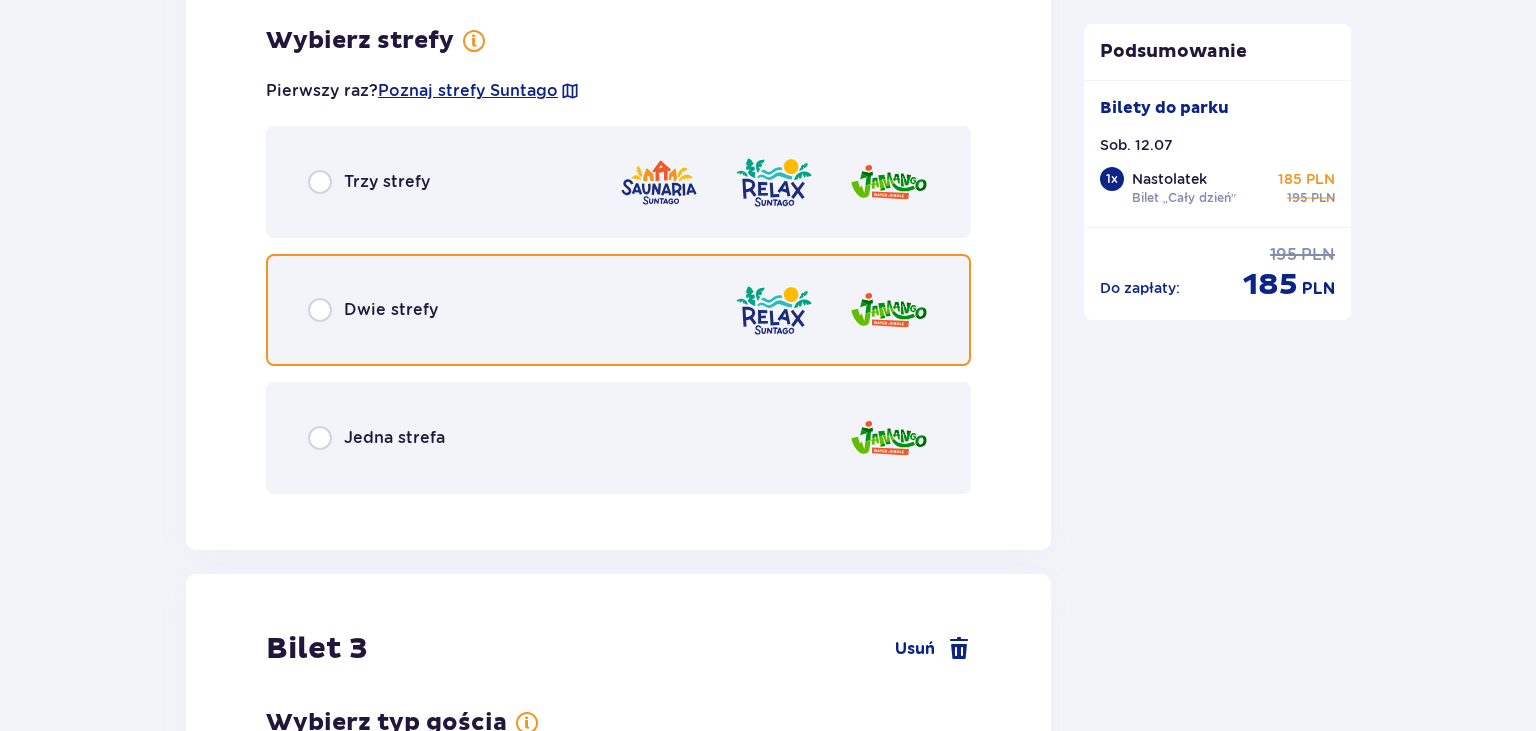 click at bounding box center (320, 310) 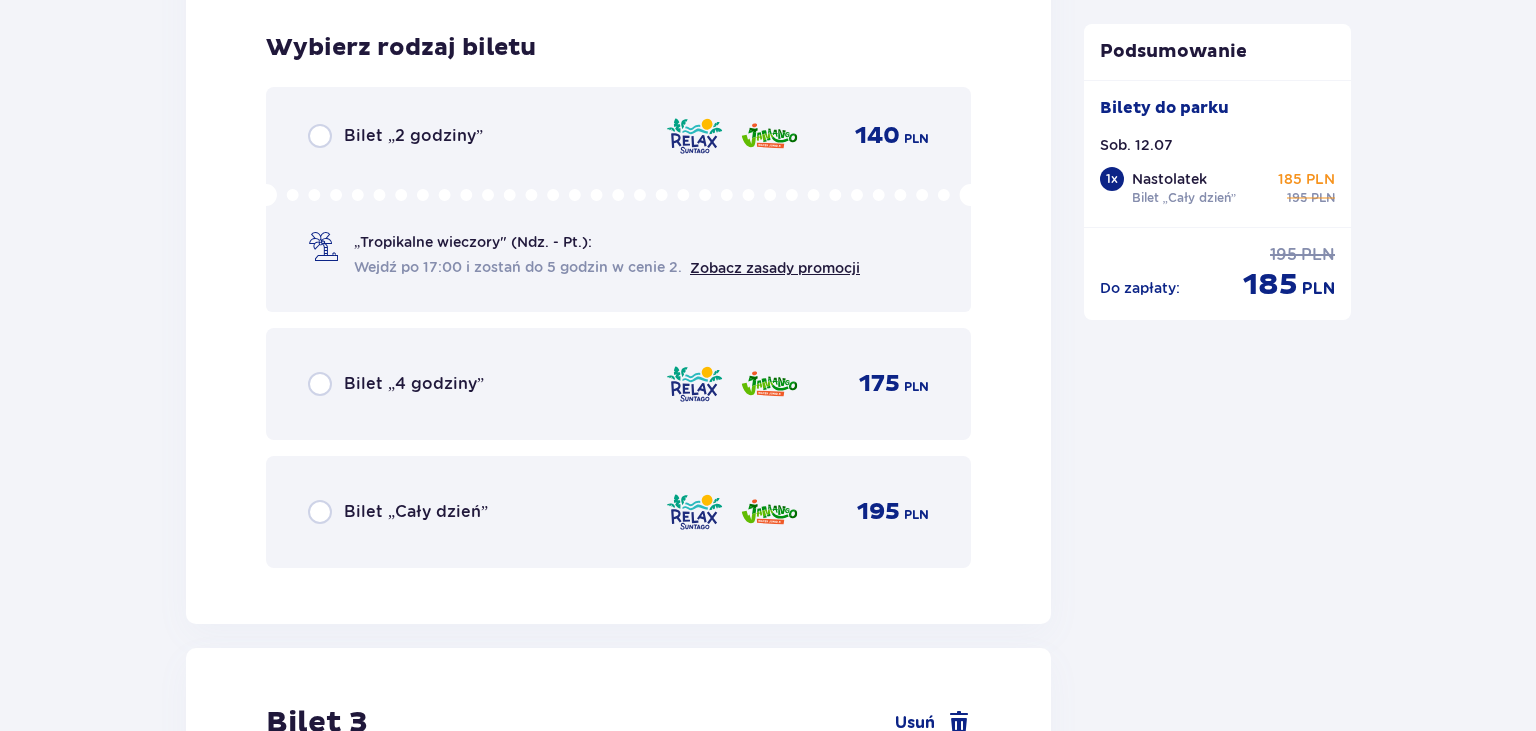scroll, scrollTop: 3515, scrollLeft: 0, axis: vertical 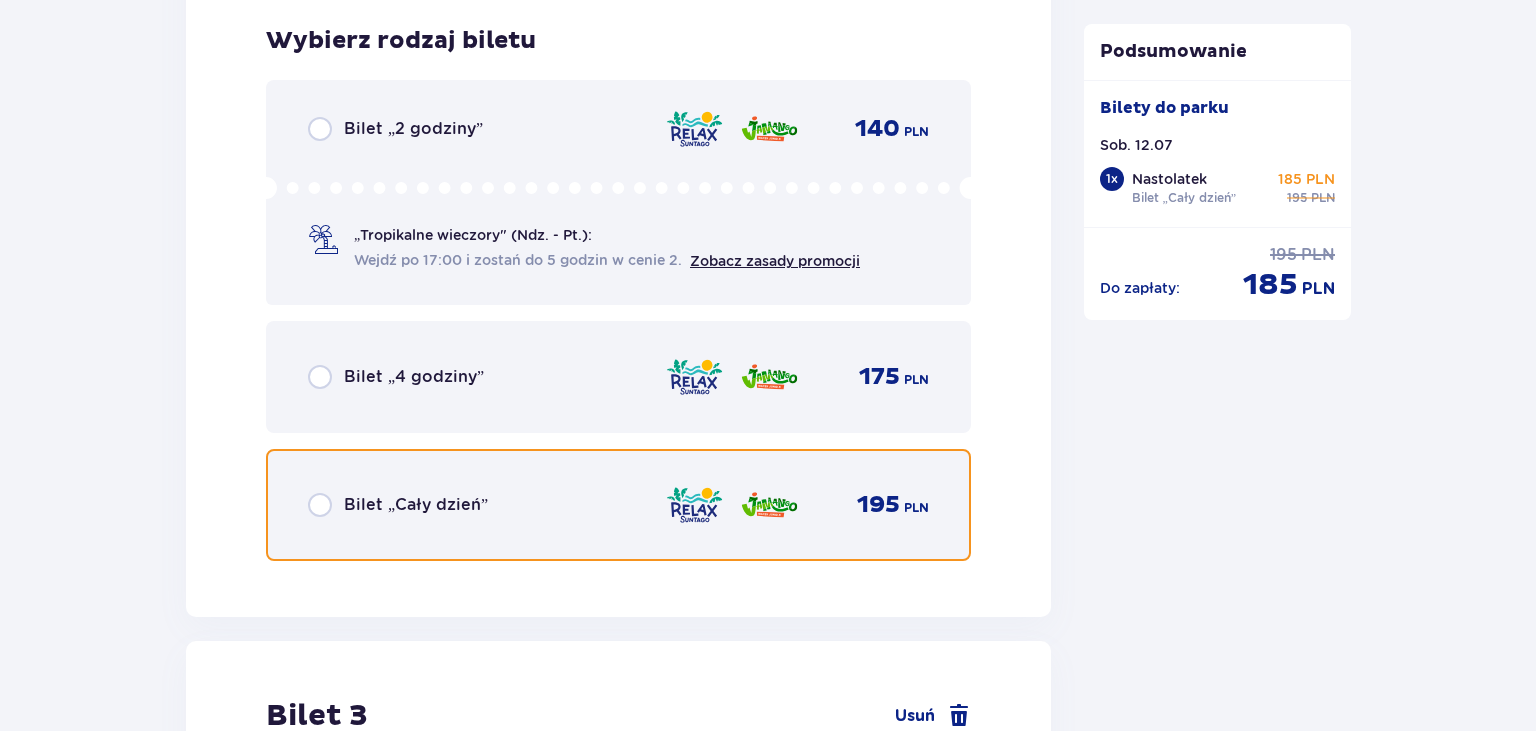 click at bounding box center (320, 505) 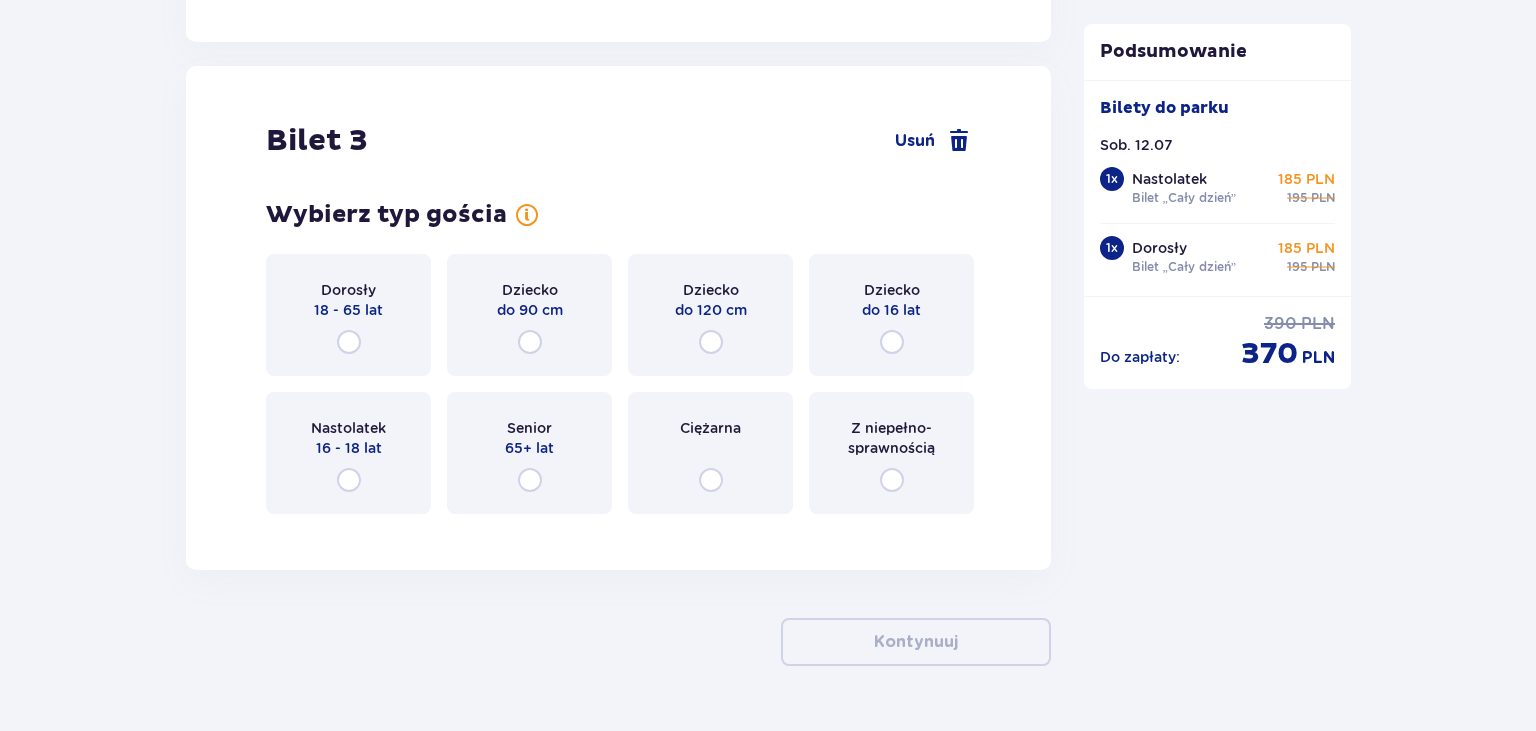 scroll, scrollTop: 4128, scrollLeft: 0, axis: vertical 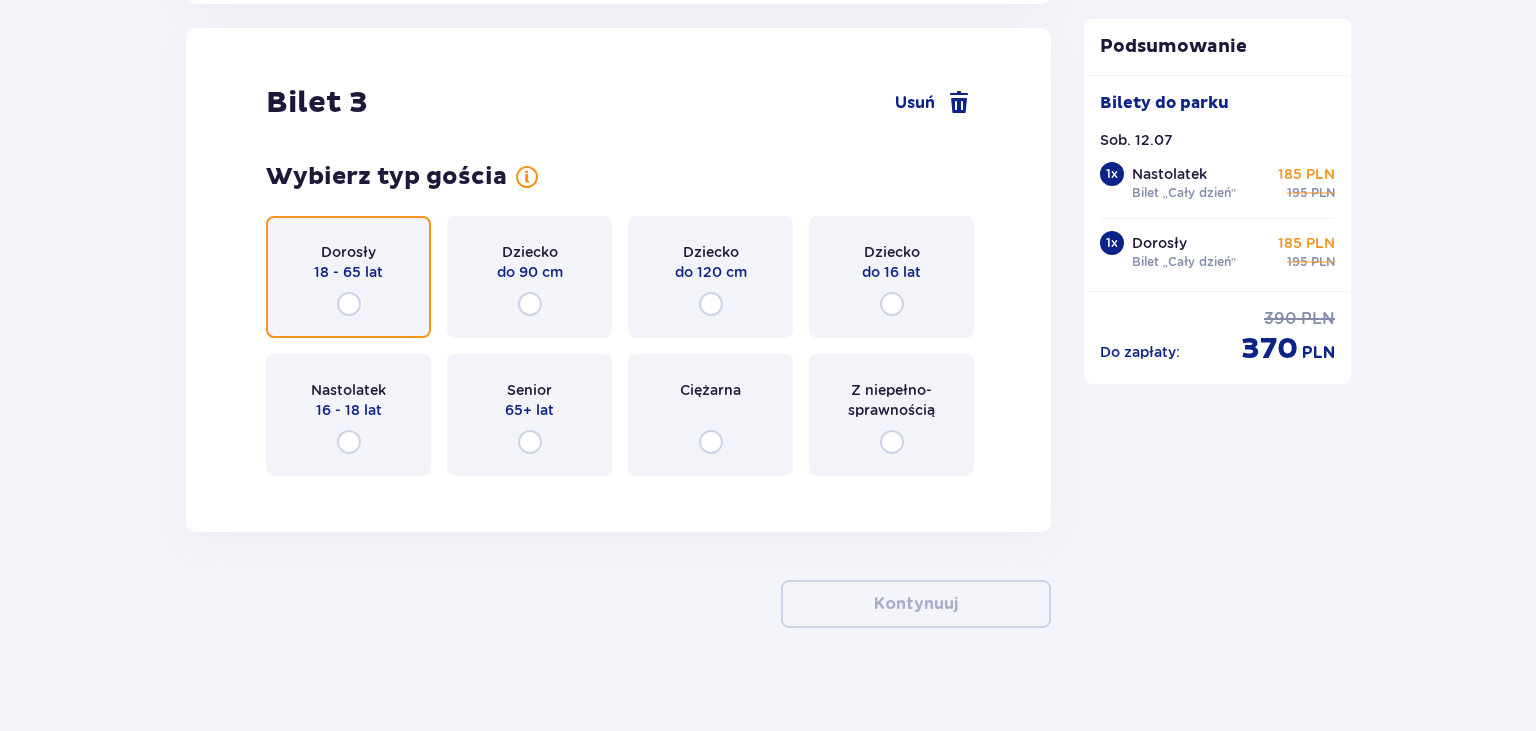 click at bounding box center (349, 304) 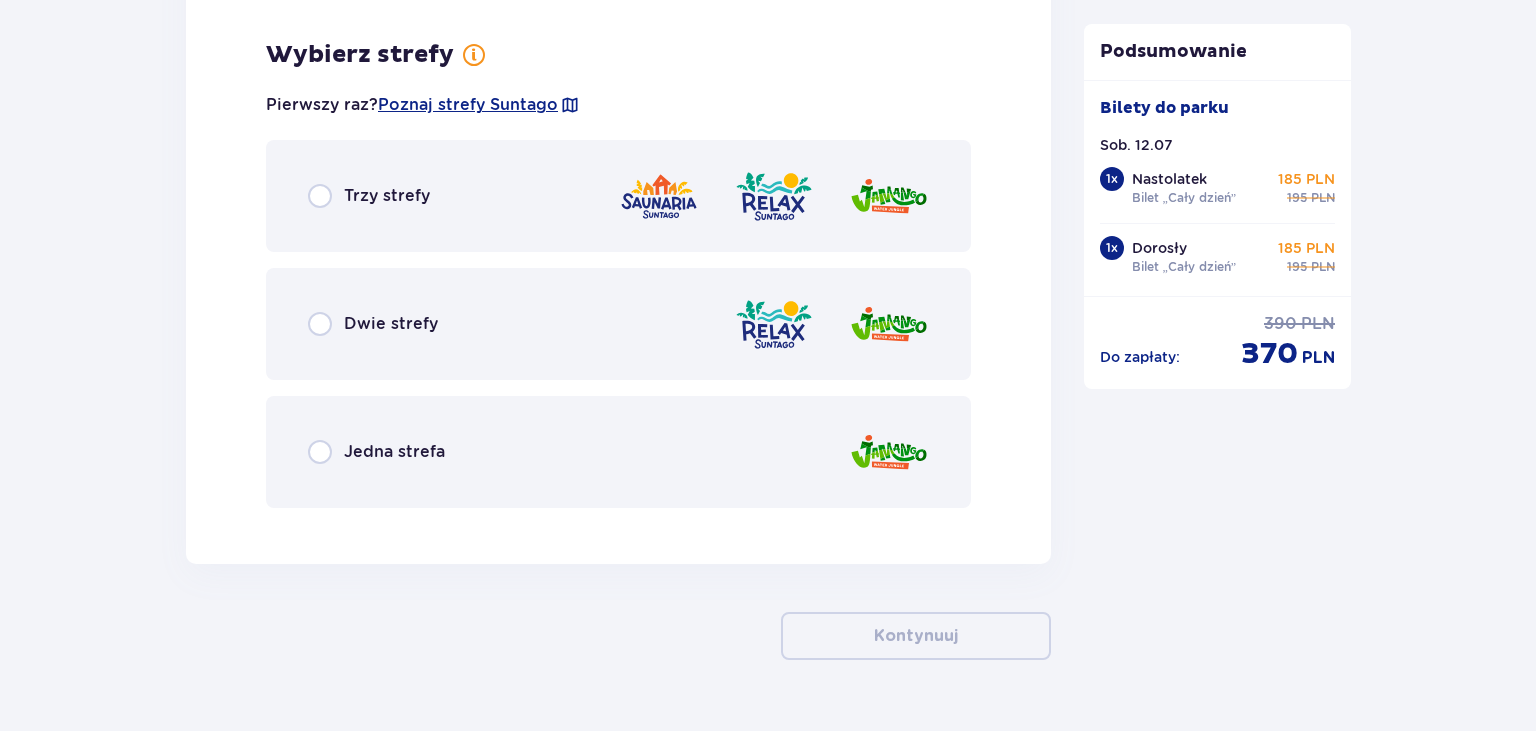 scroll, scrollTop: 4616, scrollLeft: 0, axis: vertical 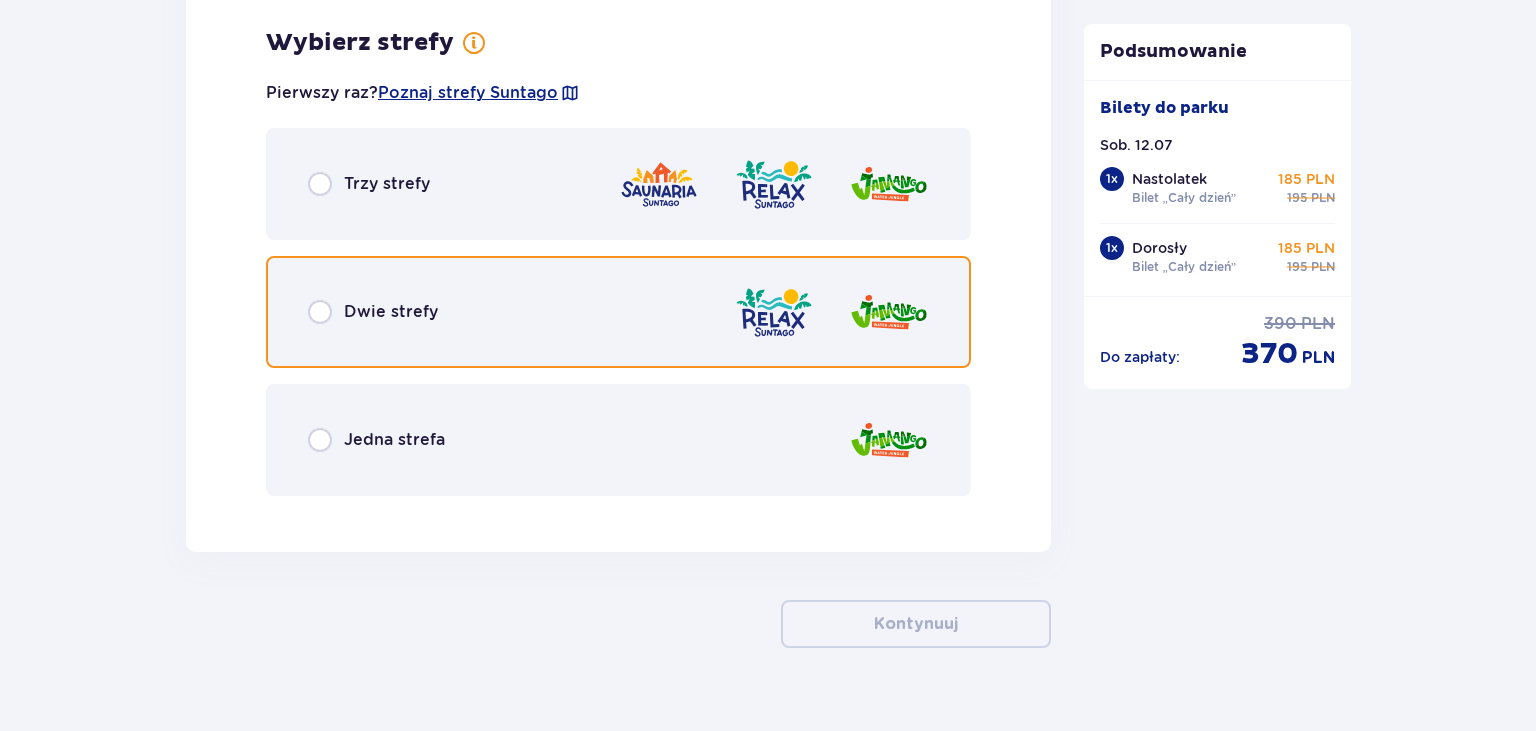 click at bounding box center [320, 312] 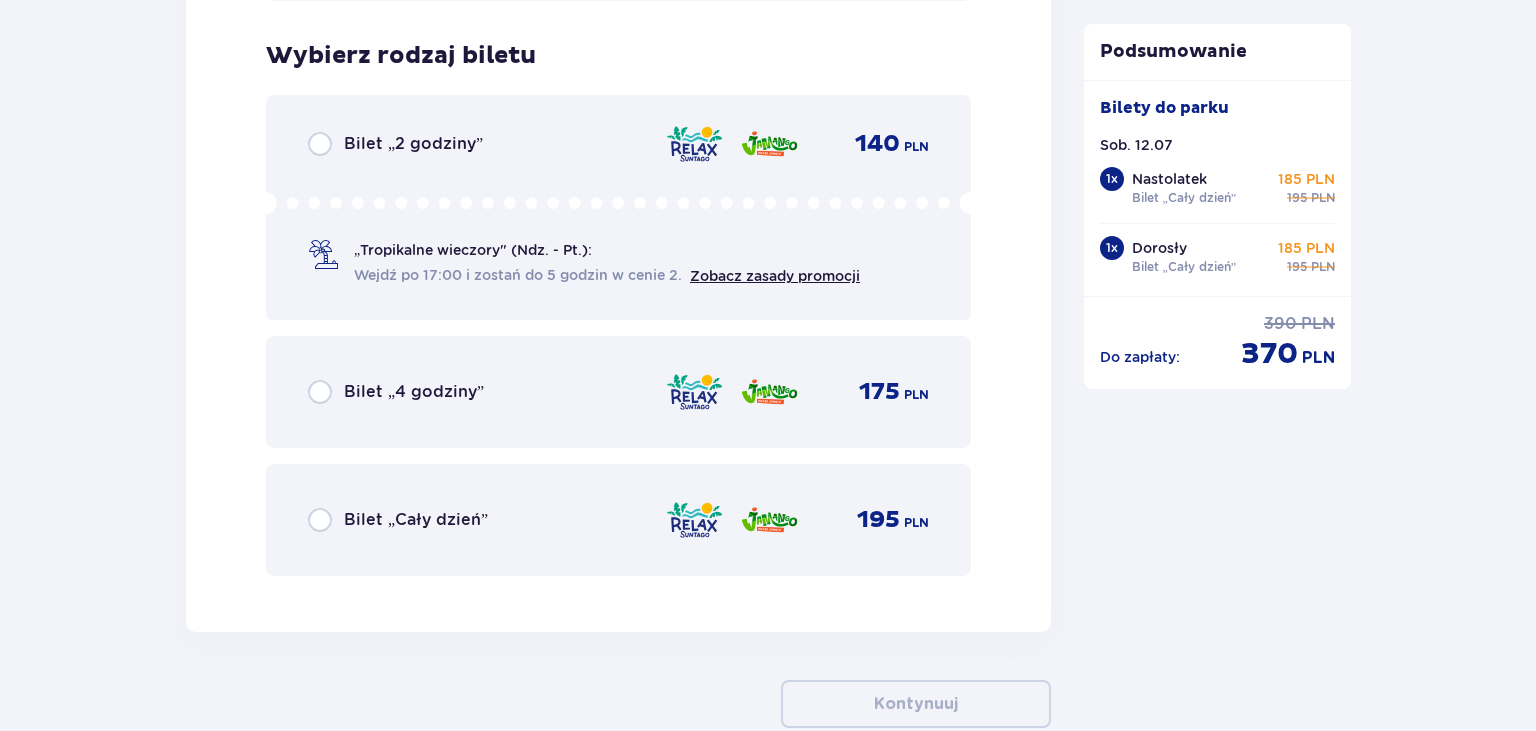 scroll, scrollTop: 5124, scrollLeft: 0, axis: vertical 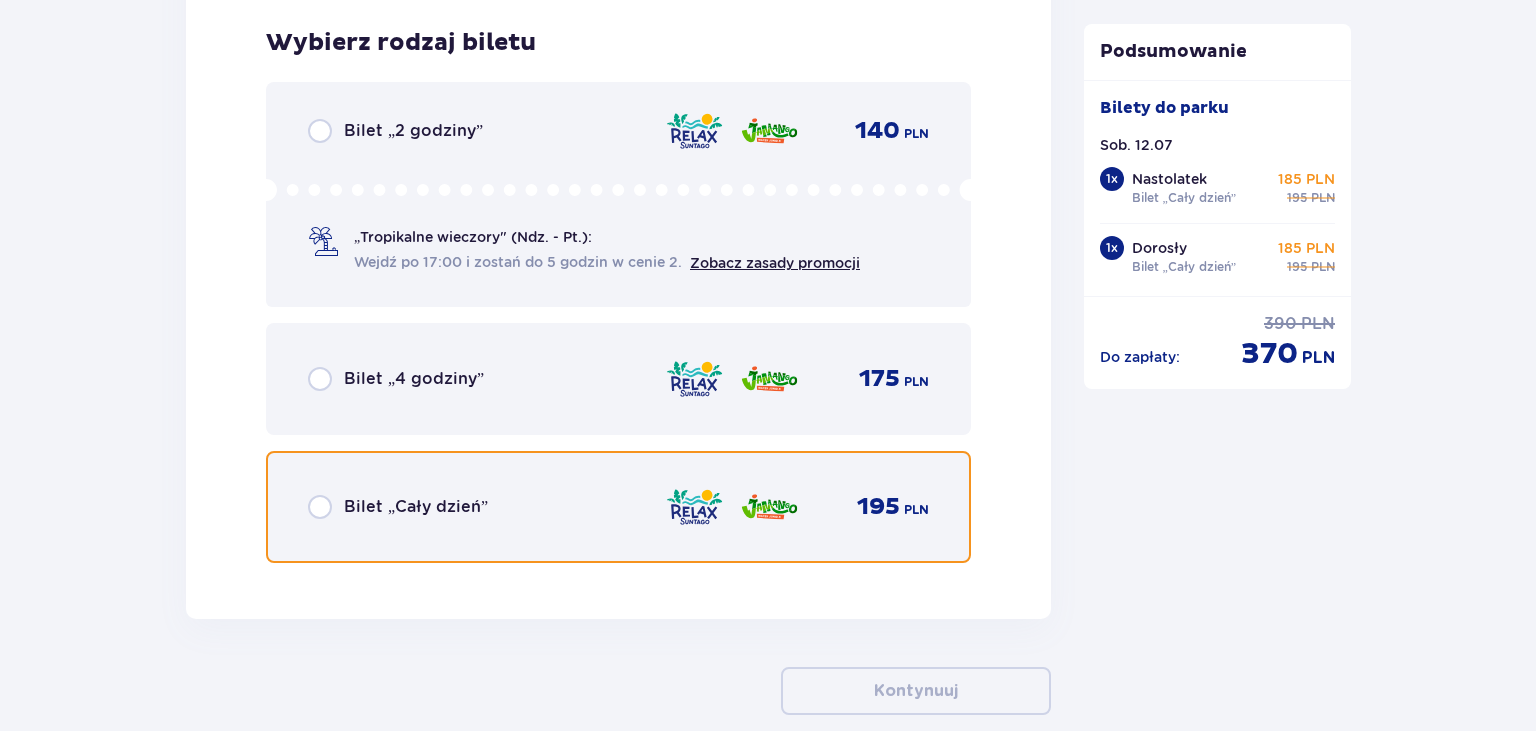 click at bounding box center (320, 507) 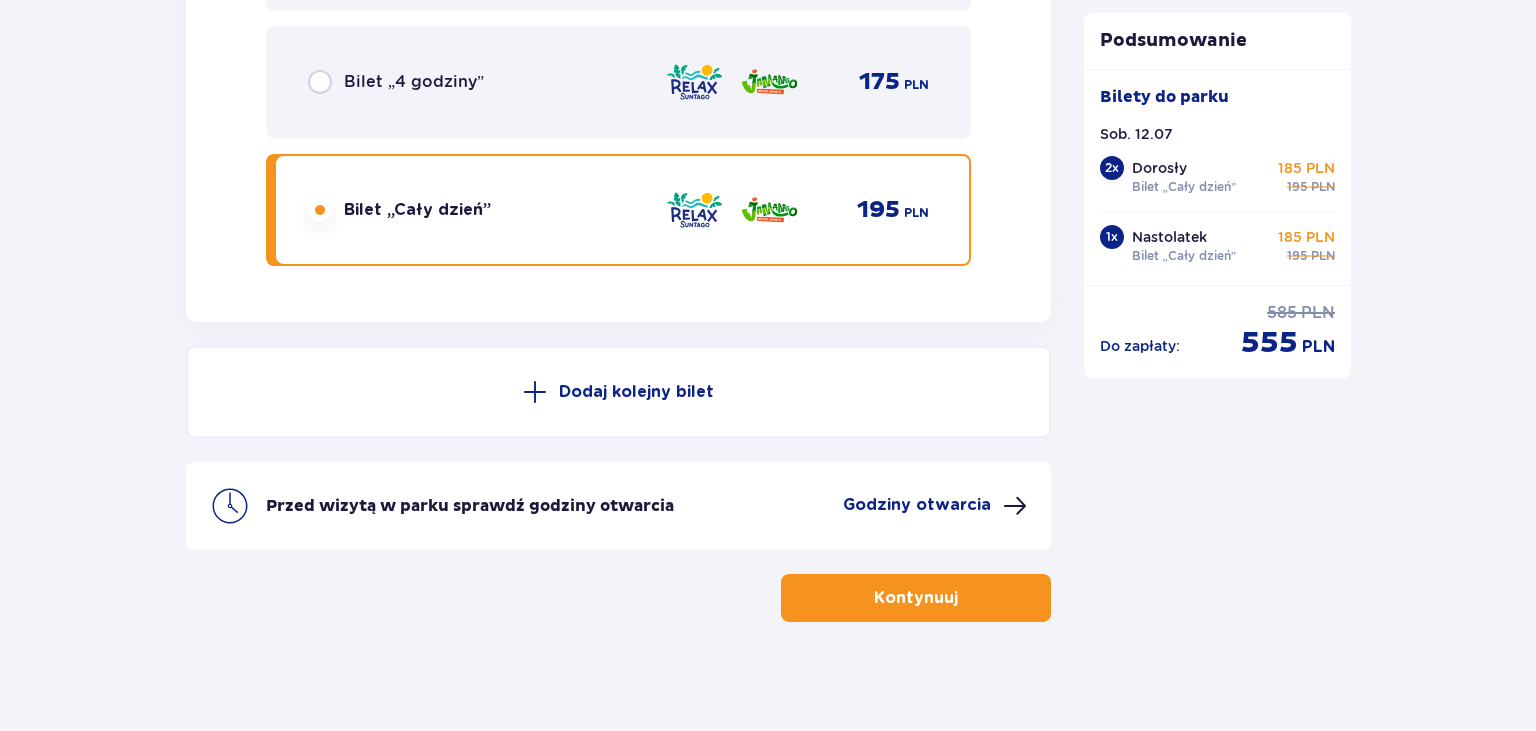 scroll, scrollTop: 5428, scrollLeft: 0, axis: vertical 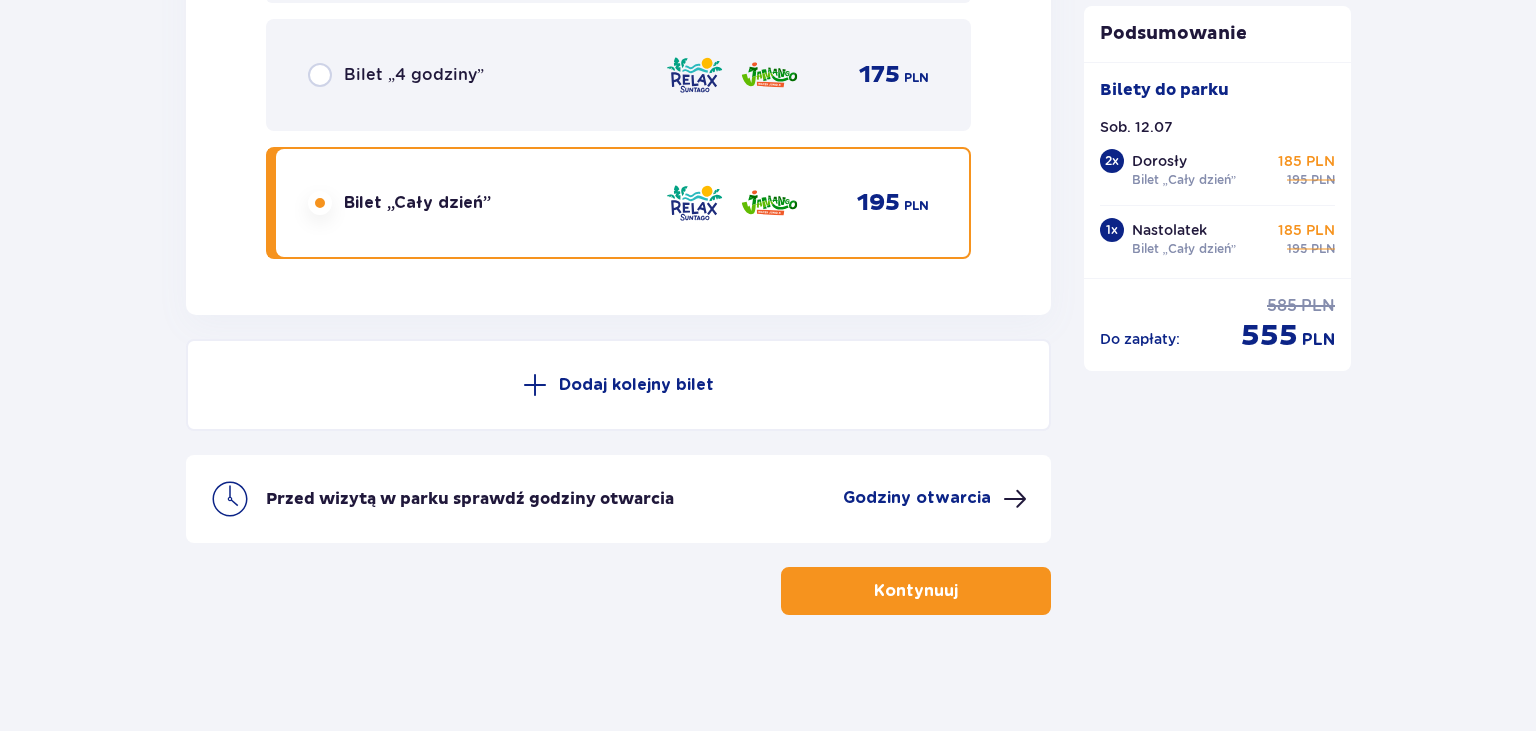 click on "Godziny otwarcia" at bounding box center [917, 498] 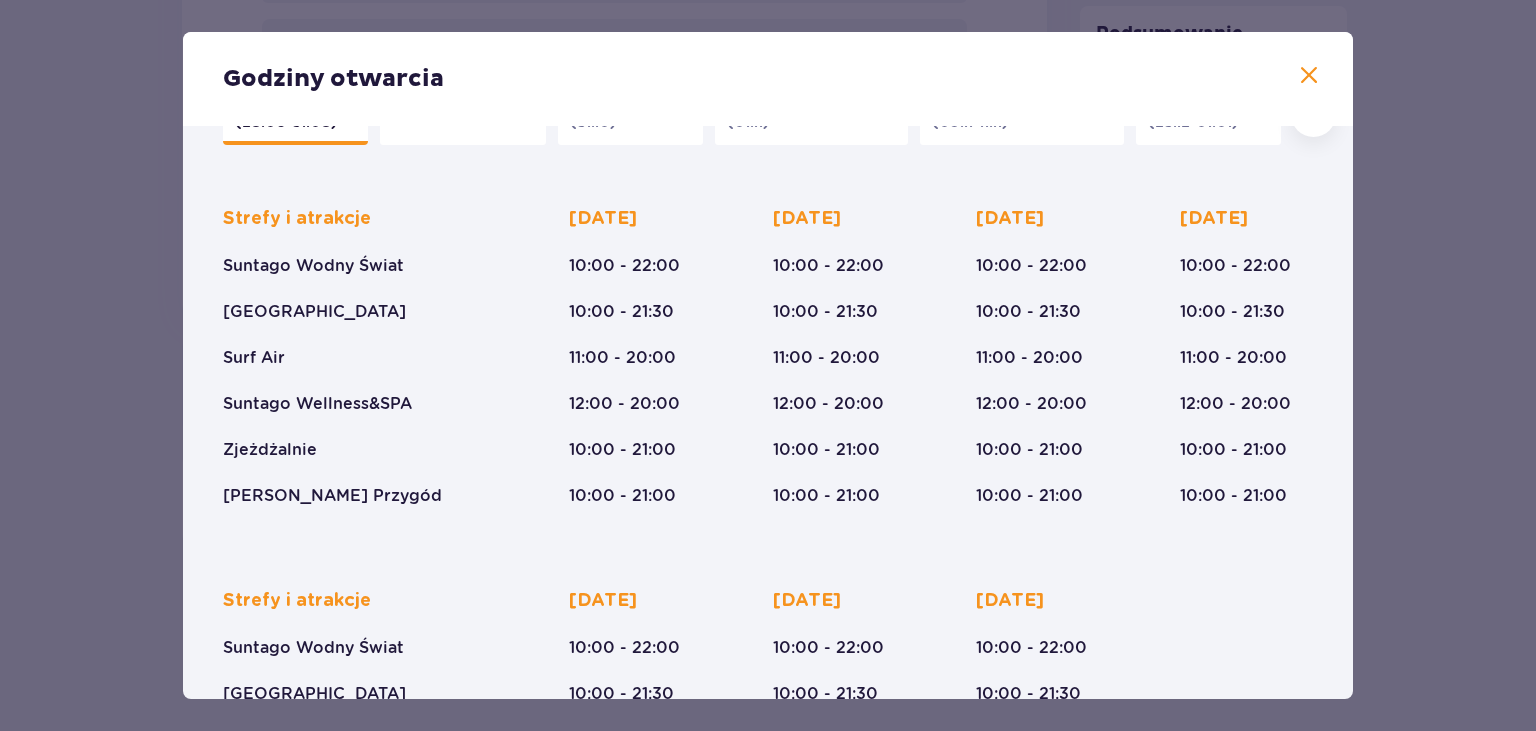 scroll, scrollTop: 0, scrollLeft: 0, axis: both 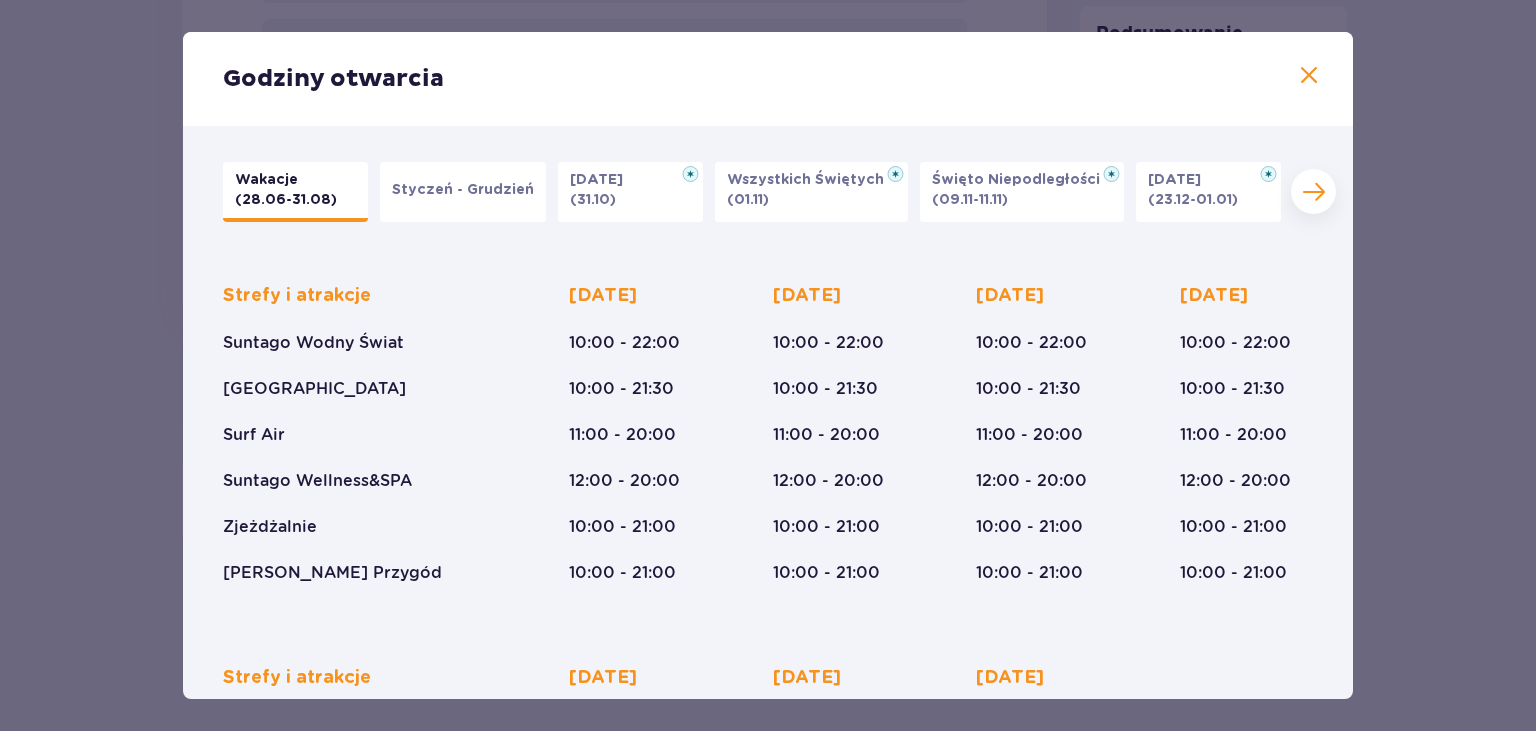 click at bounding box center (1309, 76) 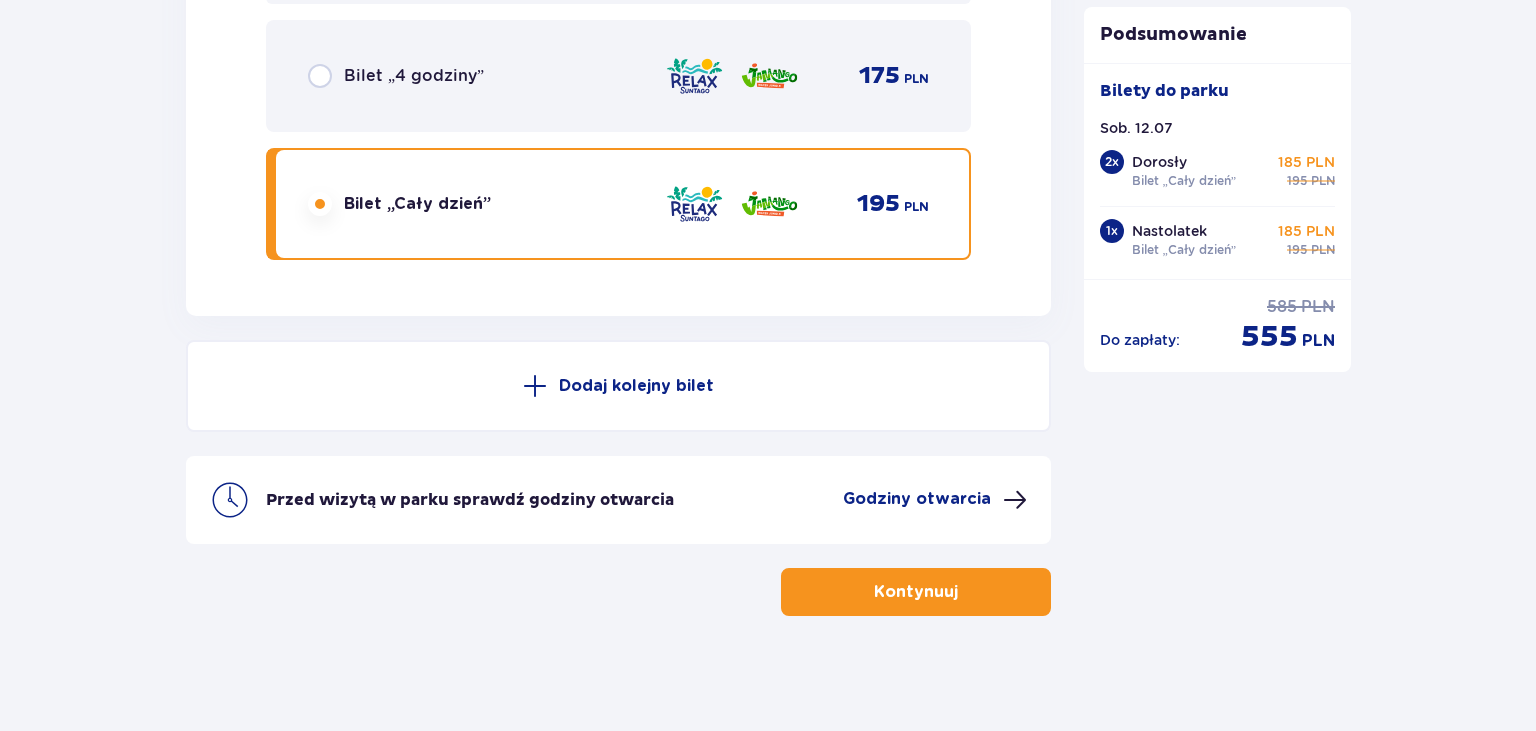 scroll, scrollTop: 5428, scrollLeft: 0, axis: vertical 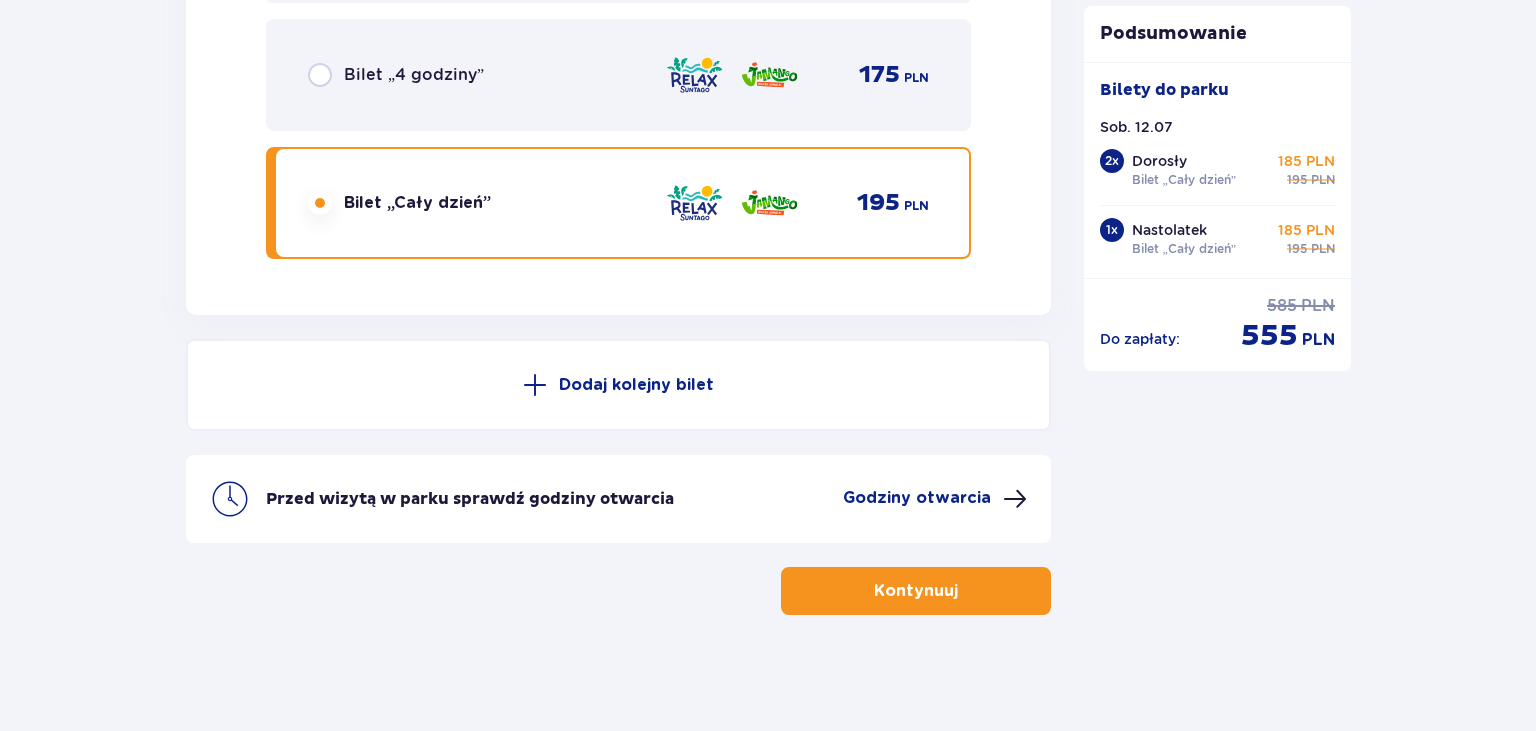 click on "Kontynuuj" at bounding box center [916, 591] 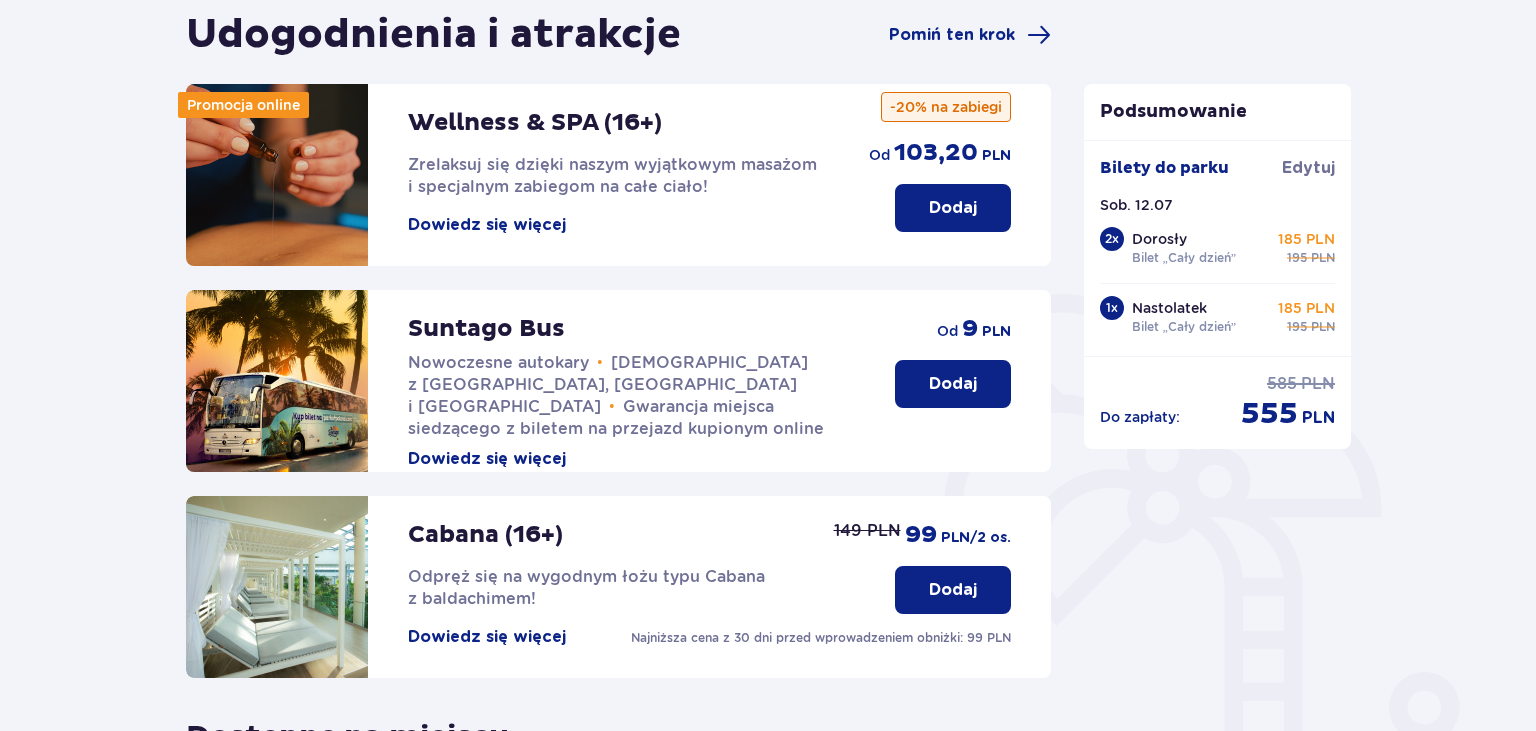 scroll, scrollTop: 0, scrollLeft: 0, axis: both 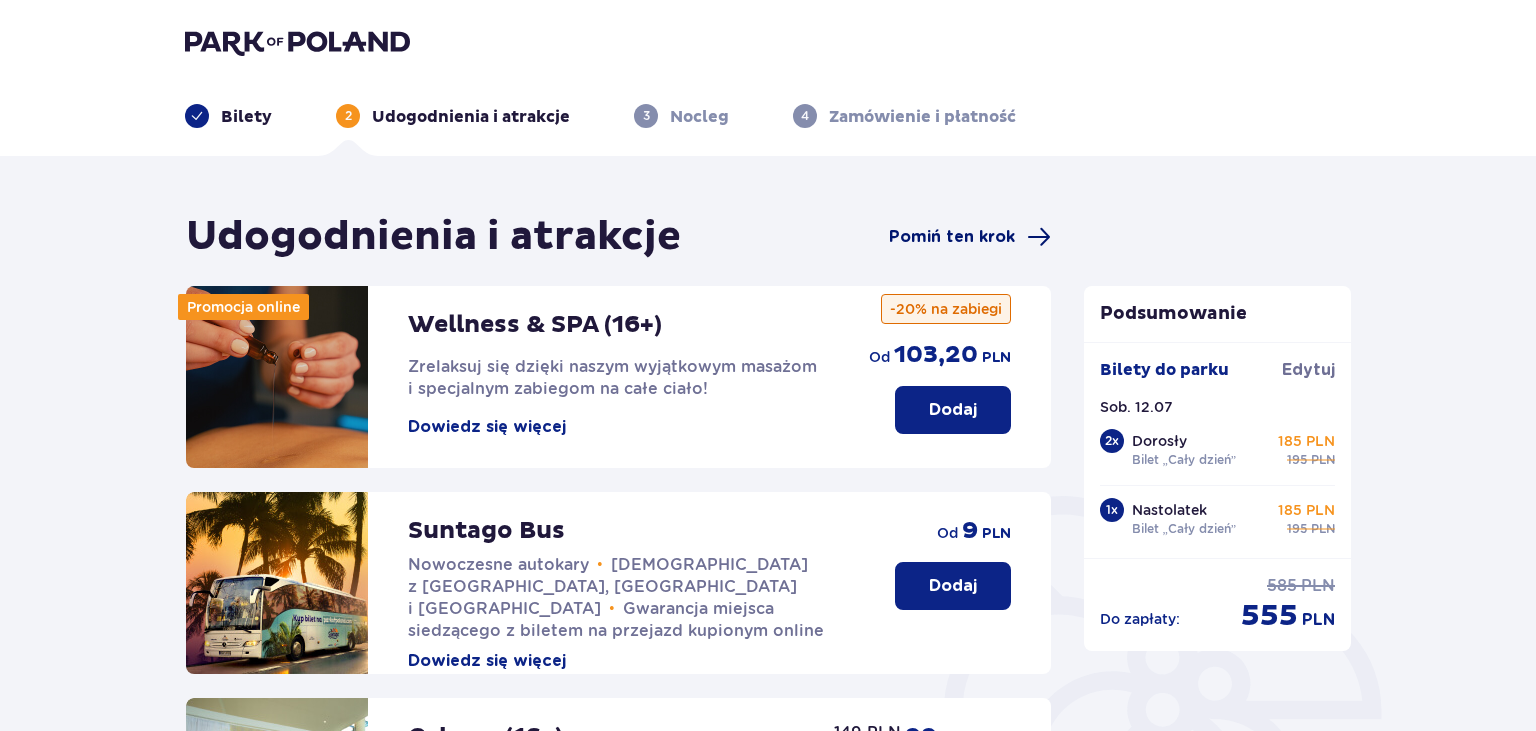 click on "Pomiń ten krok" at bounding box center (952, 237) 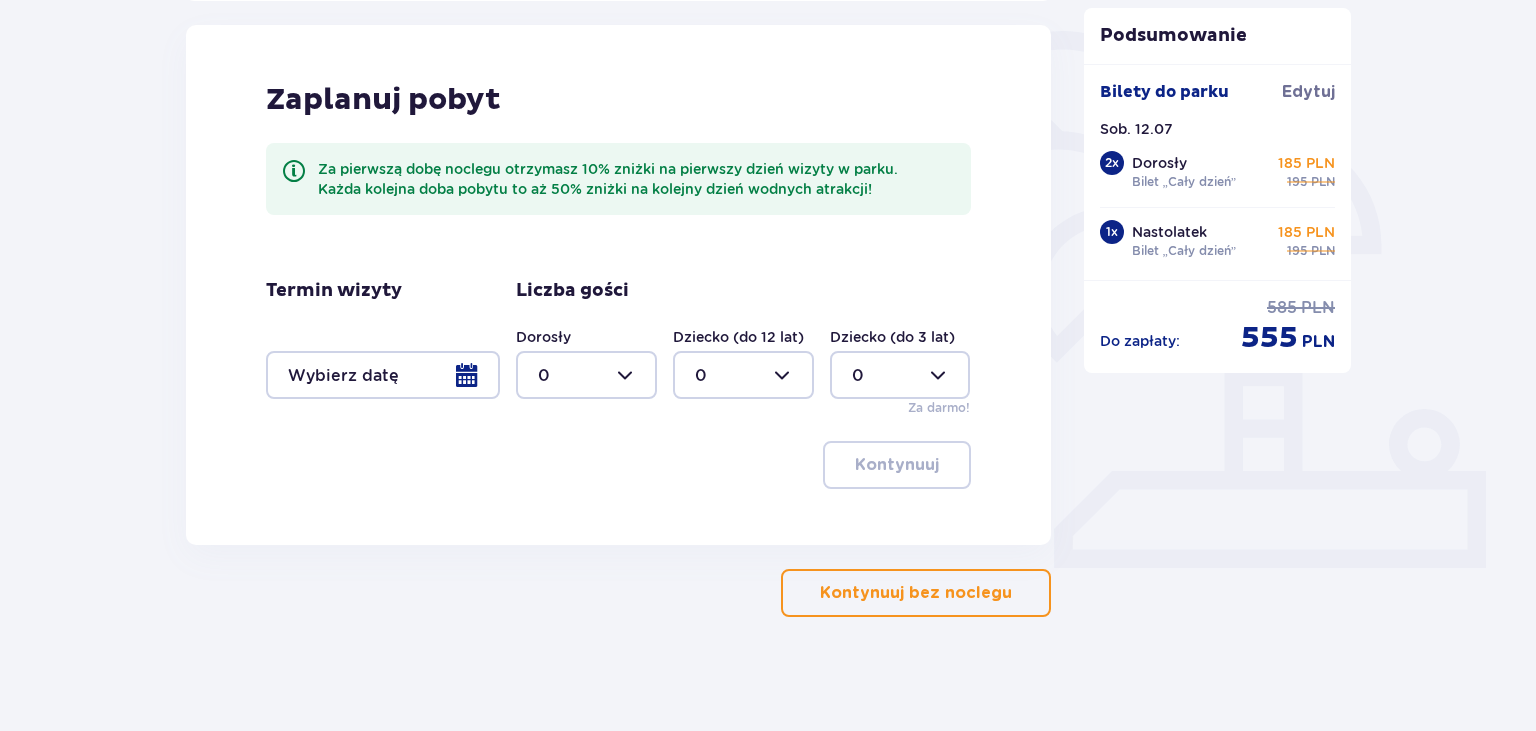 scroll, scrollTop: 471, scrollLeft: 0, axis: vertical 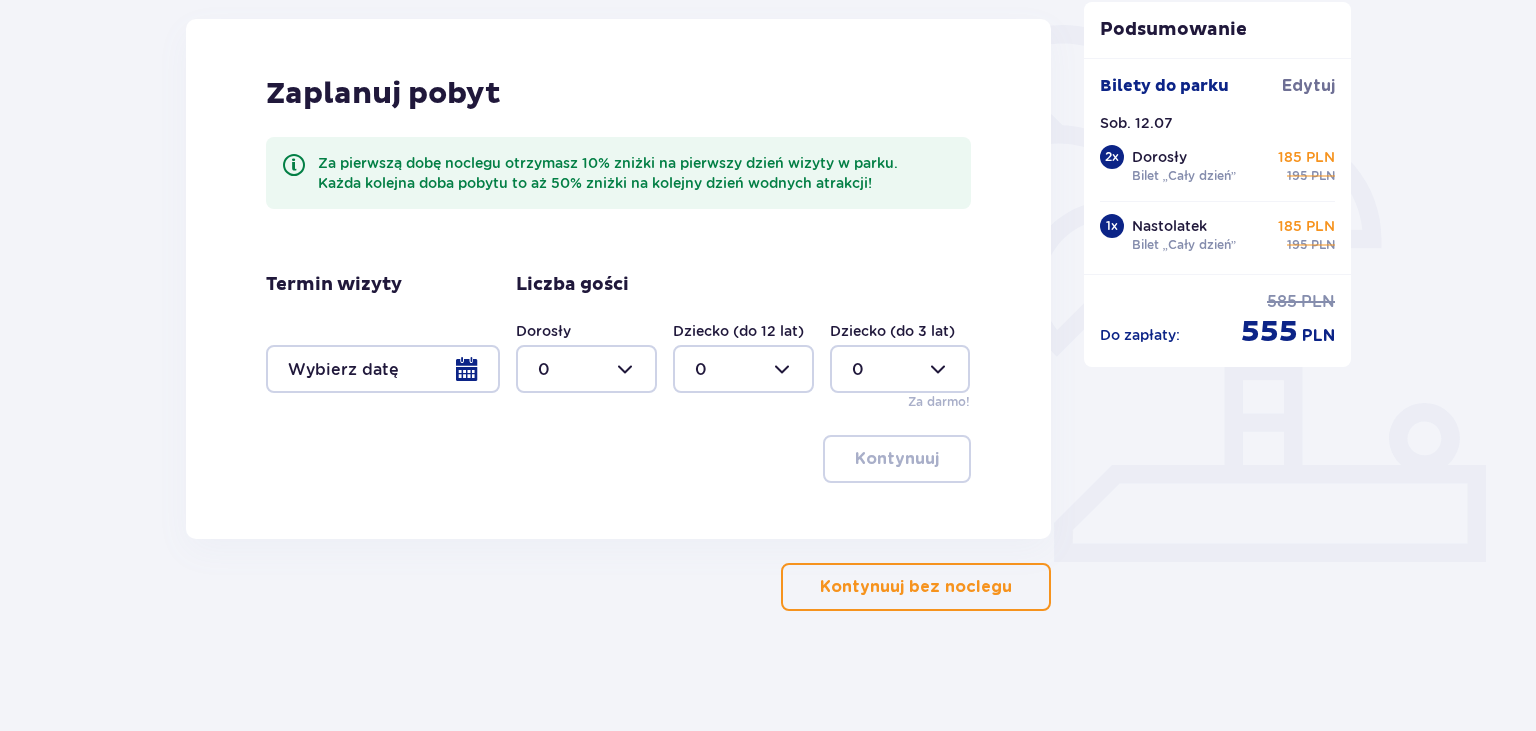 click at bounding box center (1016, 587) 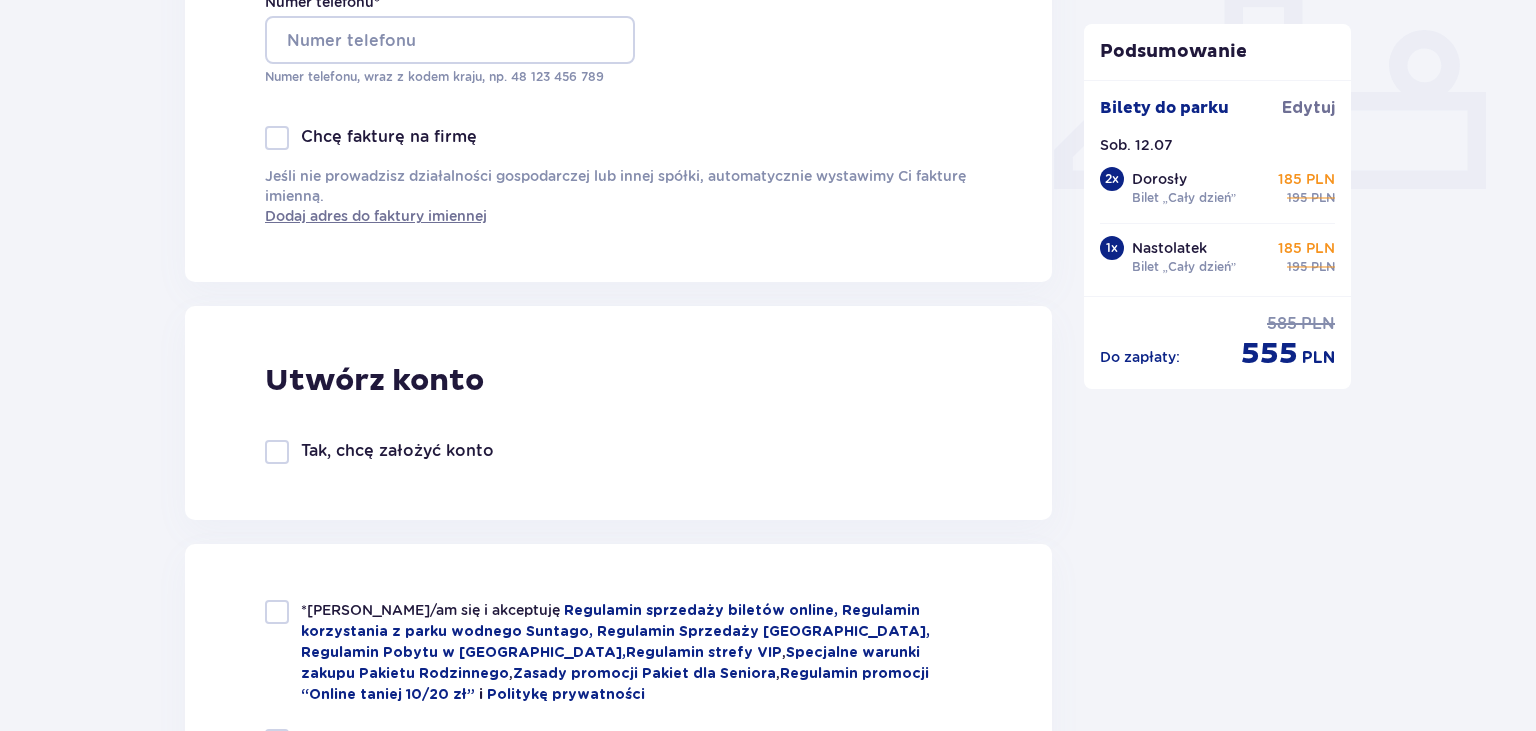scroll, scrollTop: 1056, scrollLeft: 0, axis: vertical 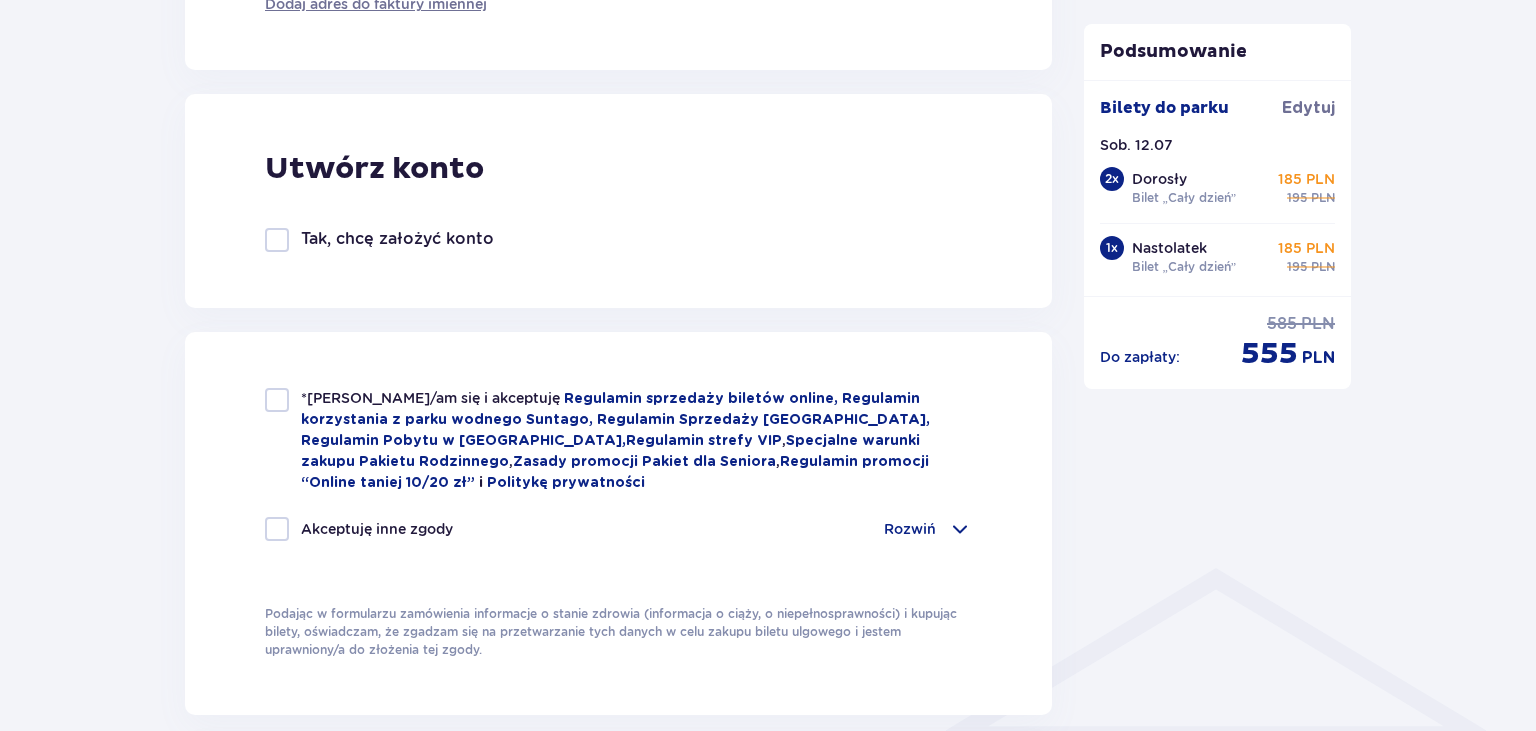 click at bounding box center [277, 400] 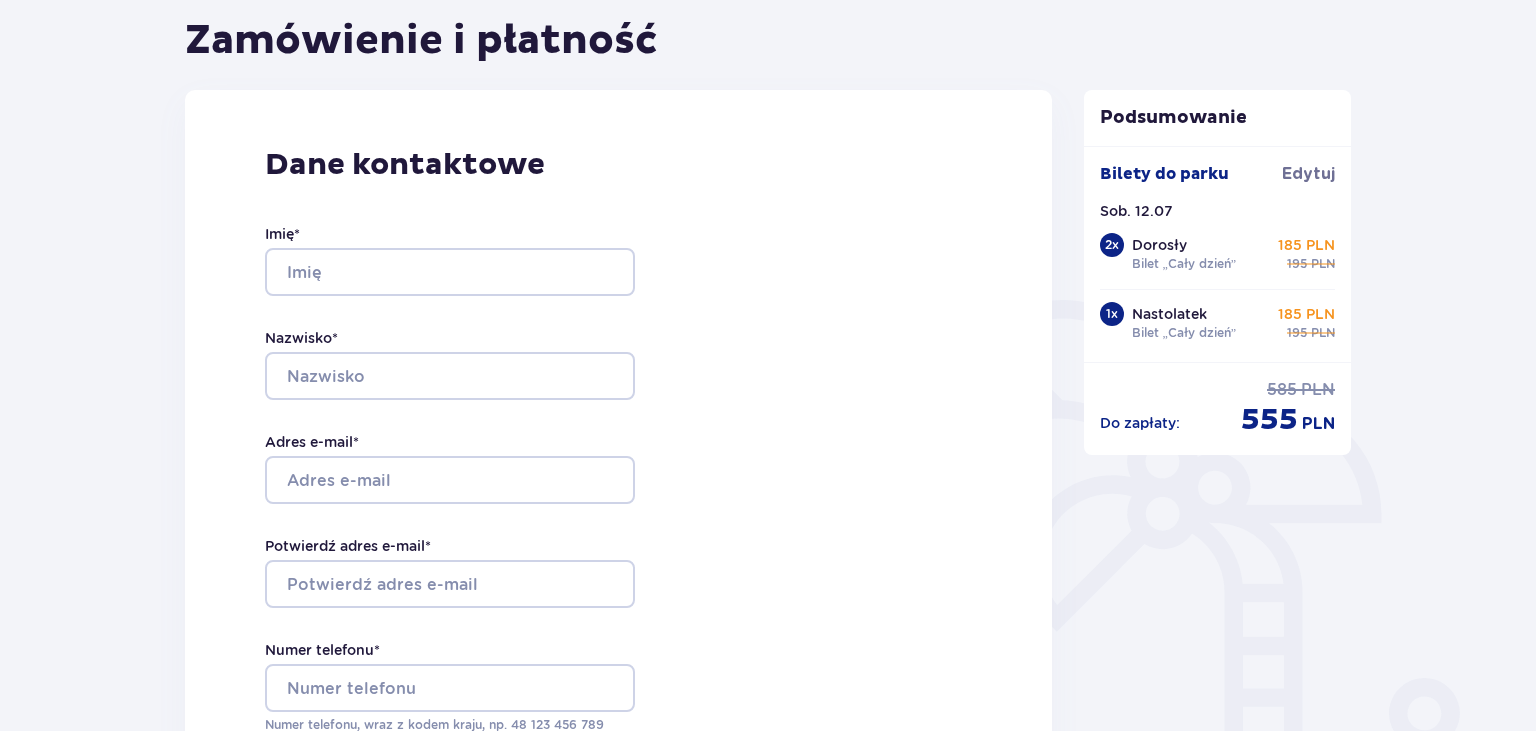scroll, scrollTop: 105, scrollLeft: 0, axis: vertical 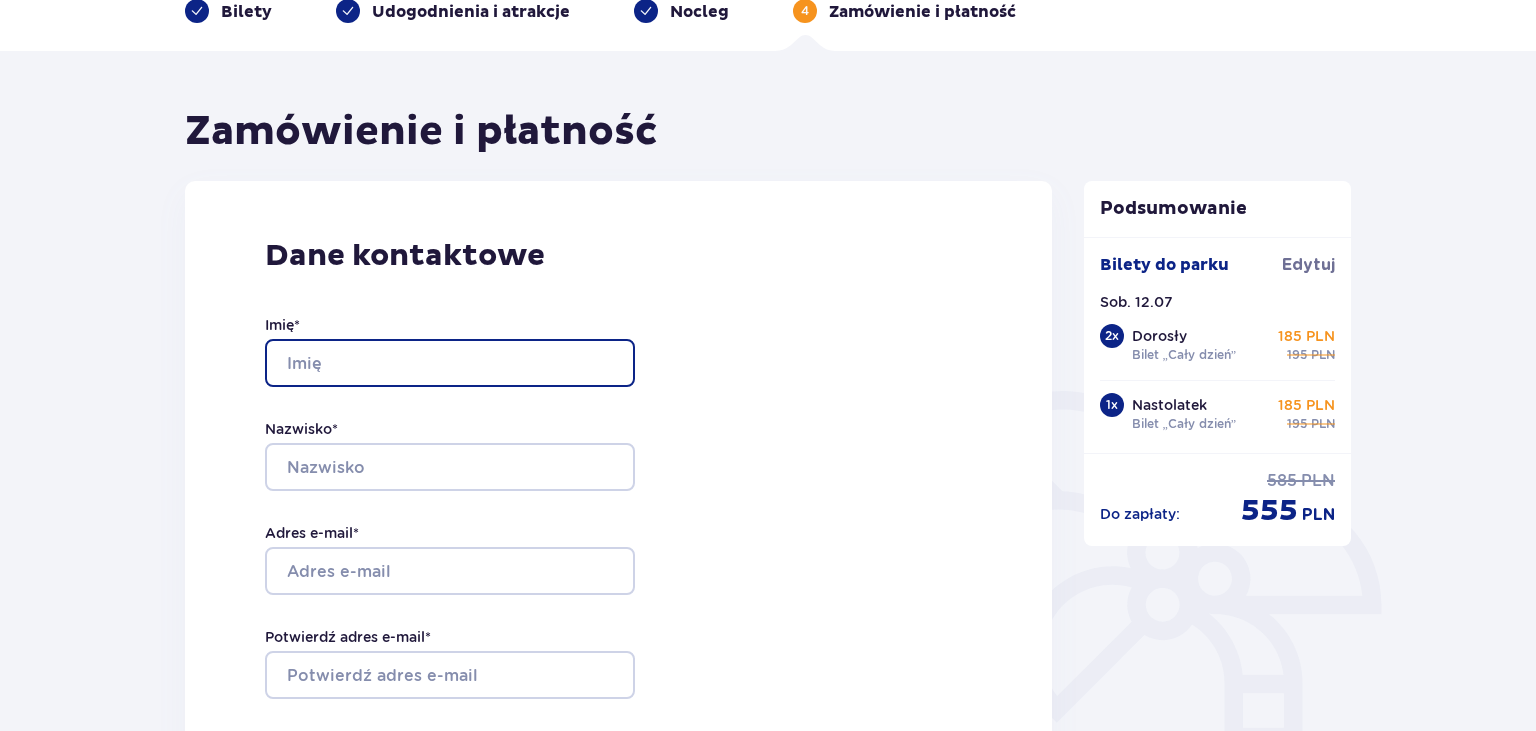 click on "Imię *" at bounding box center [450, 363] 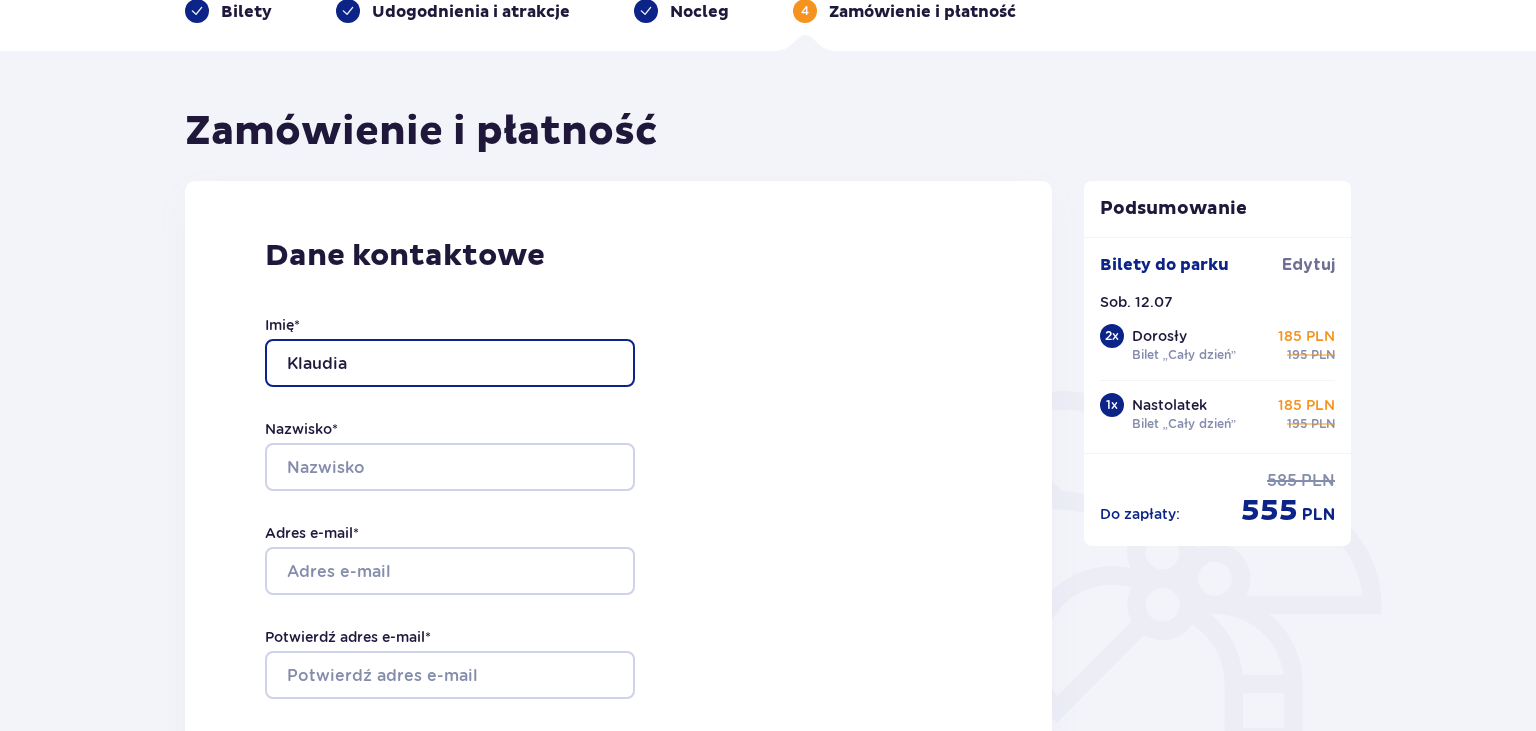 type on "Klaudia" 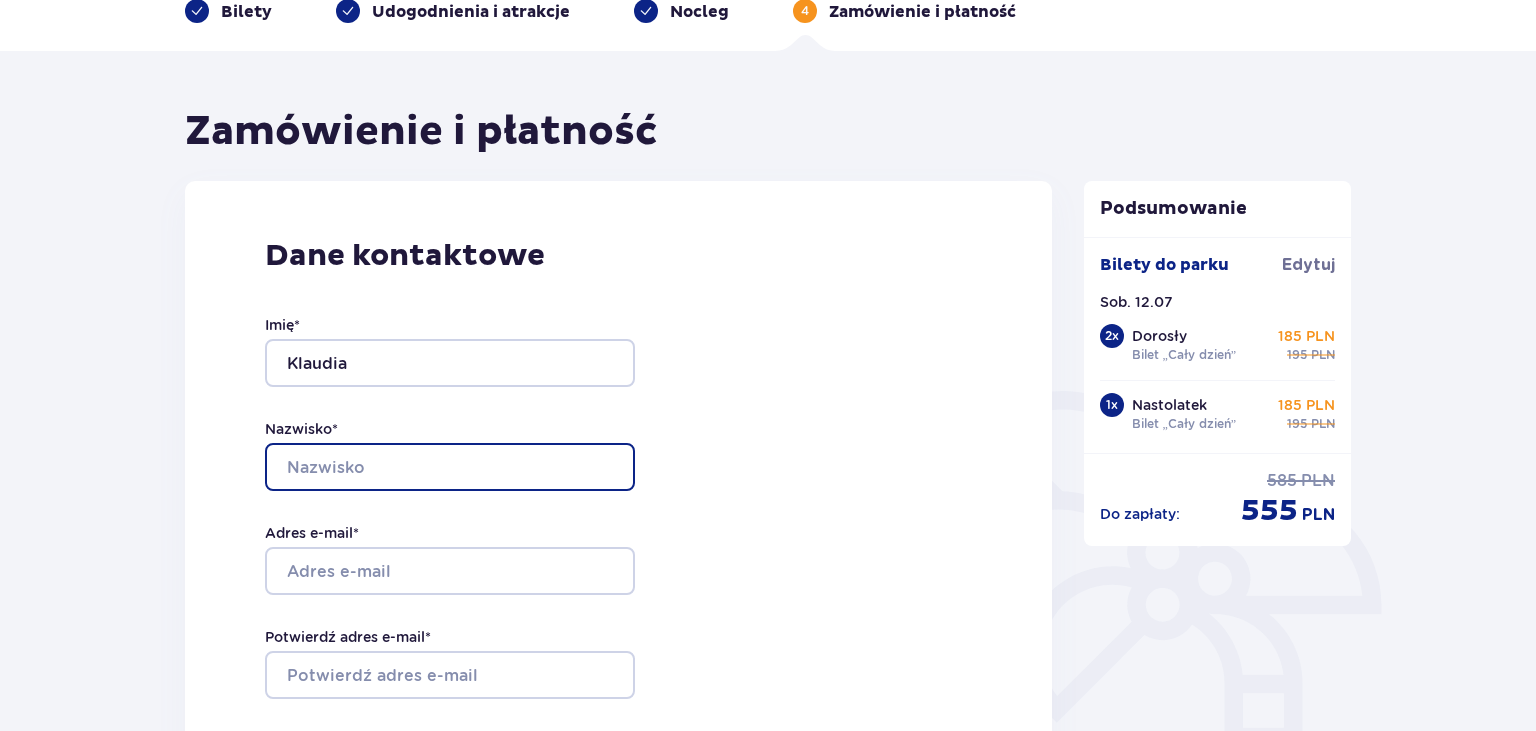 click on "Nazwisko *" at bounding box center (450, 467) 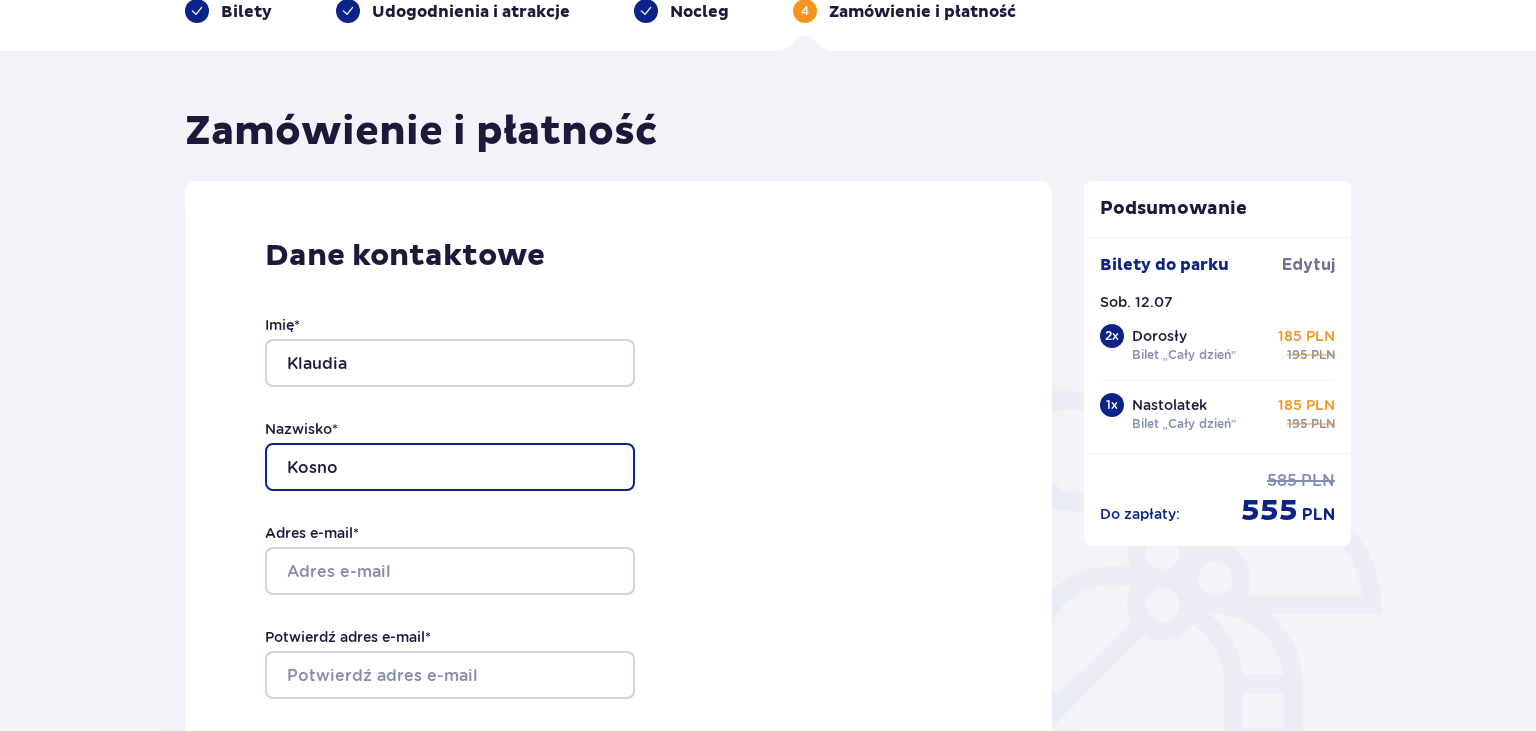 type on "Kosno" 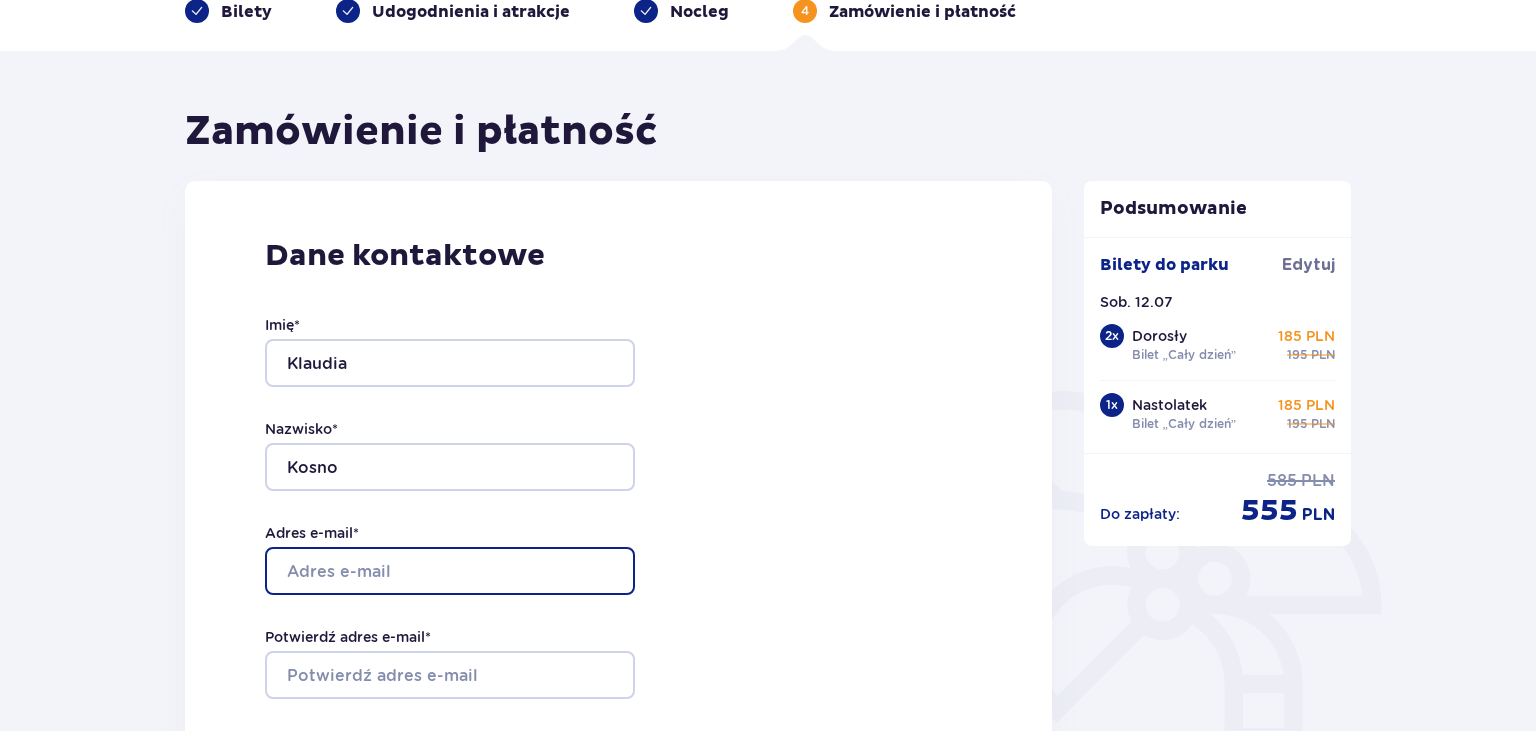 click on "Adres e-mail *" at bounding box center (450, 571) 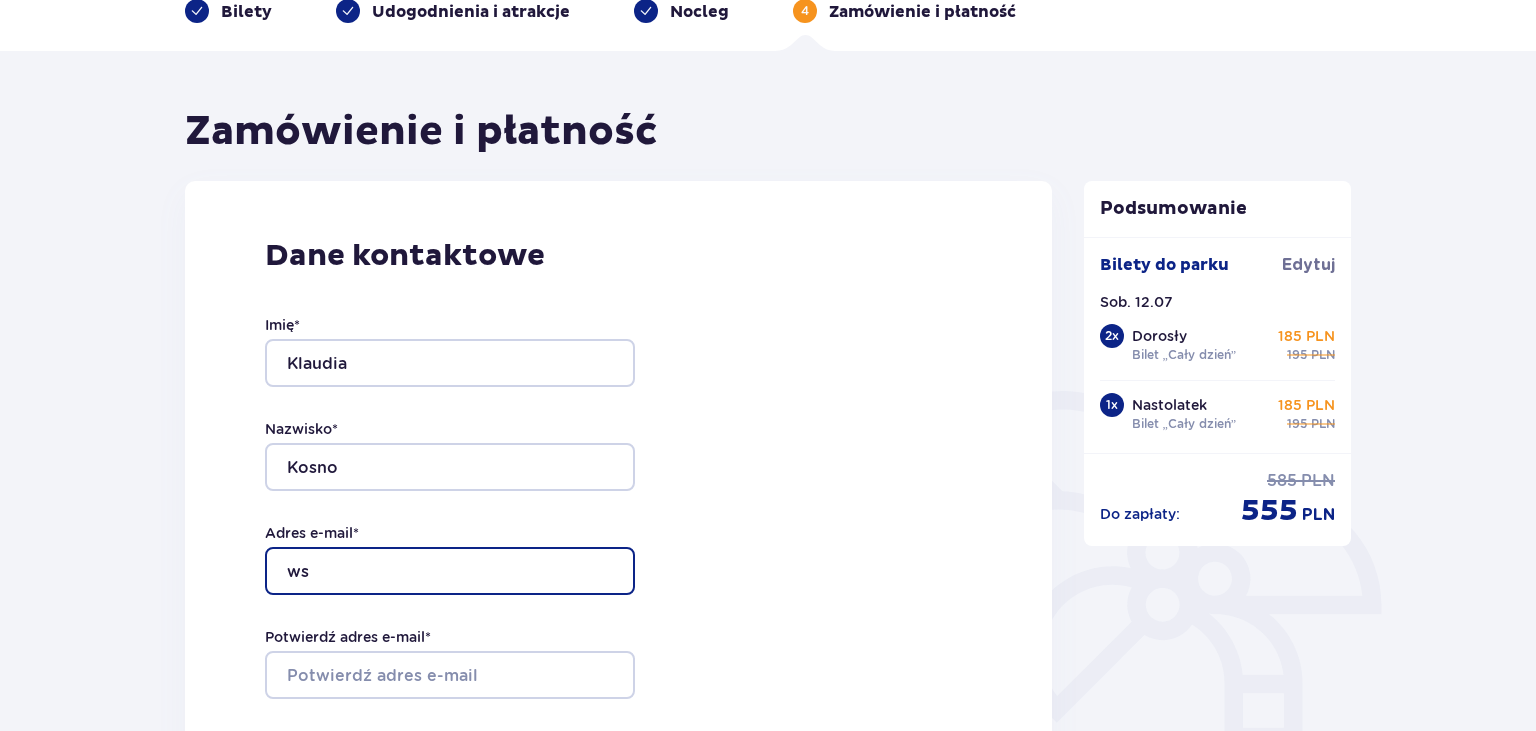 type on "w" 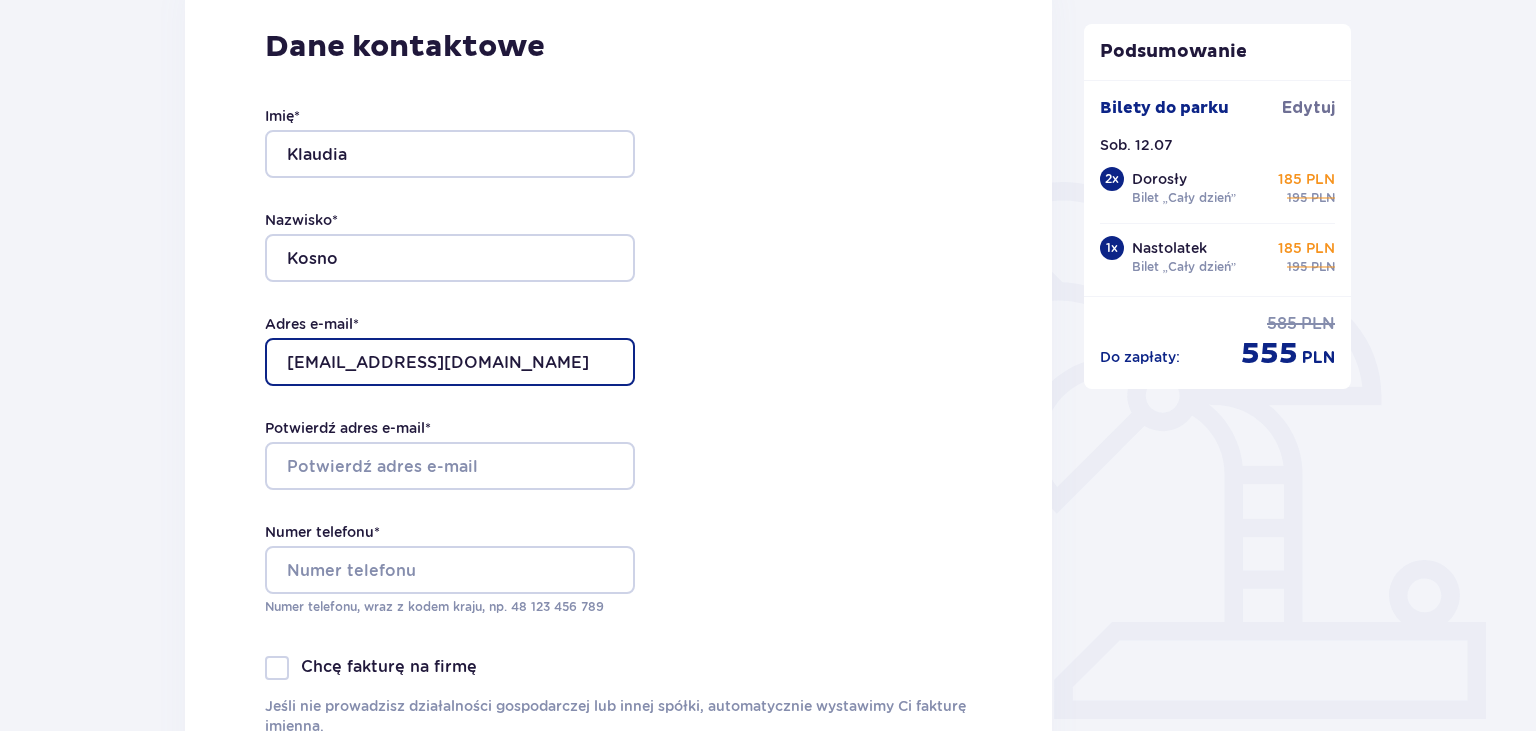scroll, scrollTop: 316, scrollLeft: 0, axis: vertical 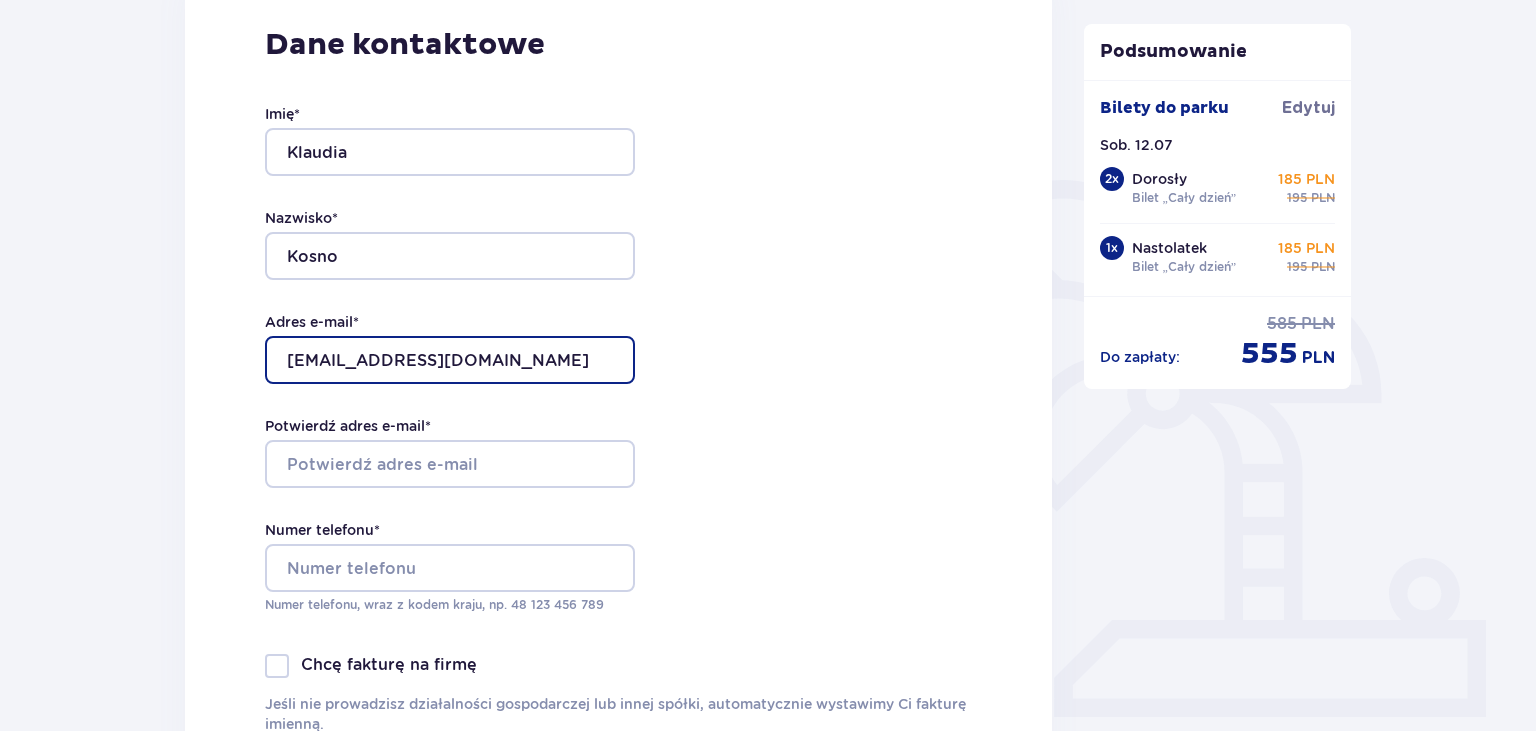 type on "wiolettas1@interia.pl" 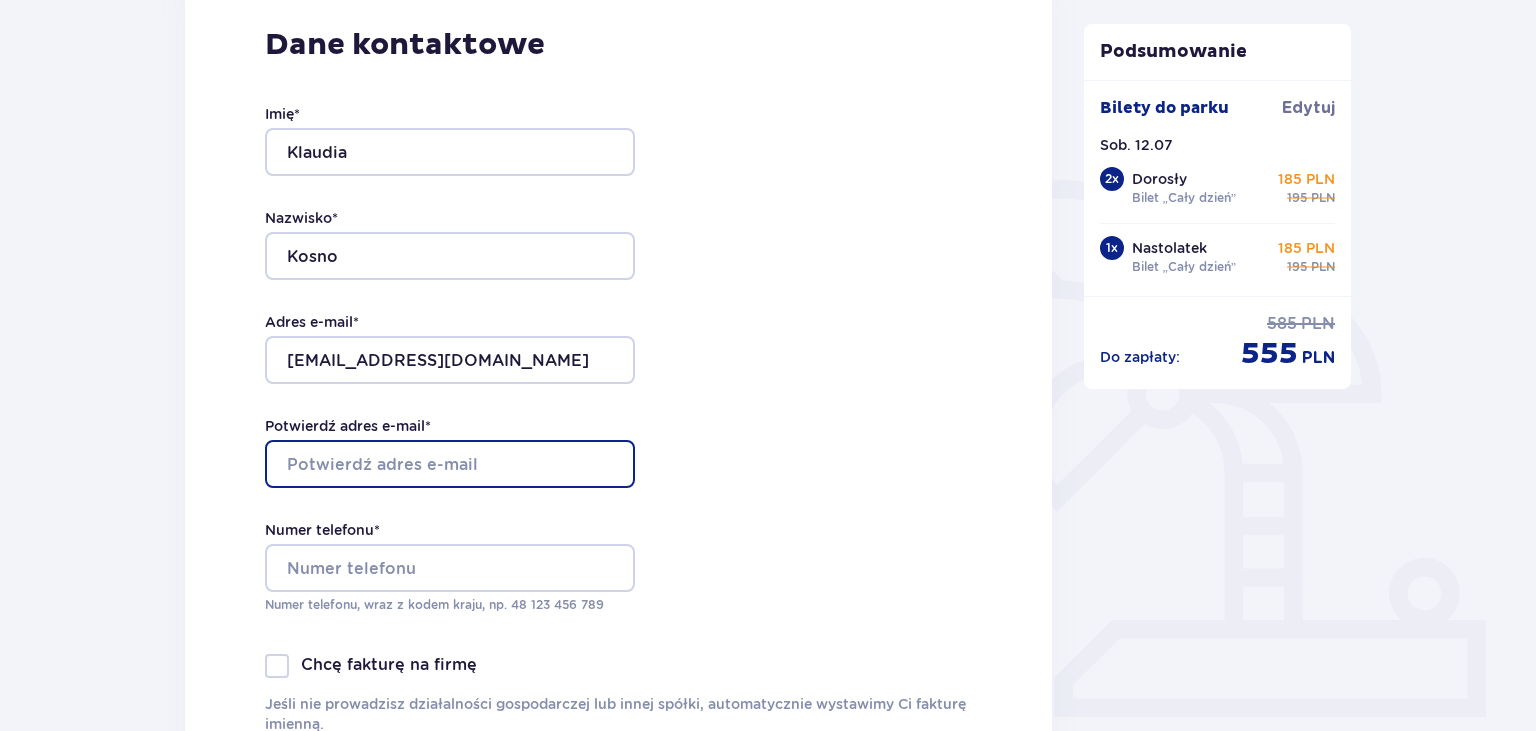 click on "Potwierdź adres e-mail *" at bounding box center [450, 464] 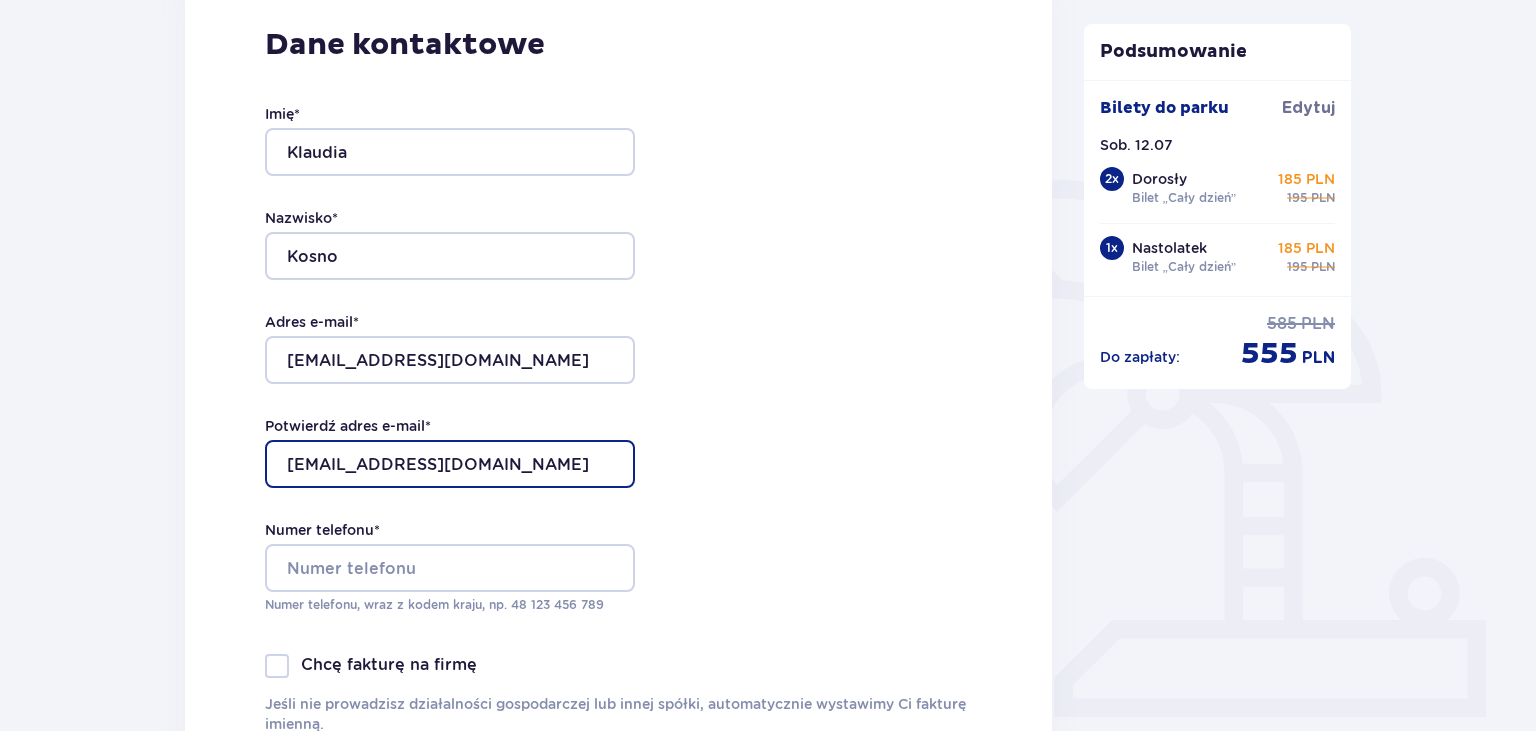 type on "wiolettas1@interia.pl" 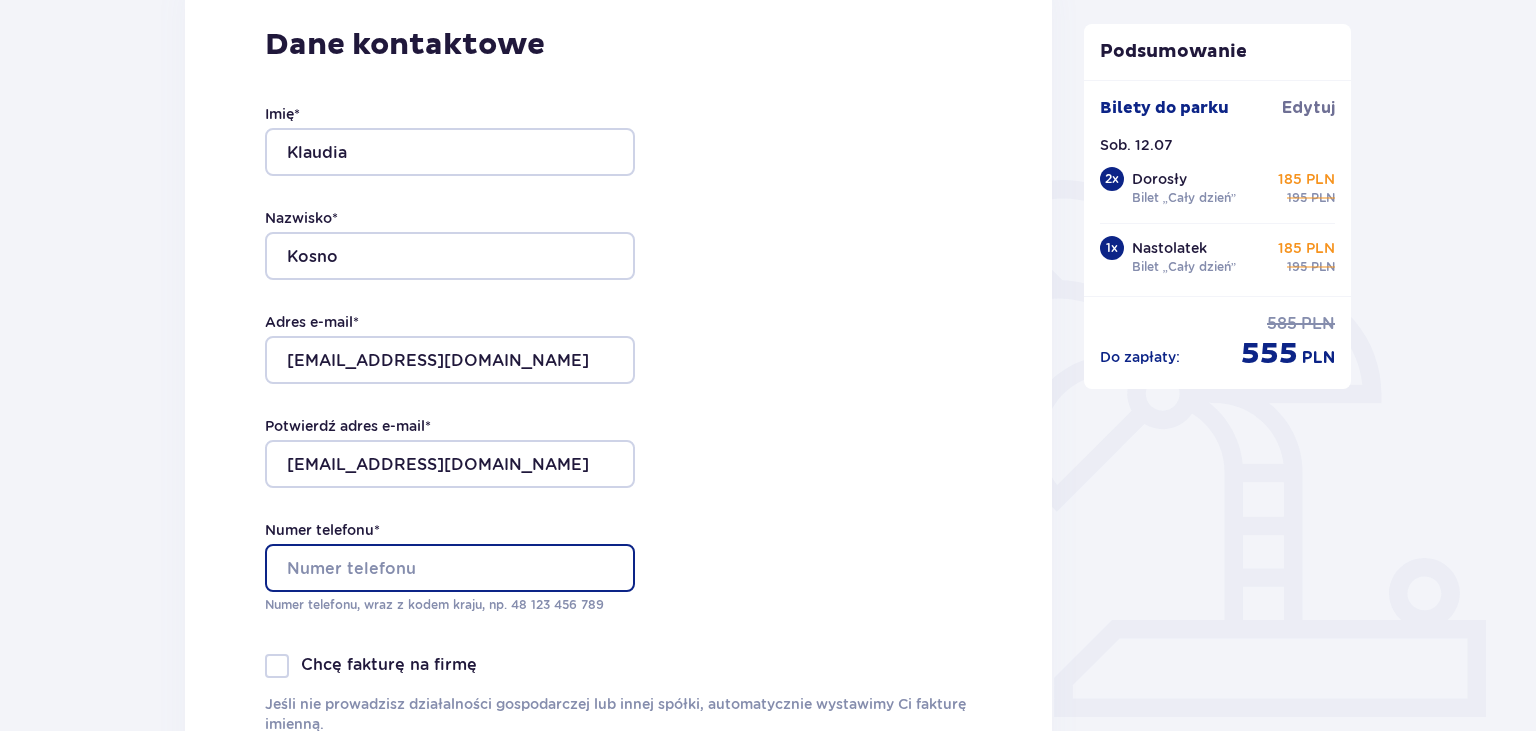 click on "Numer telefonu *" at bounding box center [450, 568] 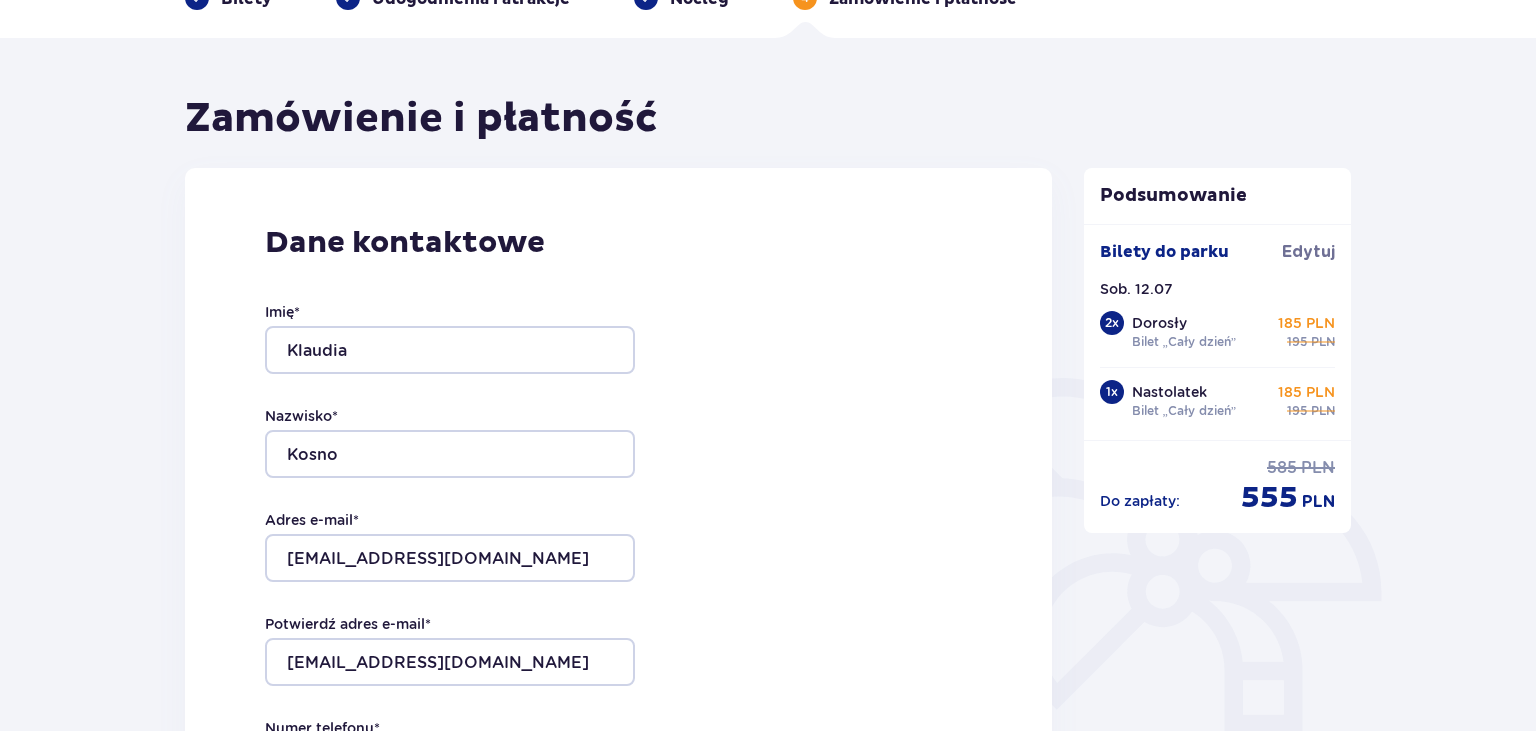 scroll, scrollTop: 0, scrollLeft: 0, axis: both 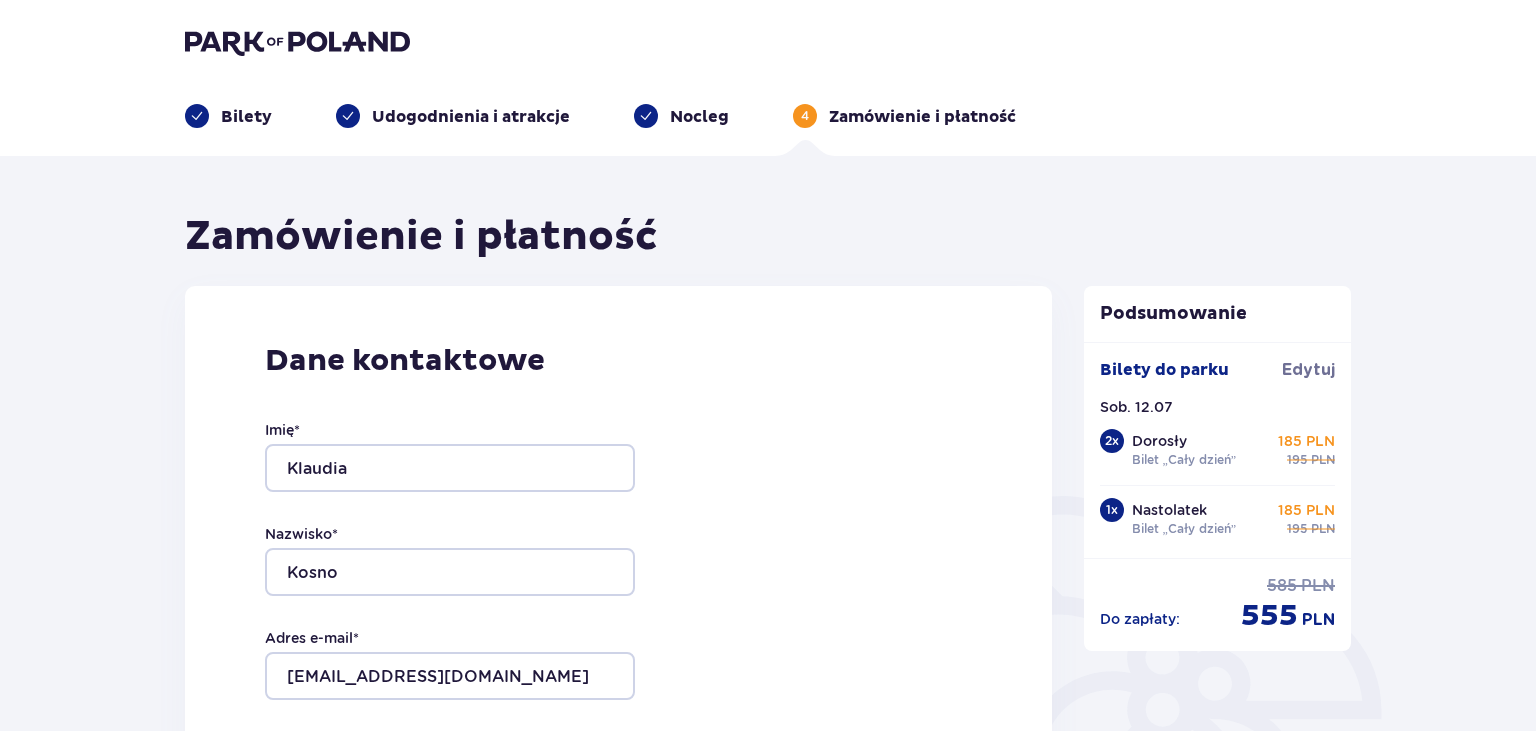 type on "517327904" 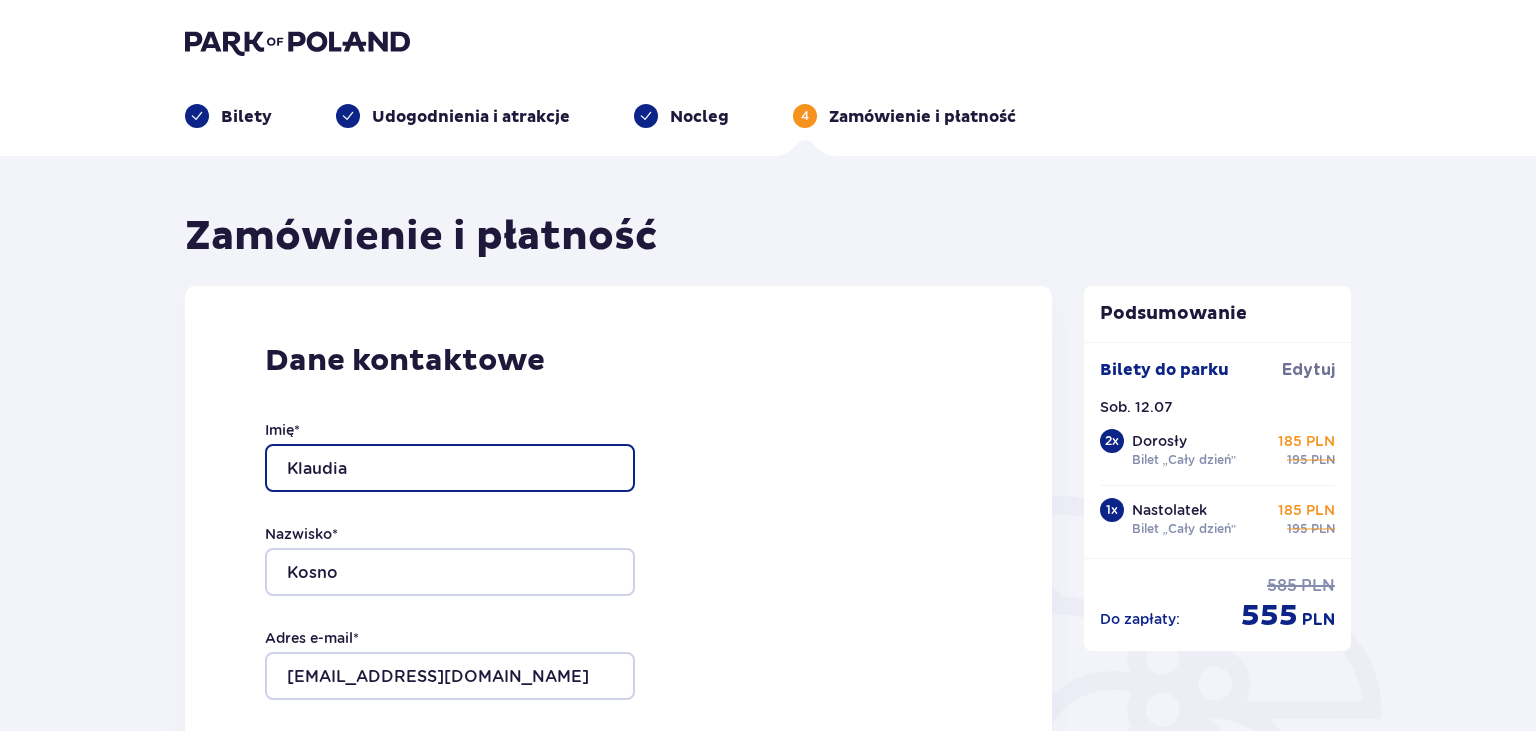 click on "Klaudia" at bounding box center (450, 468) 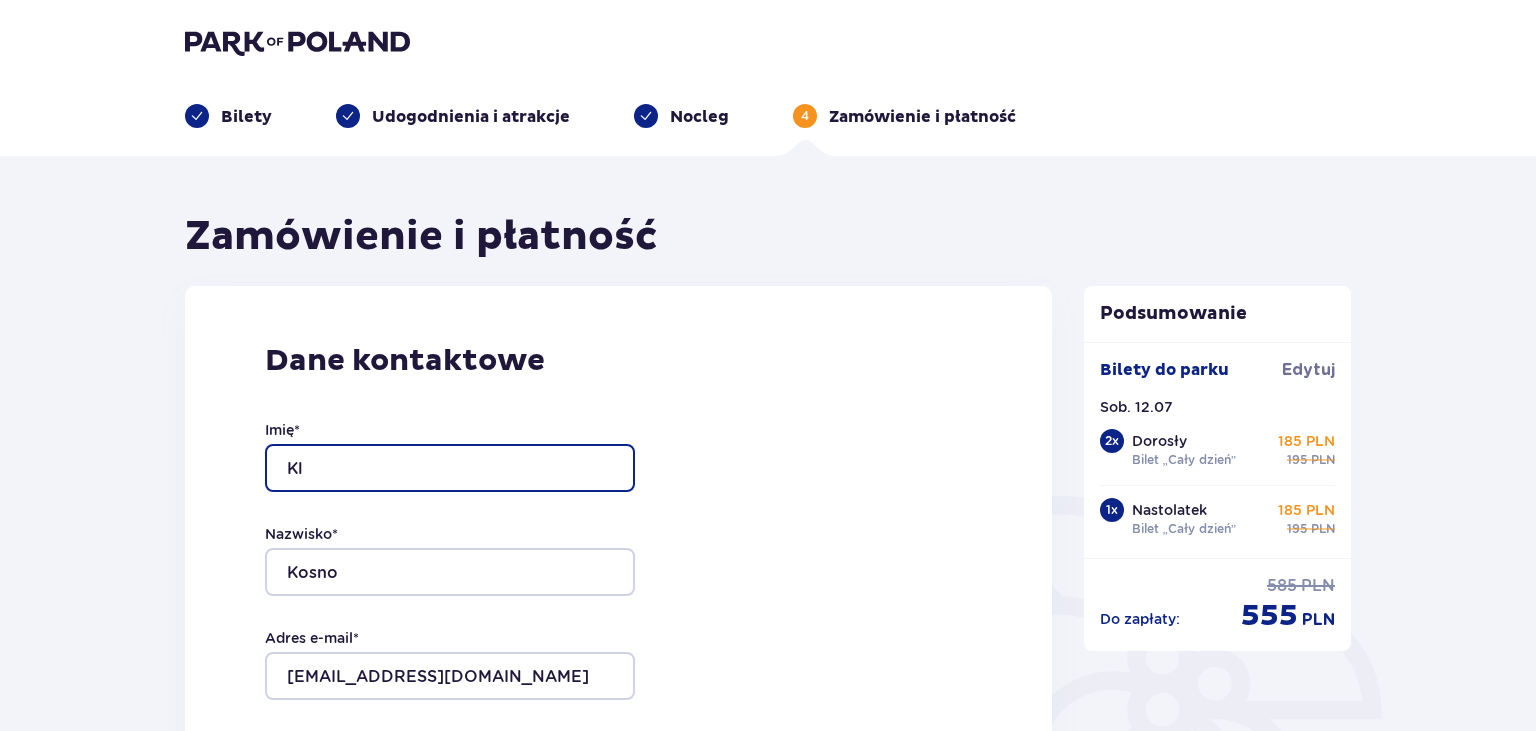 type on "K" 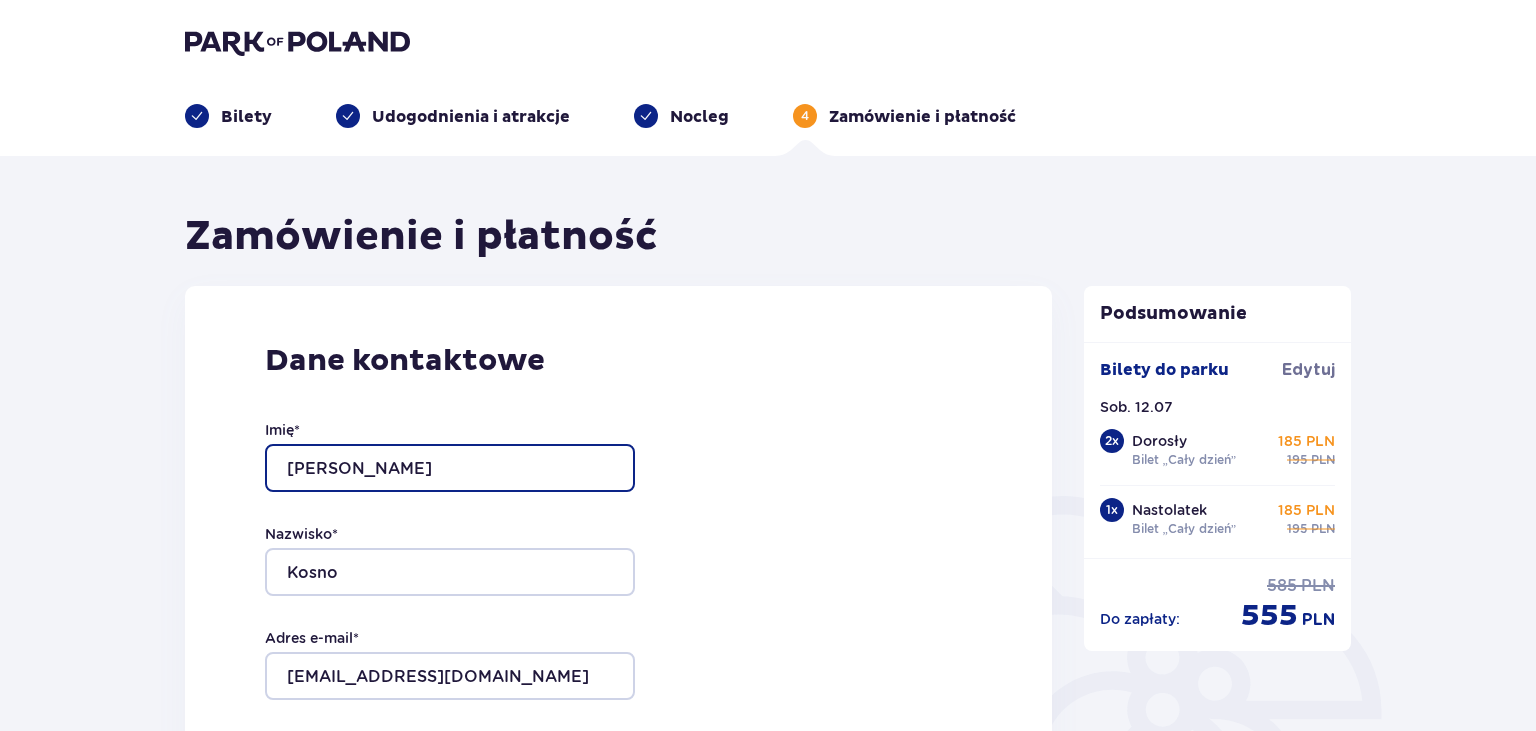 type on "Wioletta" 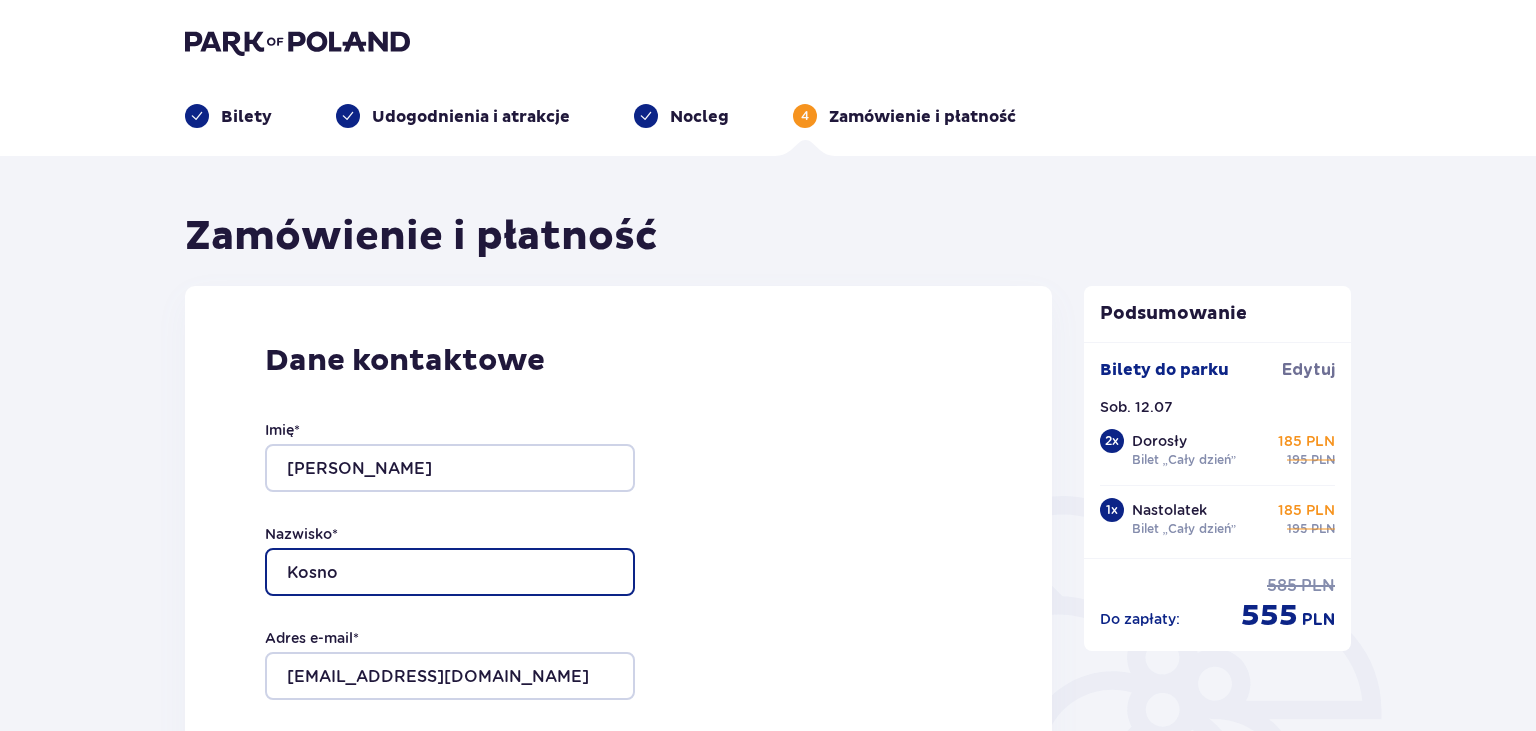 click on "Kosno" at bounding box center (450, 572) 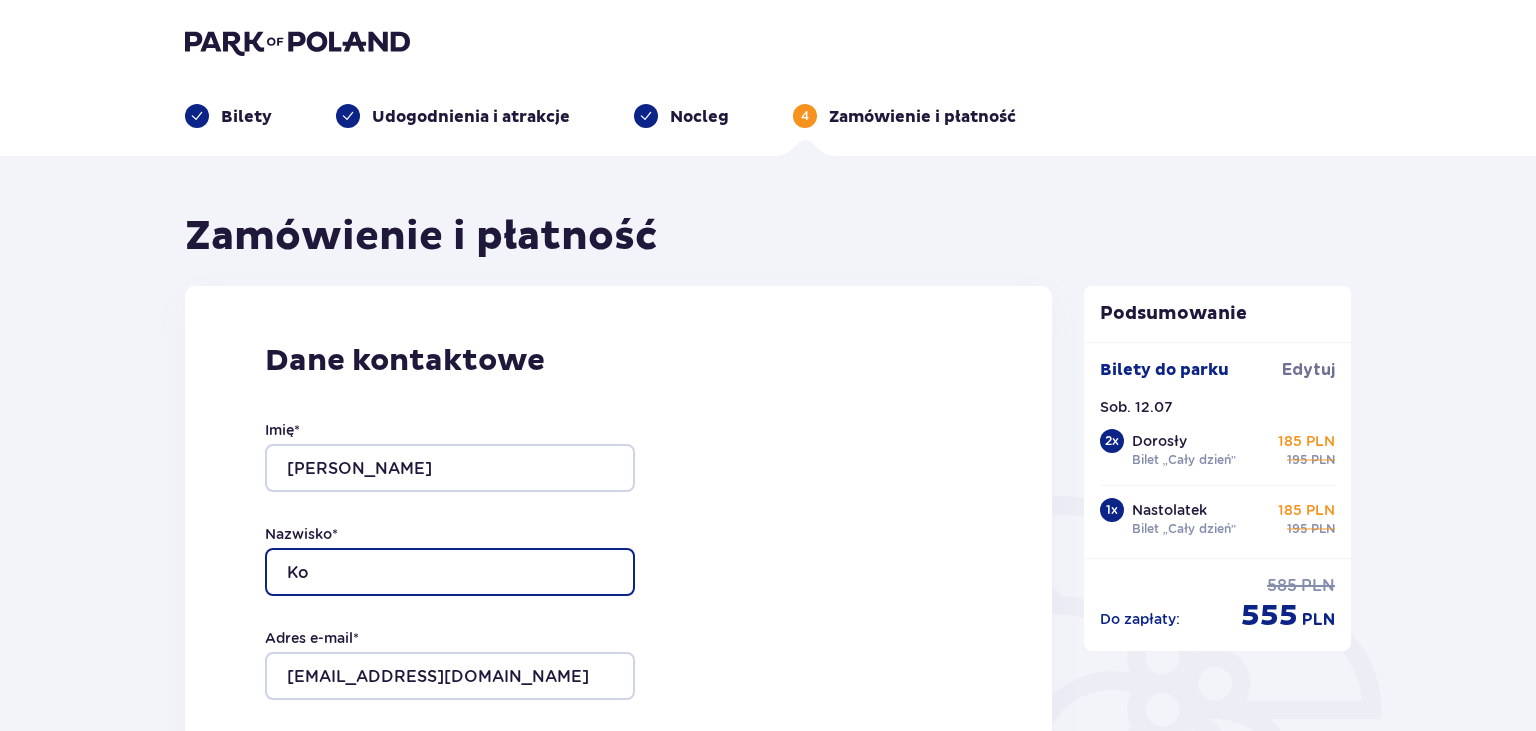 type on "K" 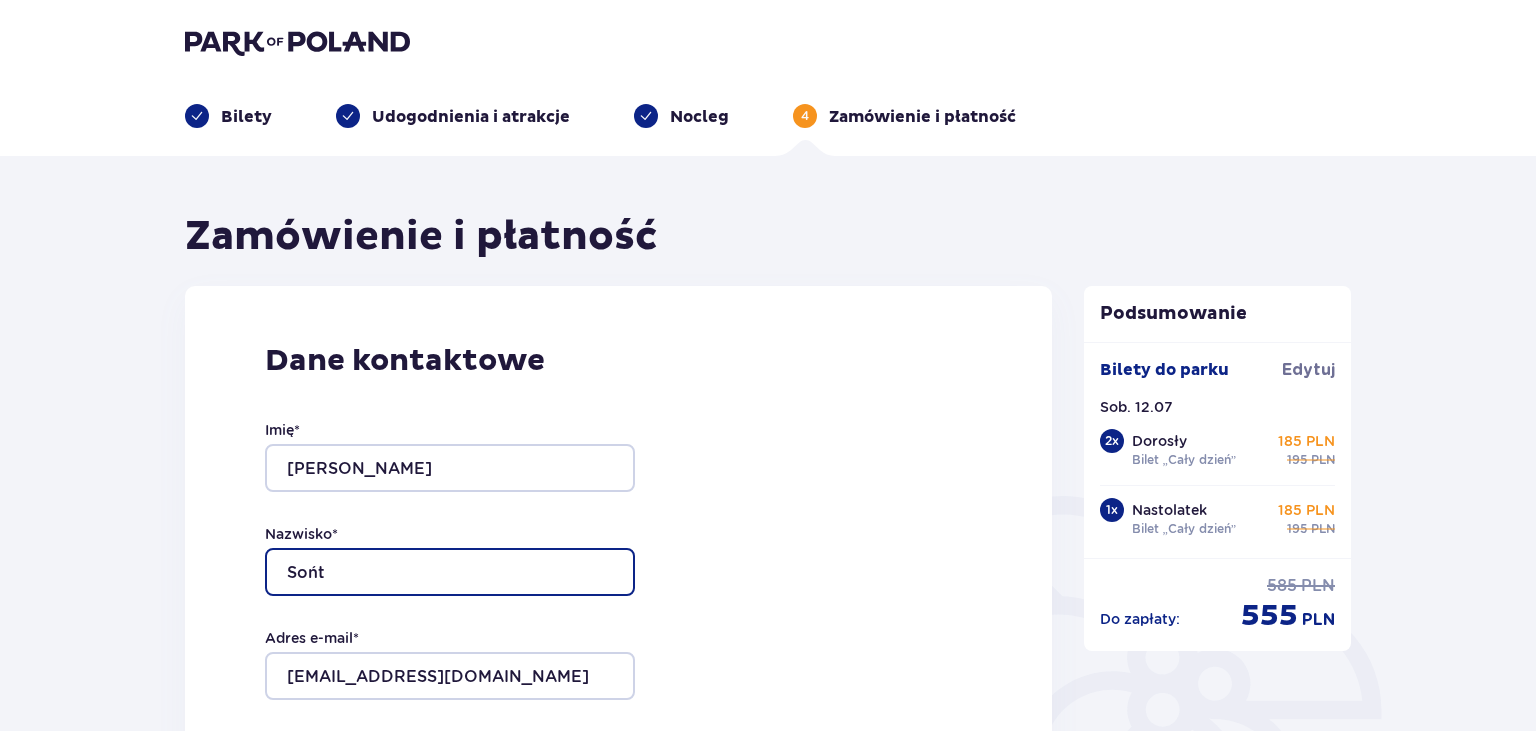 type on "Sońta" 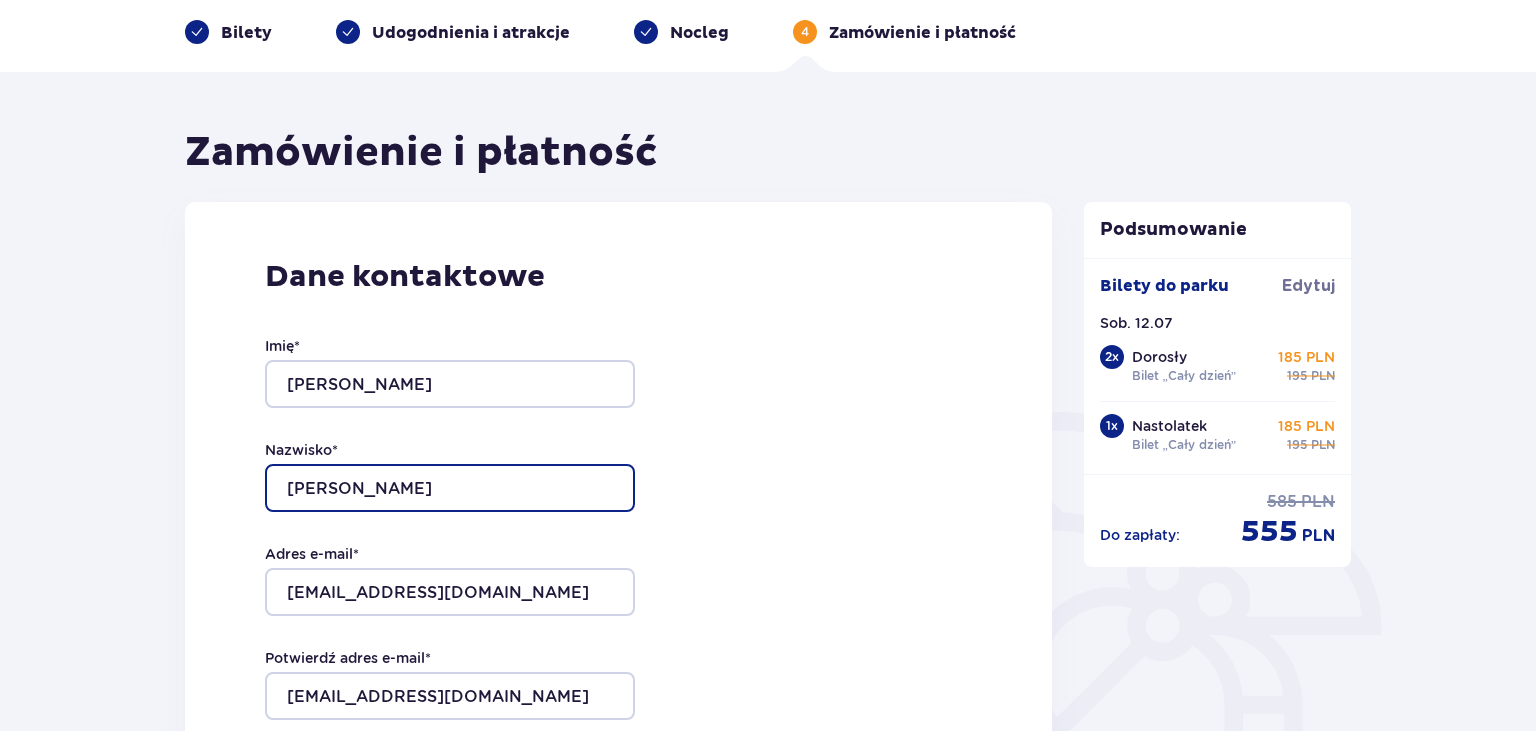 scroll, scrollTop: 0, scrollLeft: 0, axis: both 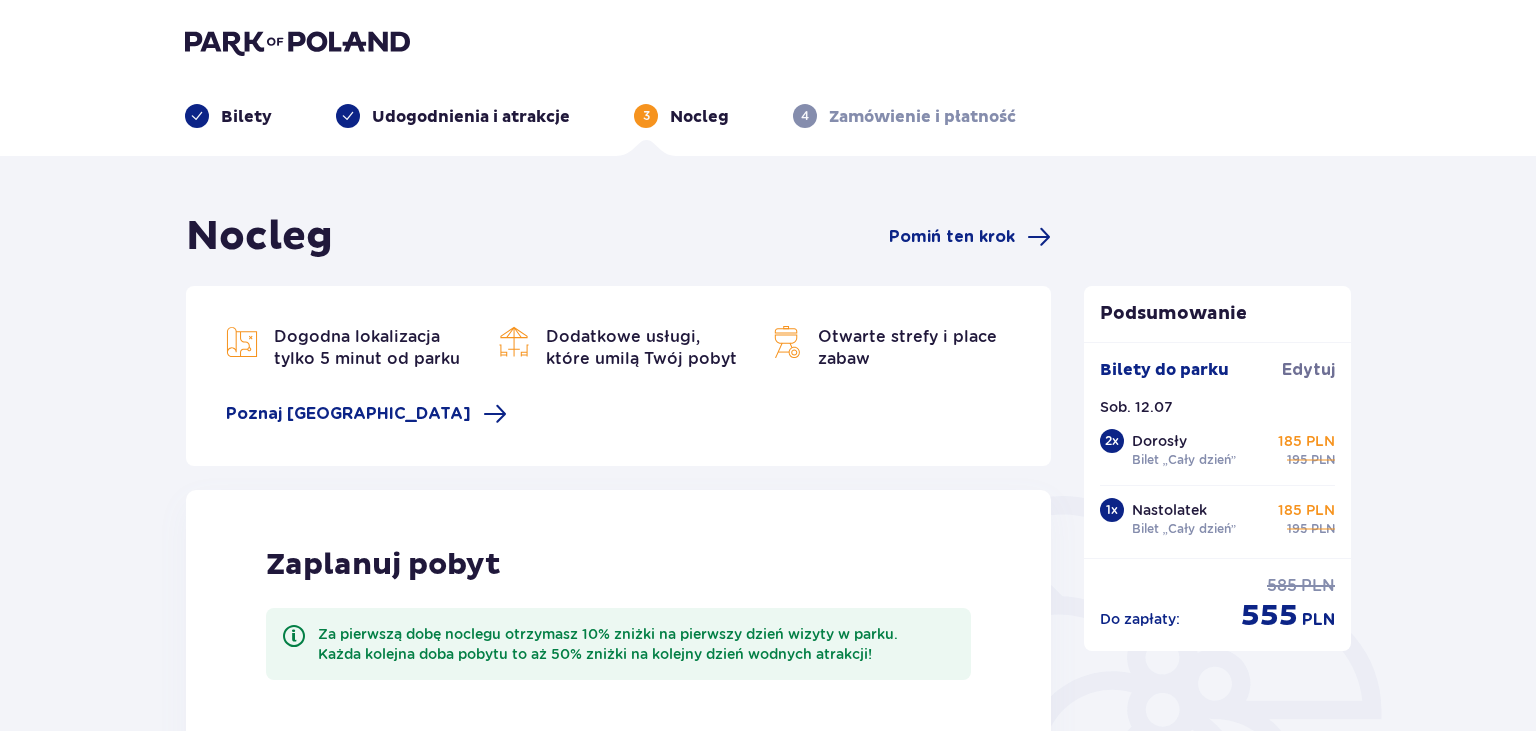 click on "Udogodnienia i atrakcje" at bounding box center [471, 117] 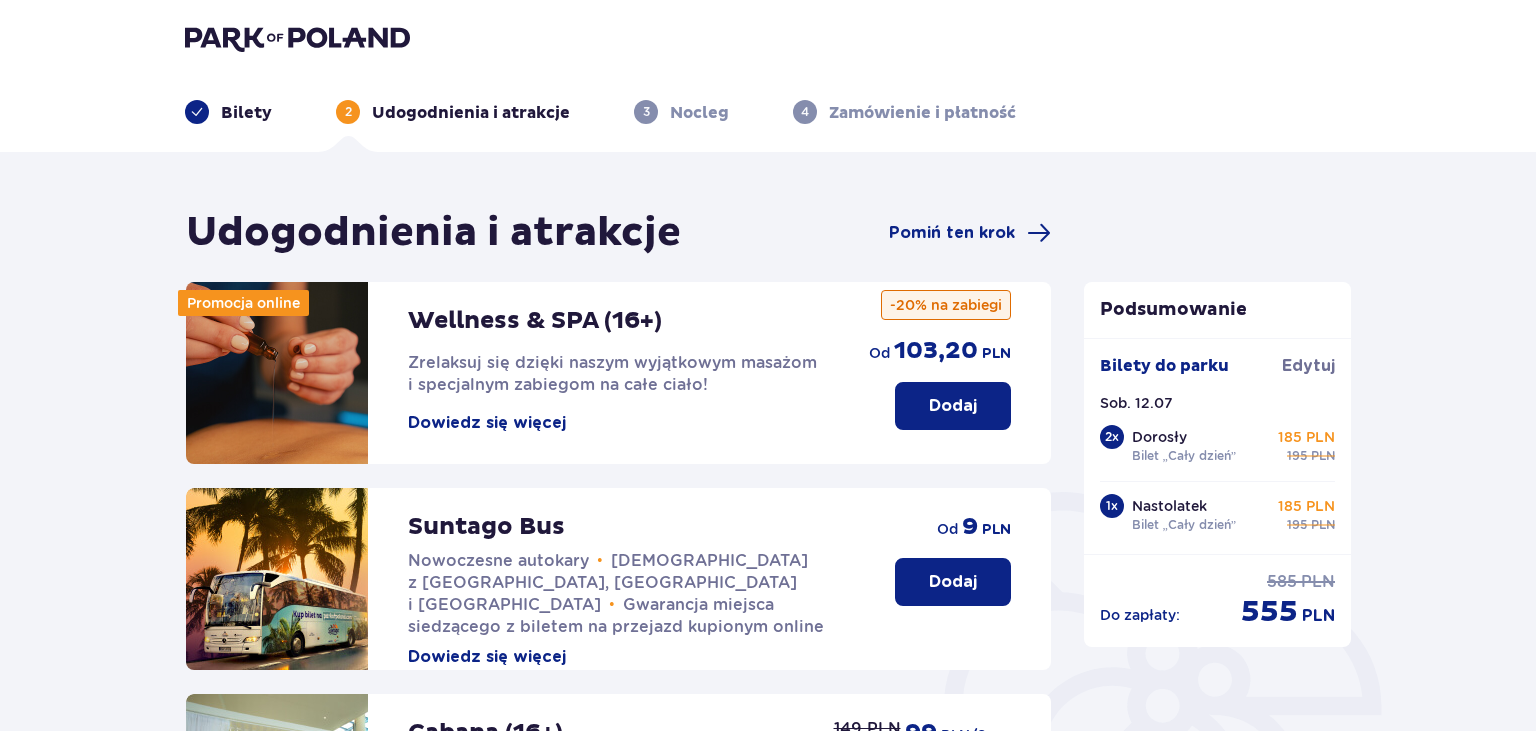 scroll, scrollTop: 0, scrollLeft: 0, axis: both 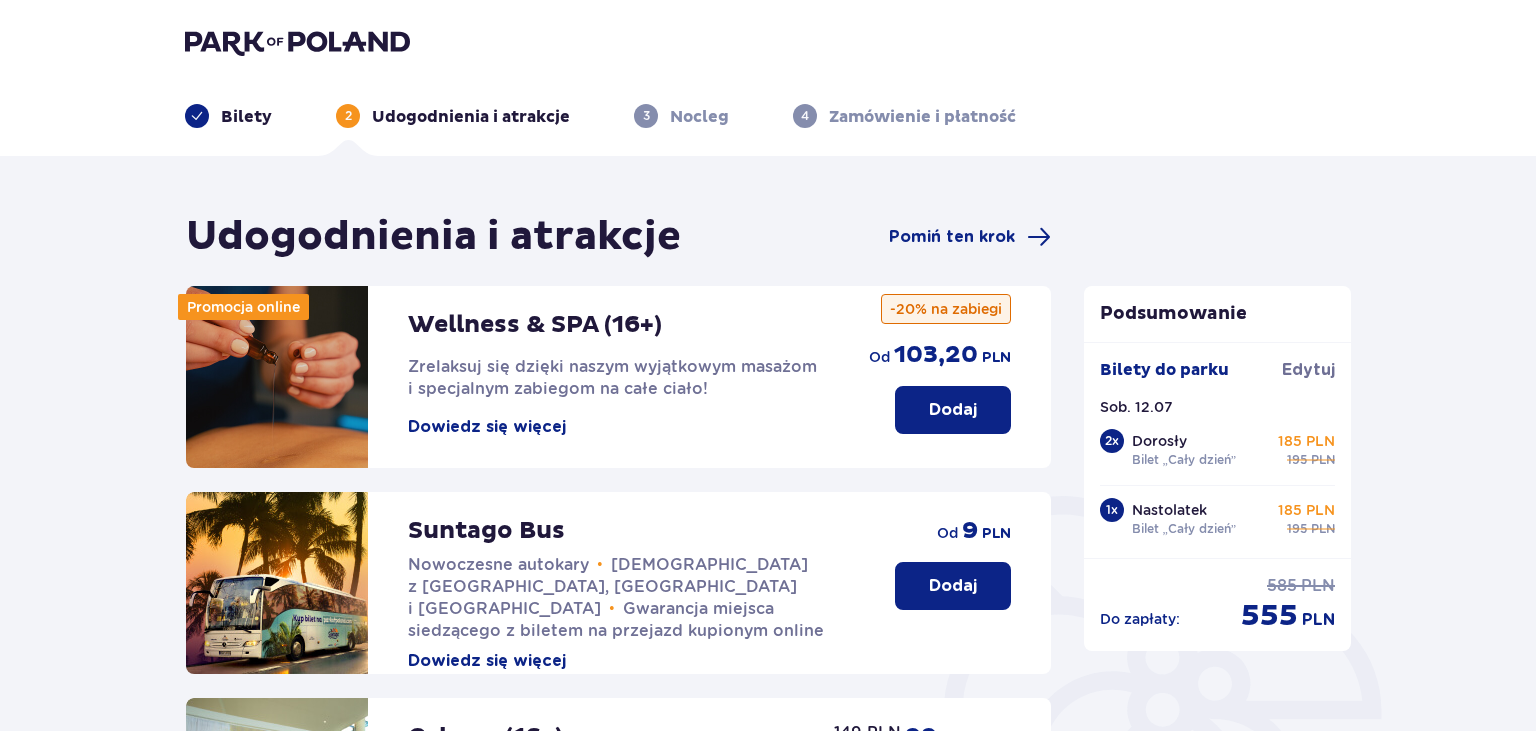 click on "Bilety" at bounding box center (228, 116) 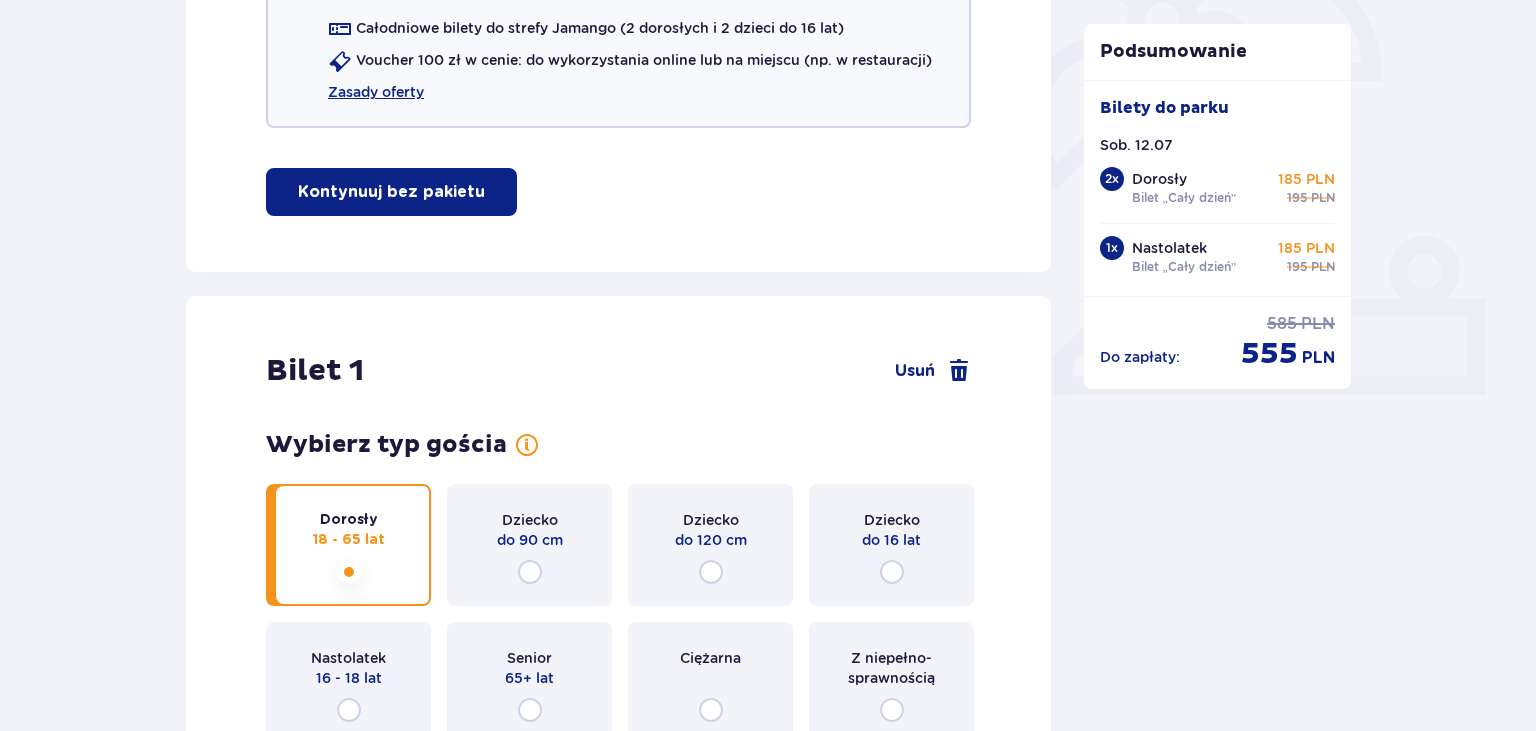 scroll, scrollTop: 844, scrollLeft: 0, axis: vertical 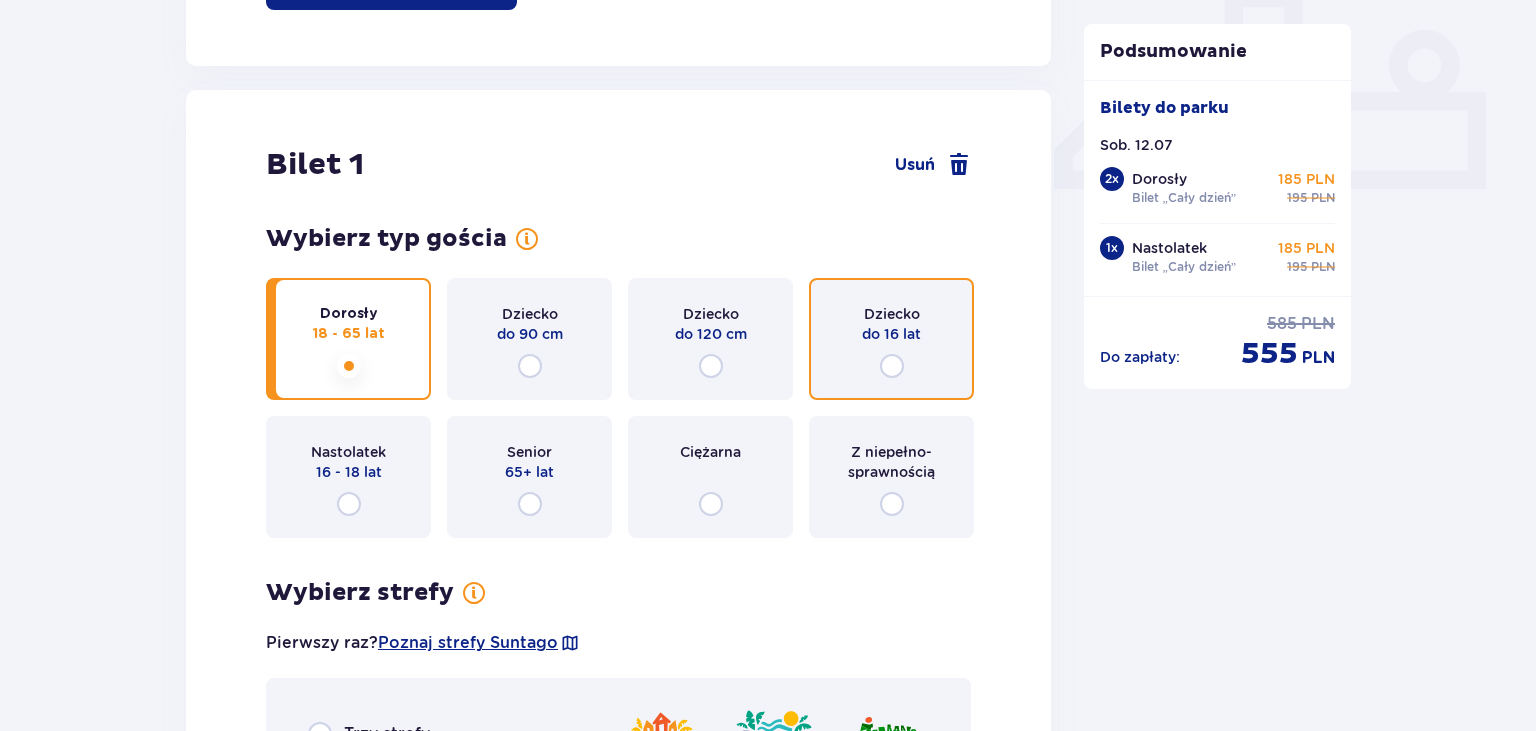 click at bounding box center [892, 366] 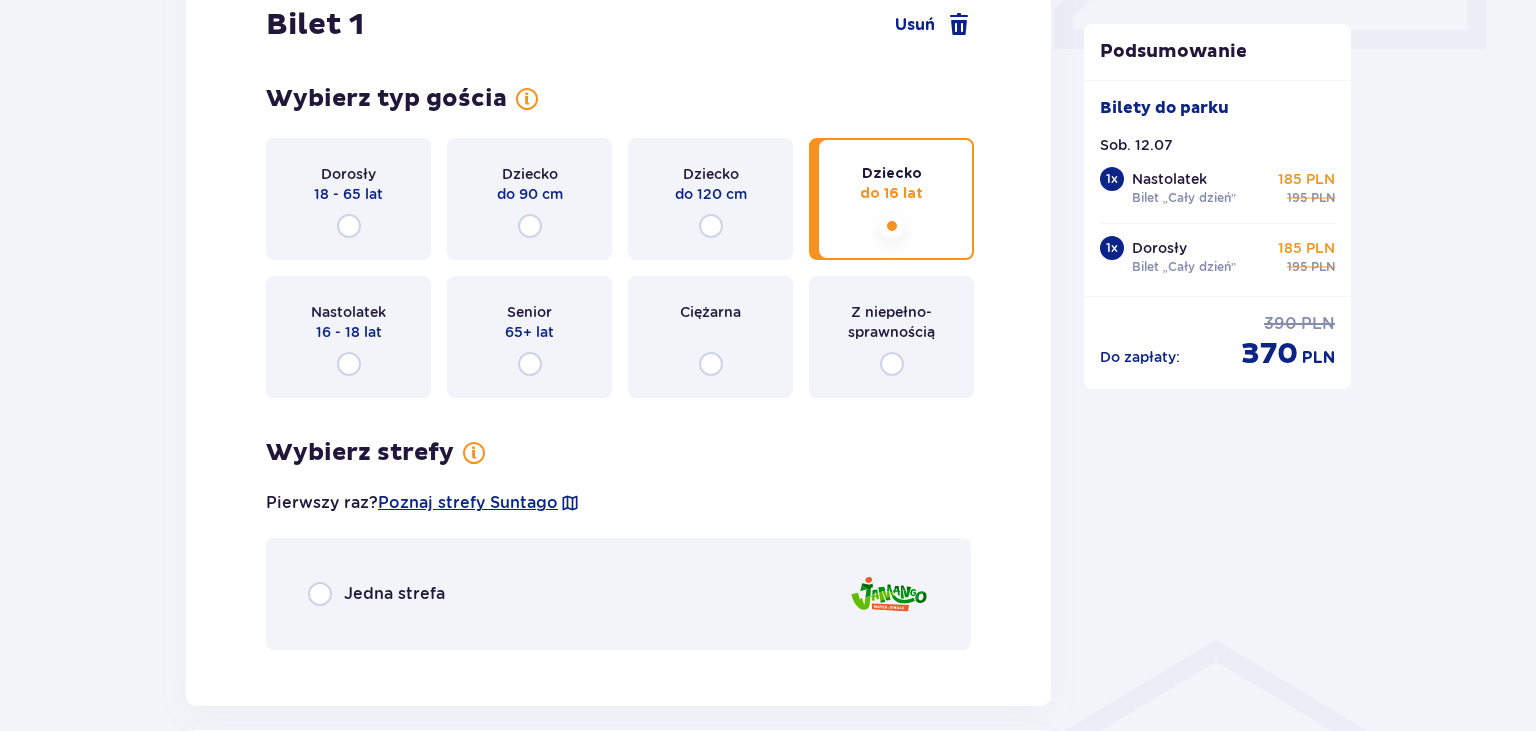 scroll, scrollTop: 974, scrollLeft: 0, axis: vertical 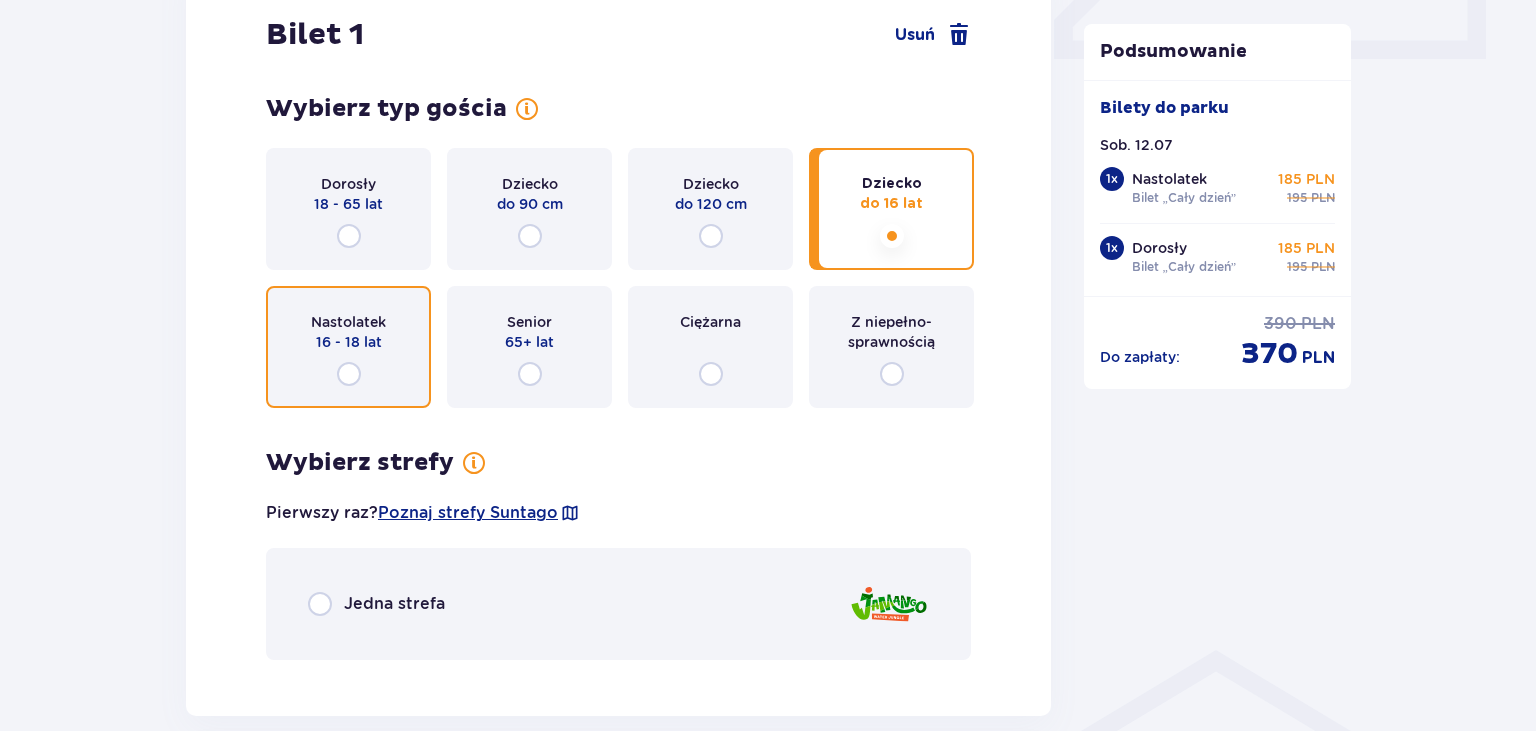 click at bounding box center [349, 374] 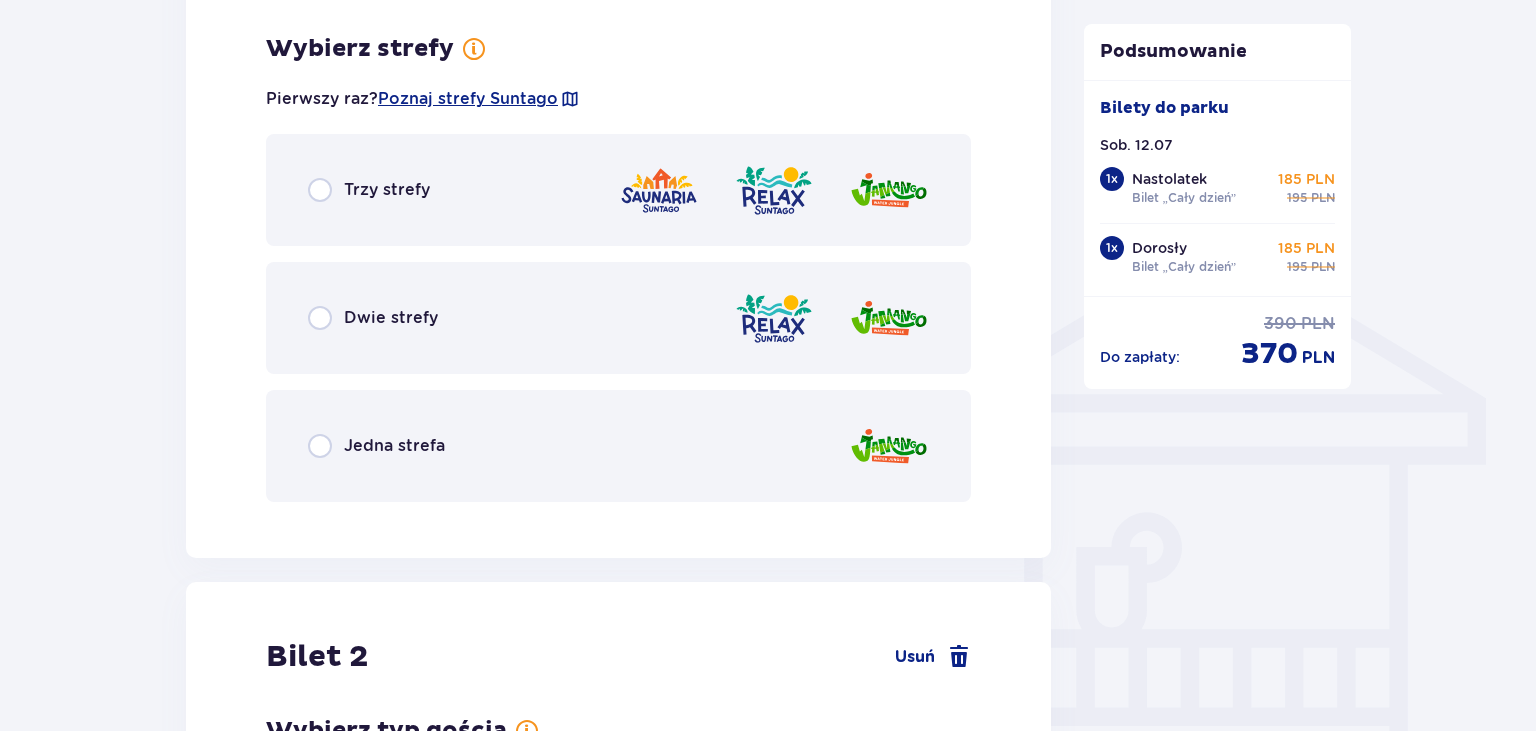 scroll, scrollTop: 1396, scrollLeft: 0, axis: vertical 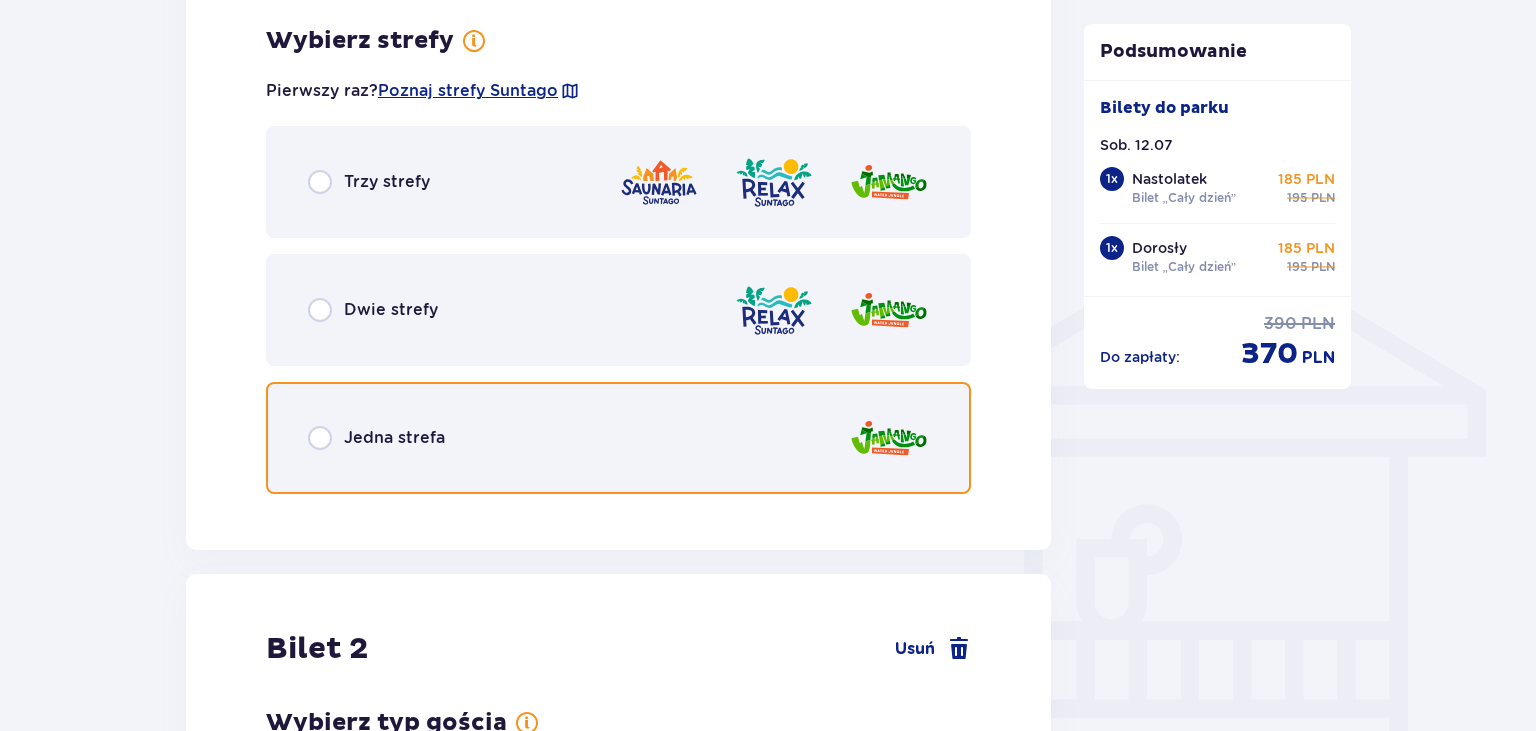 click at bounding box center [320, 438] 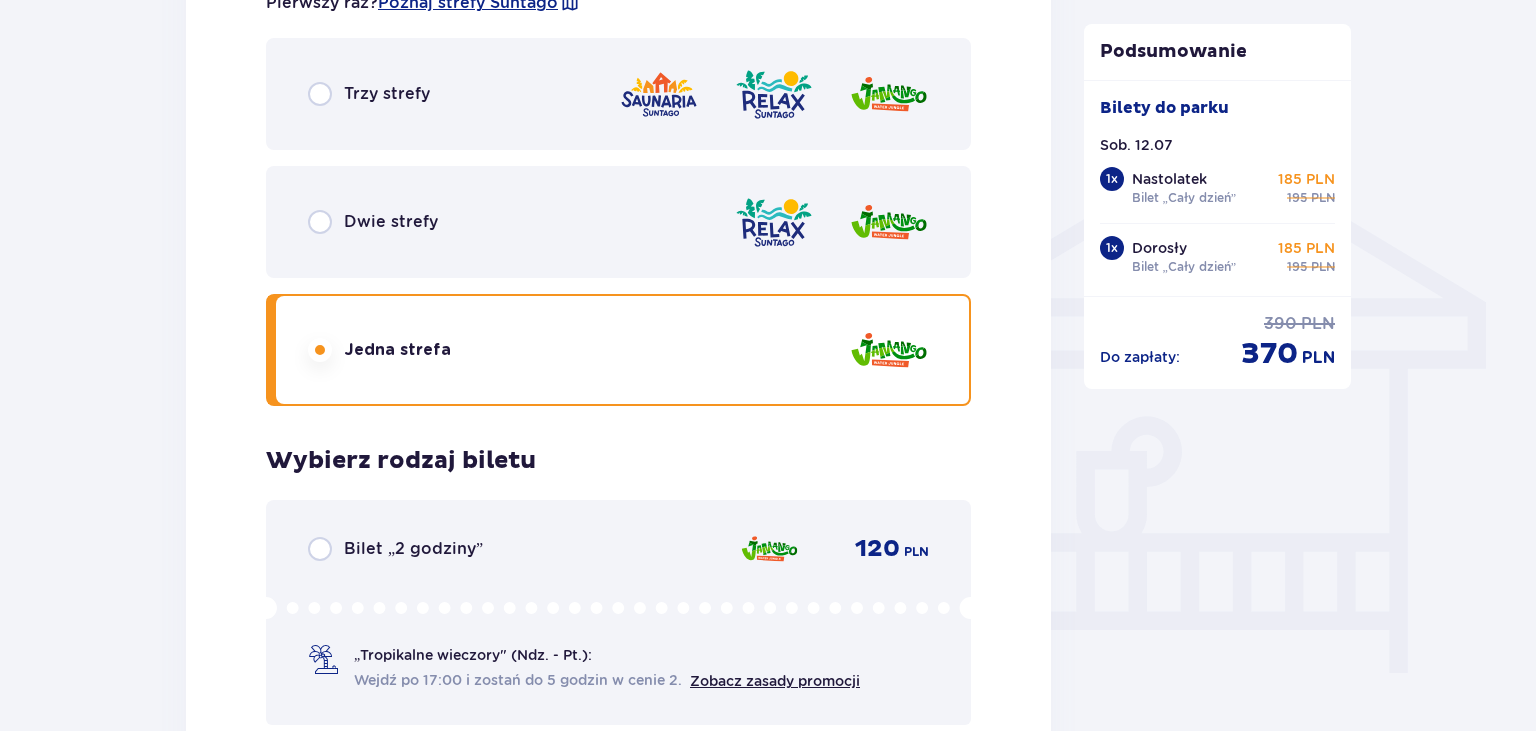 scroll, scrollTop: 1482, scrollLeft: 0, axis: vertical 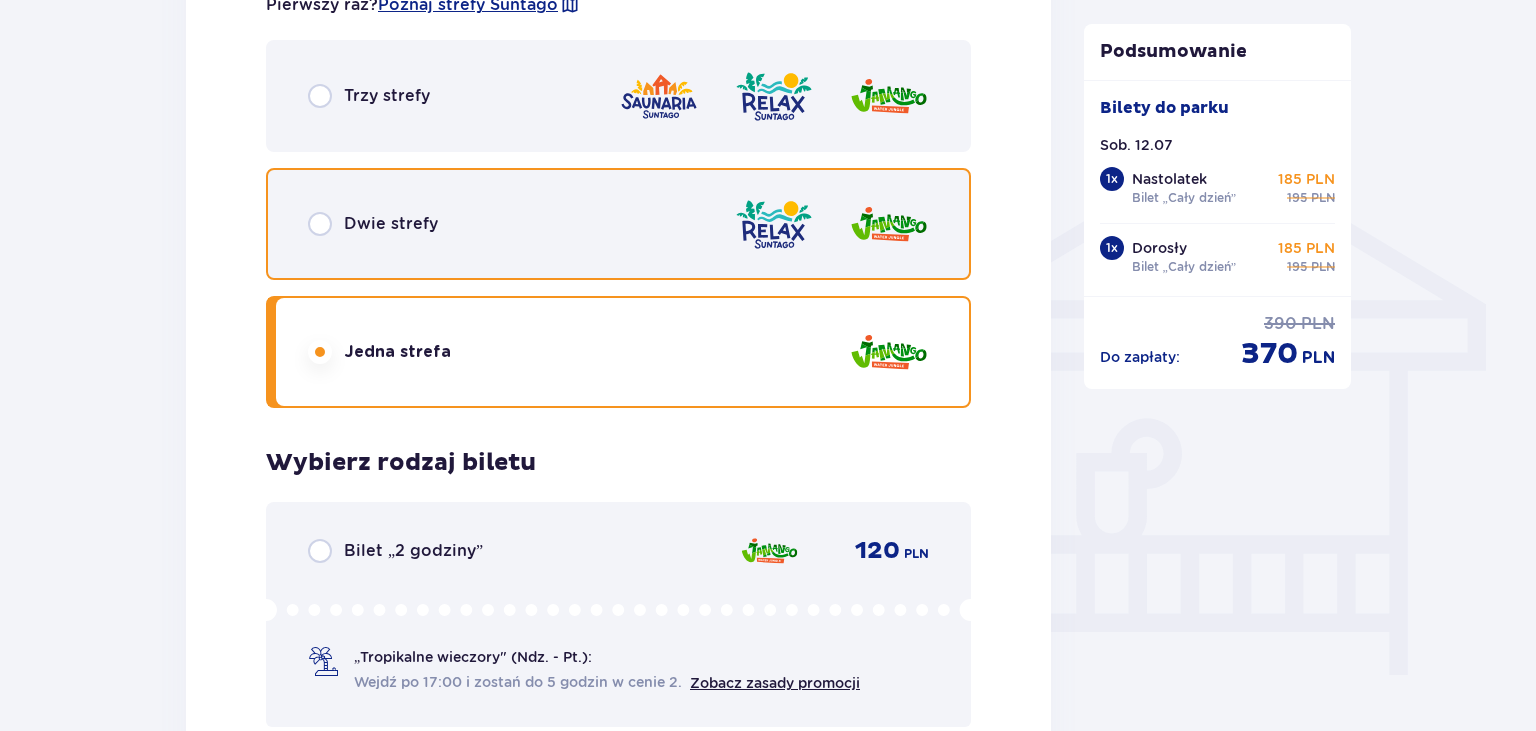 click at bounding box center (320, 224) 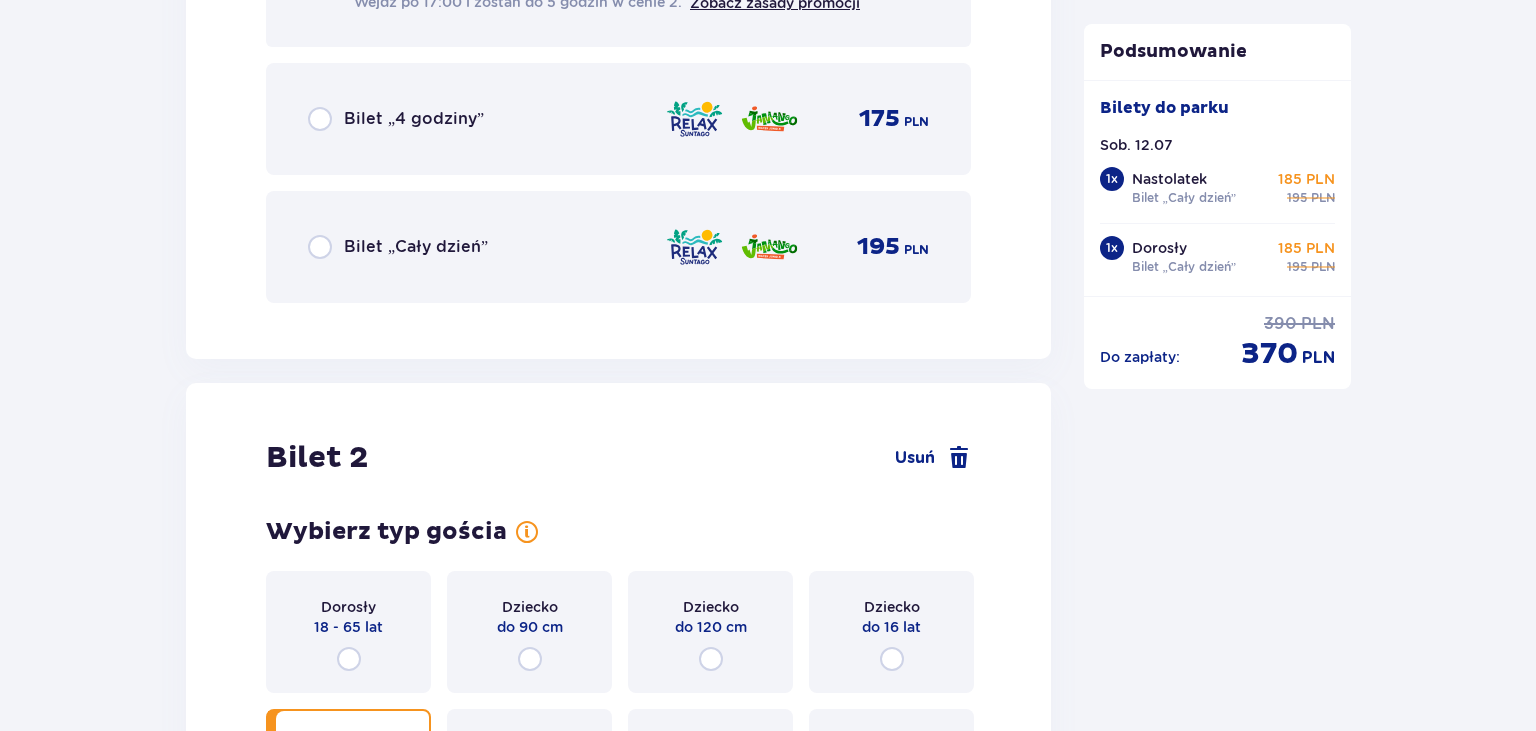 scroll, scrollTop: 2479, scrollLeft: 0, axis: vertical 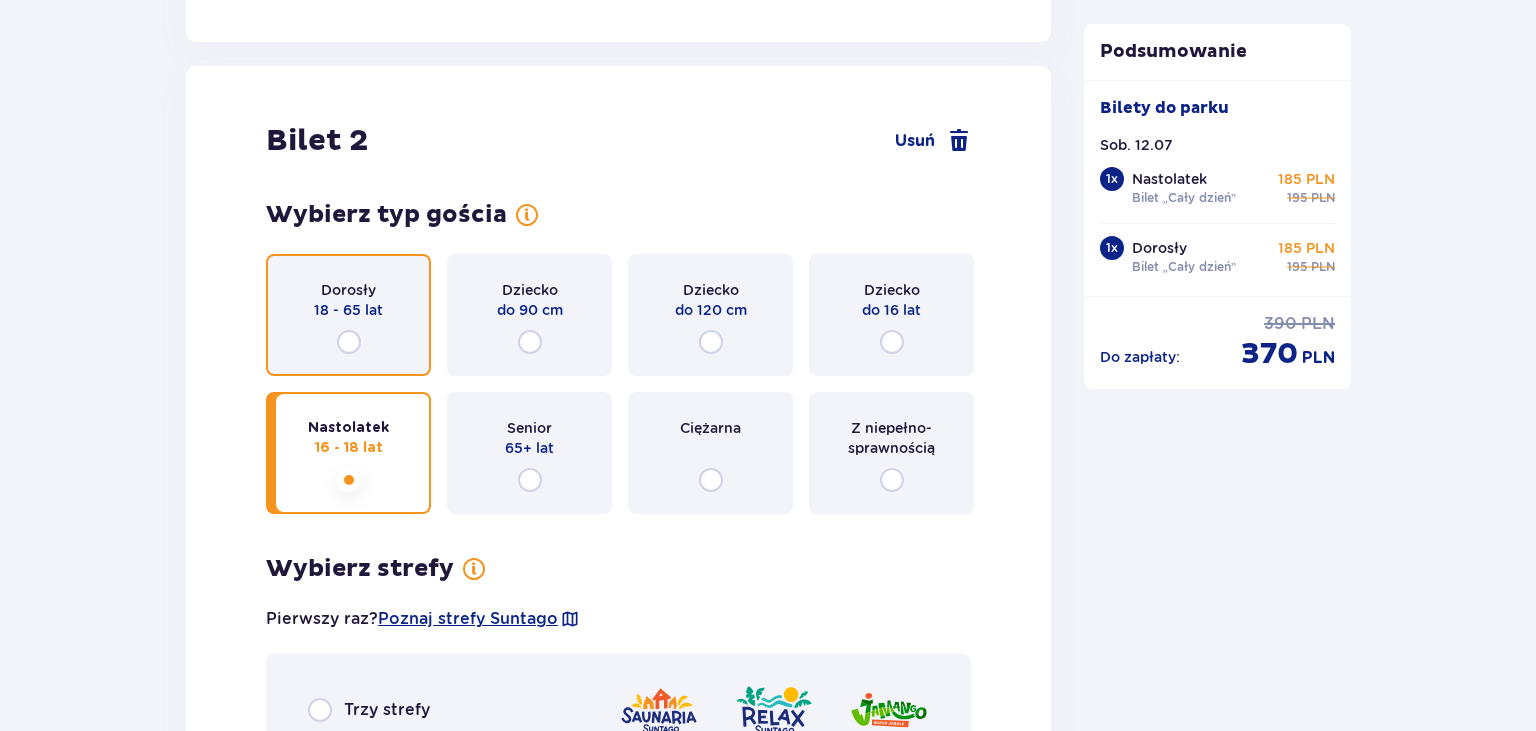 click at bounding box center (349, 342) 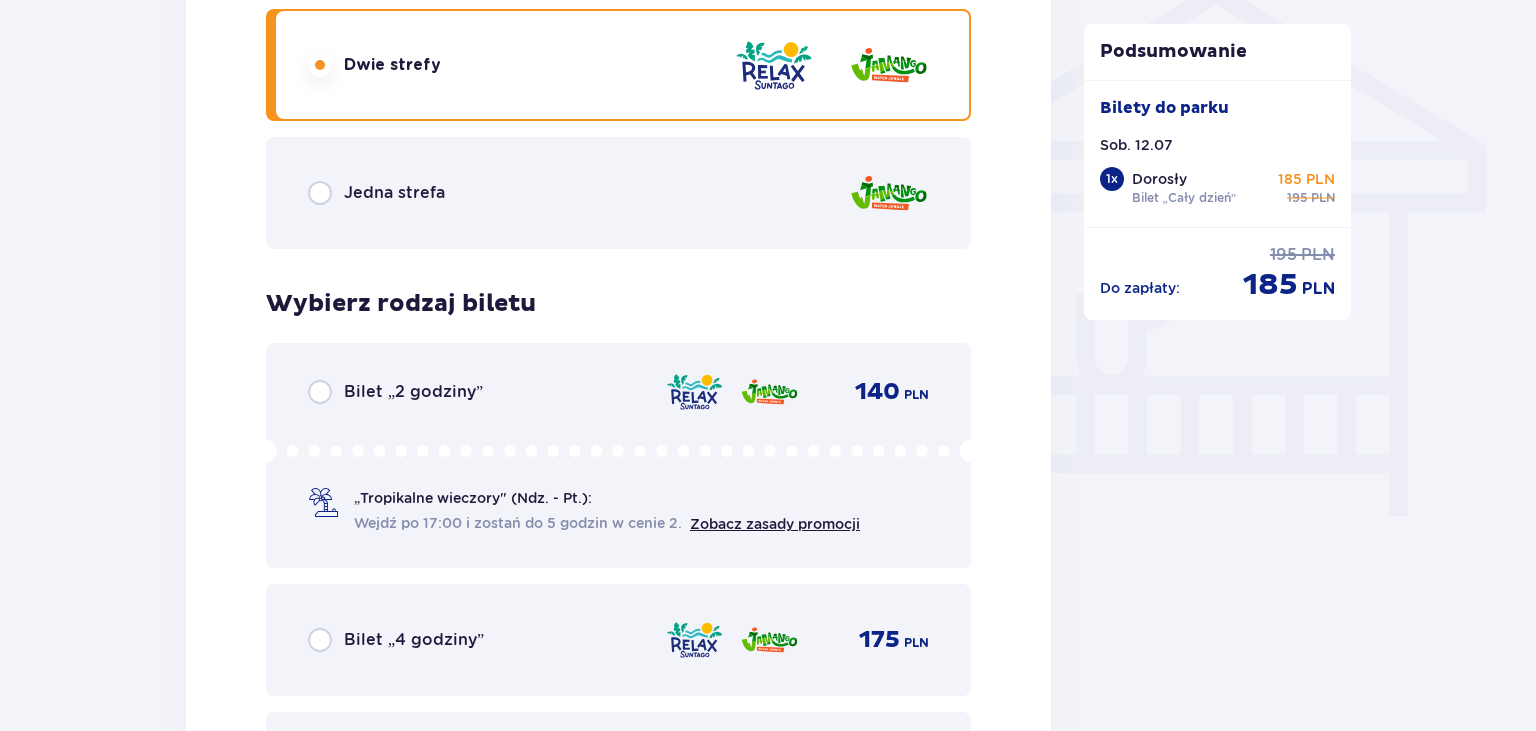 scroll, scrollTop: 1799, scrollLeft: 0, axis: vertical 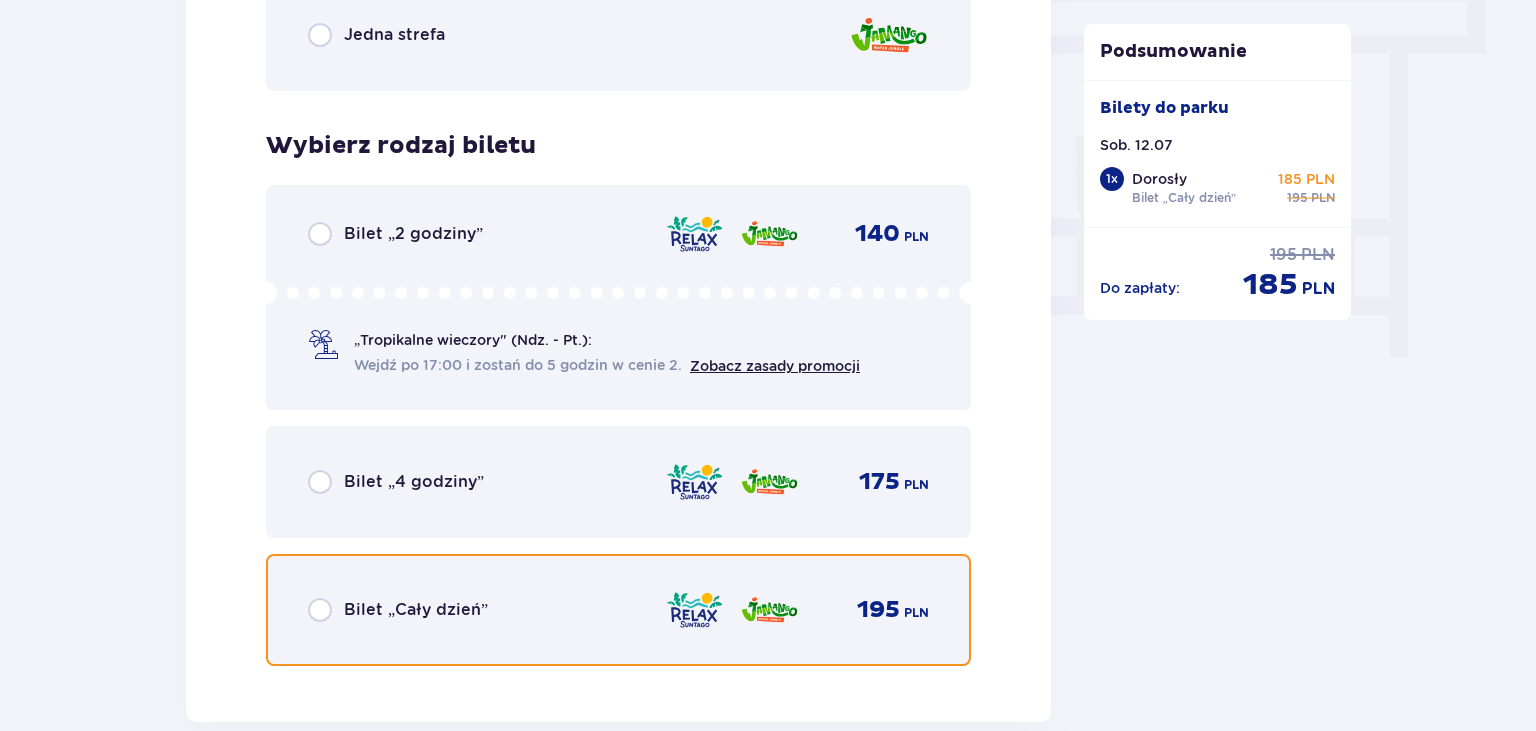 click at bounding box center (320, 610) 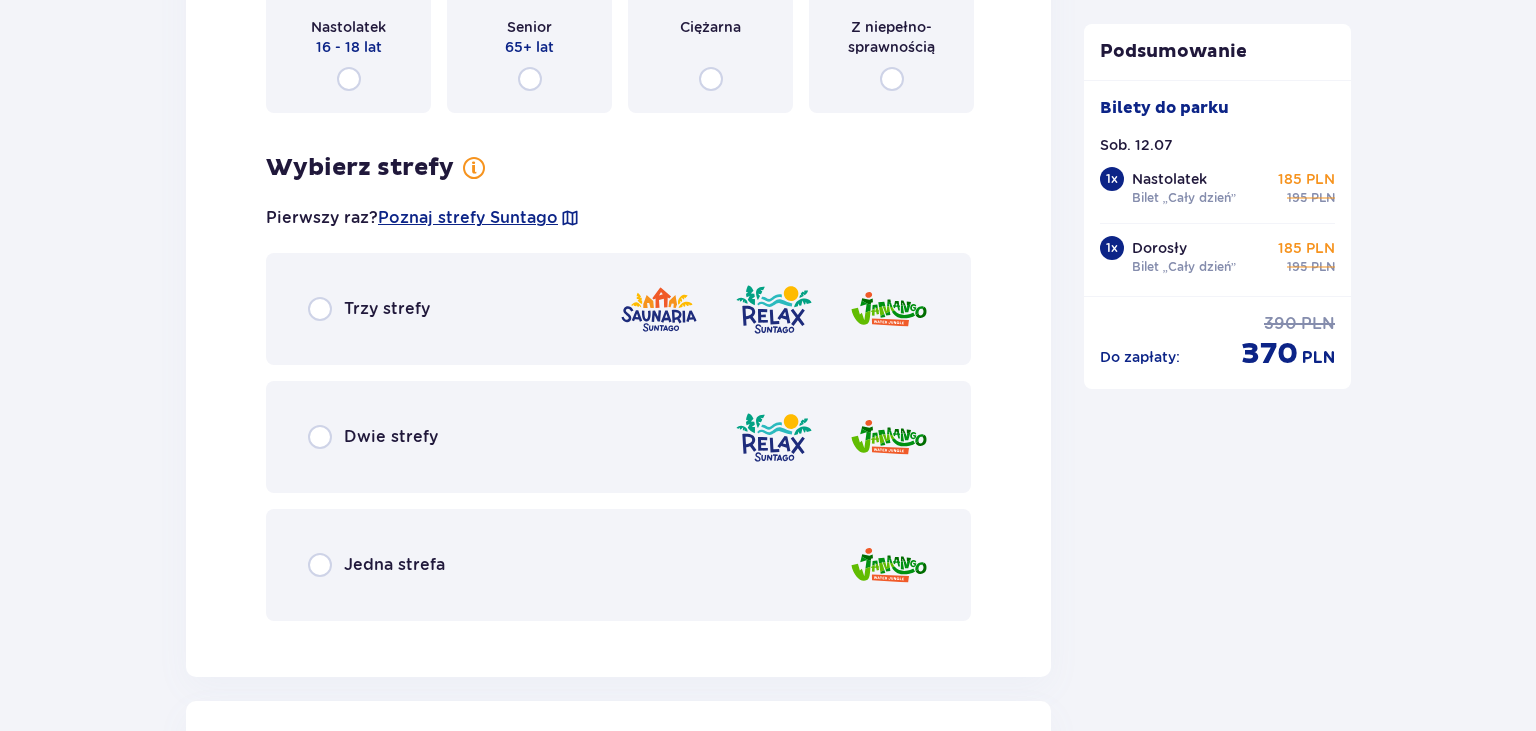 scroll, scrollTop: 3047, scrollLeft: 0, axis: vertical 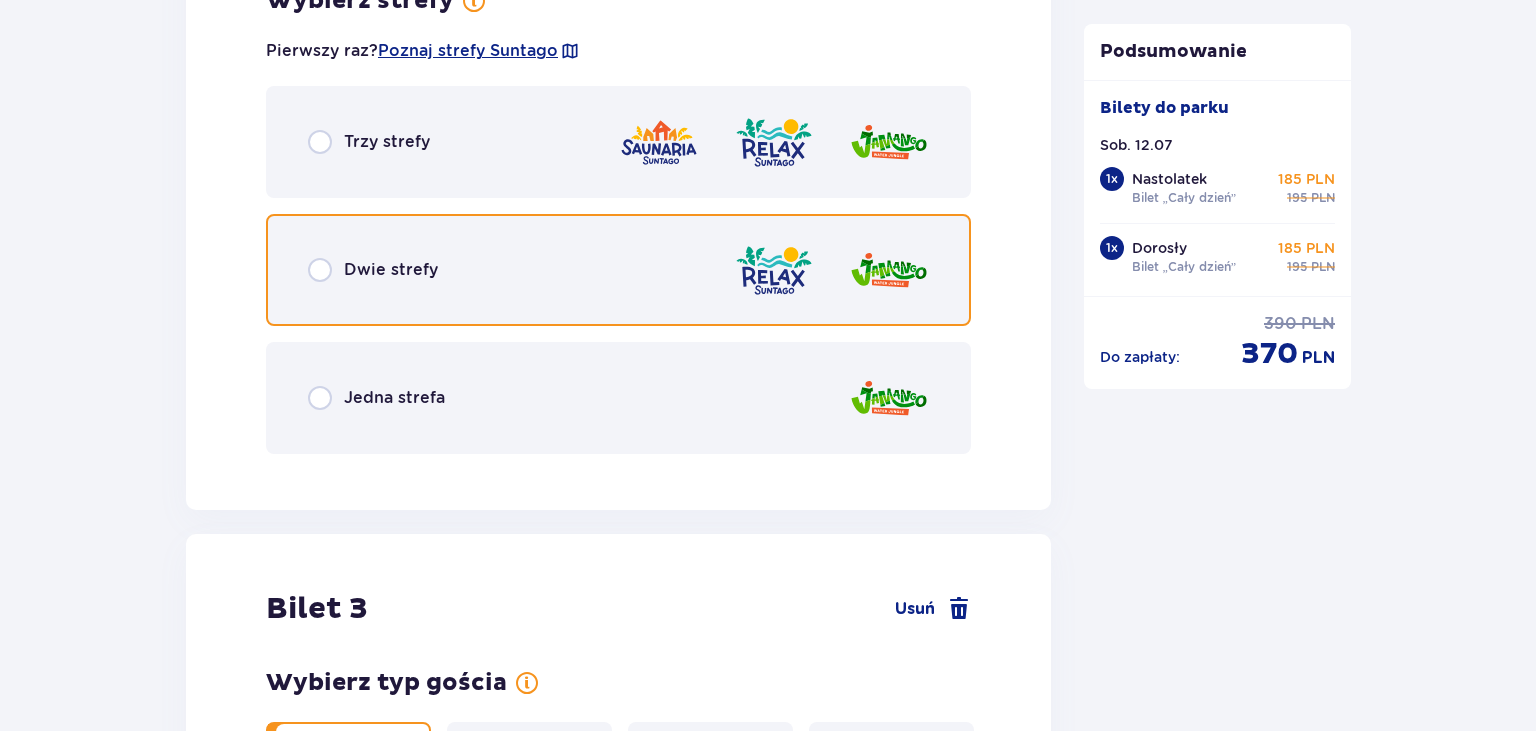 click at bounding box center [320, 270] 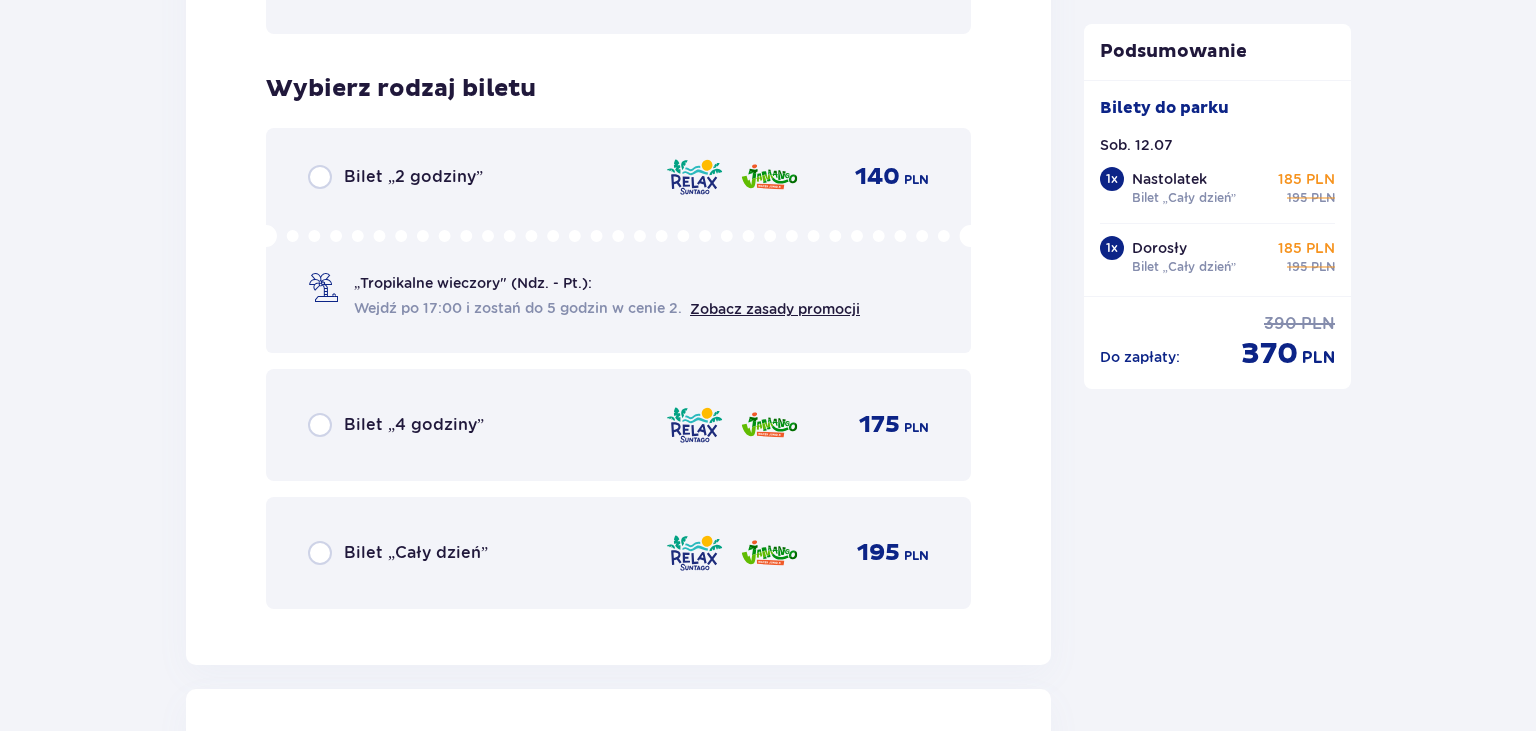 scroll, scrollTop: 3515, scrollLeft: 0, axis: vertical 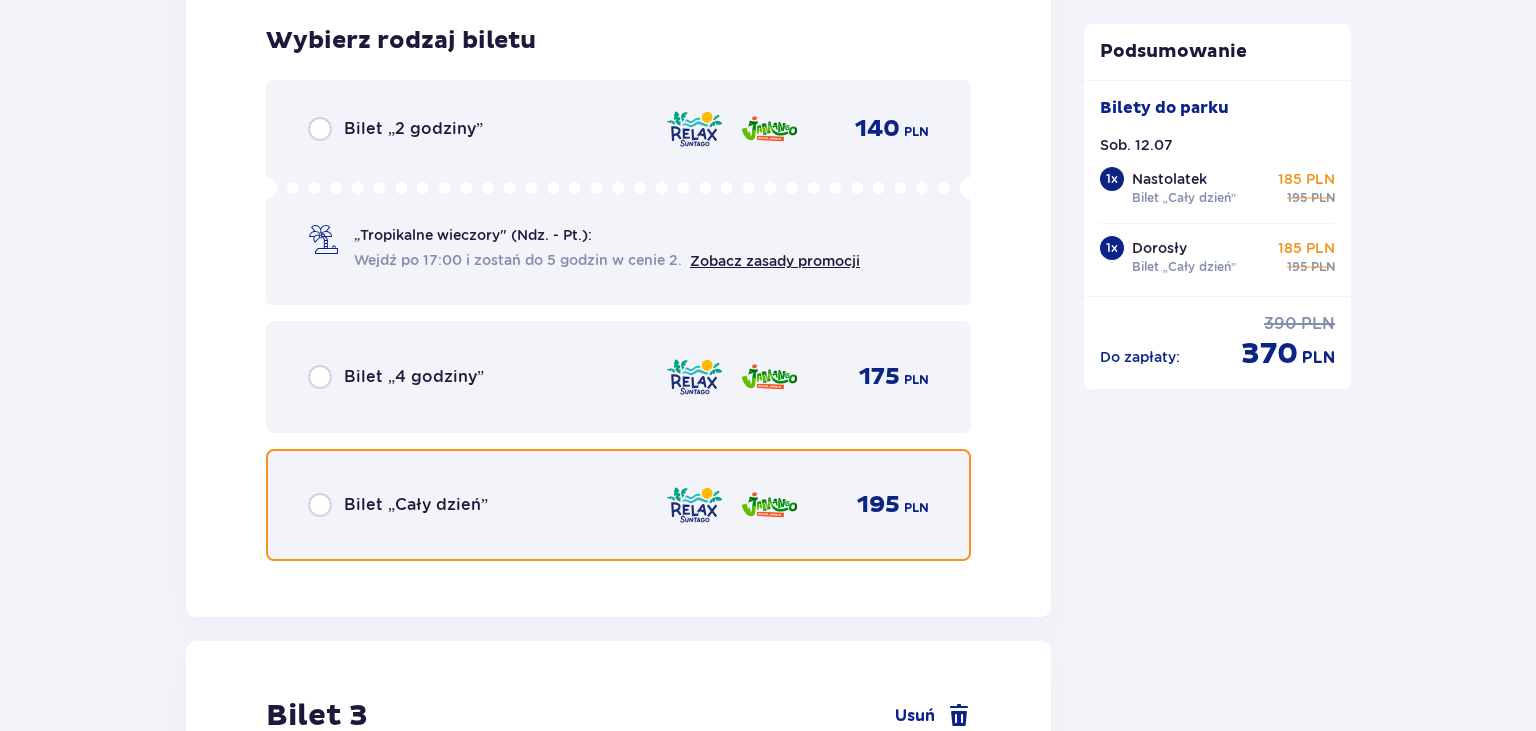 click at bounding box center [320, 505] 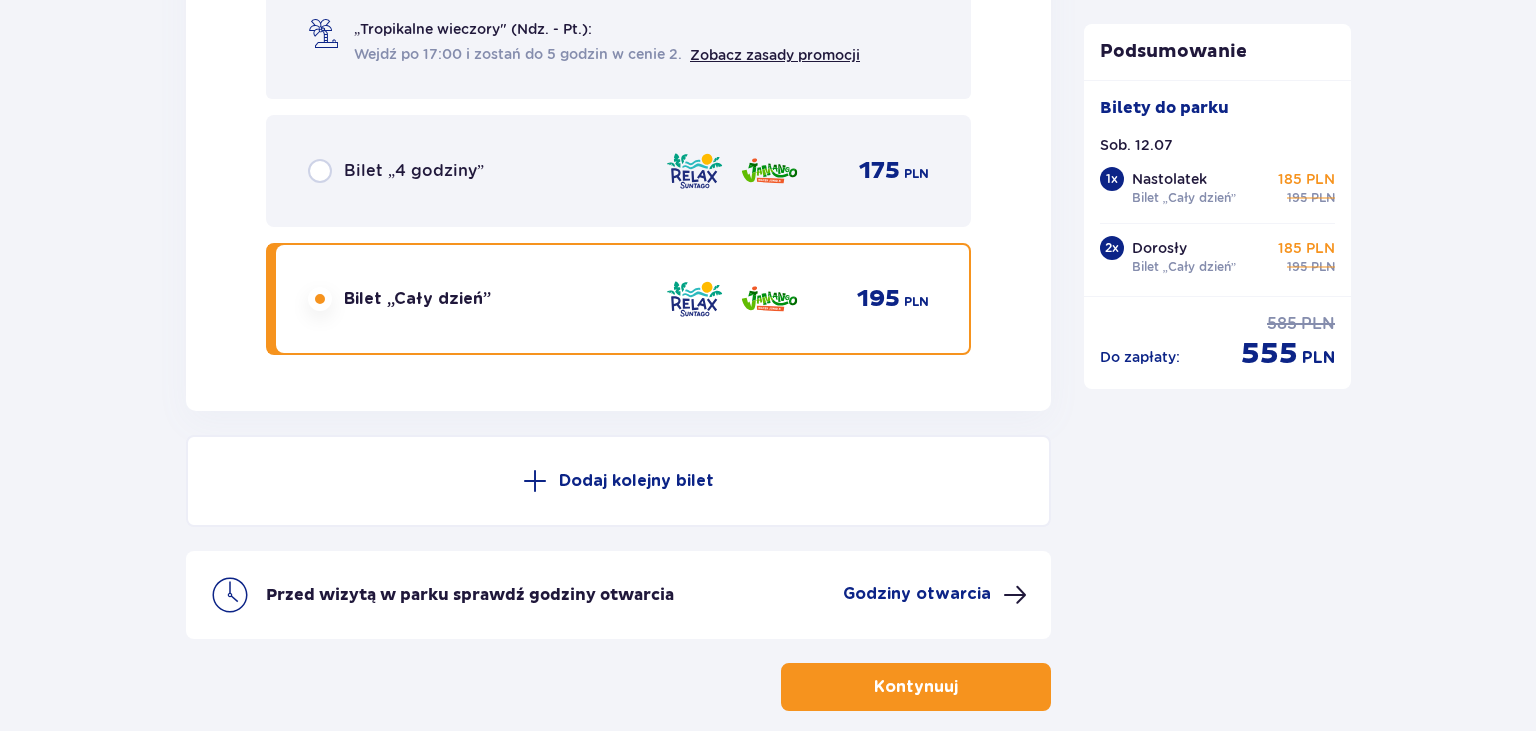 scroll, scrollTop: 5428, scrollLeft: 0, axis: vertical 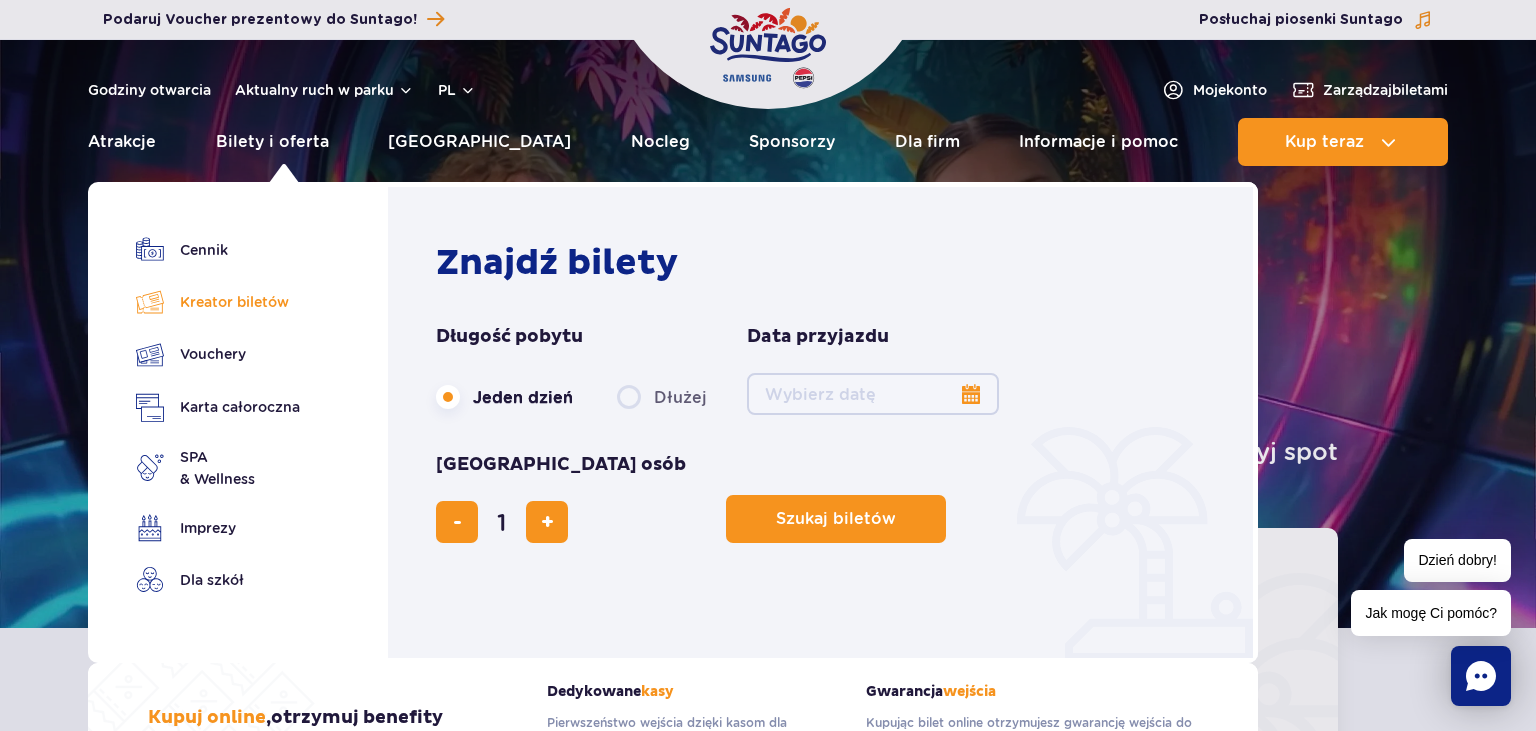 click on "Kreator biletów" at bounding box center [218, 302] 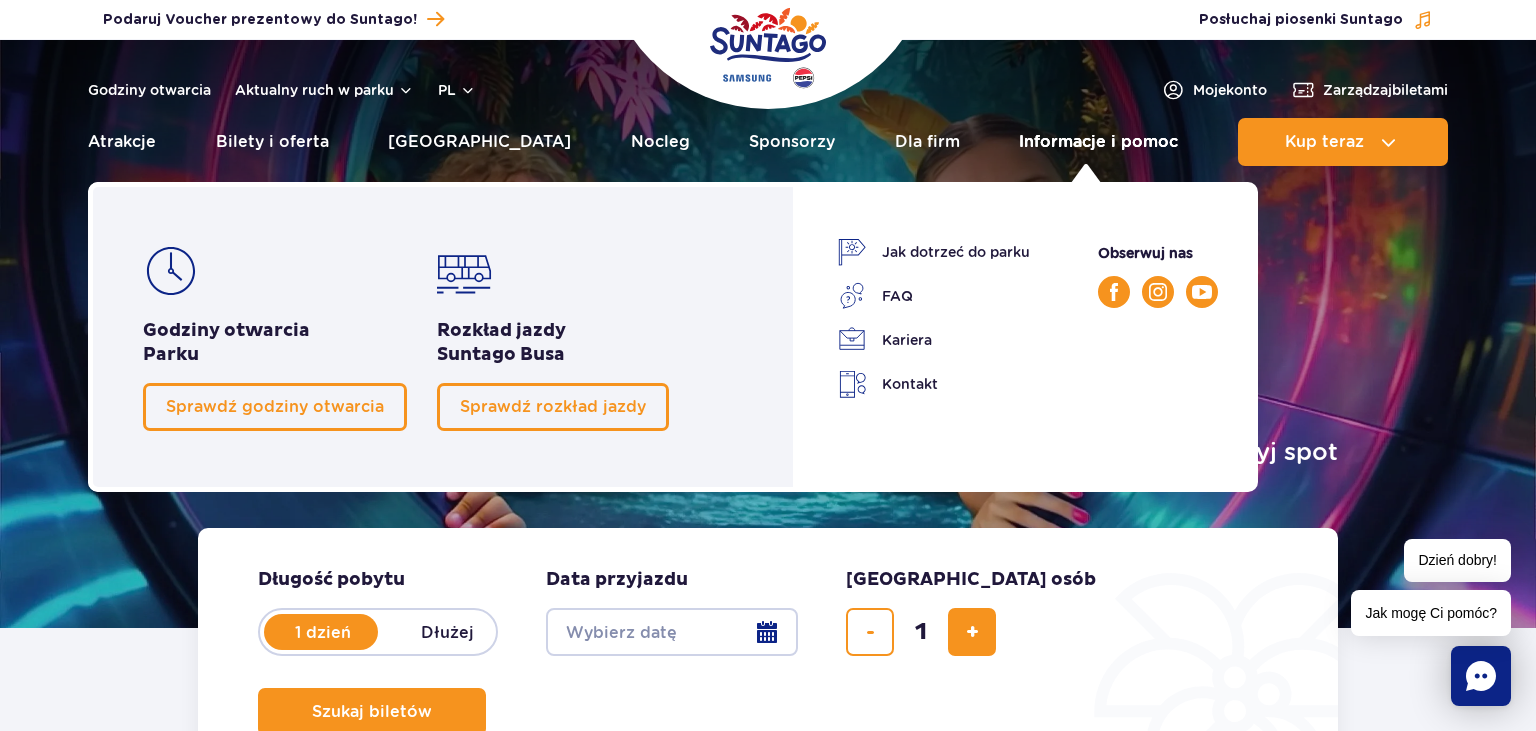click on "Informacje i pomoc" at bounding box center (1098, 142) 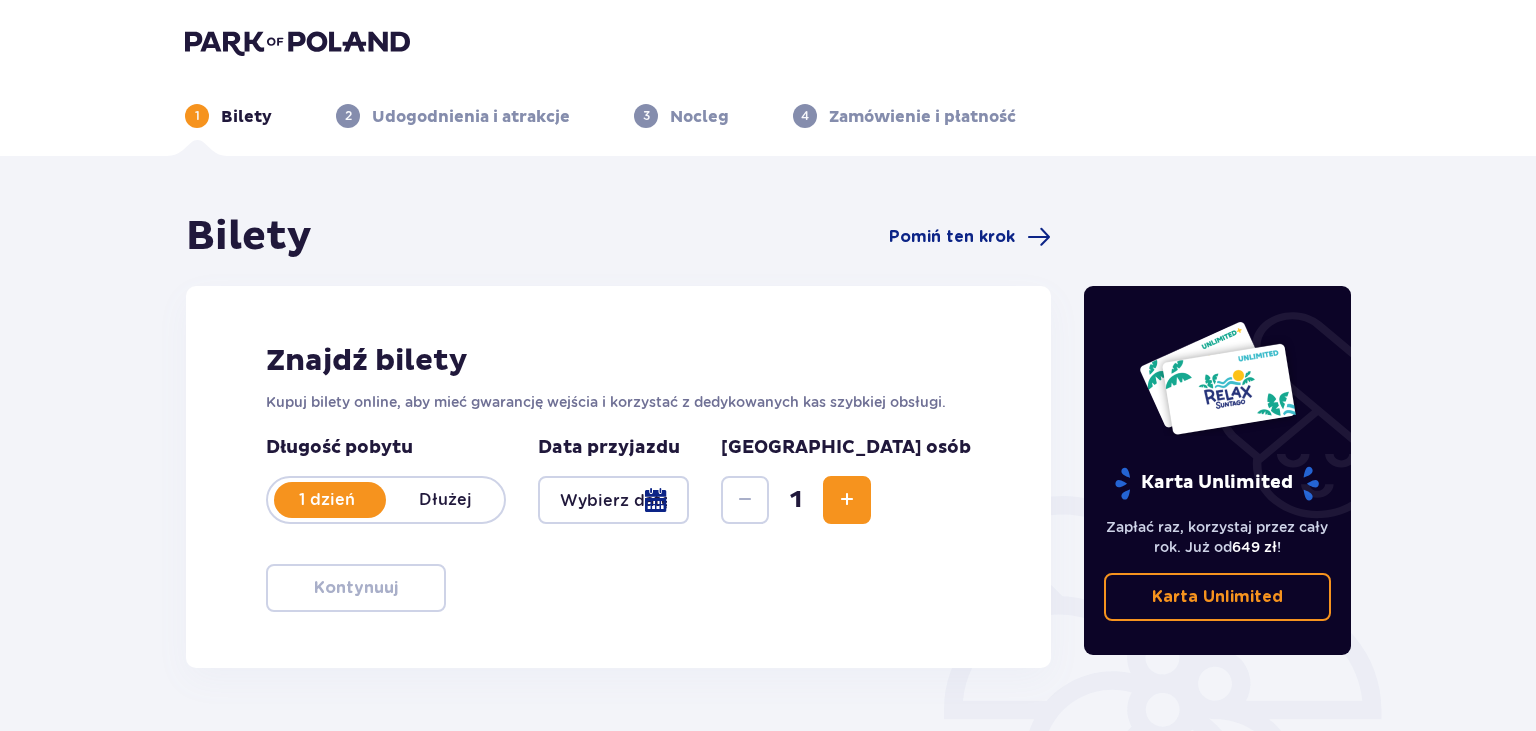 scroll, scrollTop: 0, scrollLeft: 0, axis: both 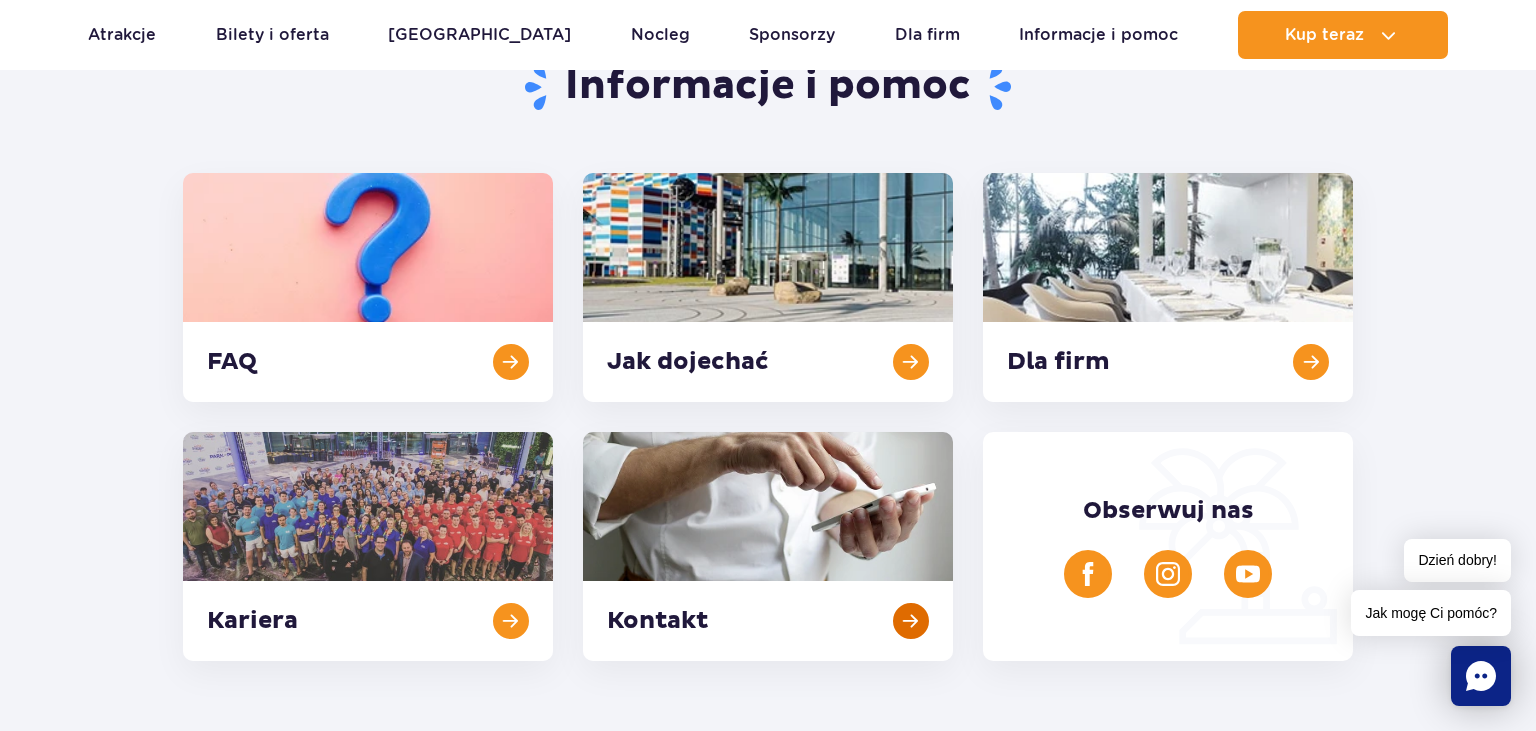 click at bounding box center (768, 546) 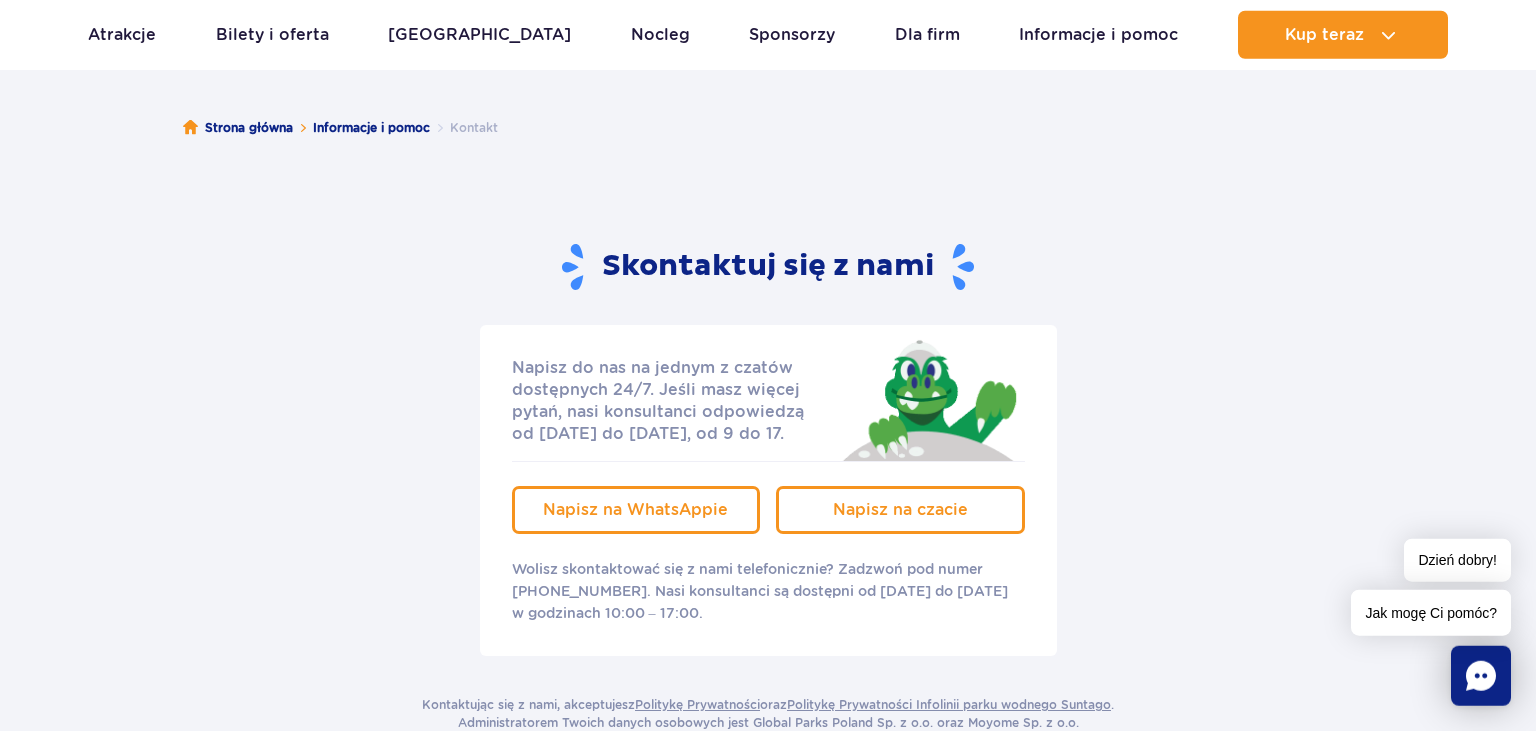 scroll, scrollTop: 211, scrollLeft: 0, axis: vertical 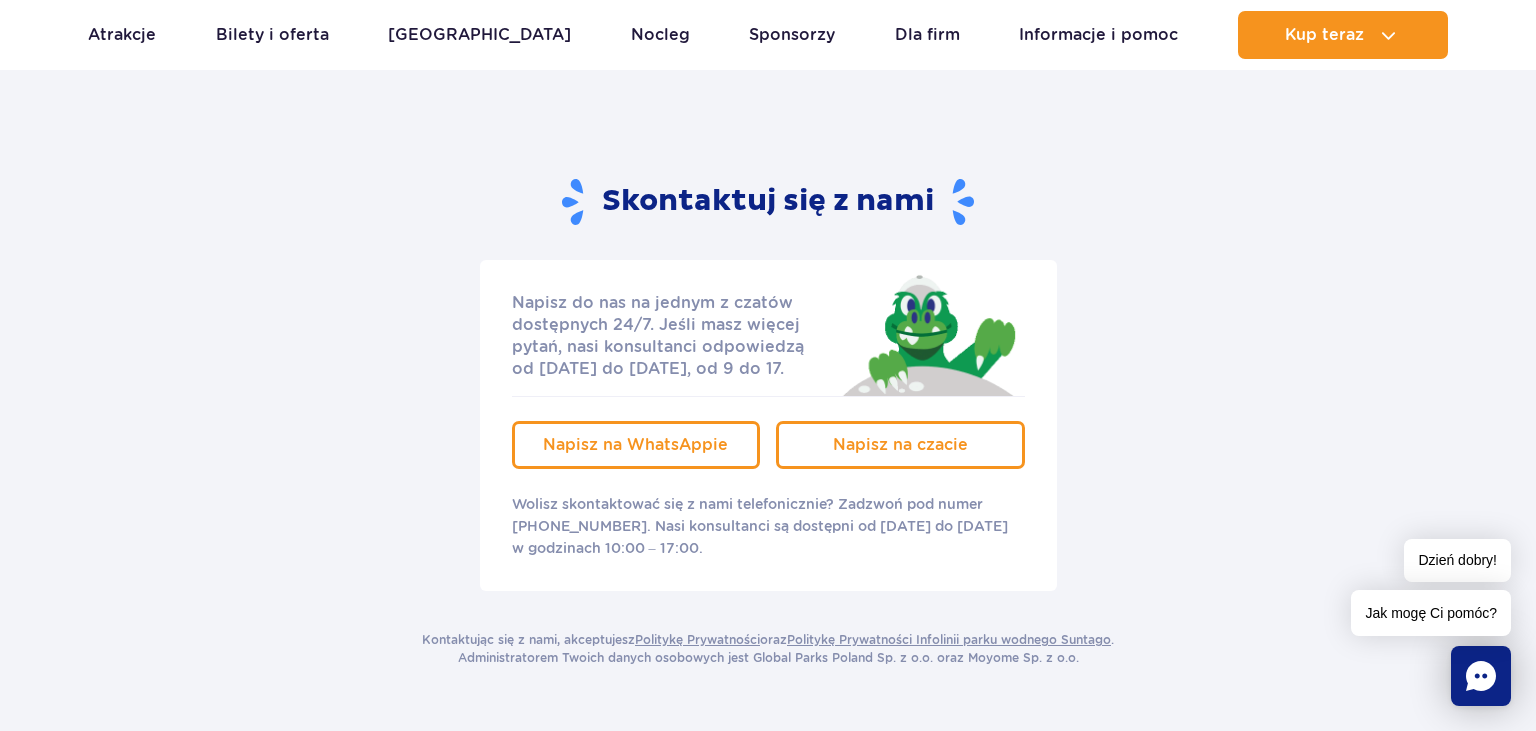 click 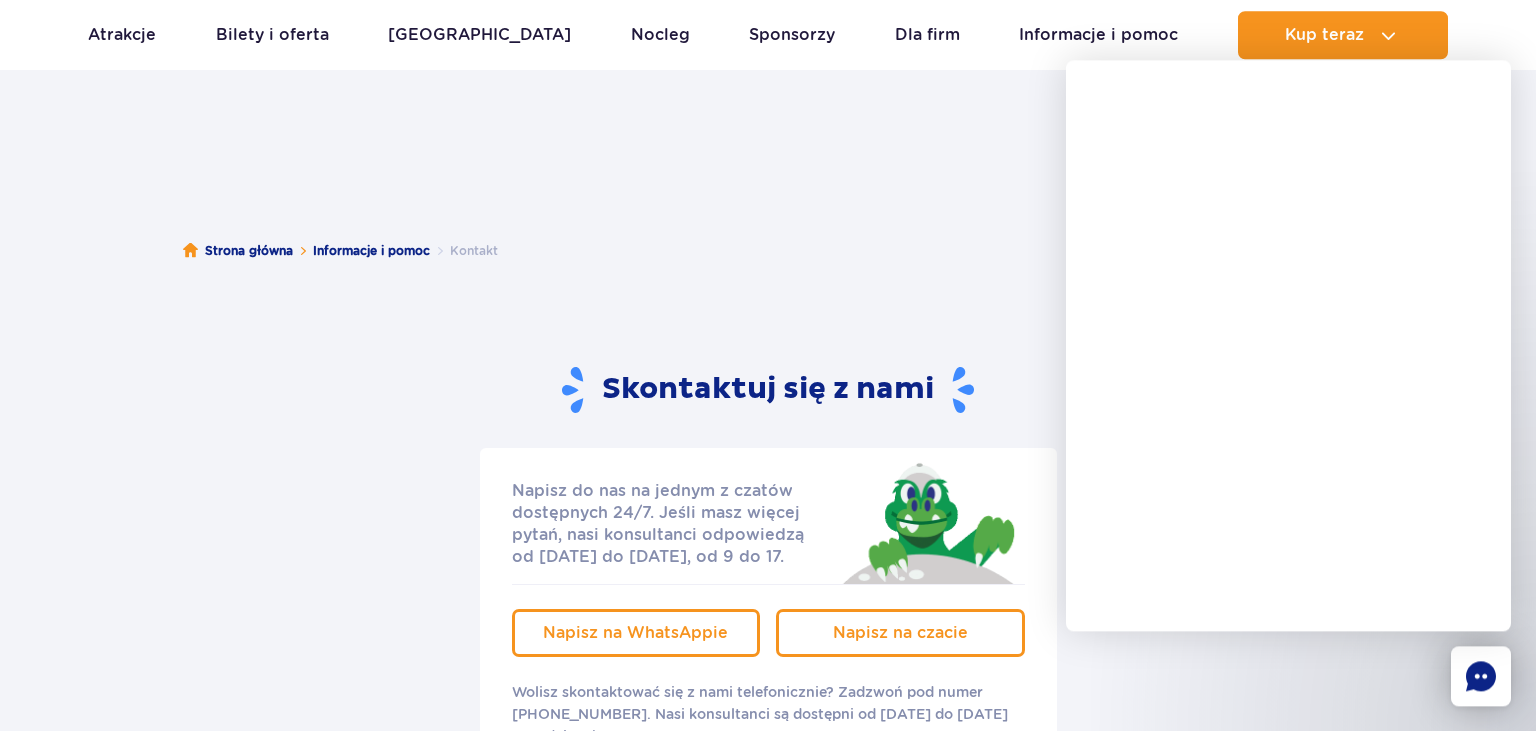scroll, scrollTop: 0, scrollLeft: 0, axis: both 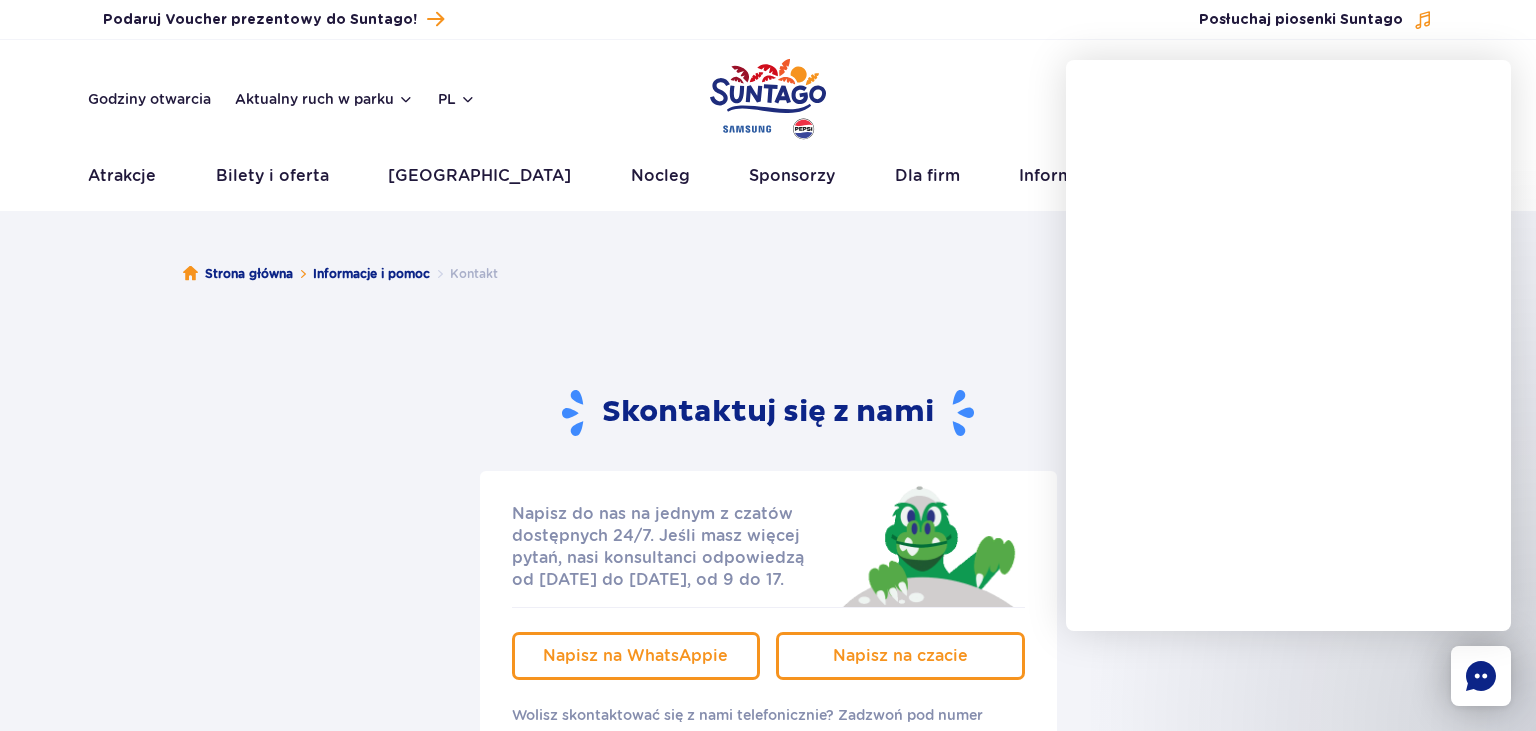 click on "Podaruj voucher
Podaruj Voucher prezentowy do Suntago!
Zarządzaj biletami
Posłuchaj piosenki Suntago" at bounding box center [768, 20] 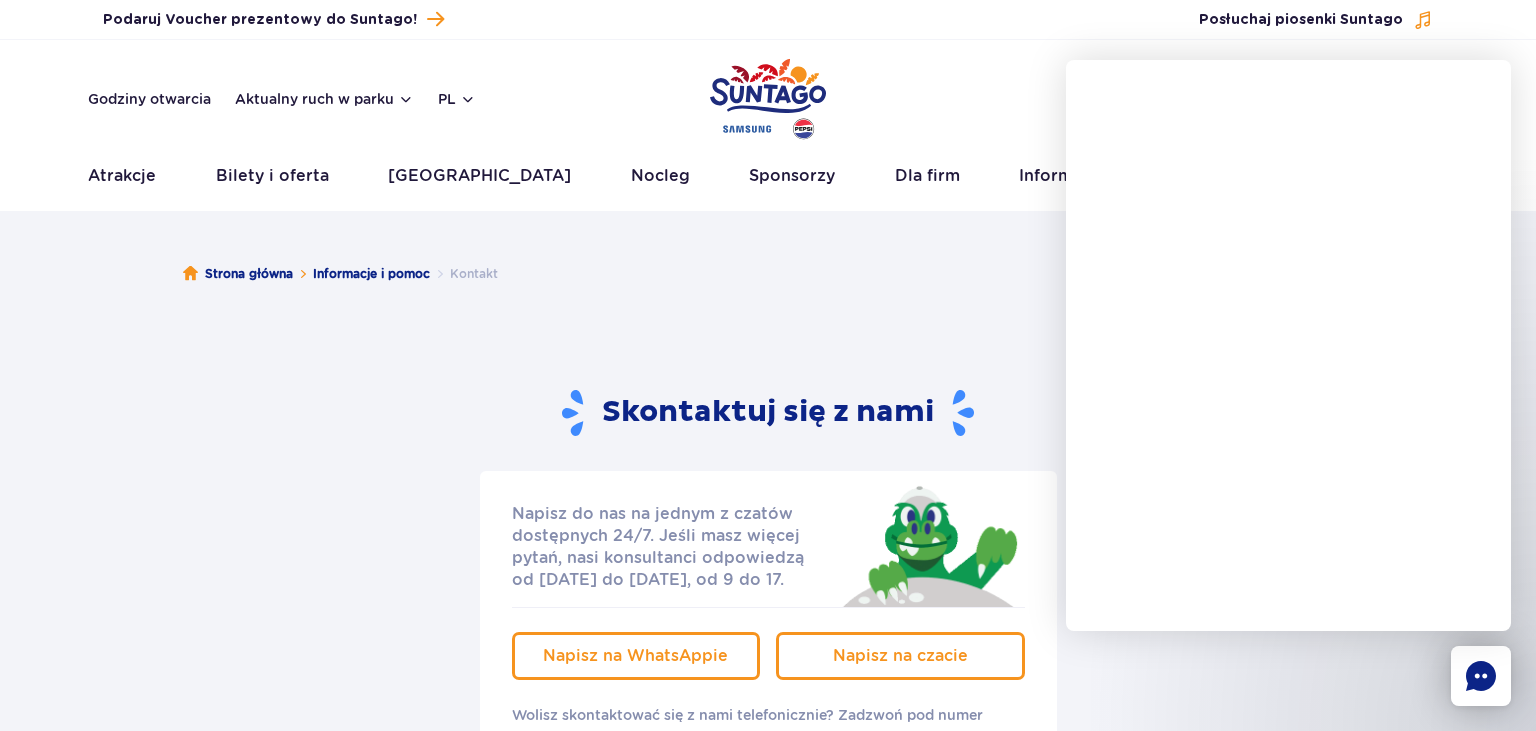 click at bounding box center (1313, 445) 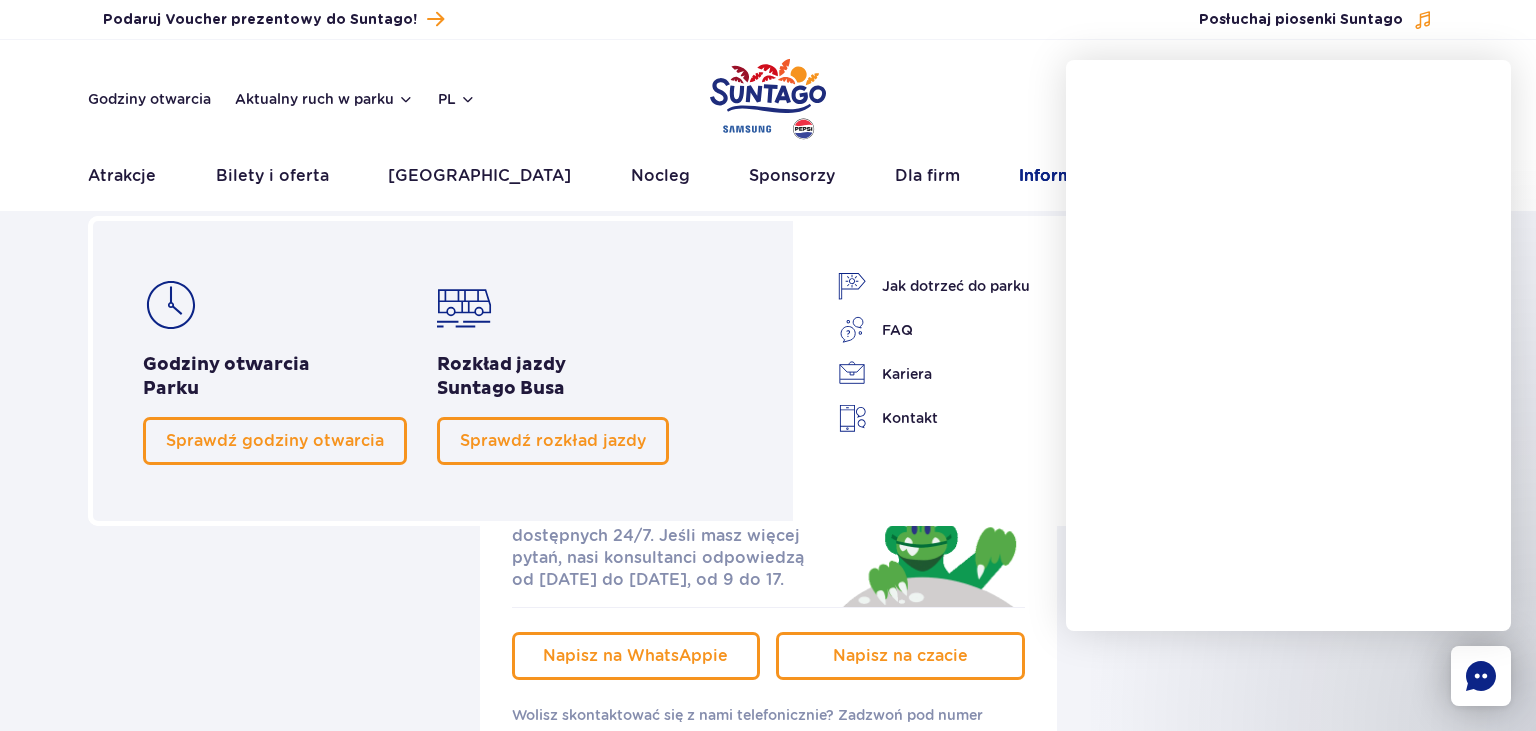 click on "Informacje i pomoc" at bounding box center [1098, 176] 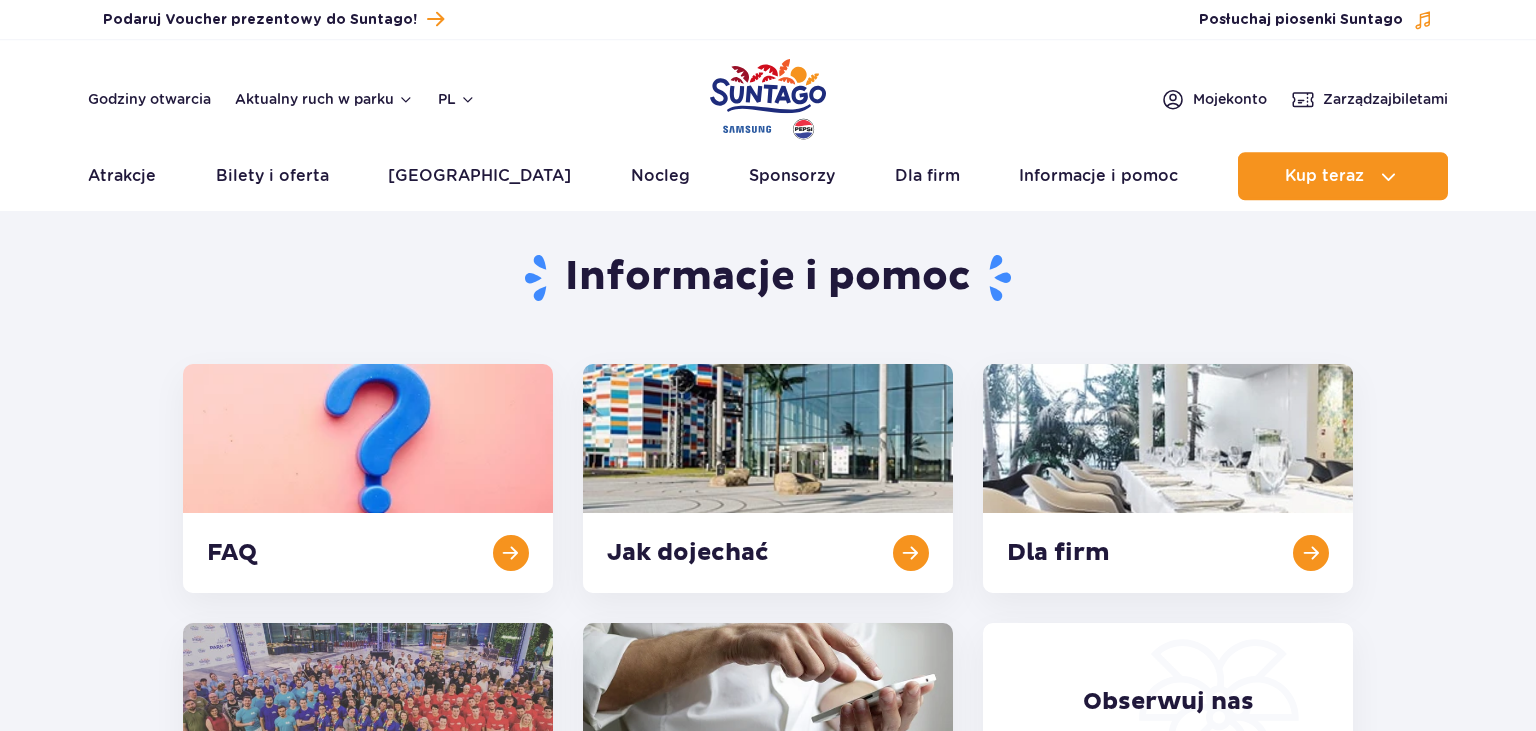 scroll, scrollTop: 316, scrollLeft: 0, axis: vertical 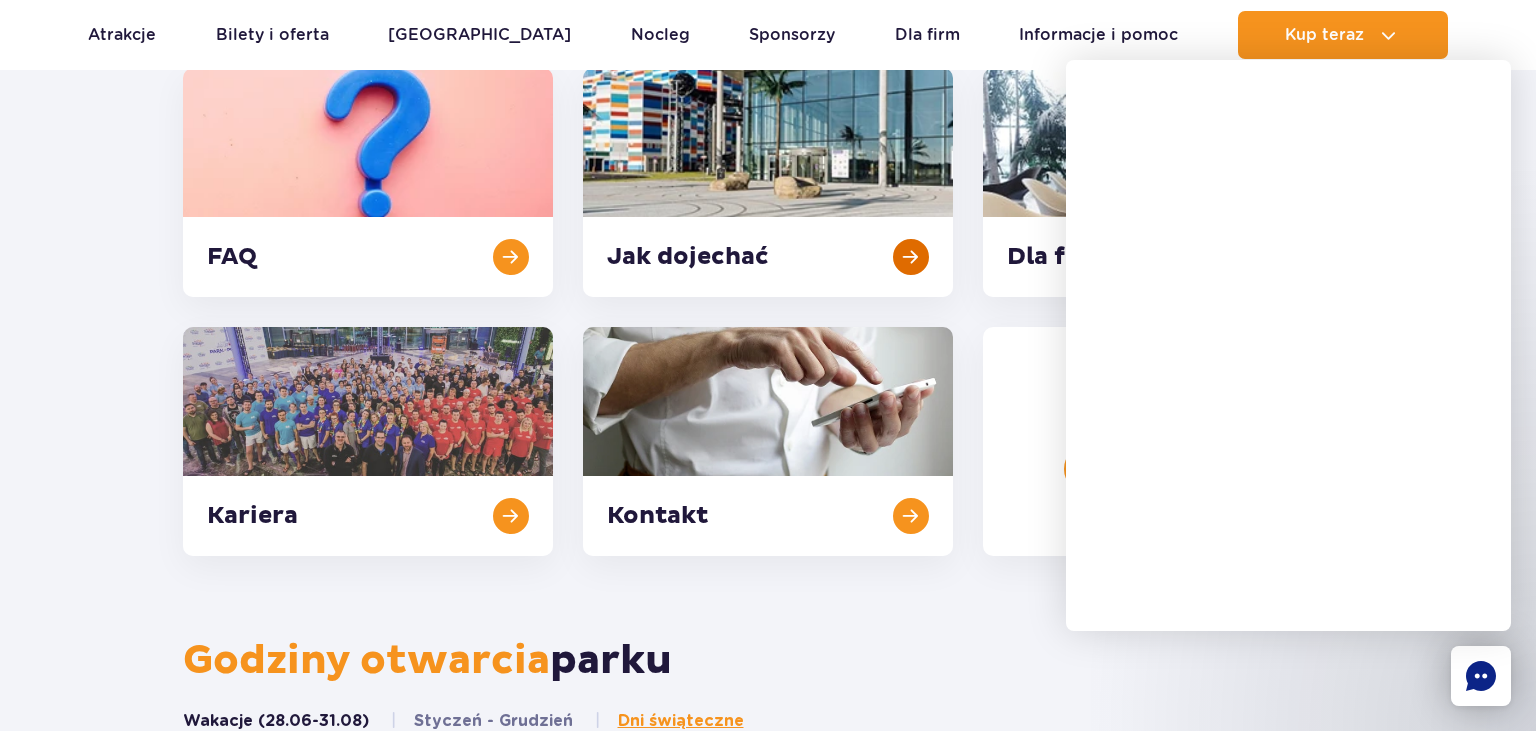 click at bounding box center [768, 182] 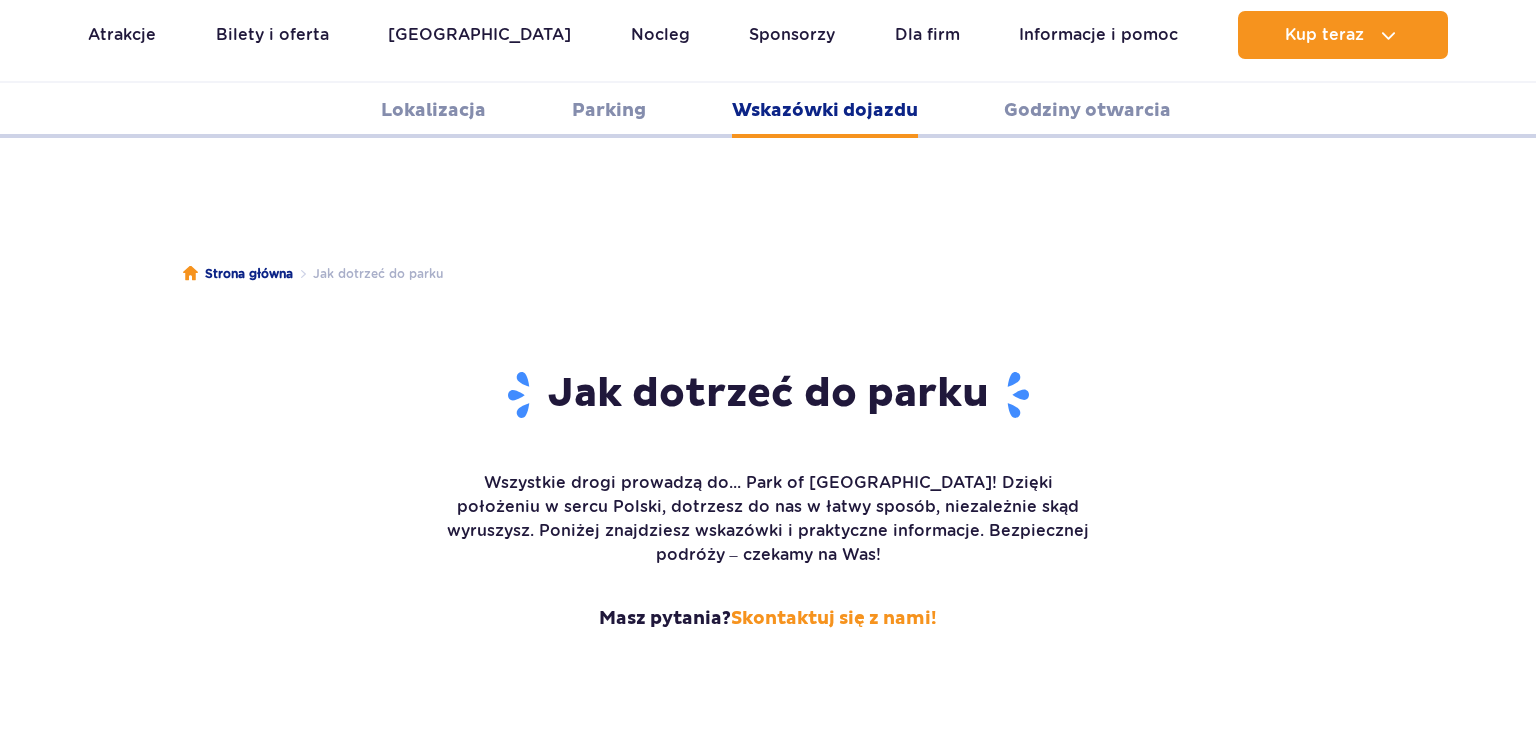 scroll, scrollTop: 2661, scrollLeft: 0, axis: vertical 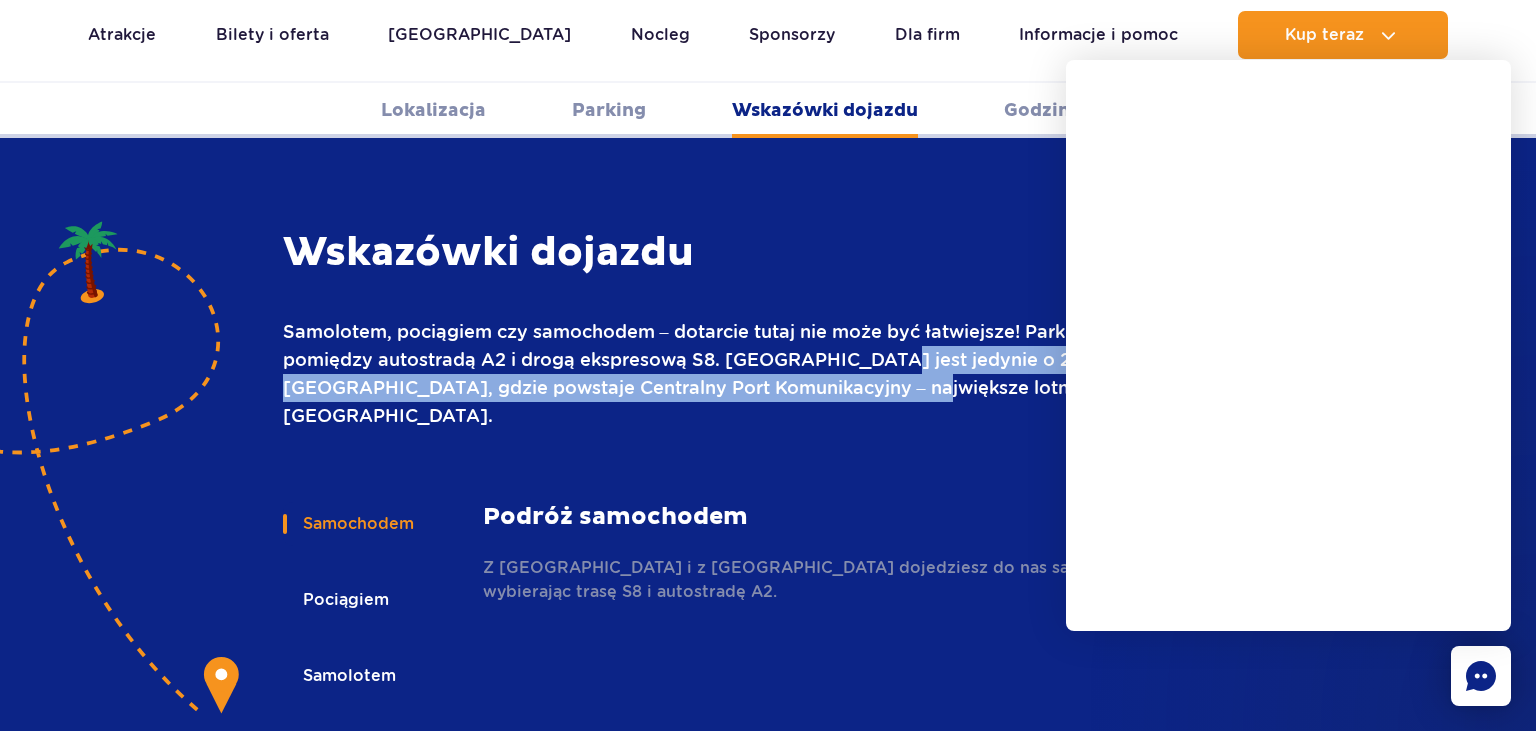 drag, startPoint x: 862, startPoint y: 374, endPoint x: 871, endPoint y: 310, distance: 64.629715 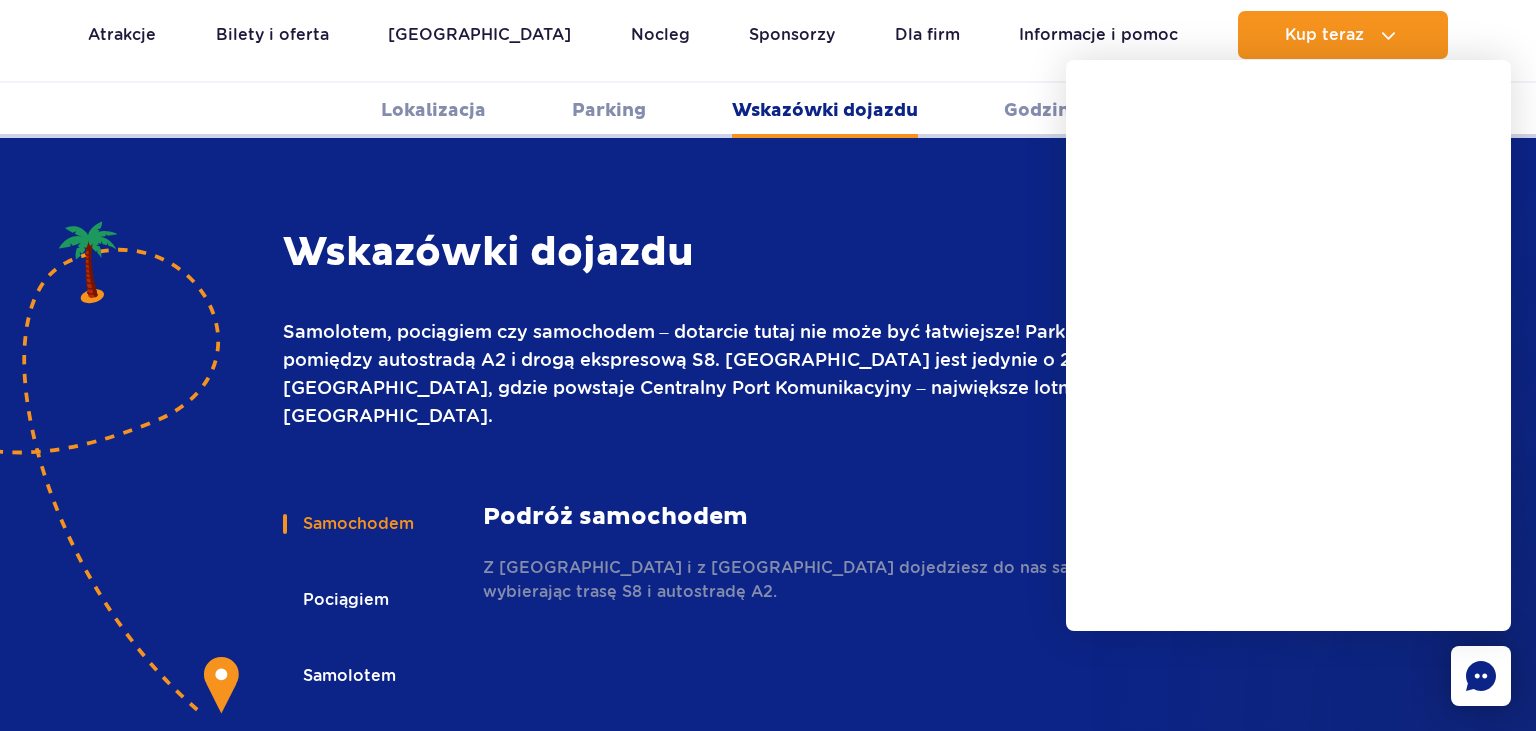 click on "Podróż samochodem" at bounding box center [843, 517] 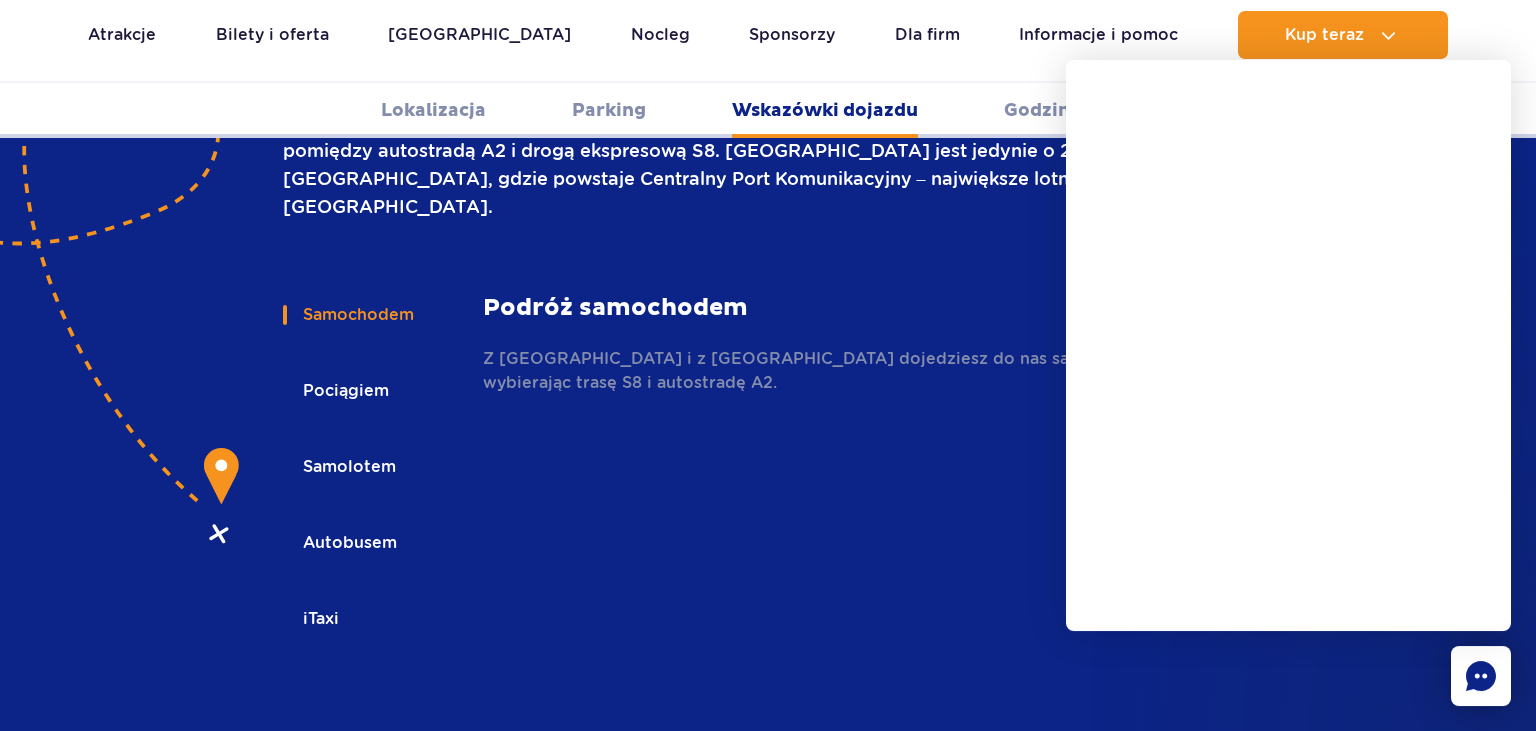 scroll, scrollTop: 2766, scrollLeft: 0, axis: vertical 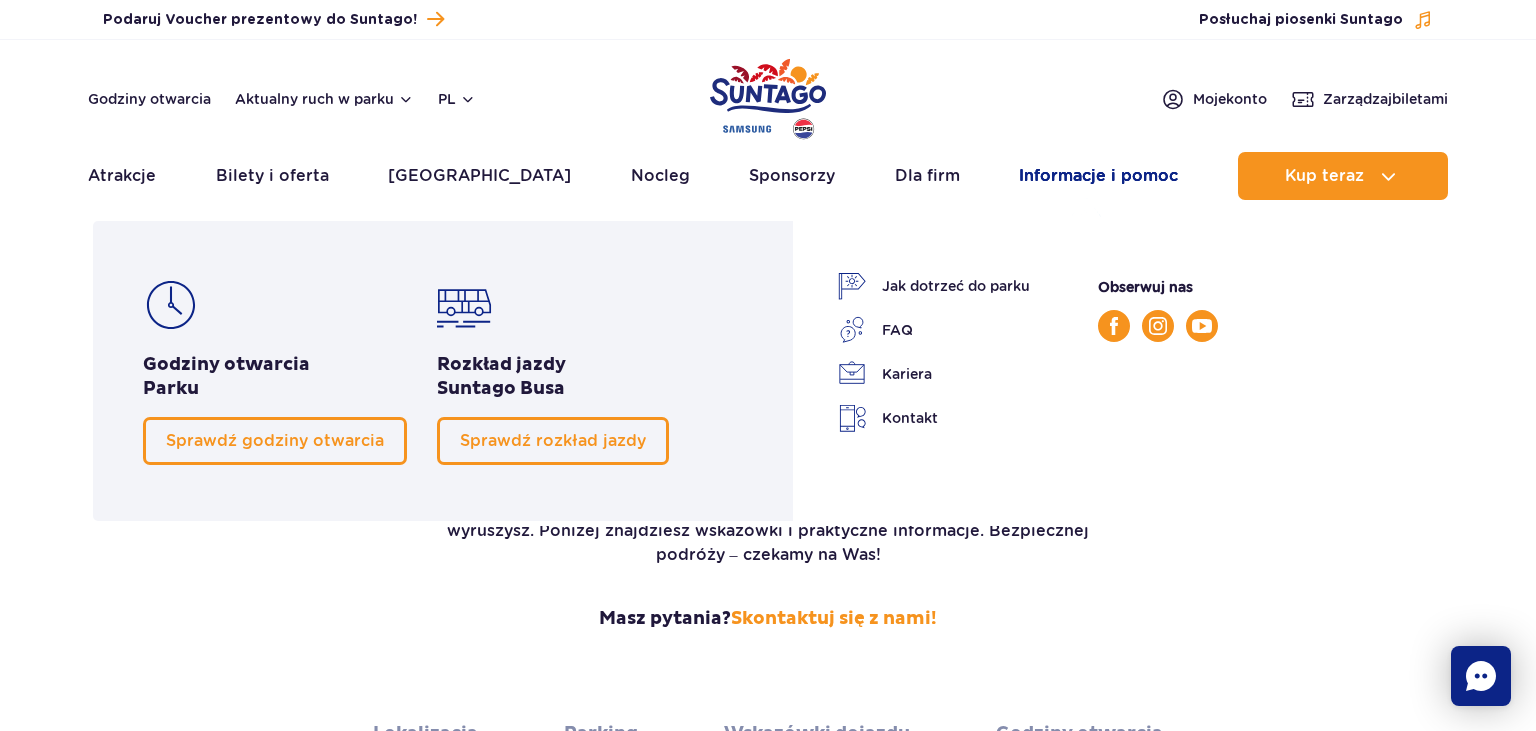 click on "Informacje i pomoc" at bounding box center [1098, 176] 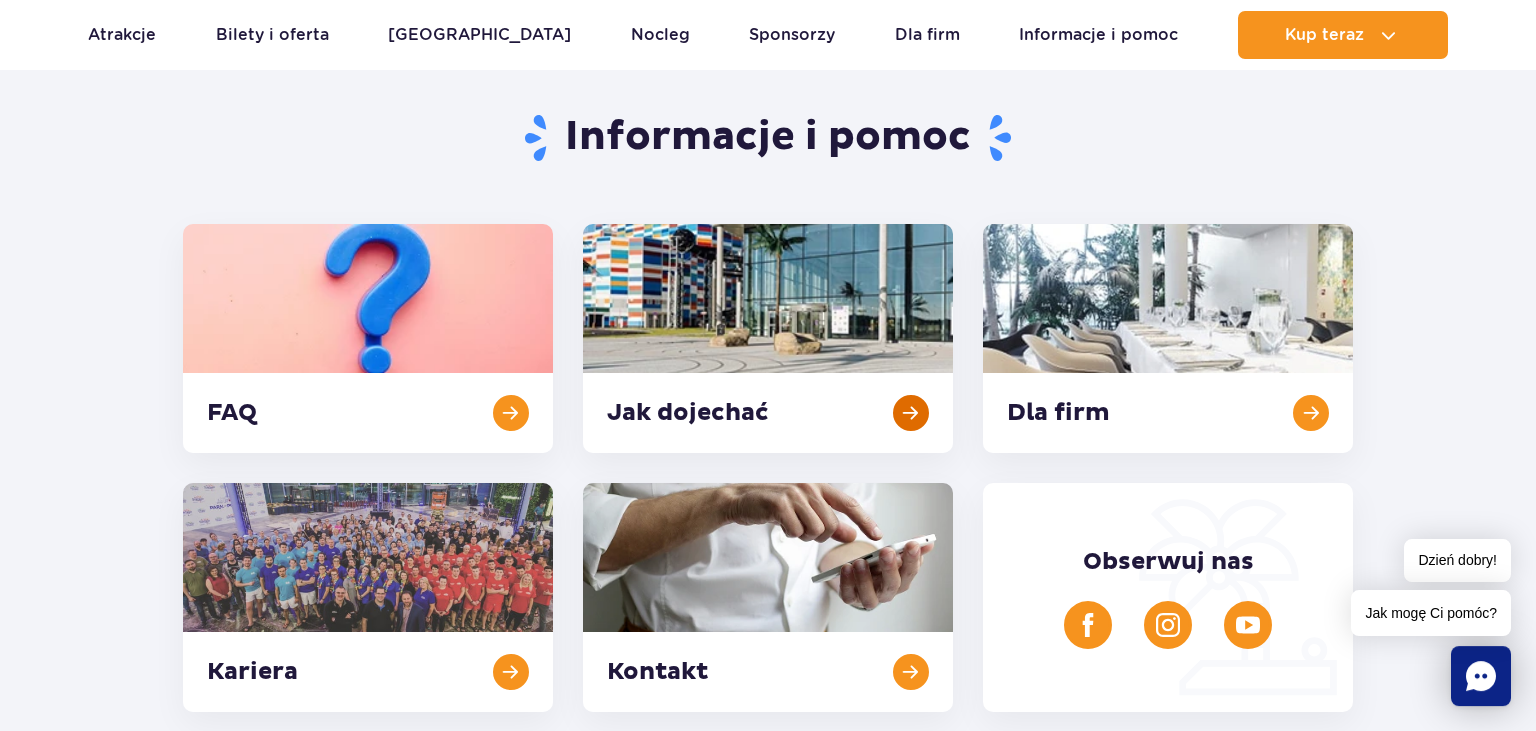 scroll, scrollTop: 211, scrollLeft: 0, axis: vertical 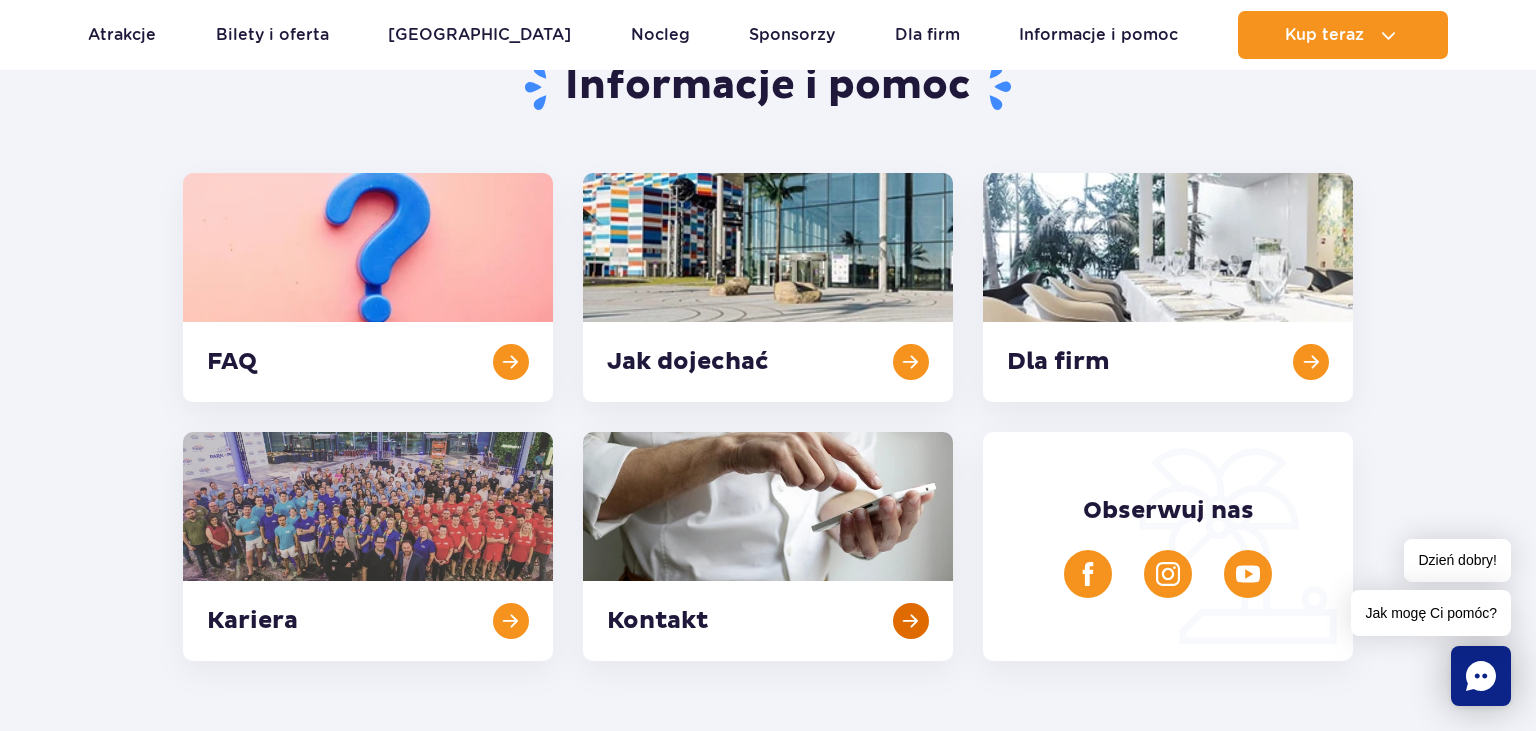 click at bounding box center (768, 546) 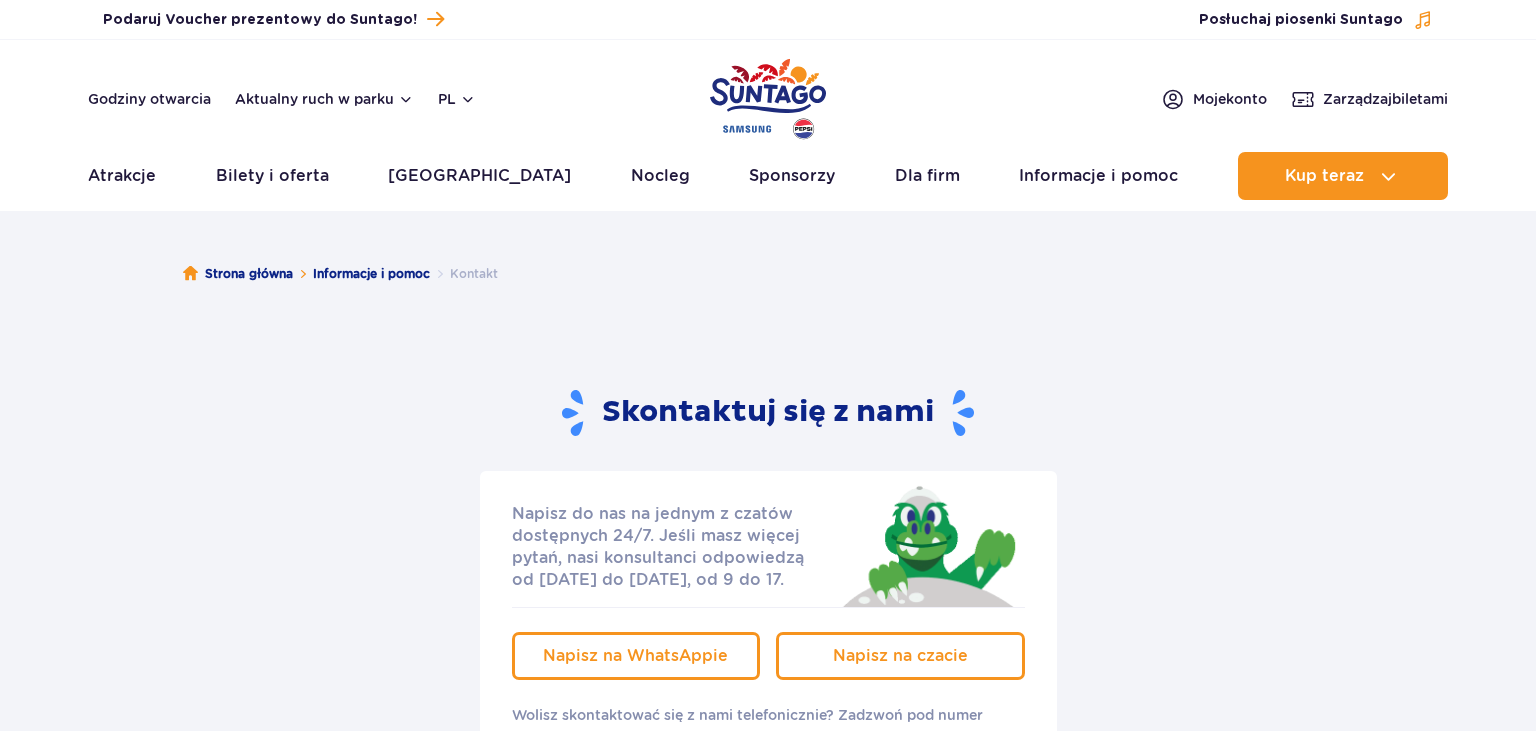 scroll, scrollTop: 0, scrollLeft: 0, axis: both 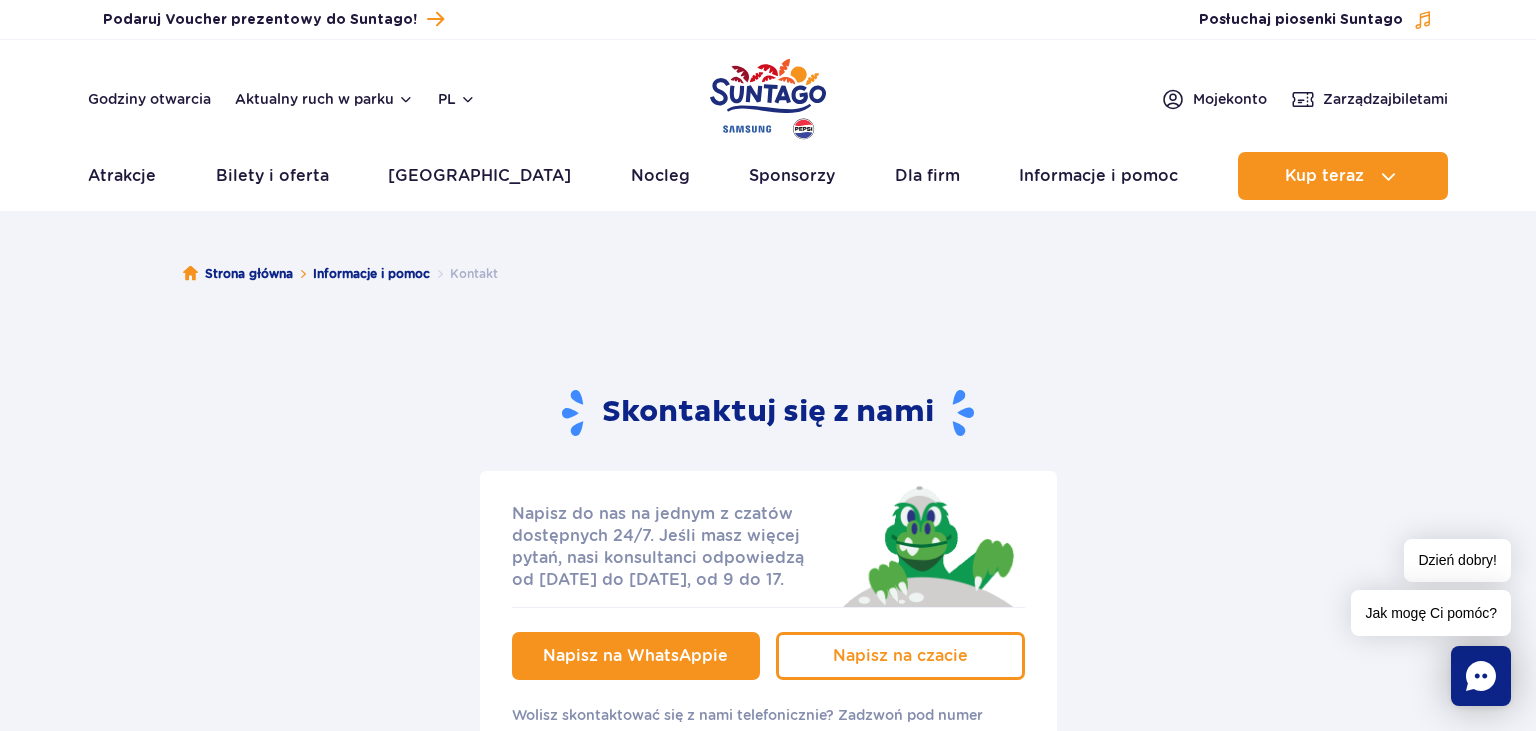 click on "Napisz na WhatsAppie" at bounding box center [635, 655] 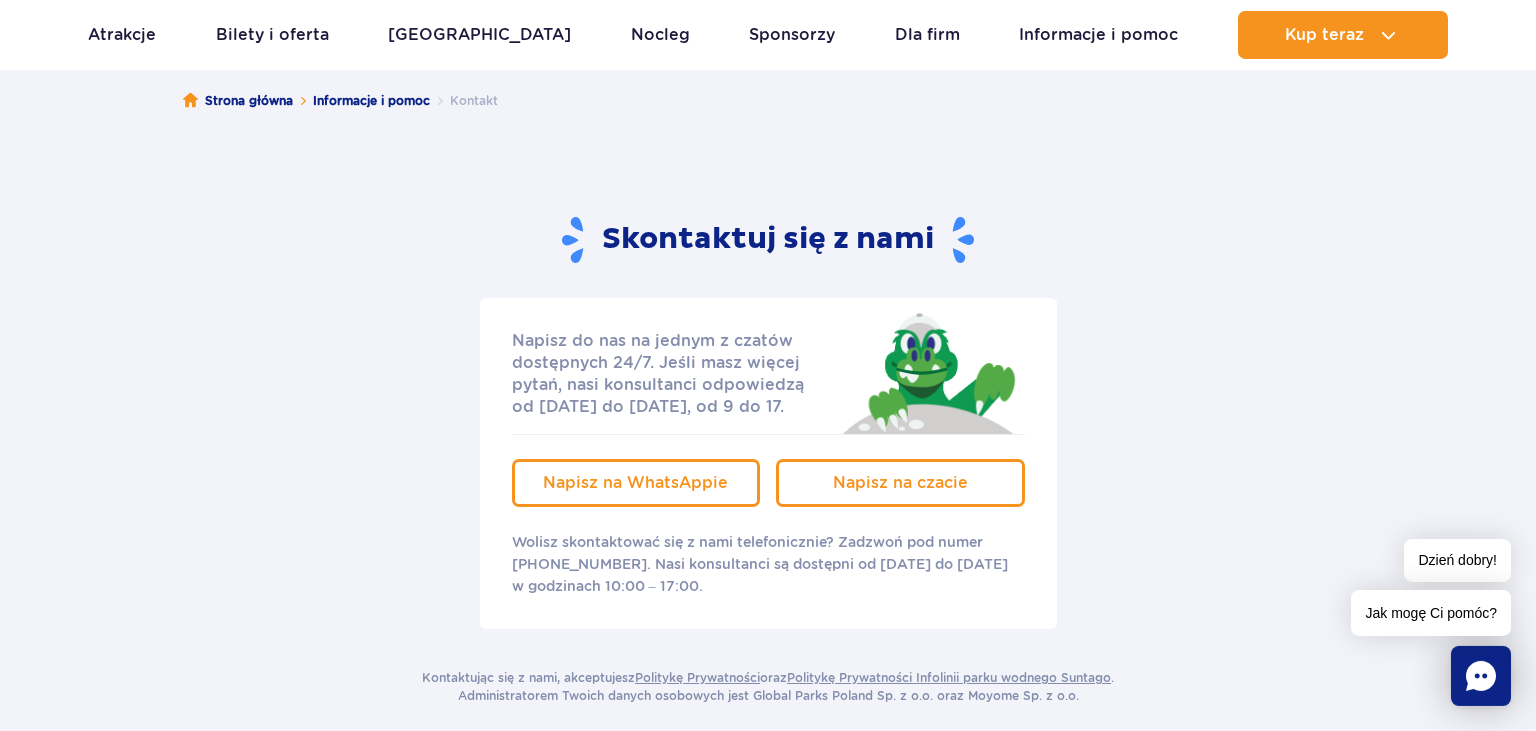 scroll, scrollTop: 316, scrollLeft: 0, axis: vertical 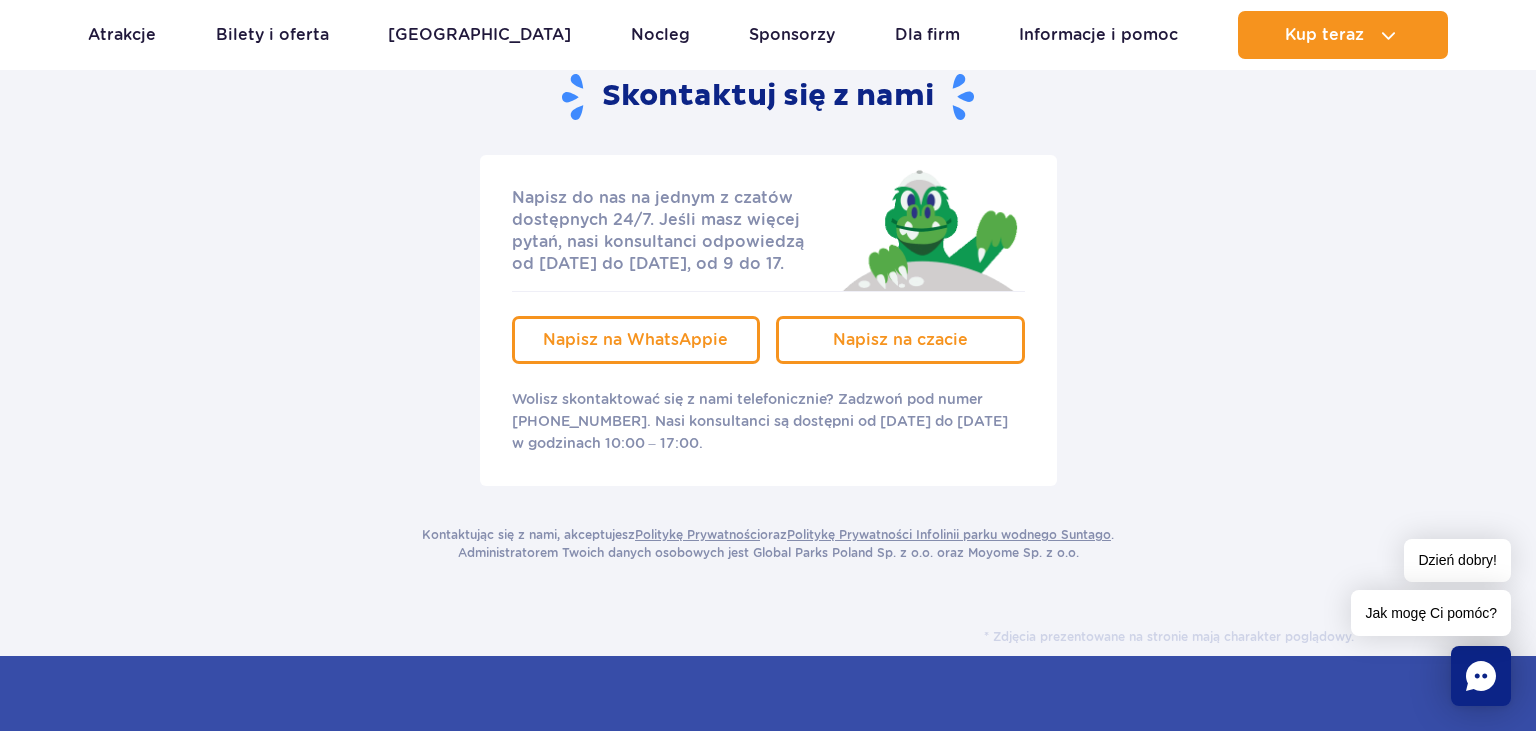 click 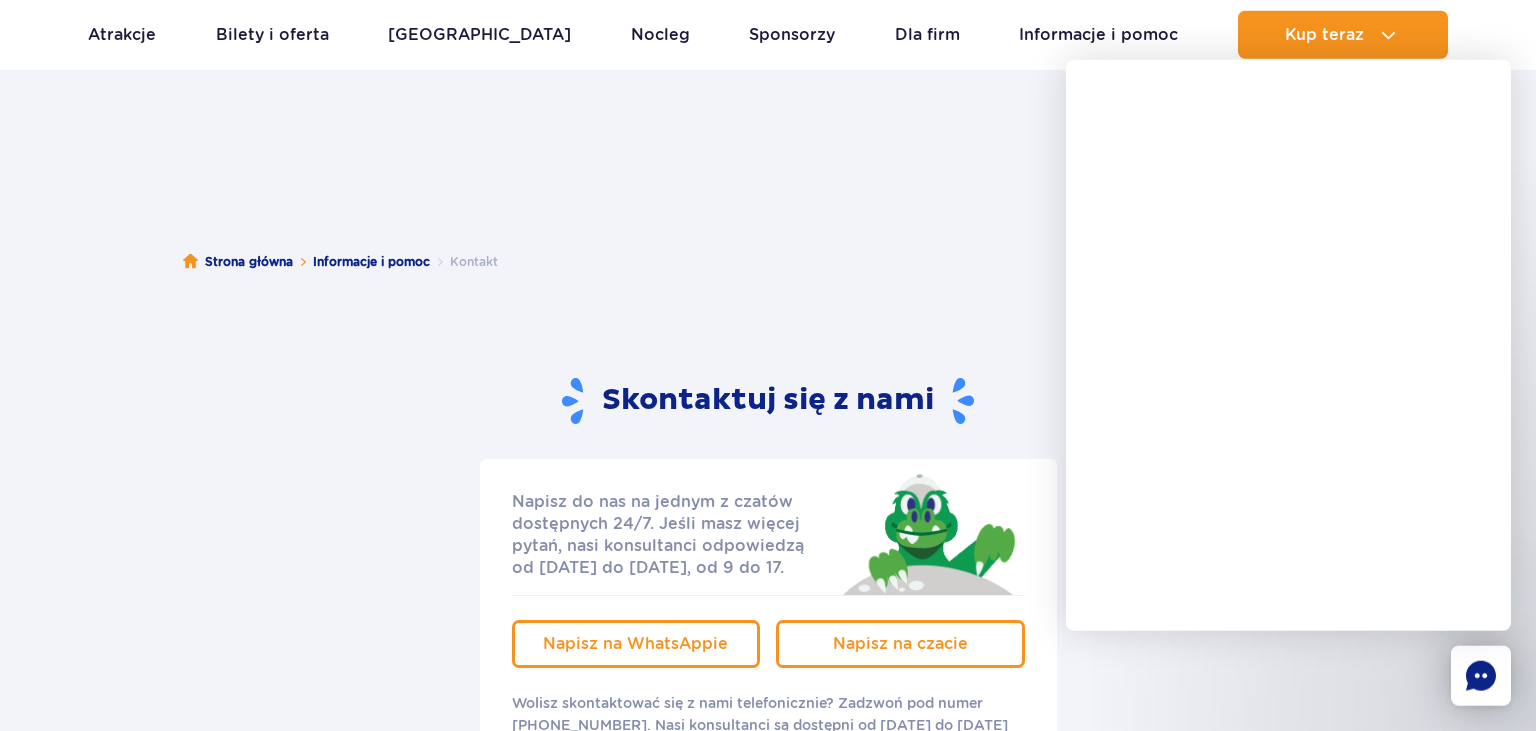 scroll, scrollTop: 0, scrollLeft: 0, axis: both 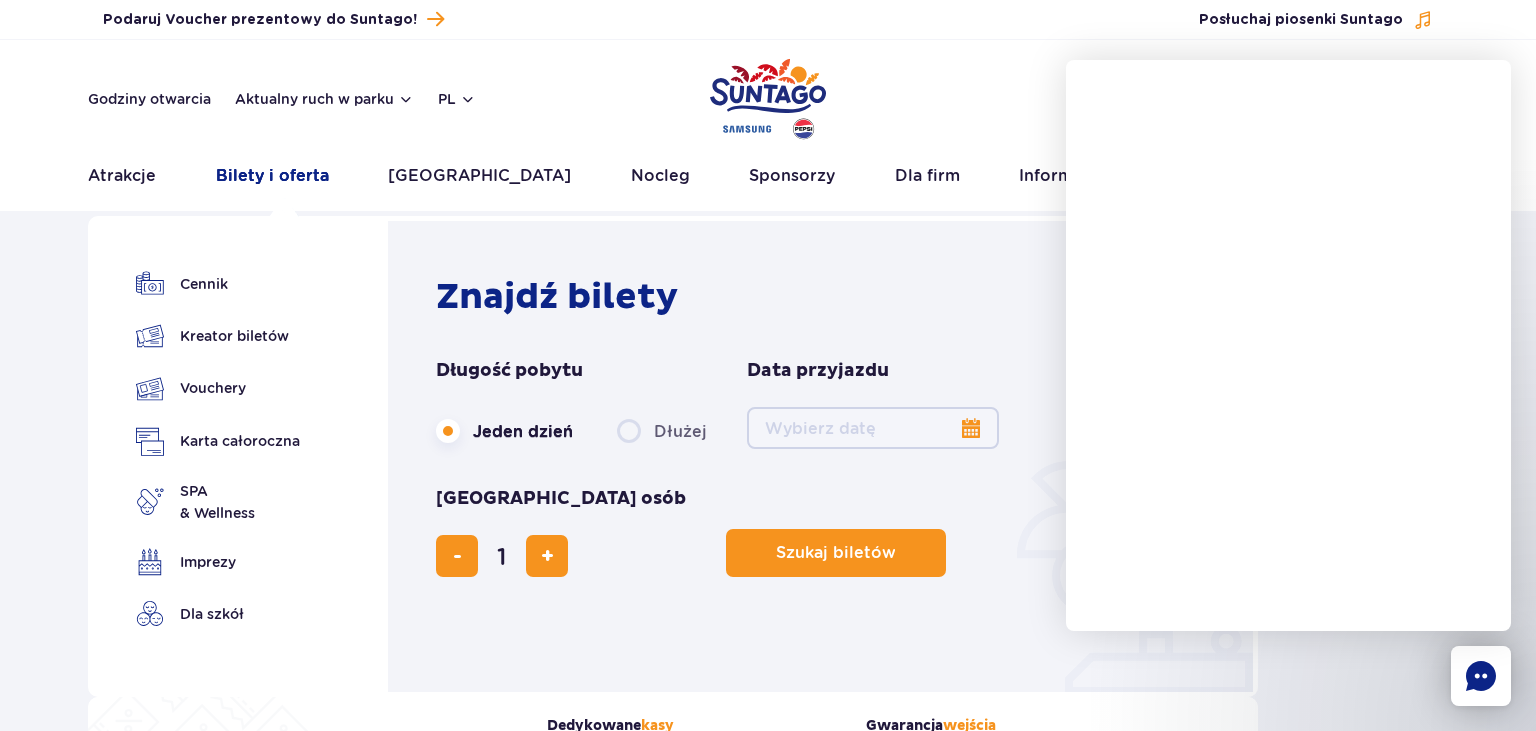 click on "Bilety i oferta" at bounding box center [272, 176] 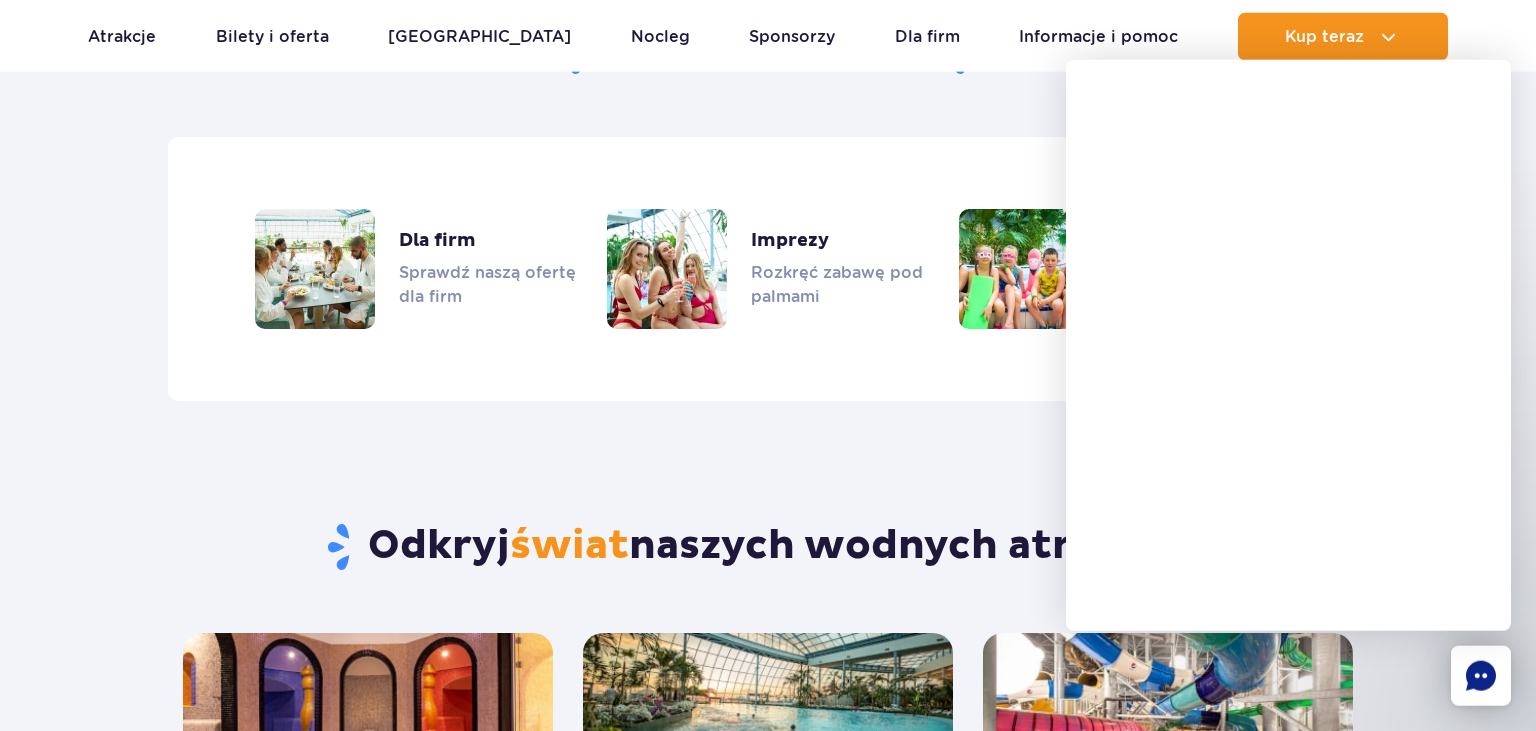 scroll, scrollTop: 1689, scrollLeft: 0, axis: vertical 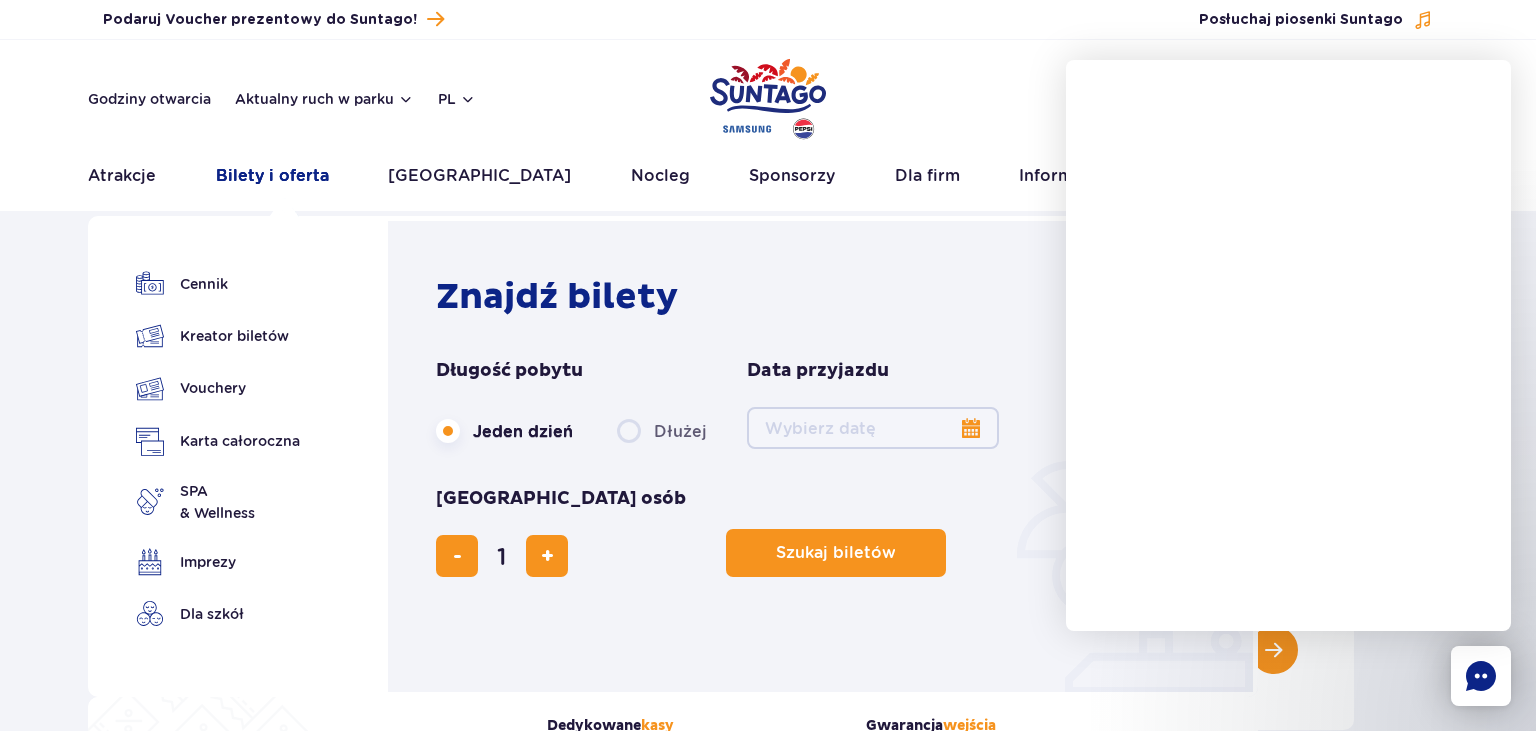 click on "Bilety i oferta" at bounding box center (272, 176) 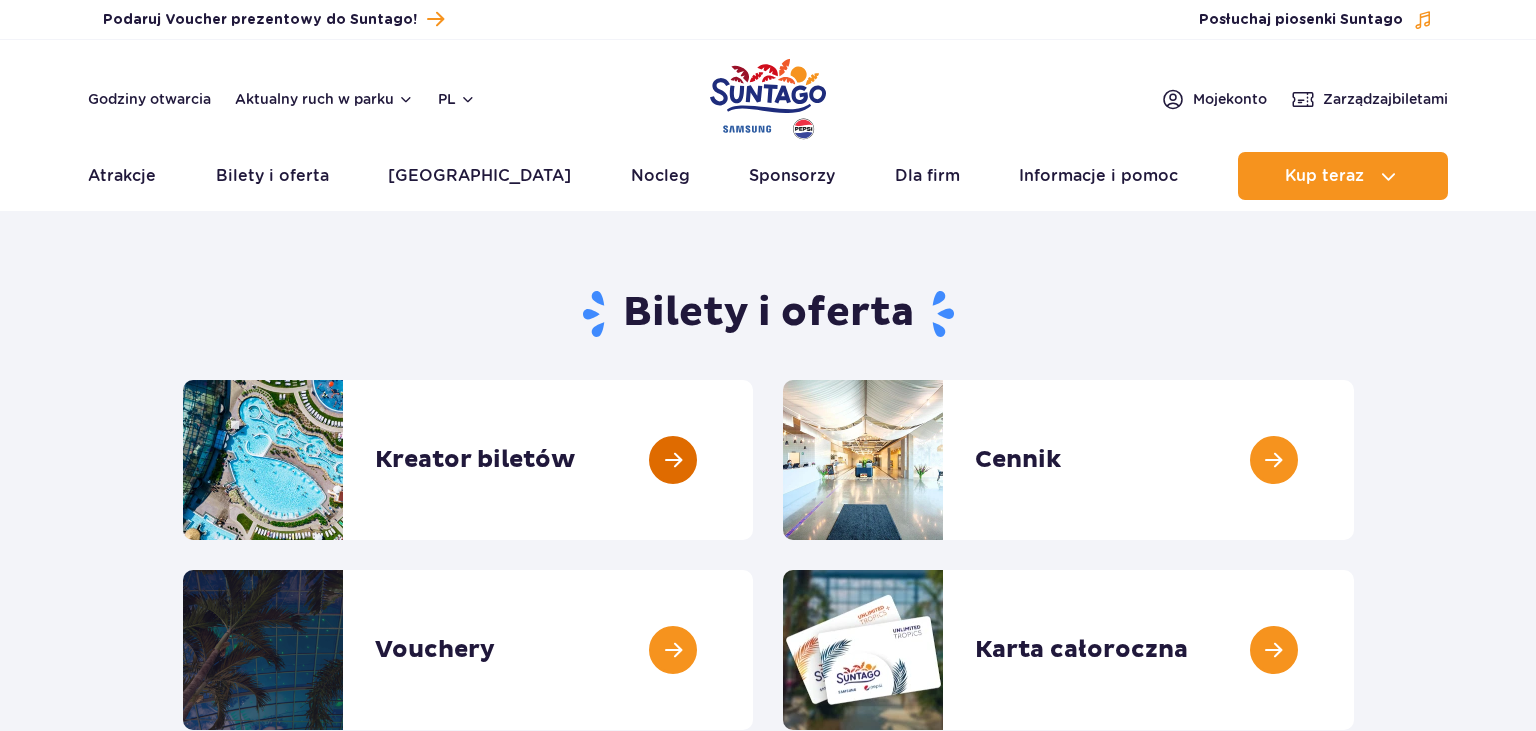 scroll, scrollTop: 0, scrollLeft: 0, axis: both 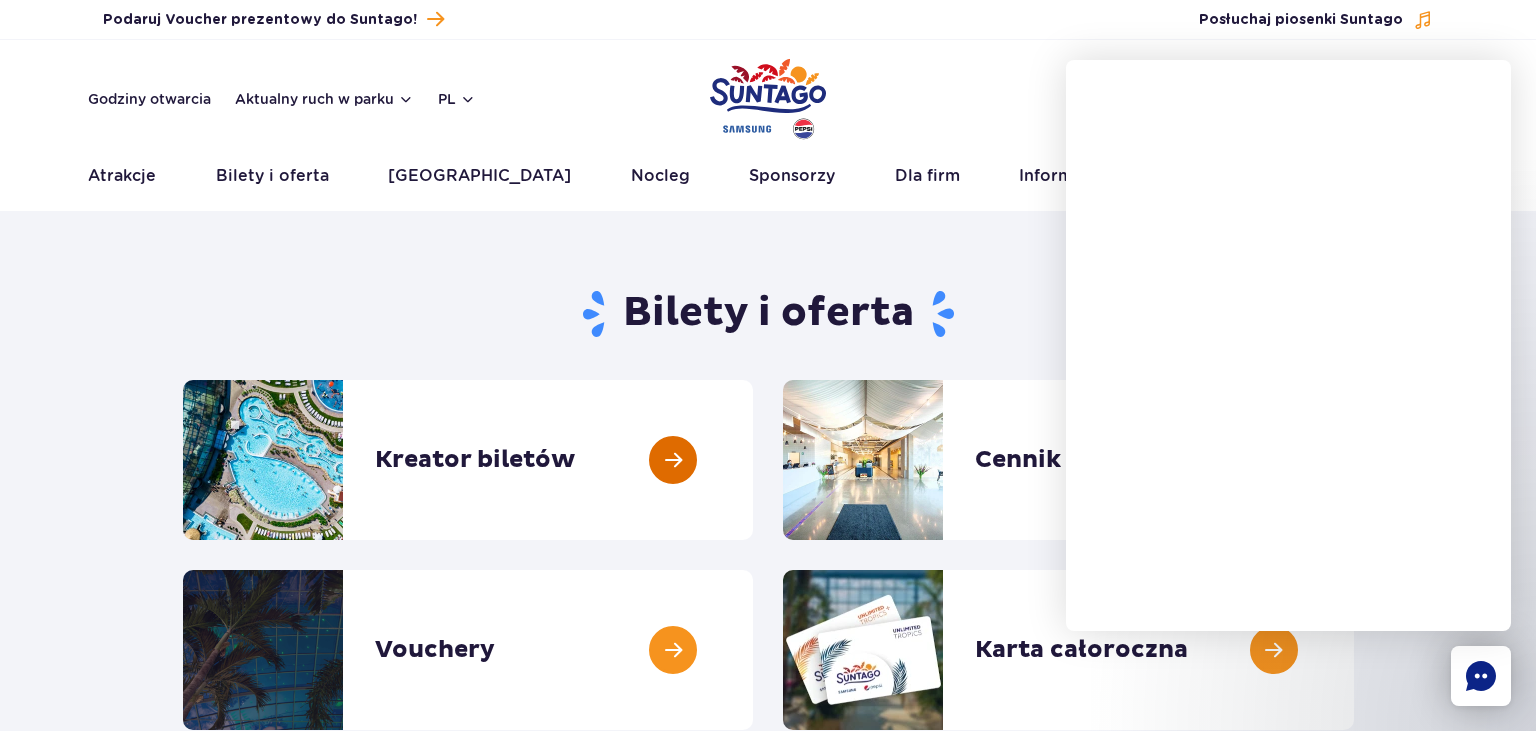 click at bounding box center [753, 460] 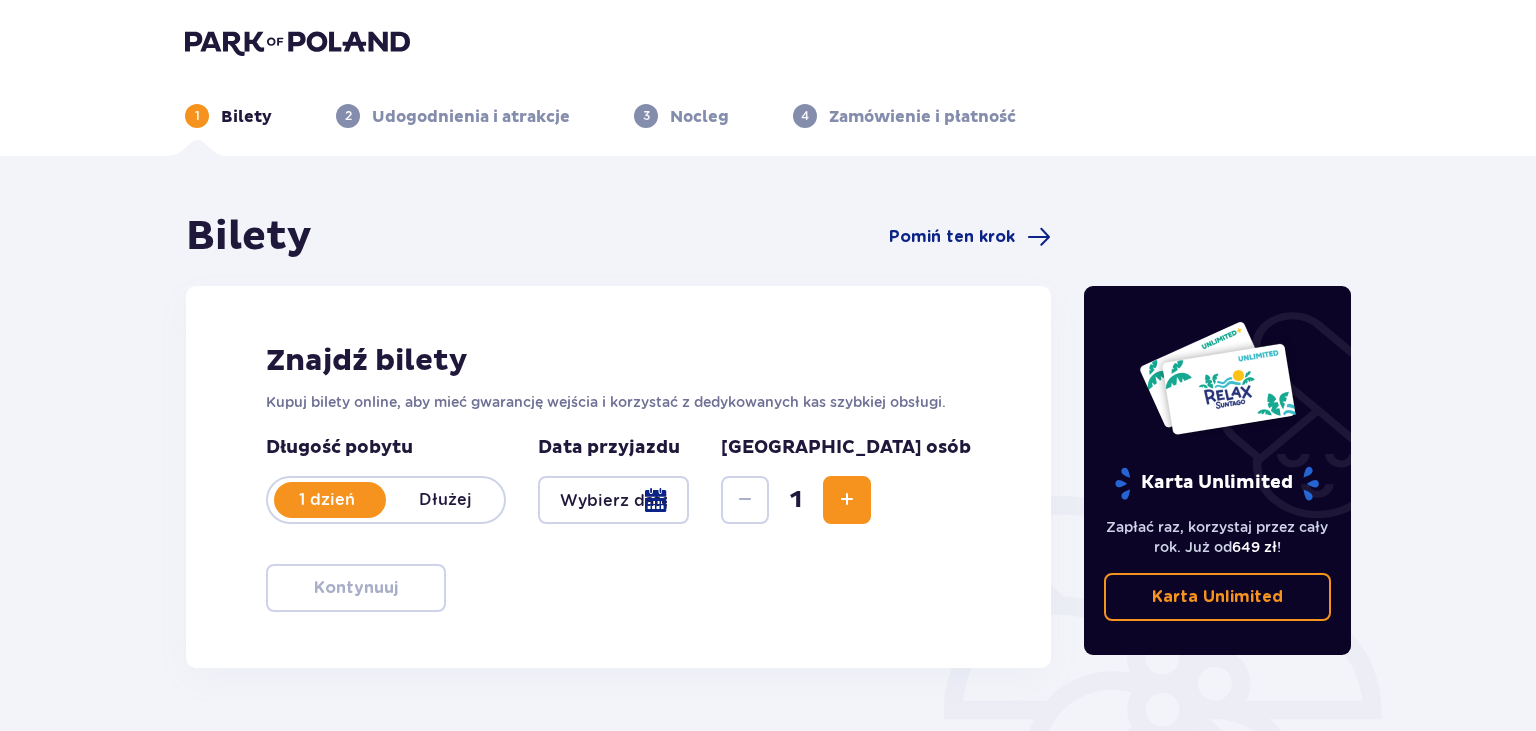 scroll, scrollTop: 0, scrollLeft: 0, axis: both 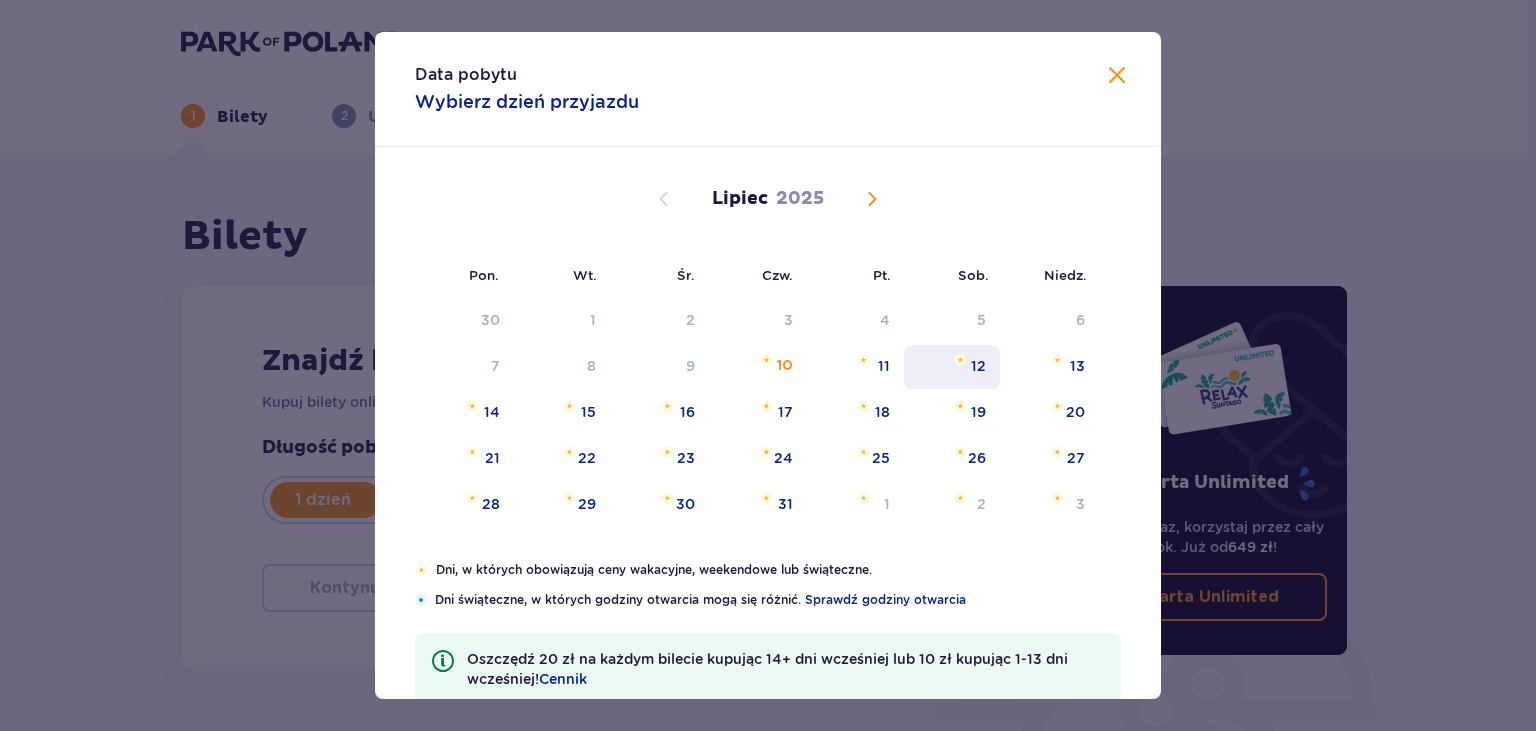 click on "12" at bounding box center [952, 367] 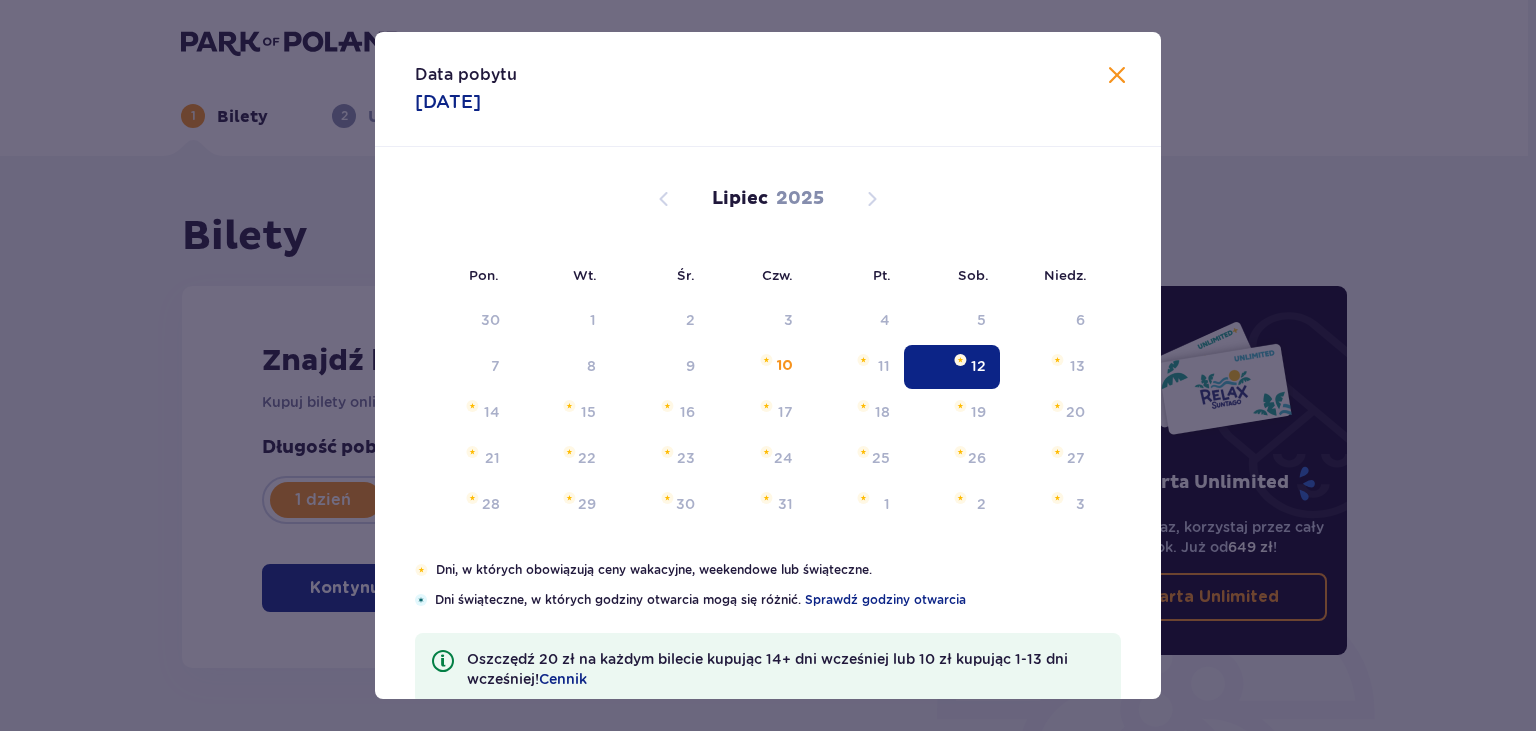 type on "[DATE]" 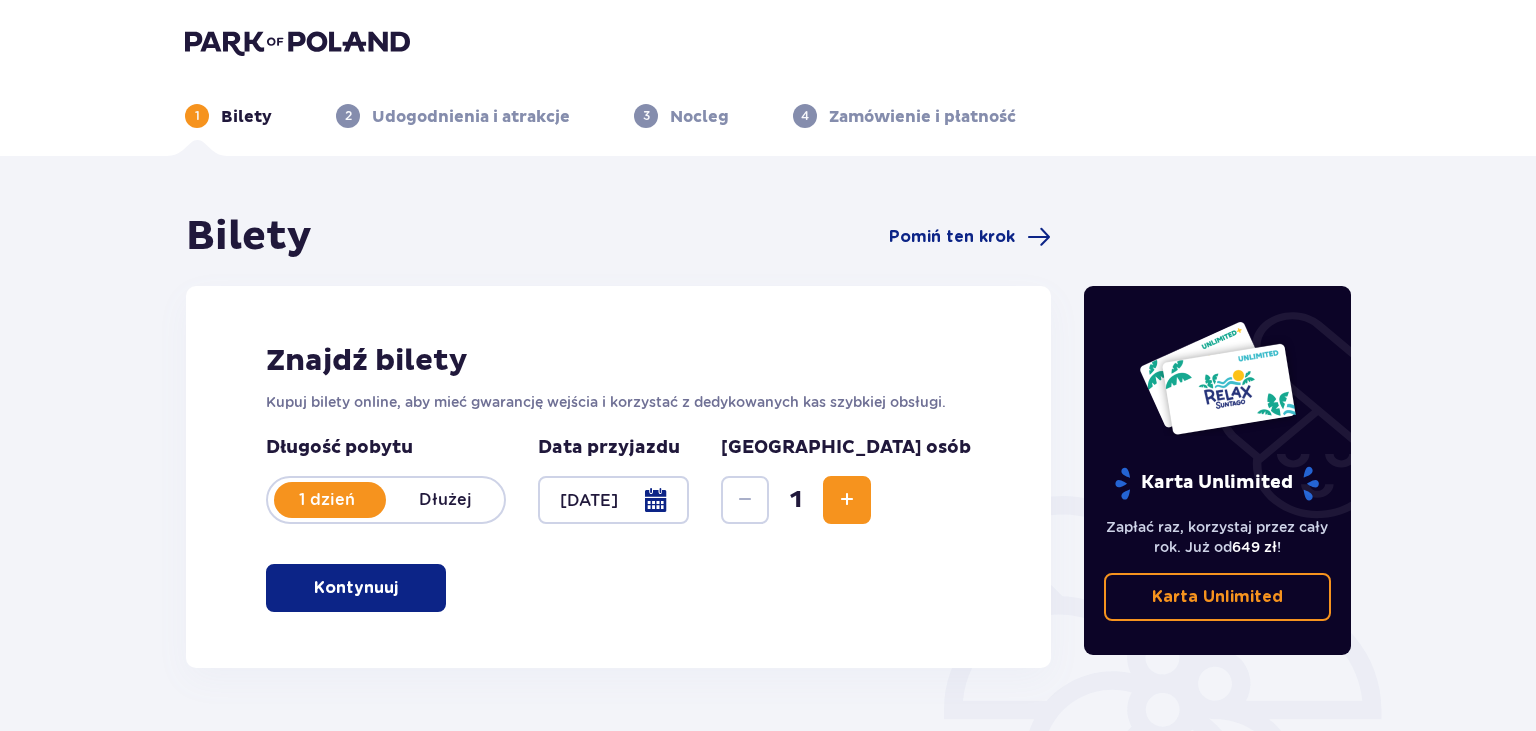 click at bounding box center [847, 500] 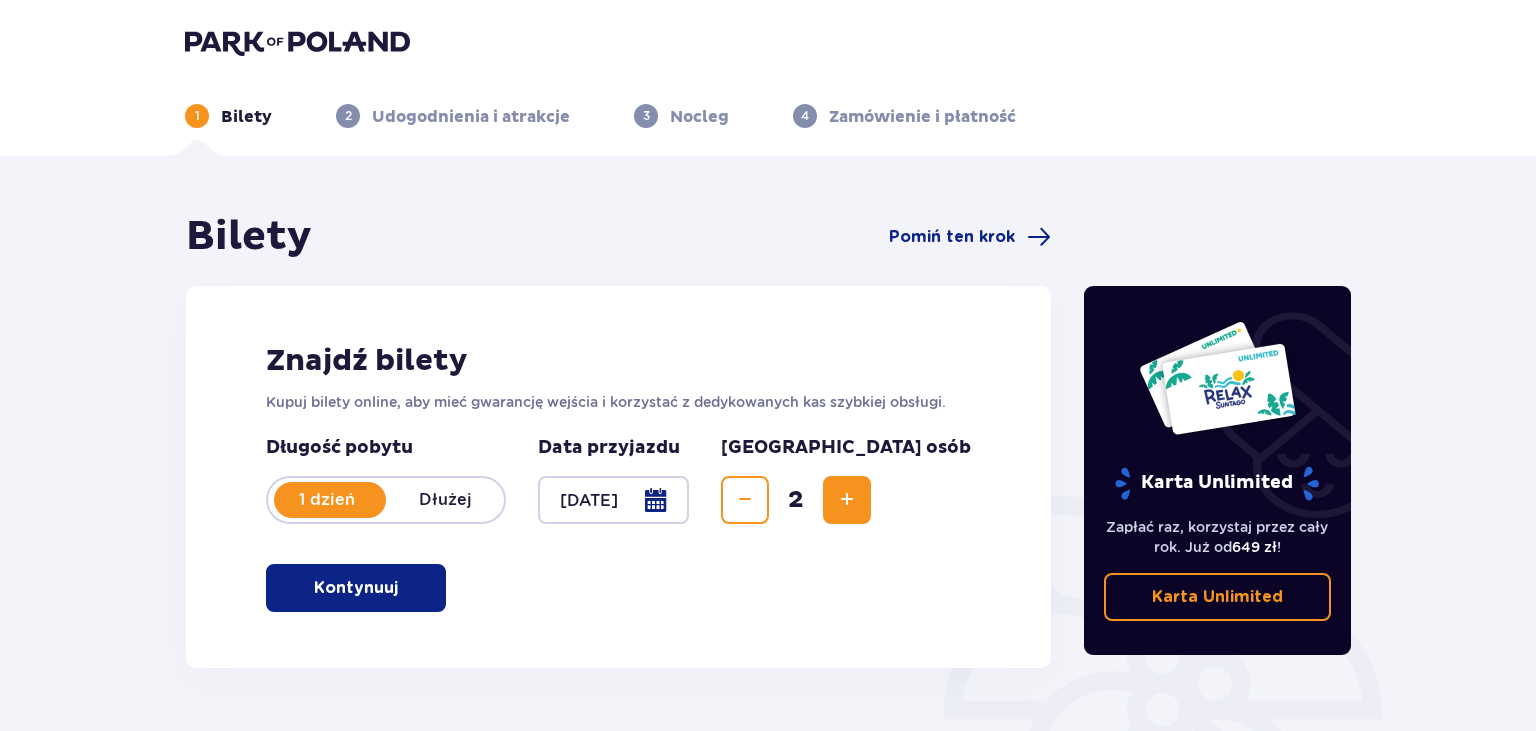 click at bounding box center [847, 500] 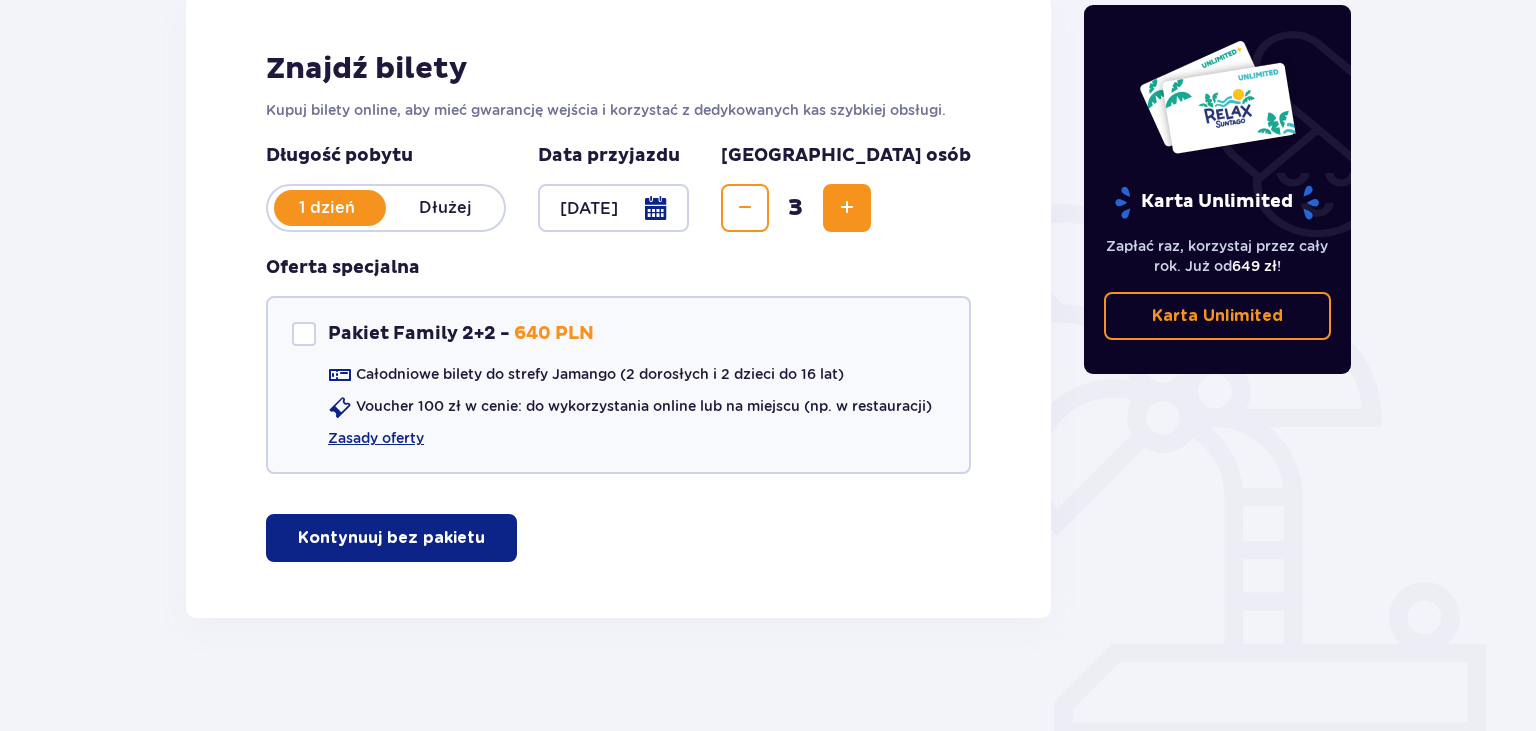 scroll, scrollTop: 298, scrollLeft: 0, axis: vertical 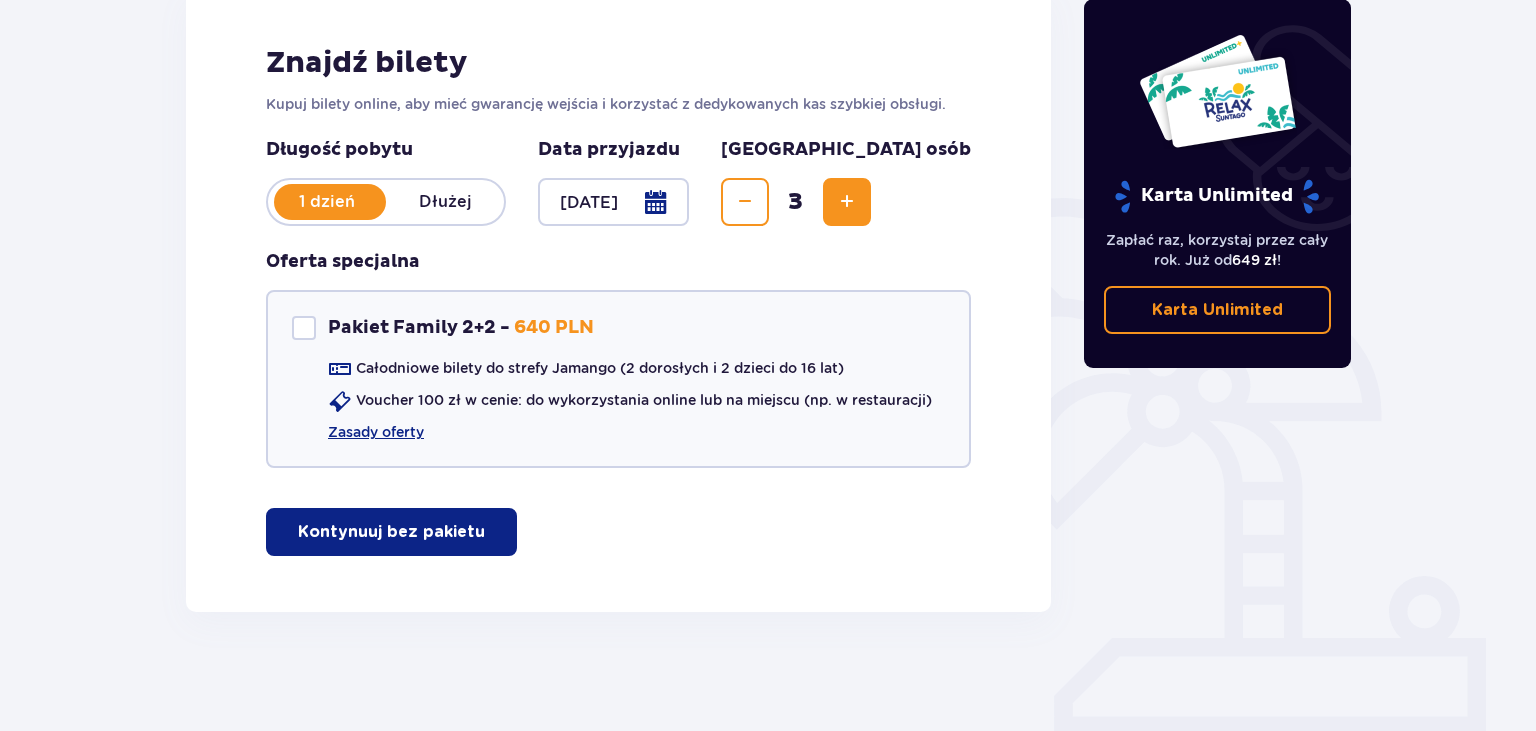 click at bounding box center (489, 532) 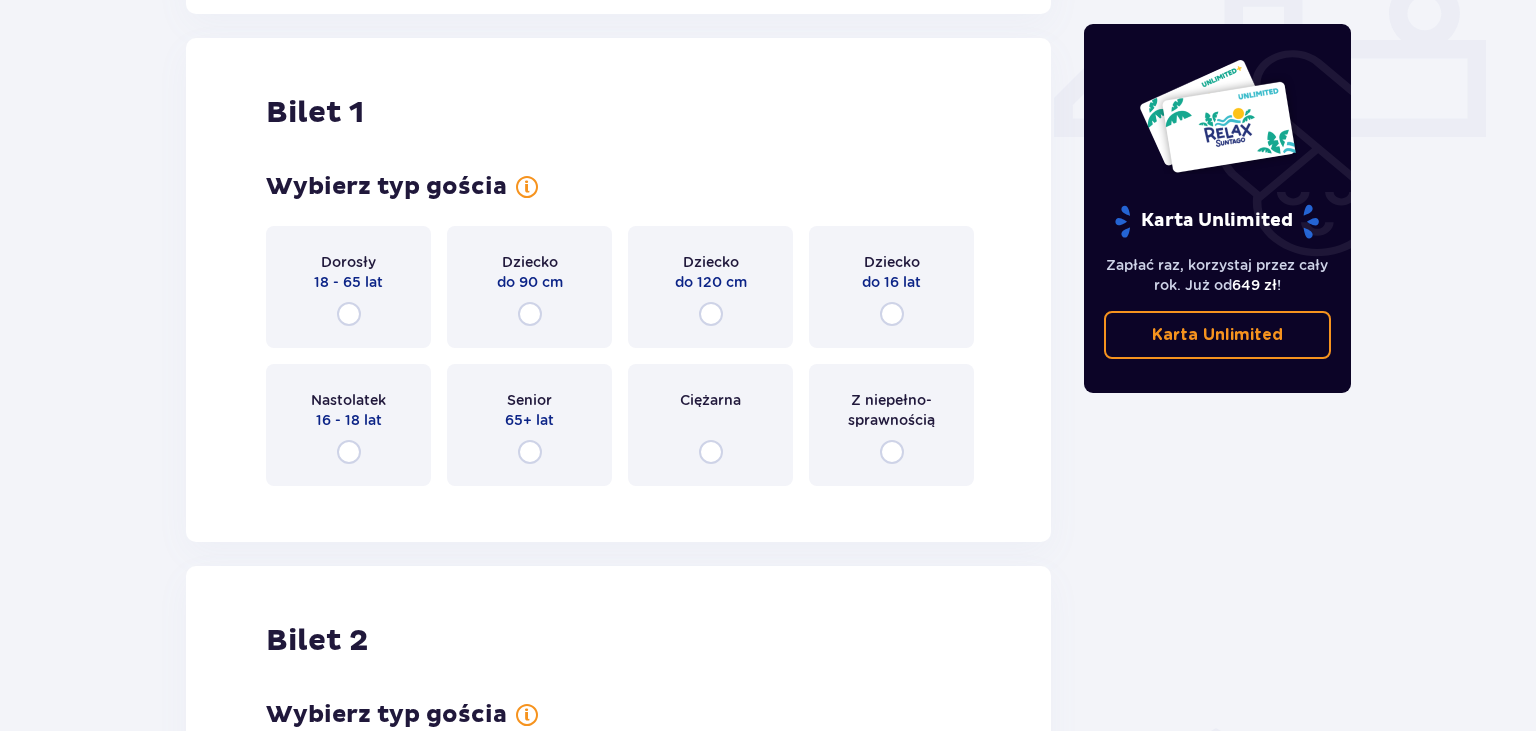 scroll, scrollTop: 908, scrollLeft: 0, axis: vertical 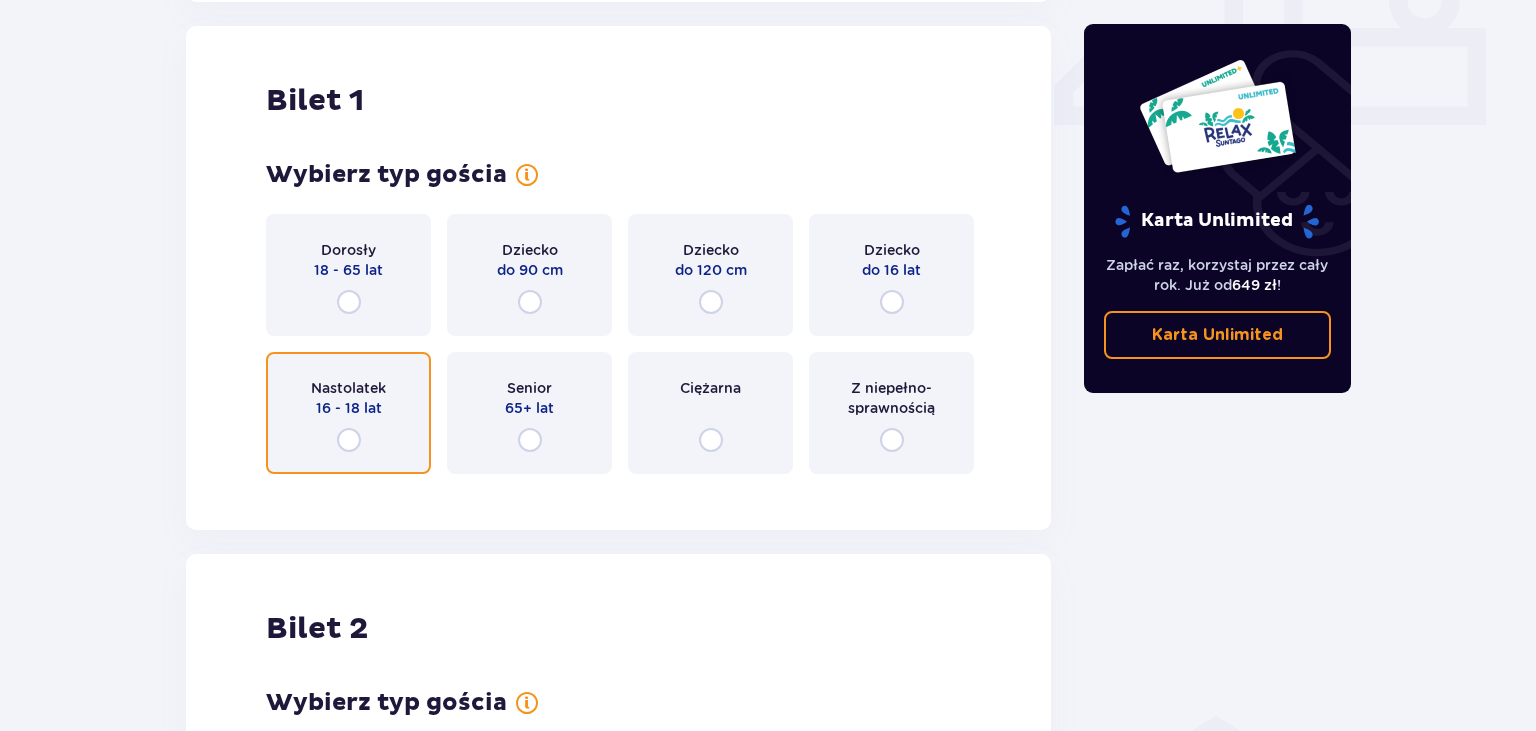 click at bounding box center [349, 440] 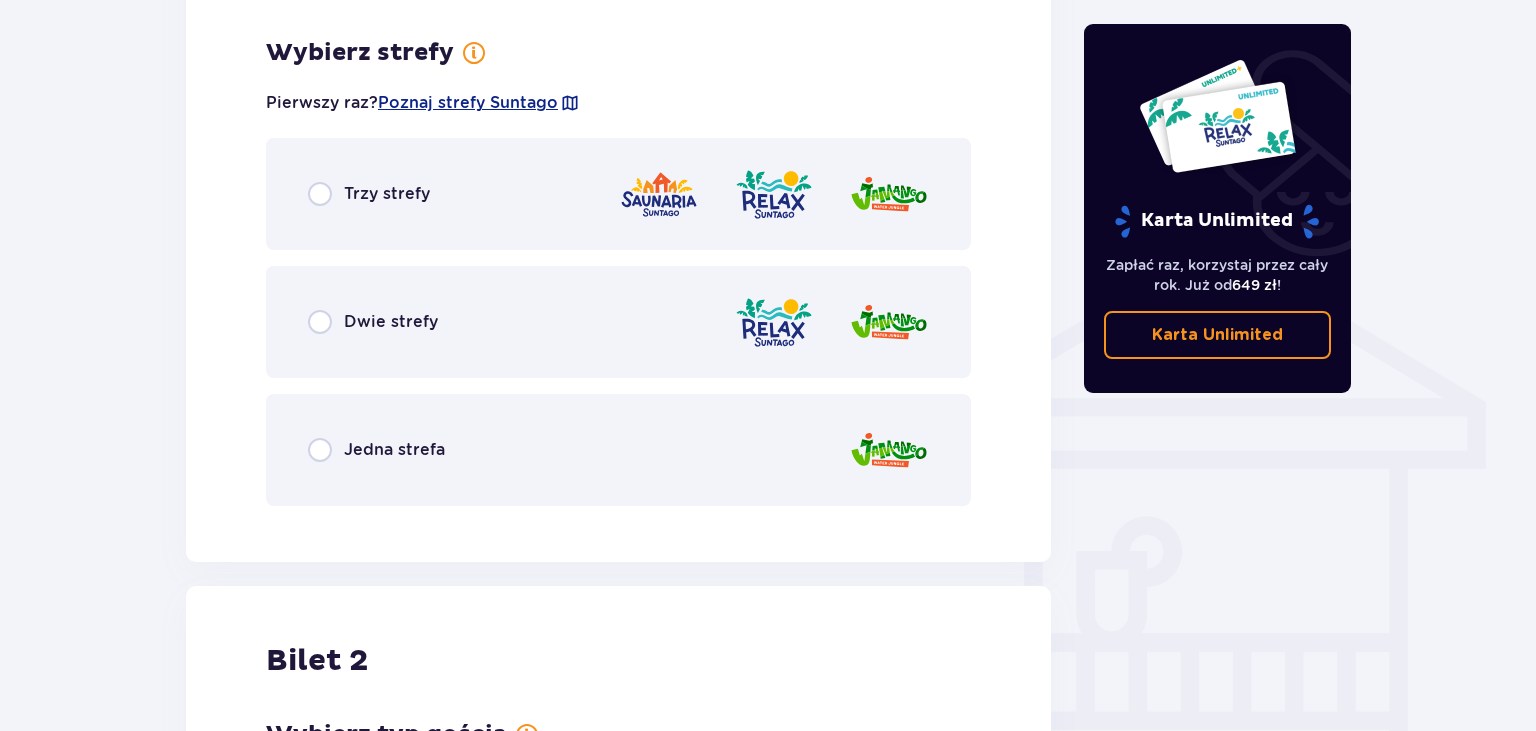 scroll, scrollTop: 1396, scrollLeft: 0, axis: vertical 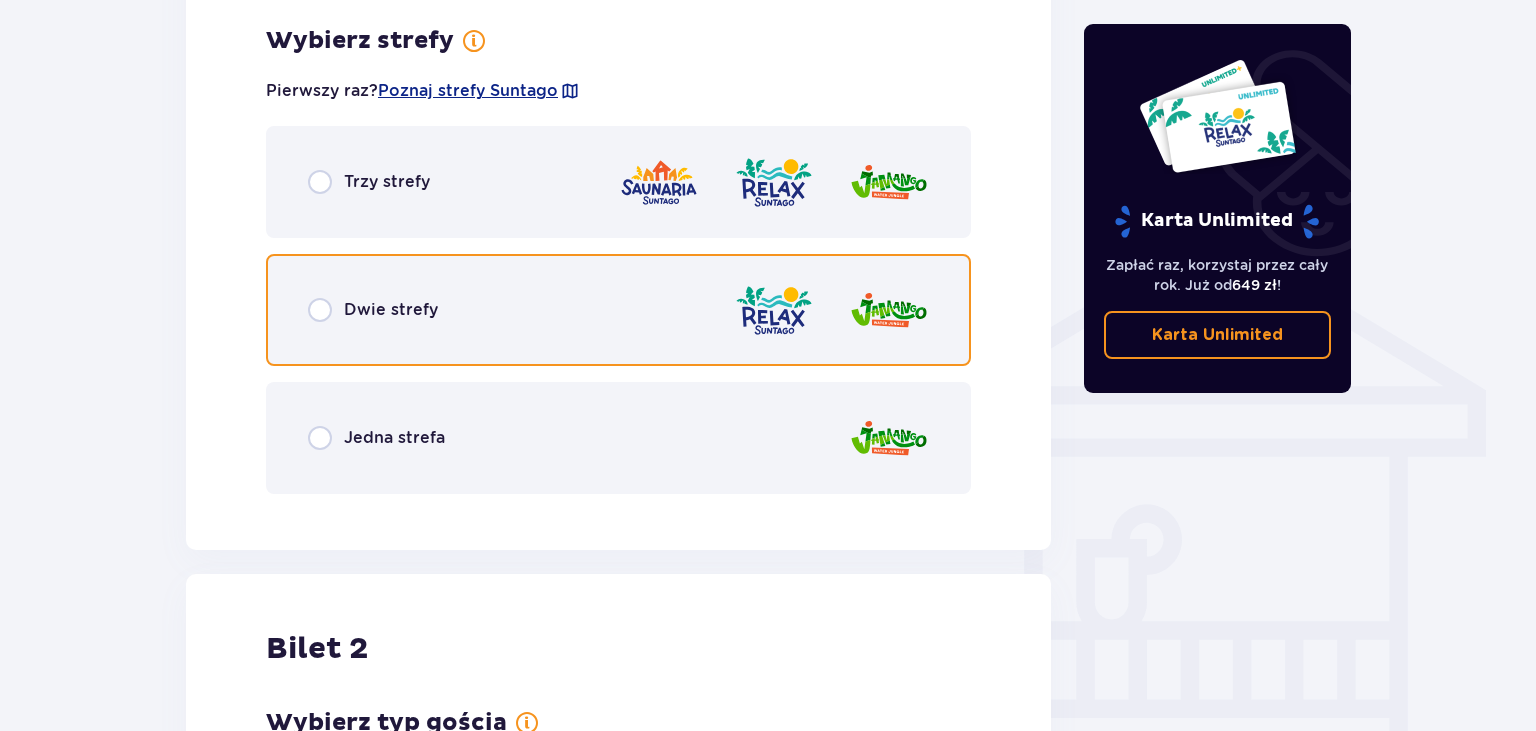 click at bounding box center (320, 310) 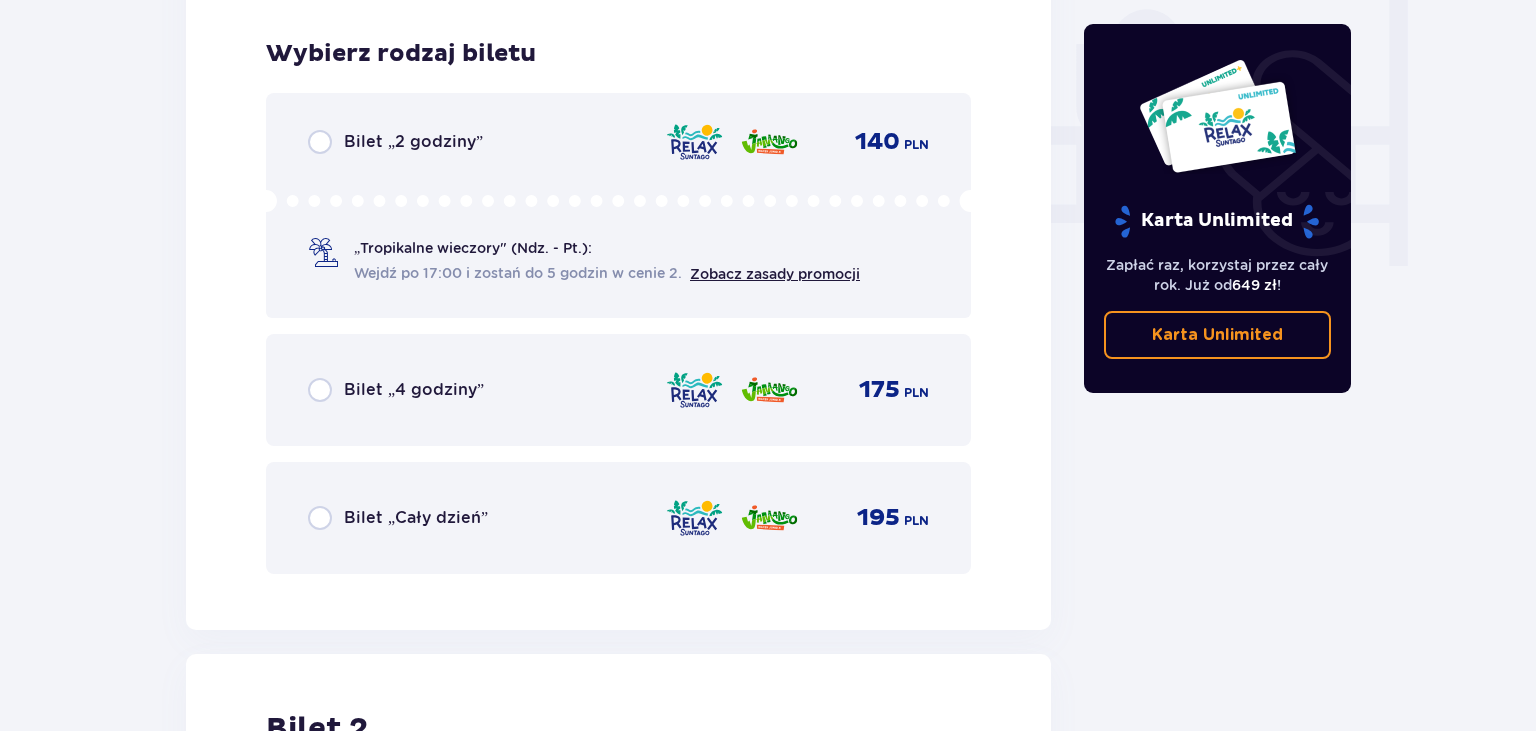 scroll, scrollTop: 1904, scrollLeft: 0, axis: vertical 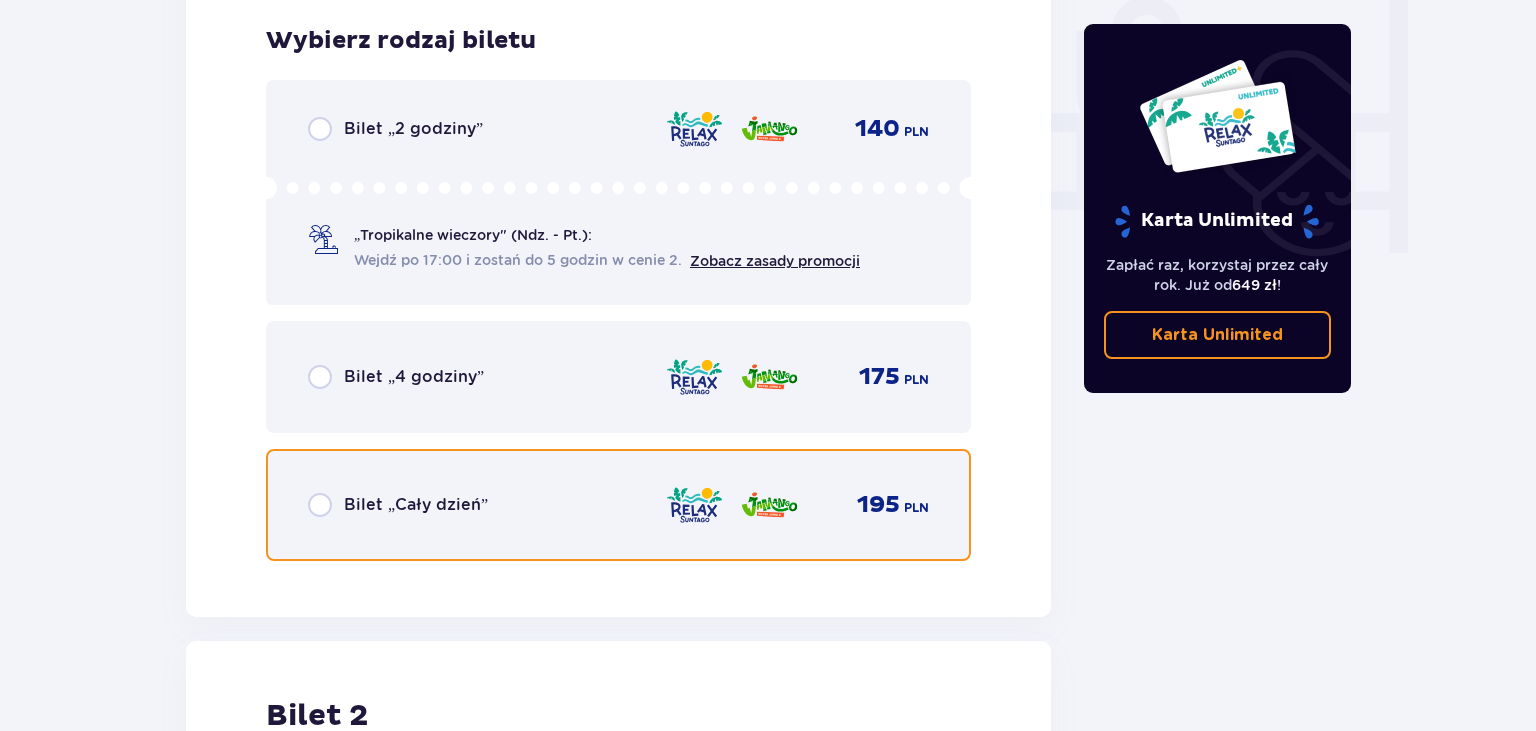 drag, startPoint x: 319, startPoint y: 504, endPoint x: 379, endPoint y: 498, distance: 60.299255 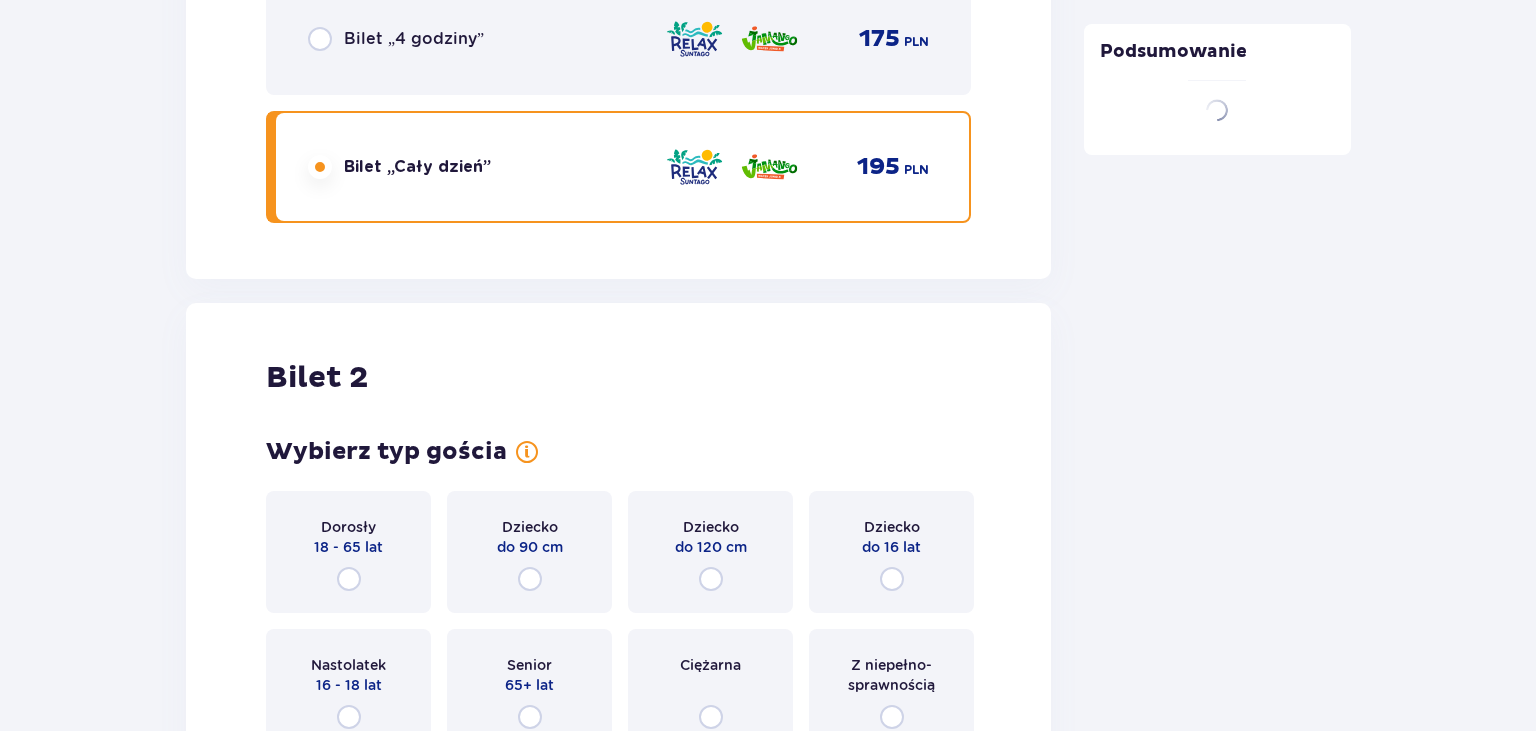 scroll, scrollTop: 2519, scrollLeft: 0, axis: vertical 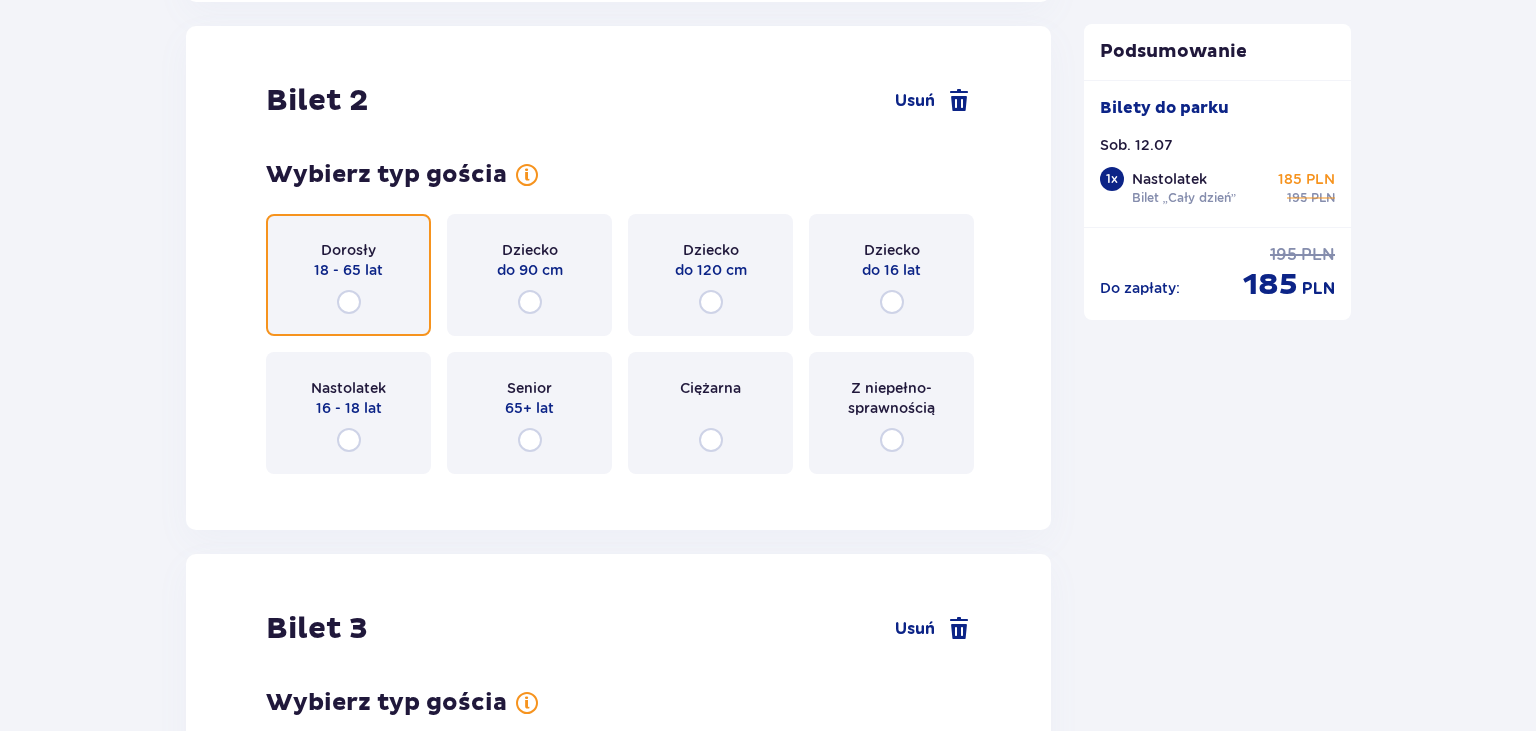 click at bounding box center (349, 302) 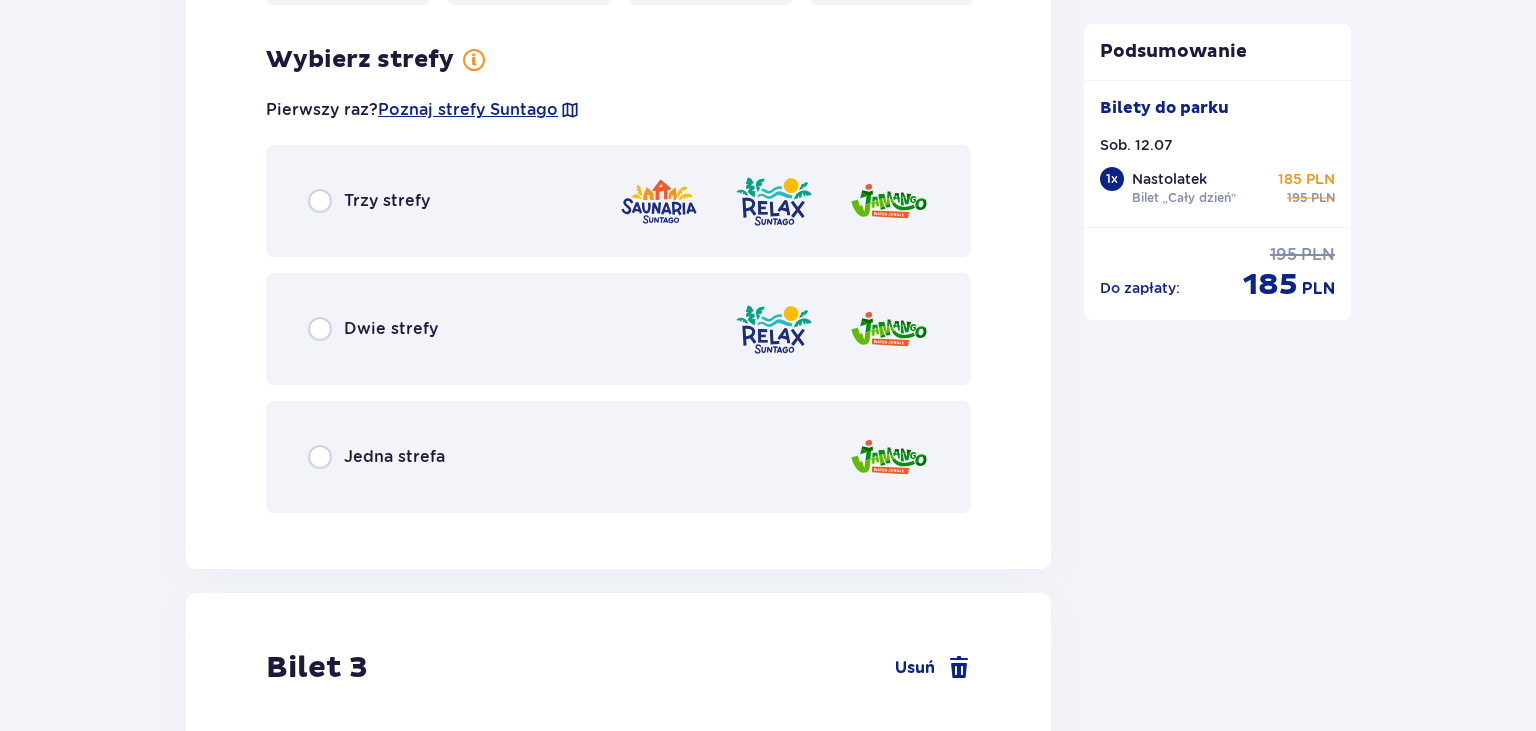 scroll, scrollTop: 3007, scrollLeft: 0, axis: vertical 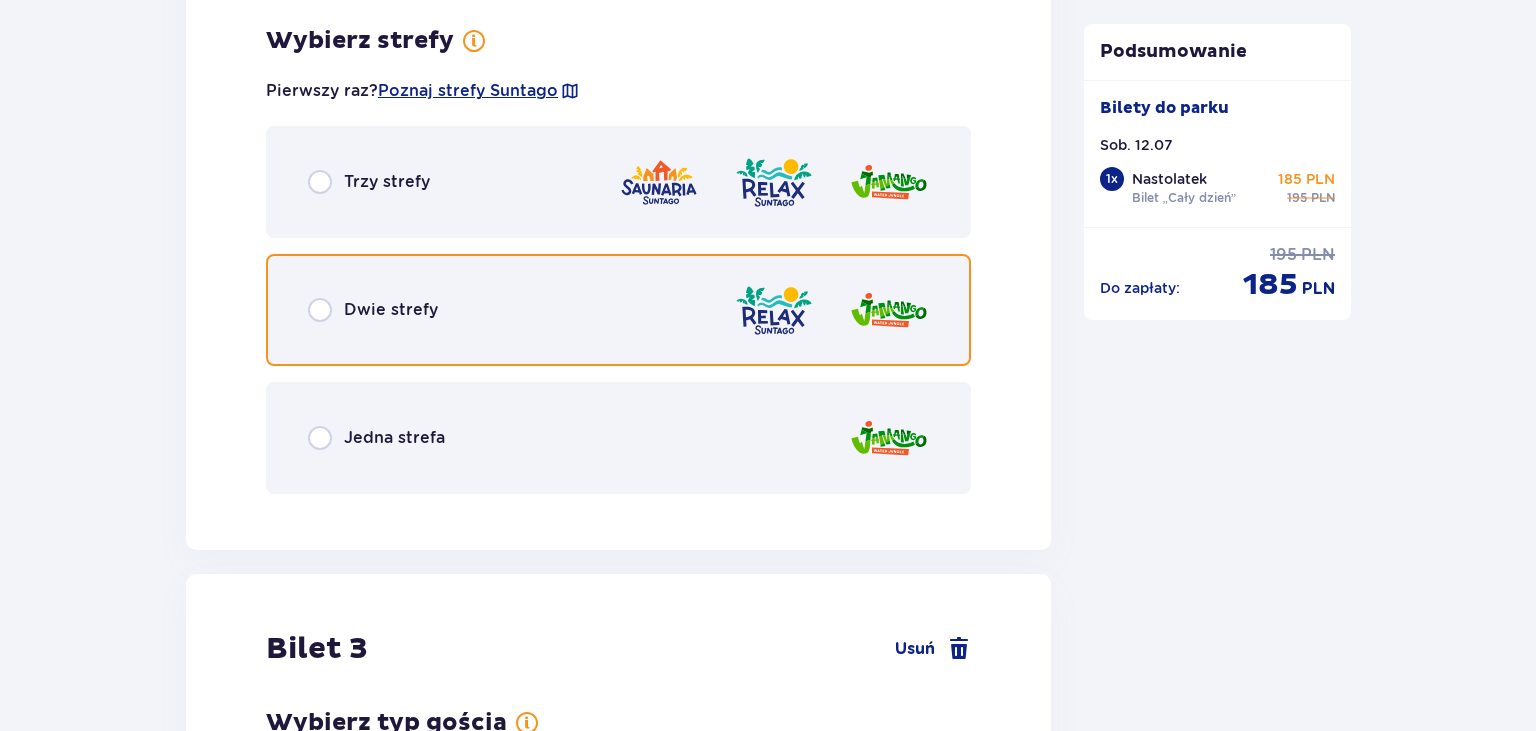 click at bounding box center (320, 310) 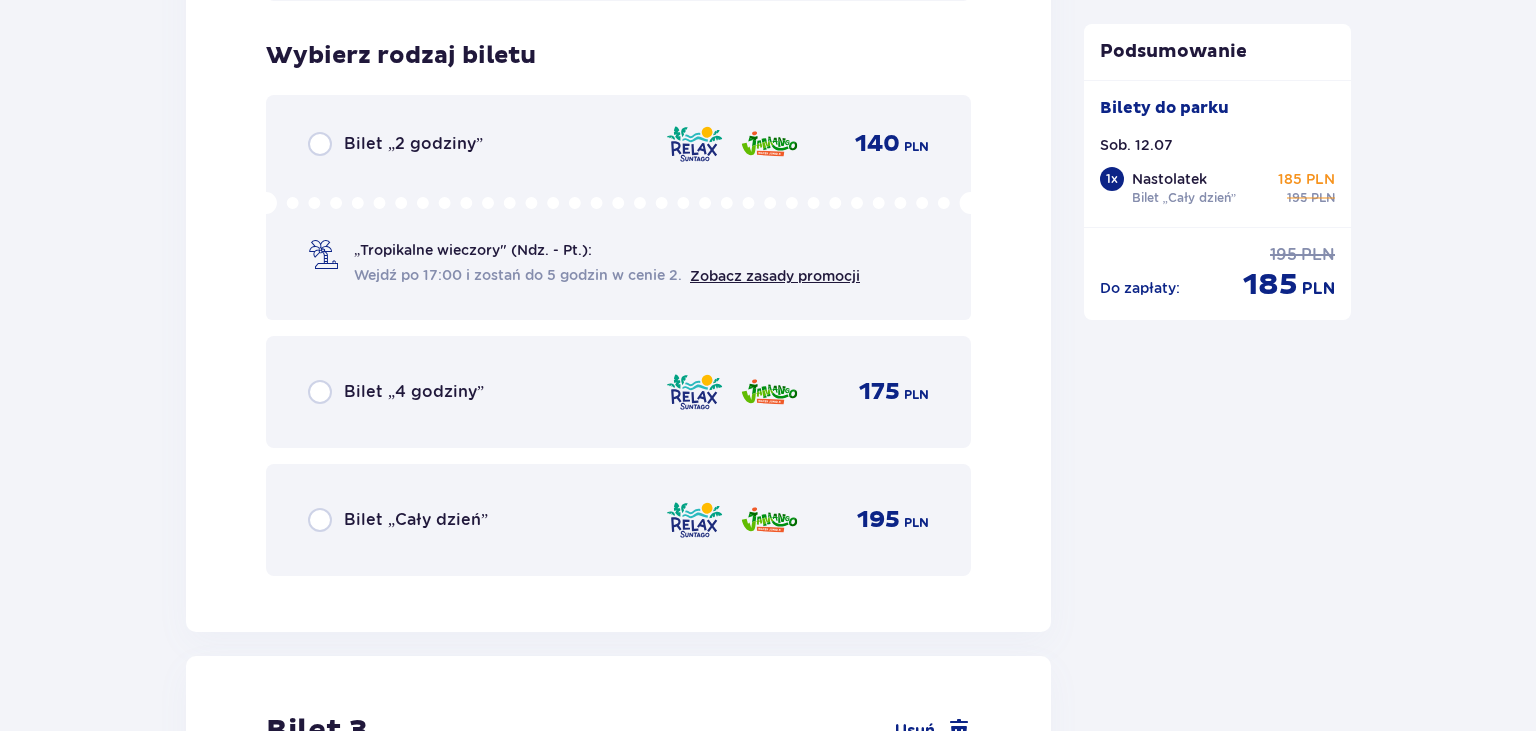 scroll, scrollTop: 3515, scrollLeft: 0, axis: vertical 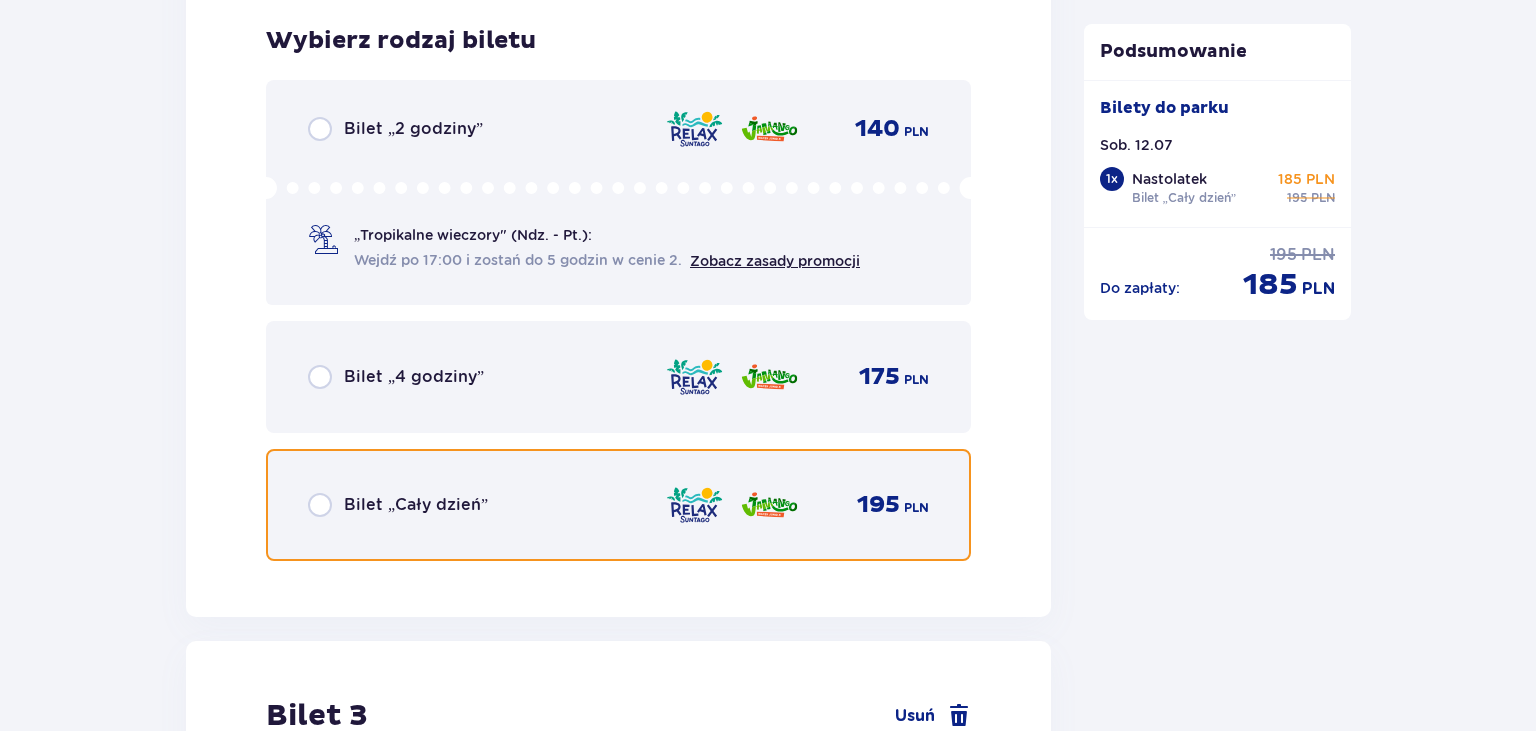 click at bounding box center (320, 505) 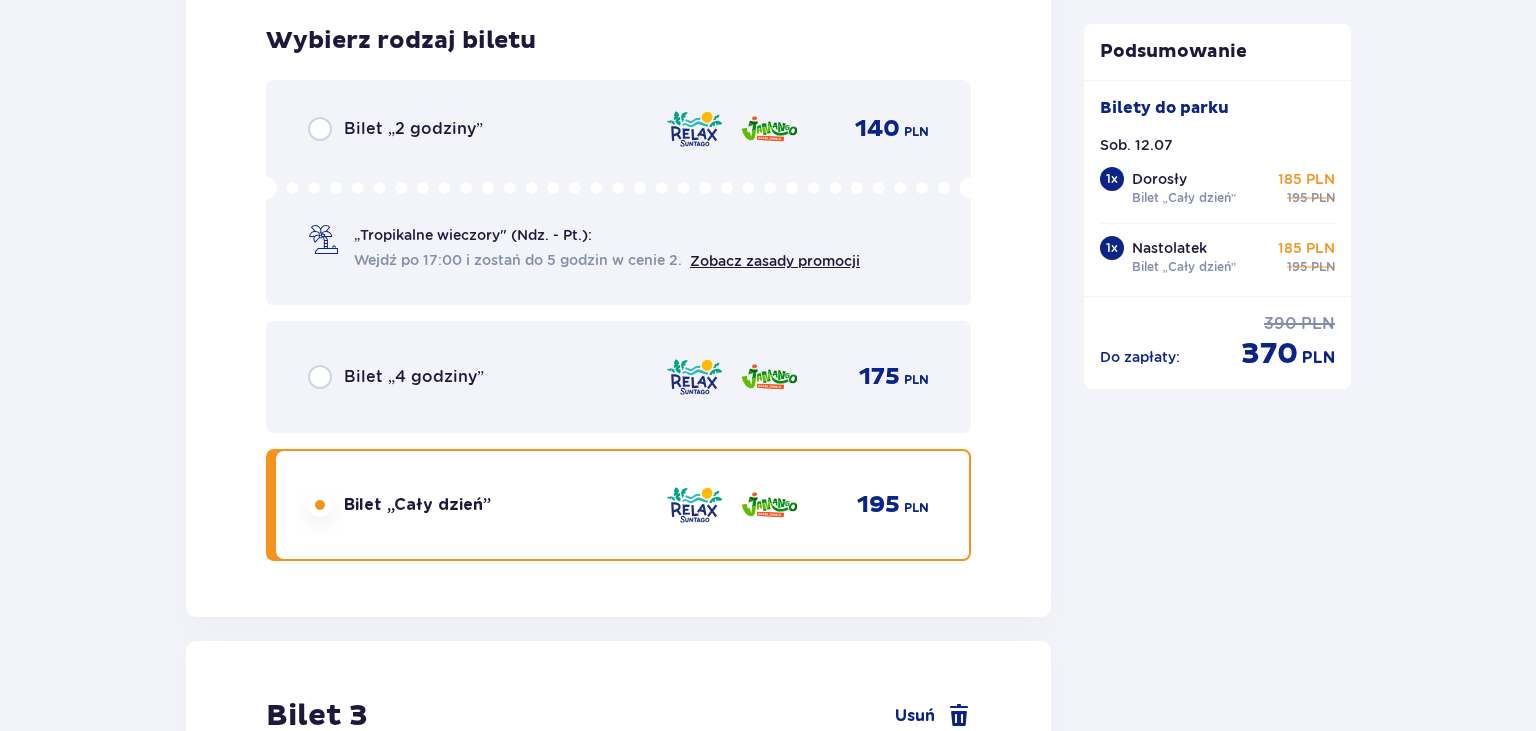 scroll, scrollTop: 4128, scrollLeft: 0, axis: vertical 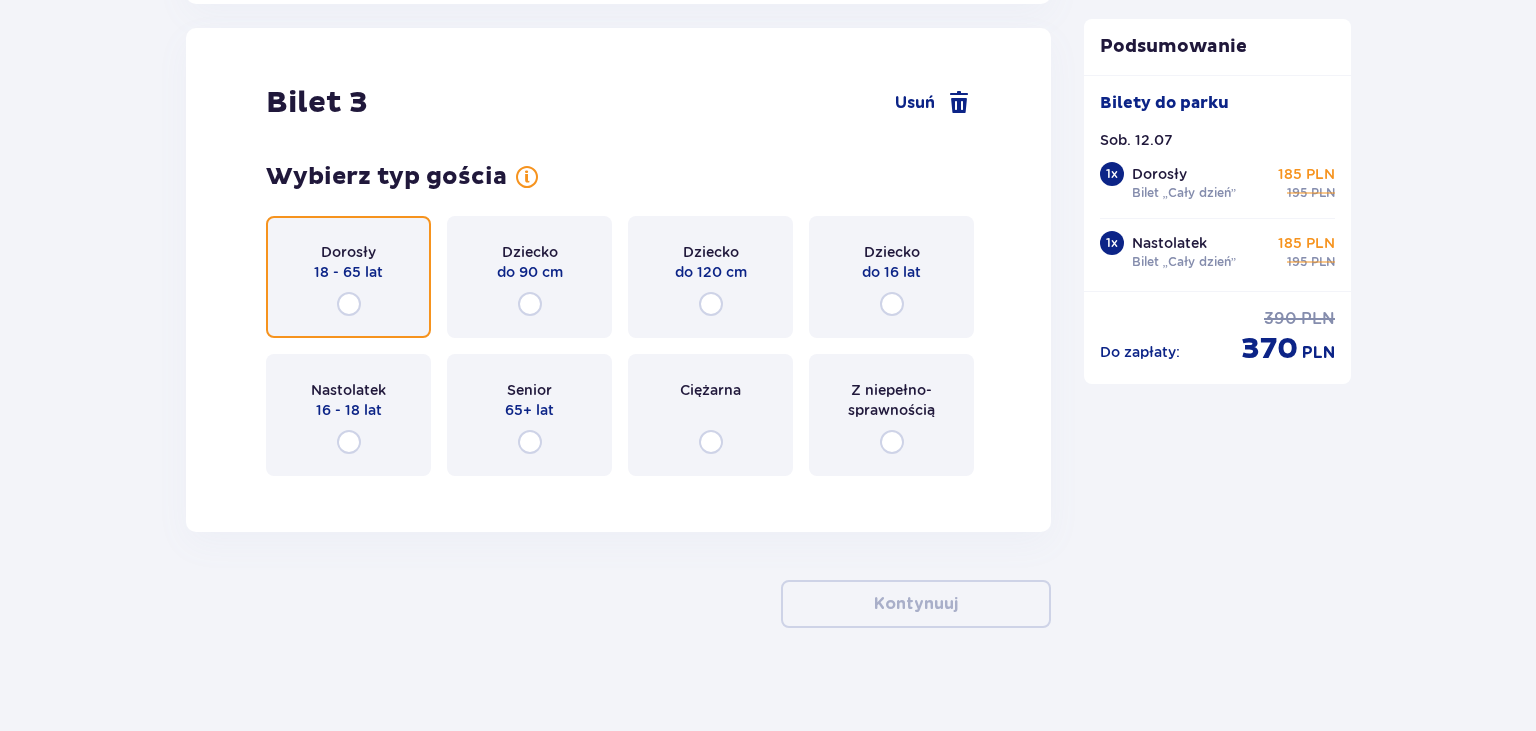 drag, startPoint x: 342, startPoint y: 303, endPoint x: 356, endPoint y: 310, distance: 15.652476 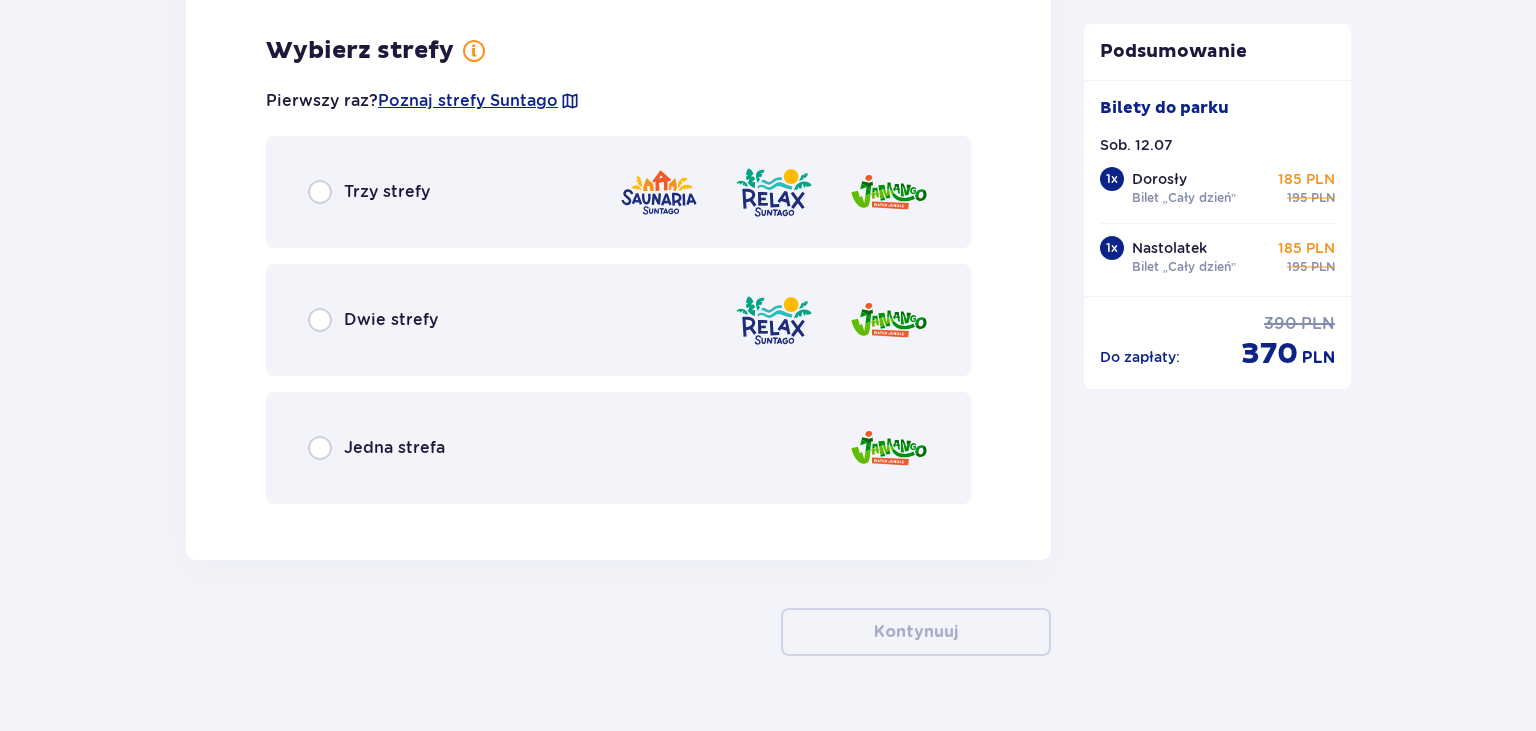 scroll, scrollTop: 4616, scrollLeft: 0, axis: vertical 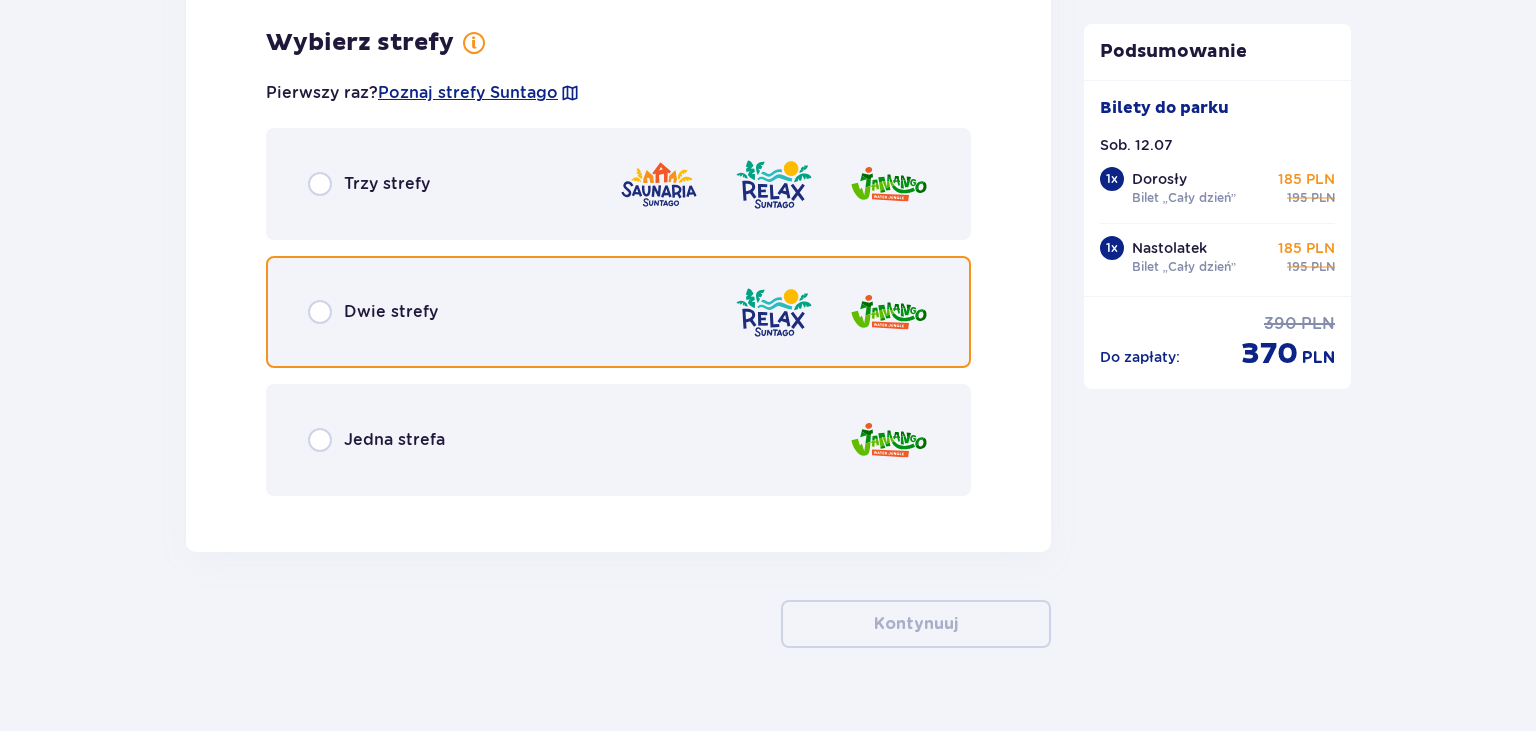 click at bounding box center [320, 312] 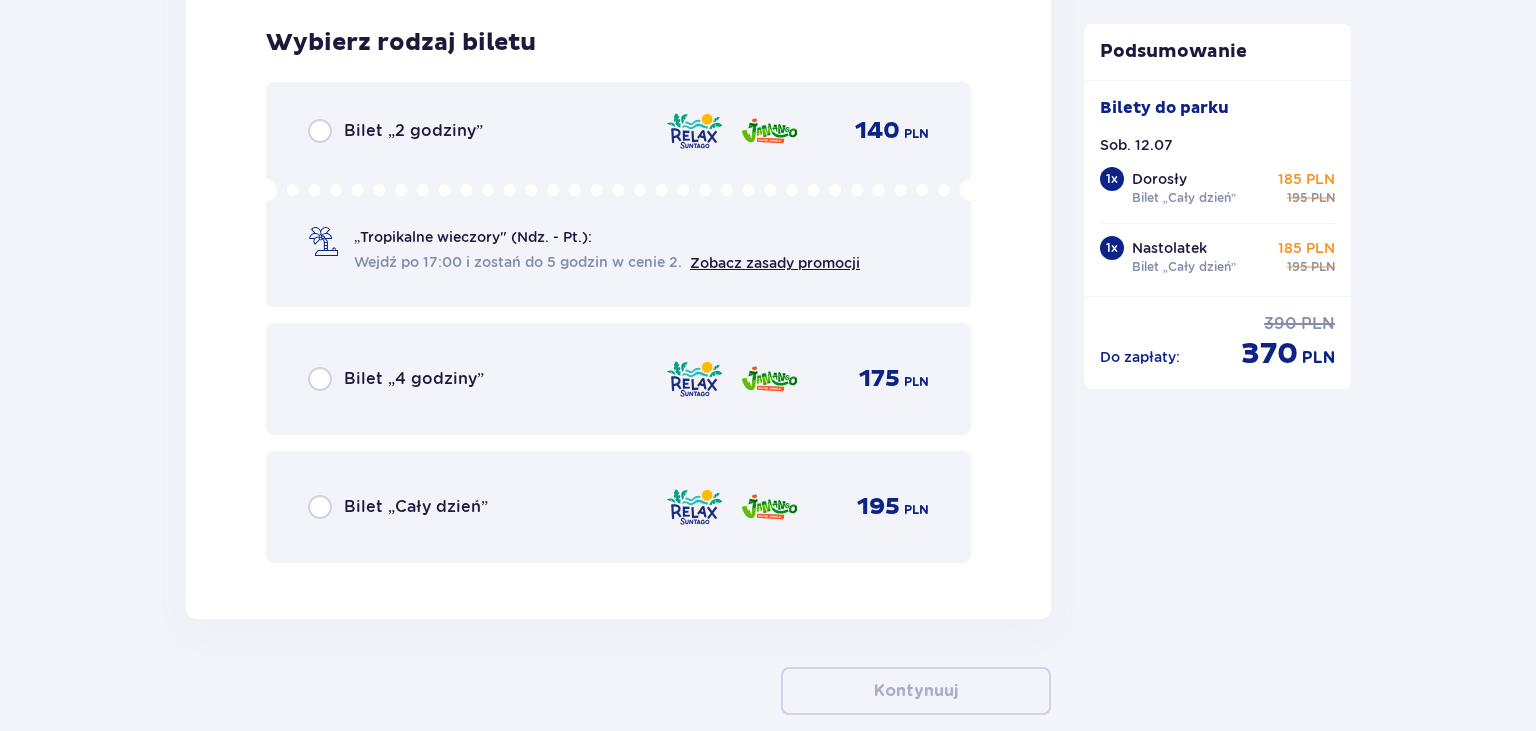 scroll, scrollTop: 5124, scrollLeft: 0, axis: vertical 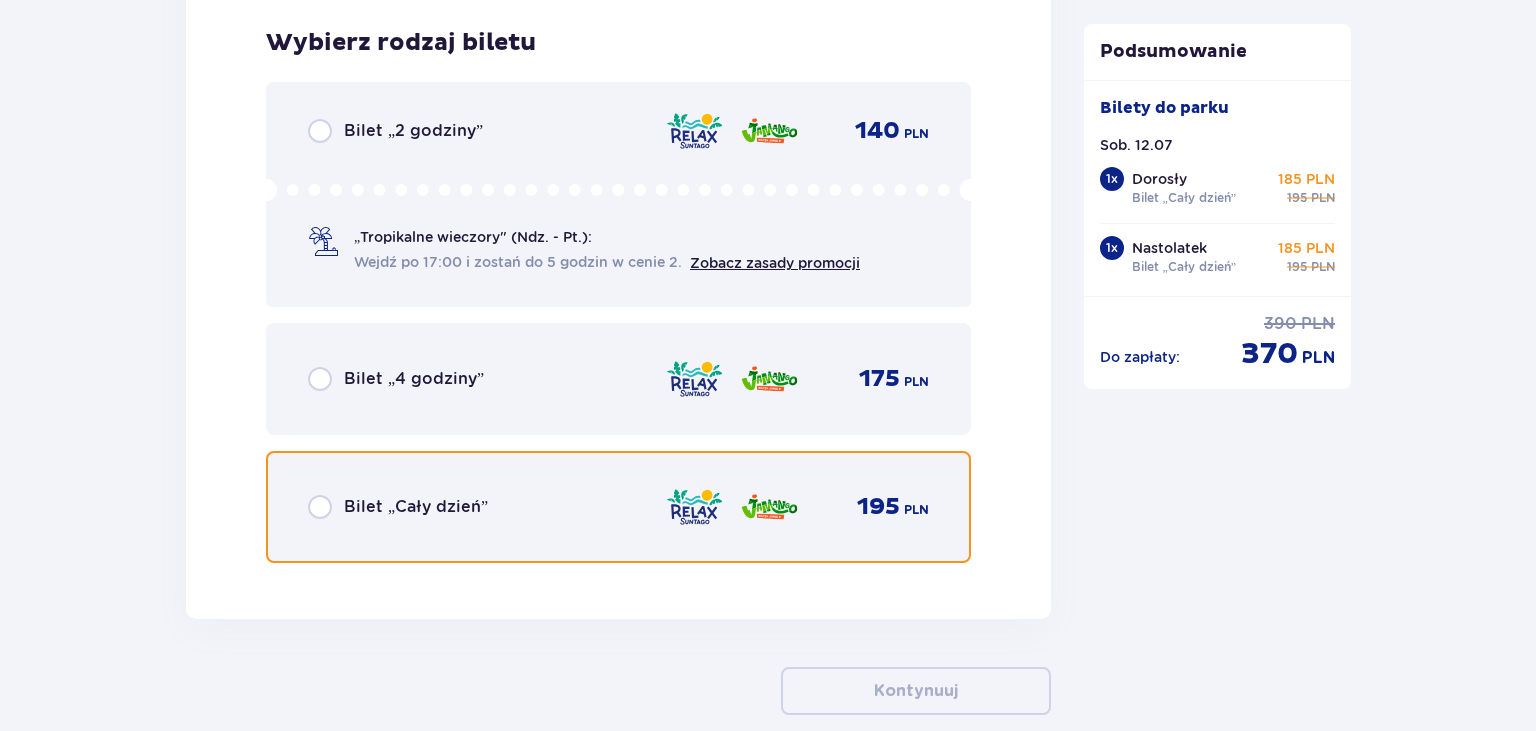 radio on "true" 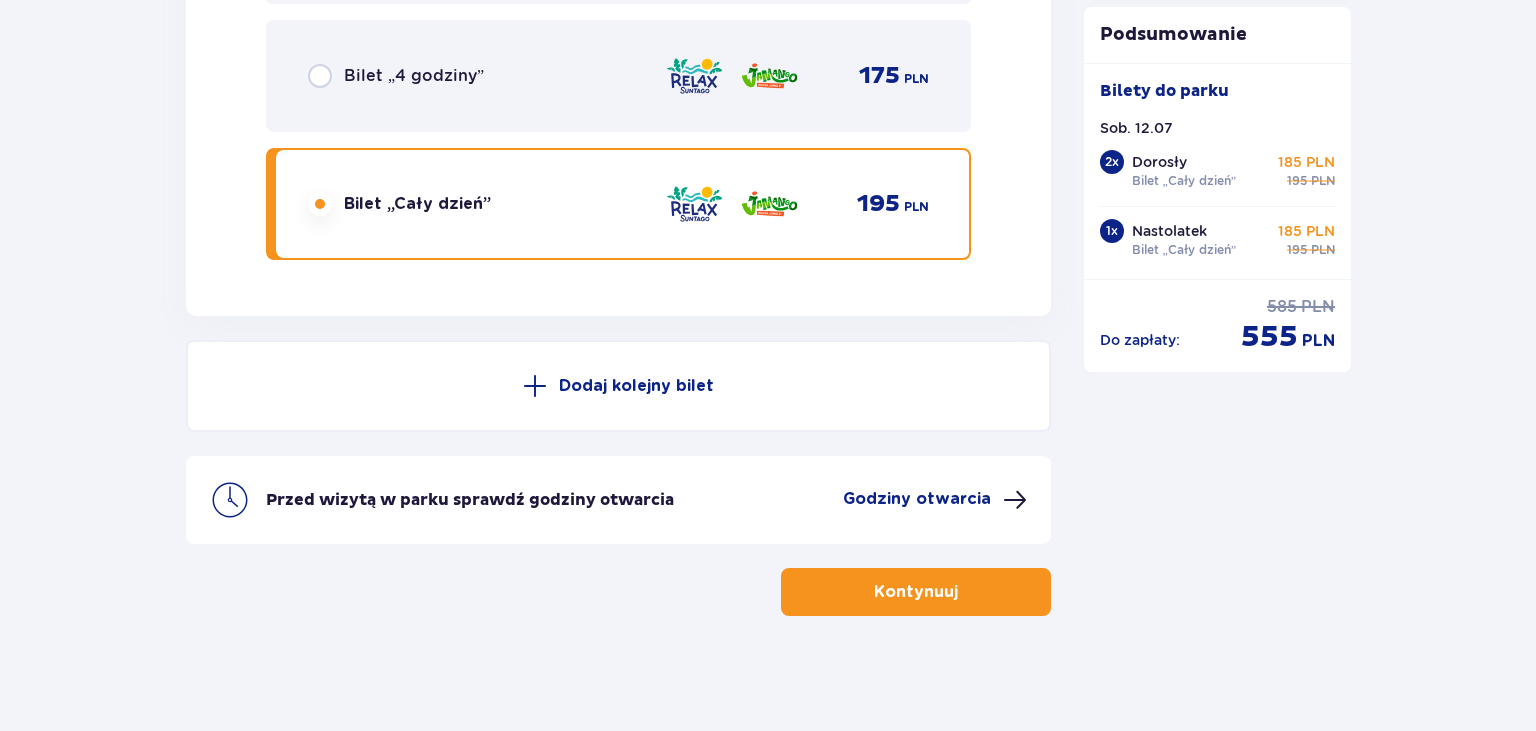 scroll, scrollTop: 5428, scrollLeft: 0, axis: vertical 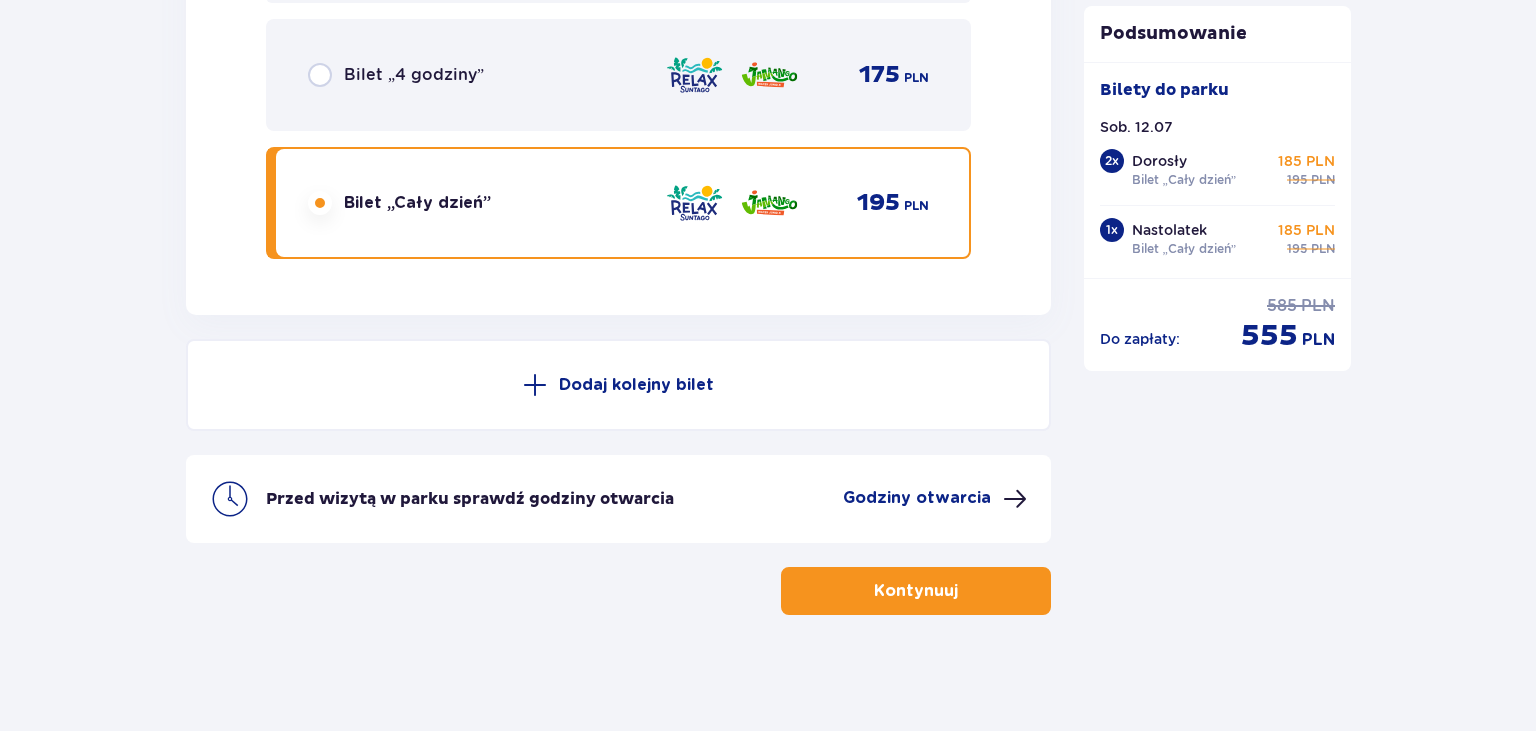 click on "Kontynuuj" at bounding box center (916, 591) 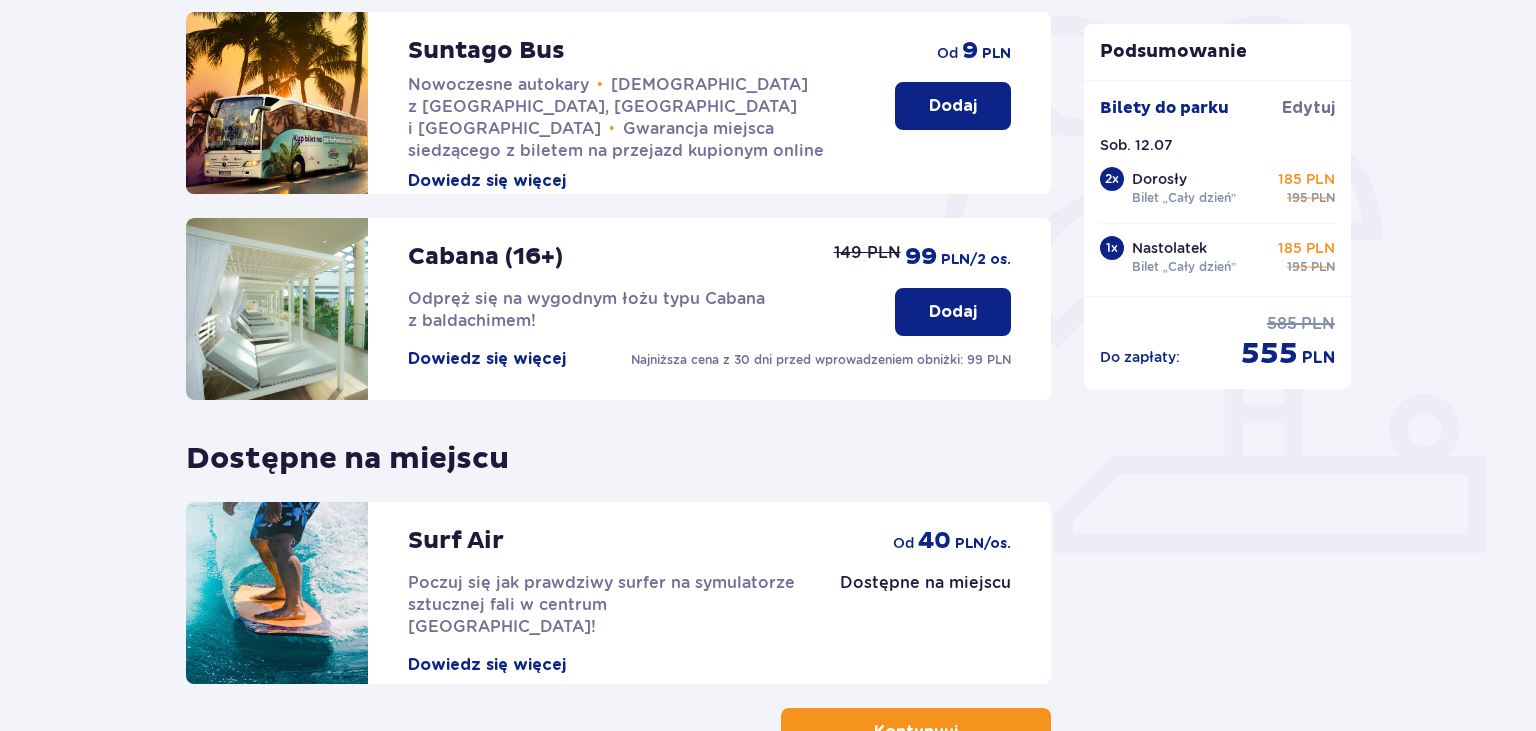 scroll, scrollTop: 624, scrollLeft: 0, axis: vertical 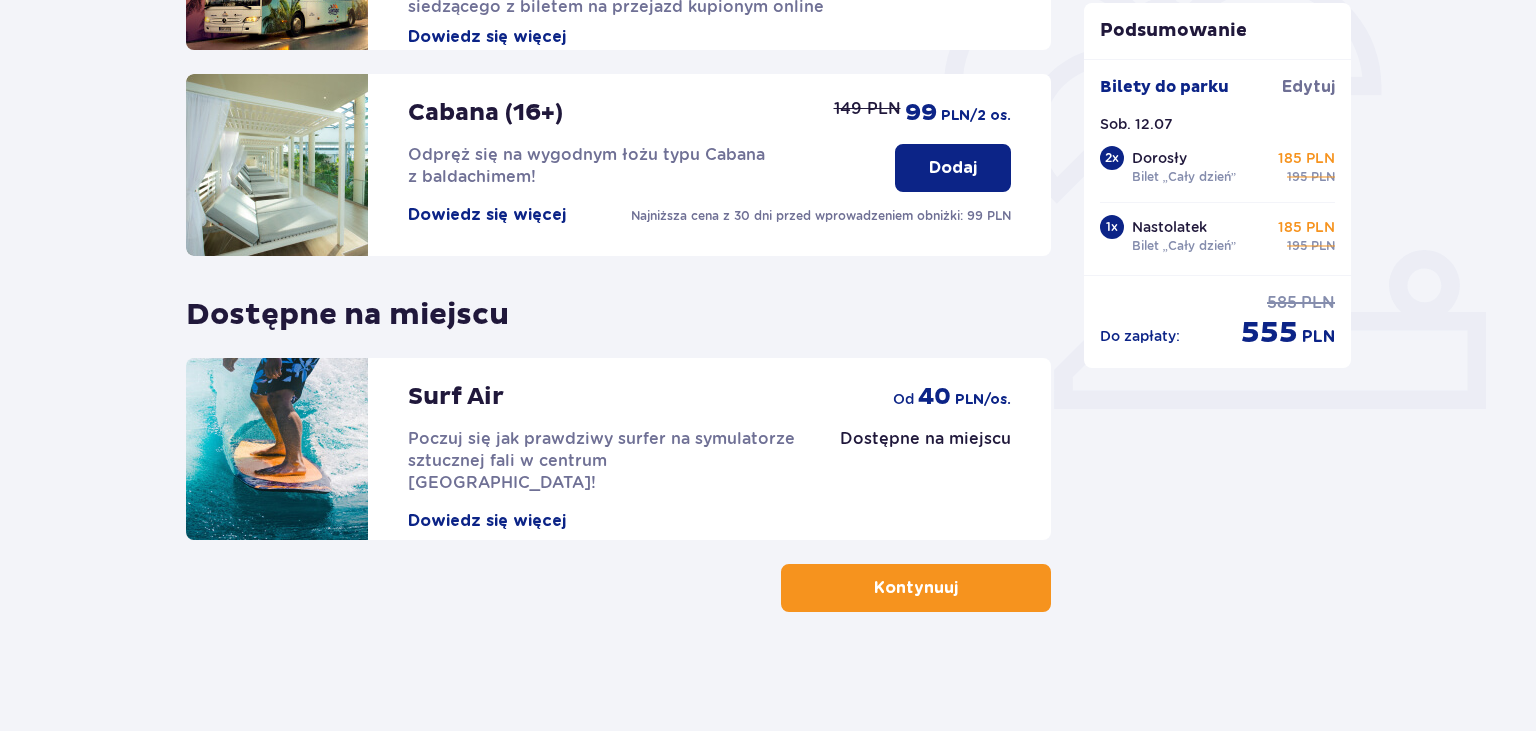 click at bounding box center (962, 588) 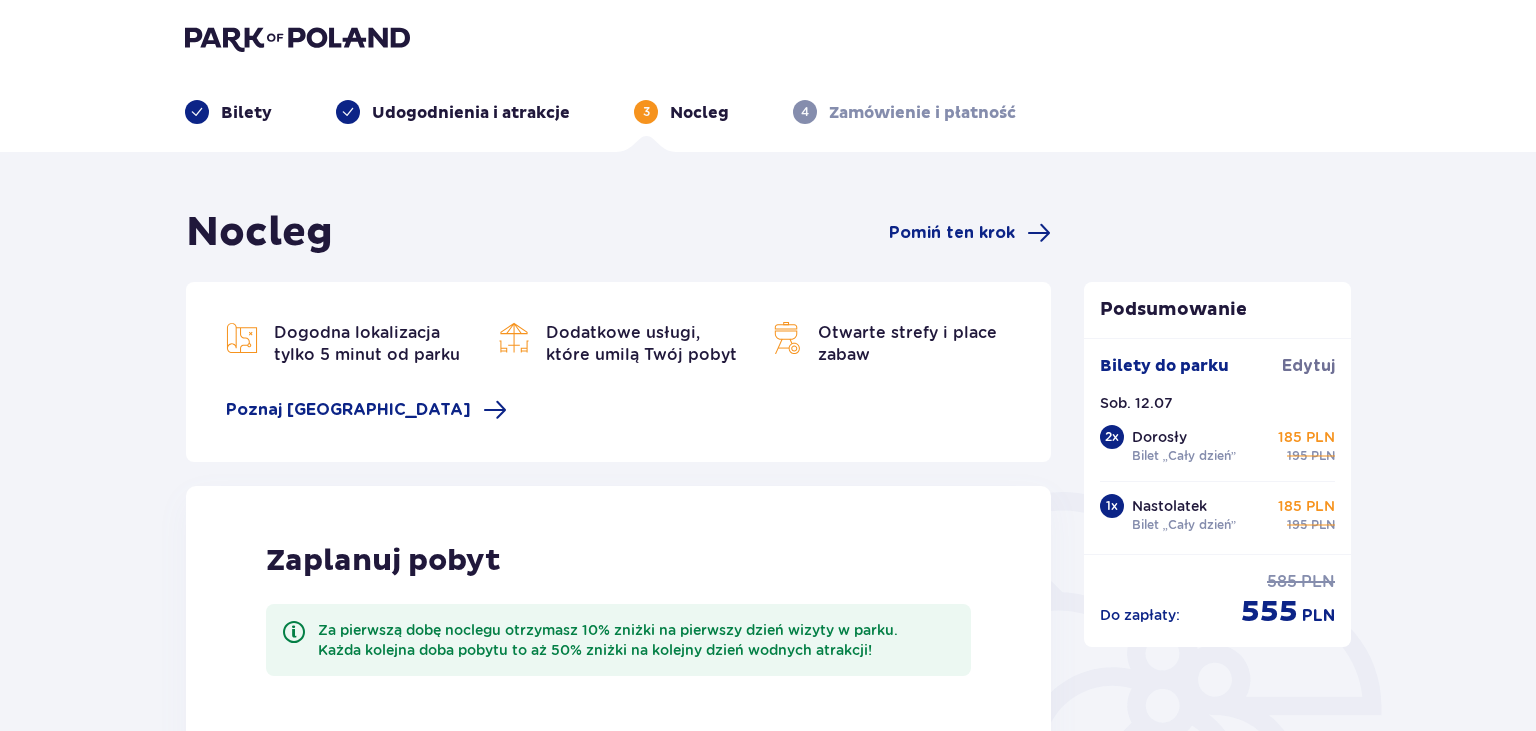 scroll, scrollTop: 0, scrollLeft: 0, axis: both 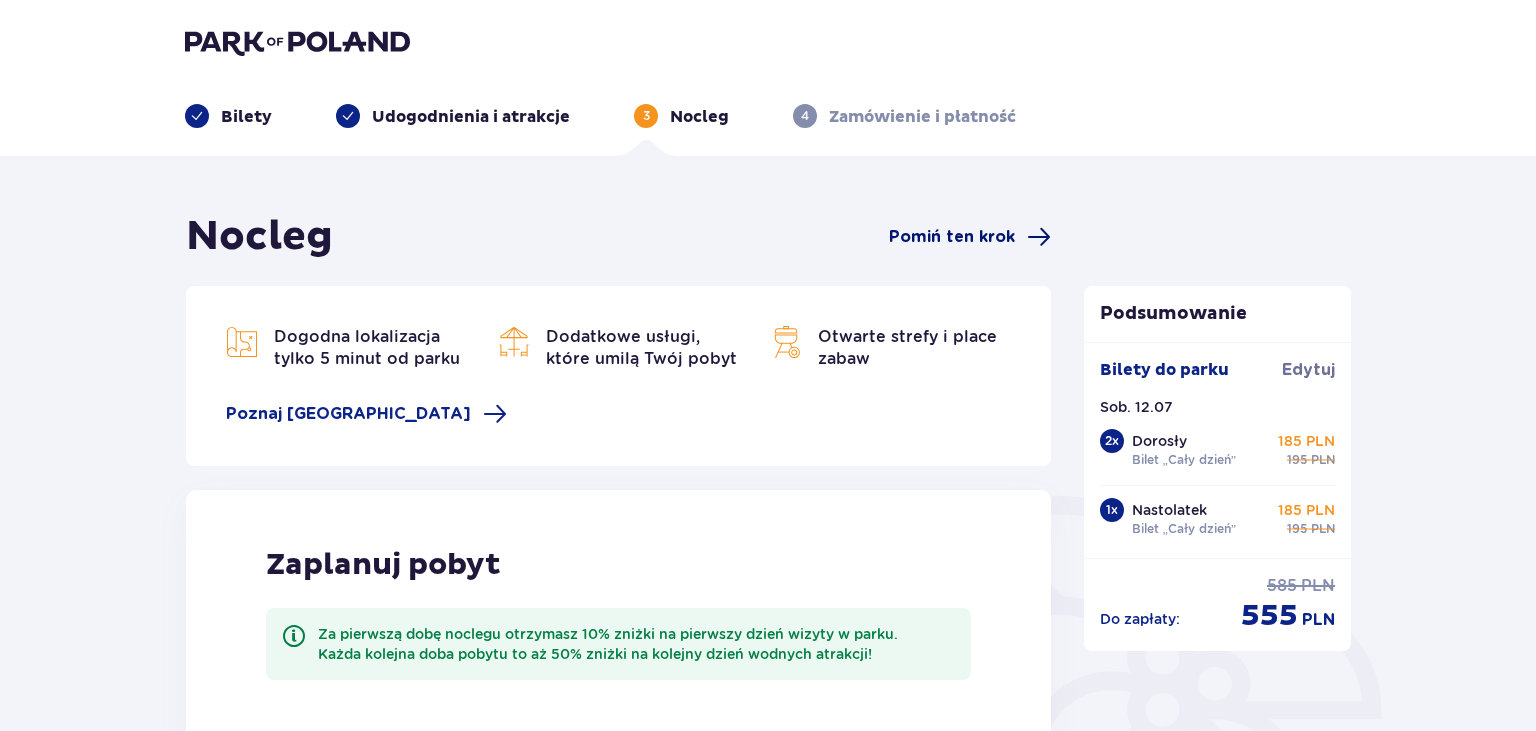 click on "Pomiń ten krok" at bounding box center (952, 237) 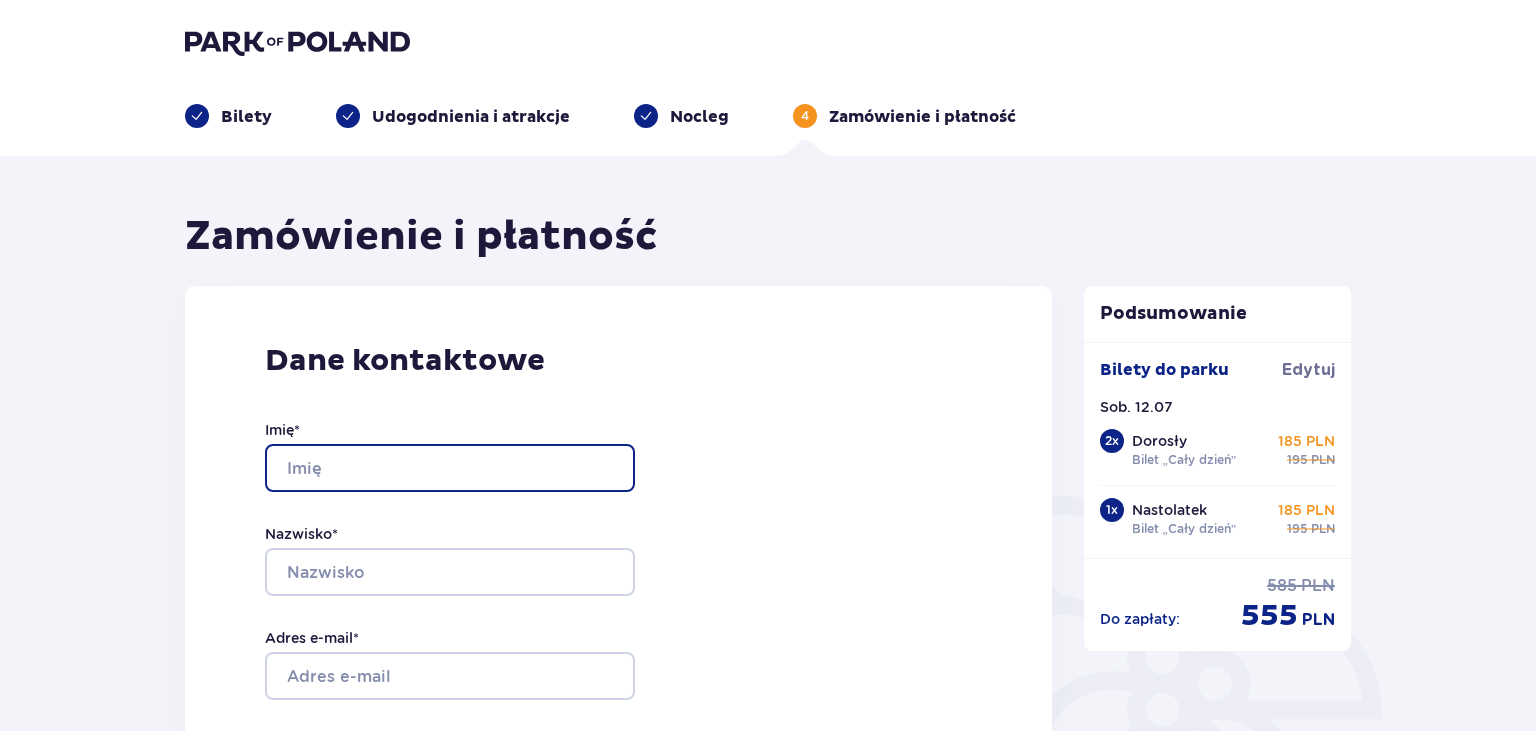 click on "Imię *" at bounding box center (450, 468) 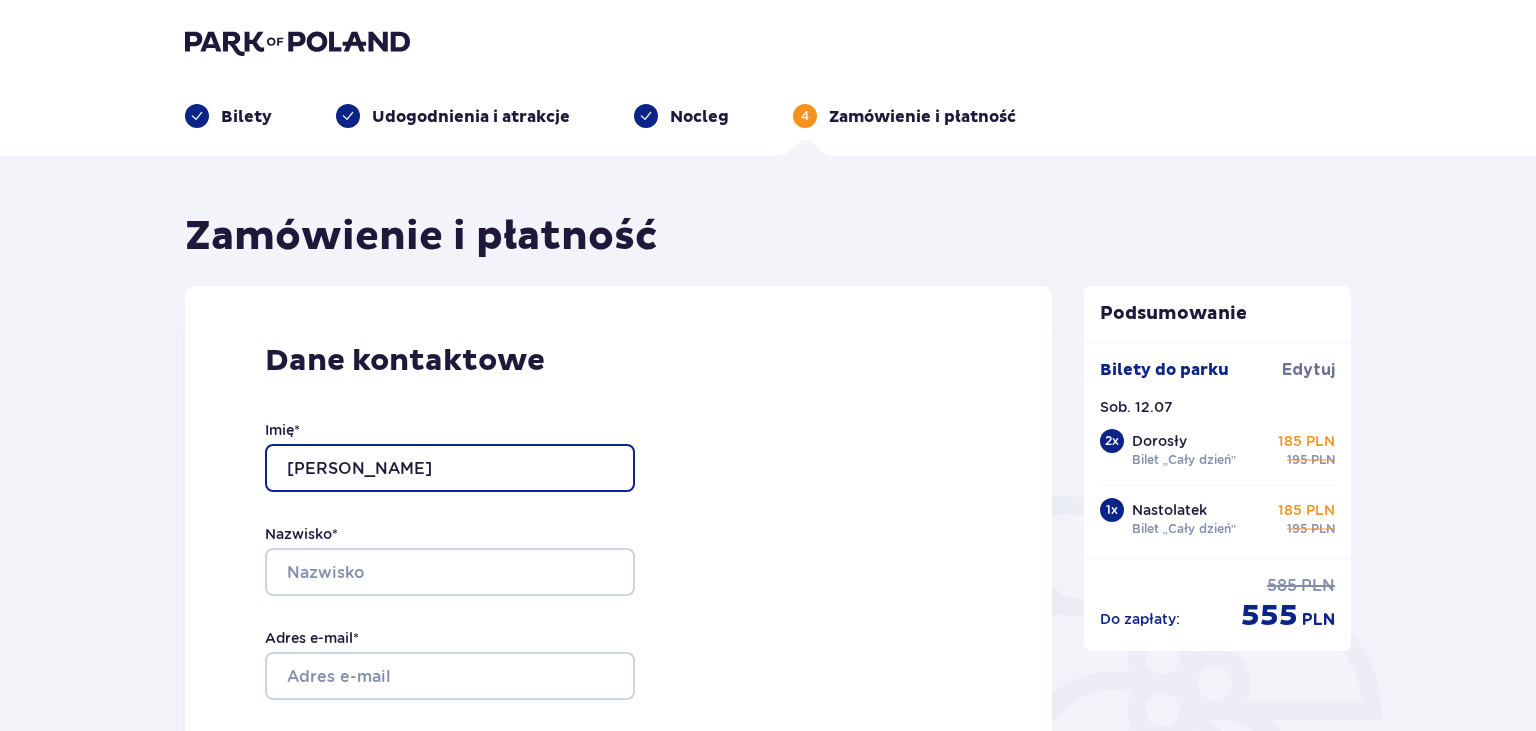 type on "Wioletta" 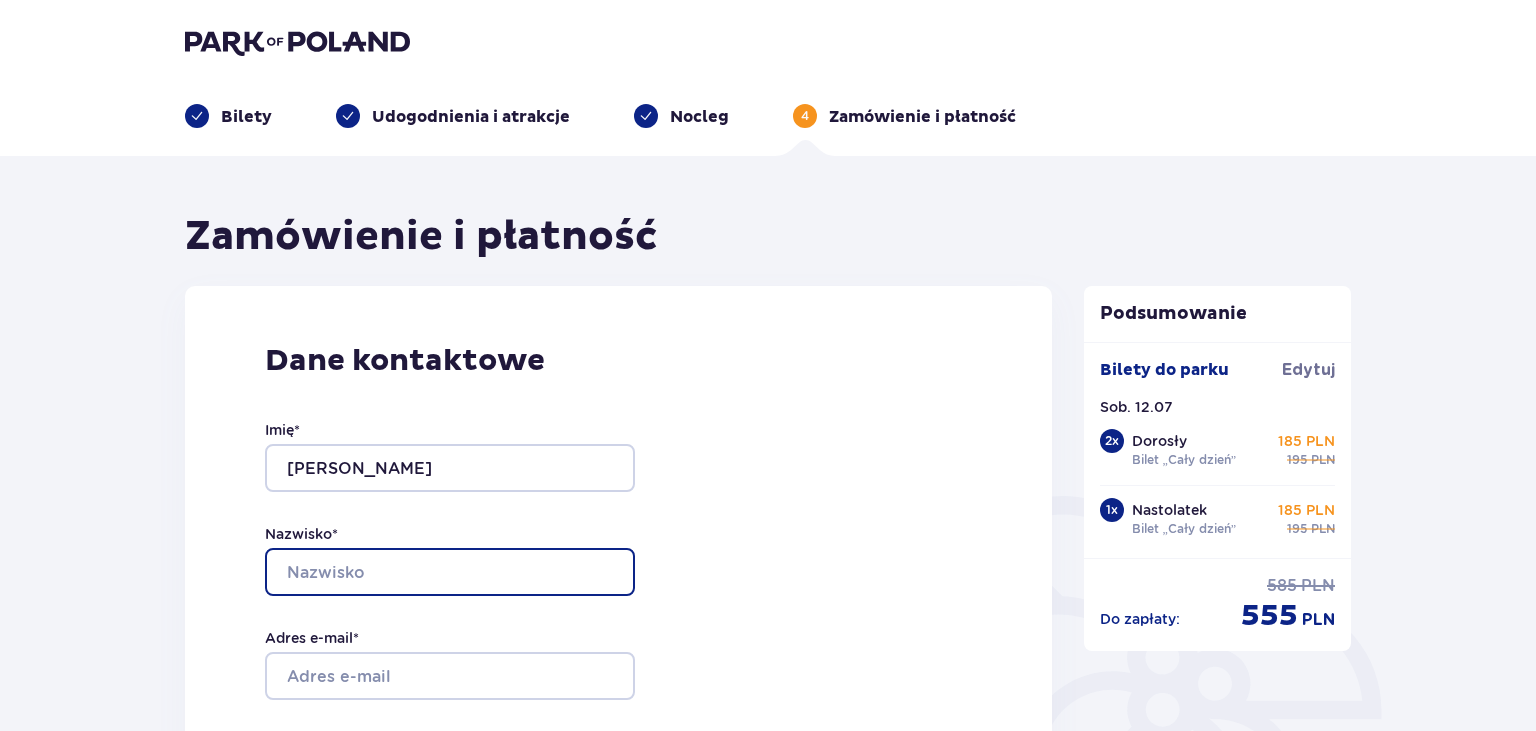 click on "Nazwisko *" at bounding box center [450, 572] 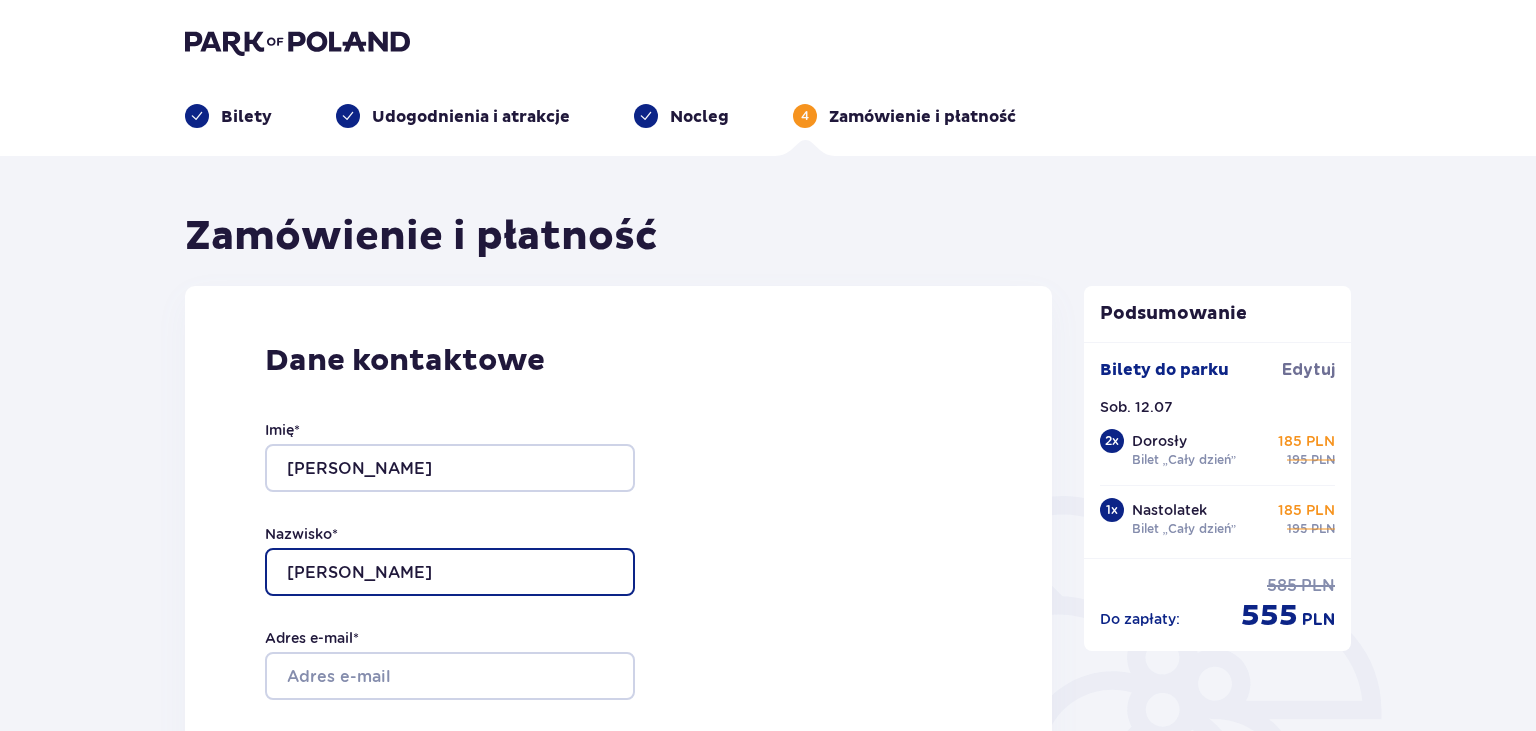 type on "Sońta" 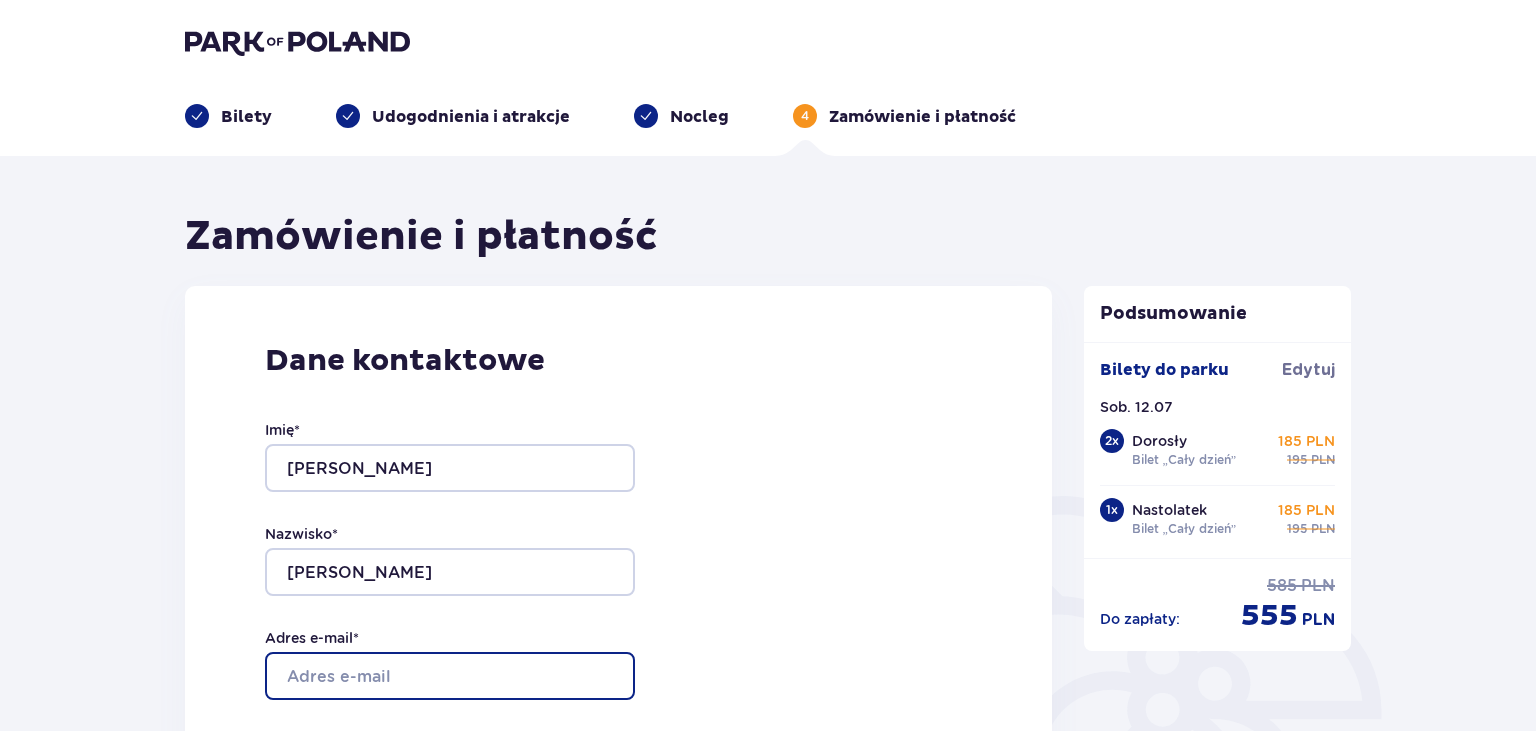 click on "Adres e-mail *" at bounding box center [450, 676] 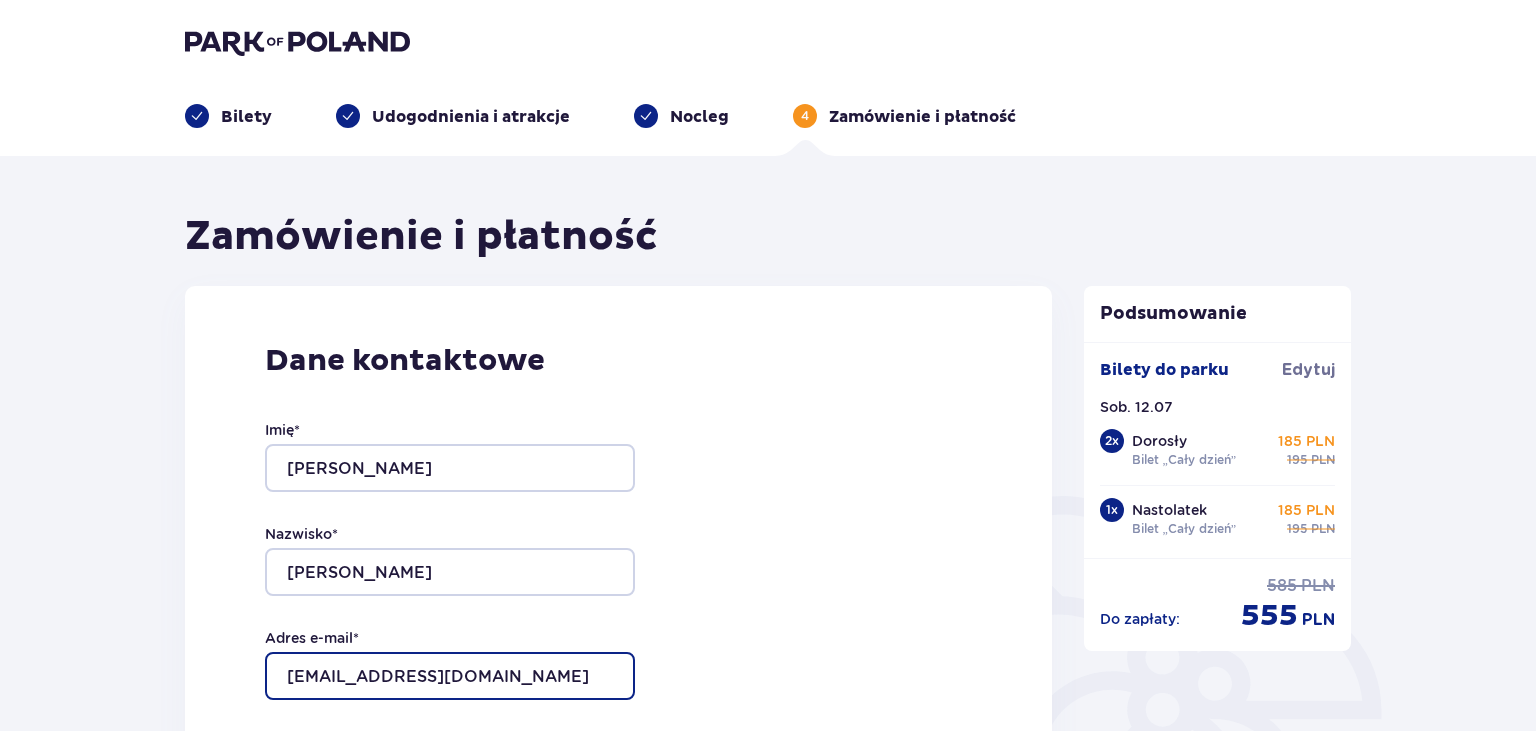 scroll, scrollTop: 211, scrollLeft: 0, axis: vertical 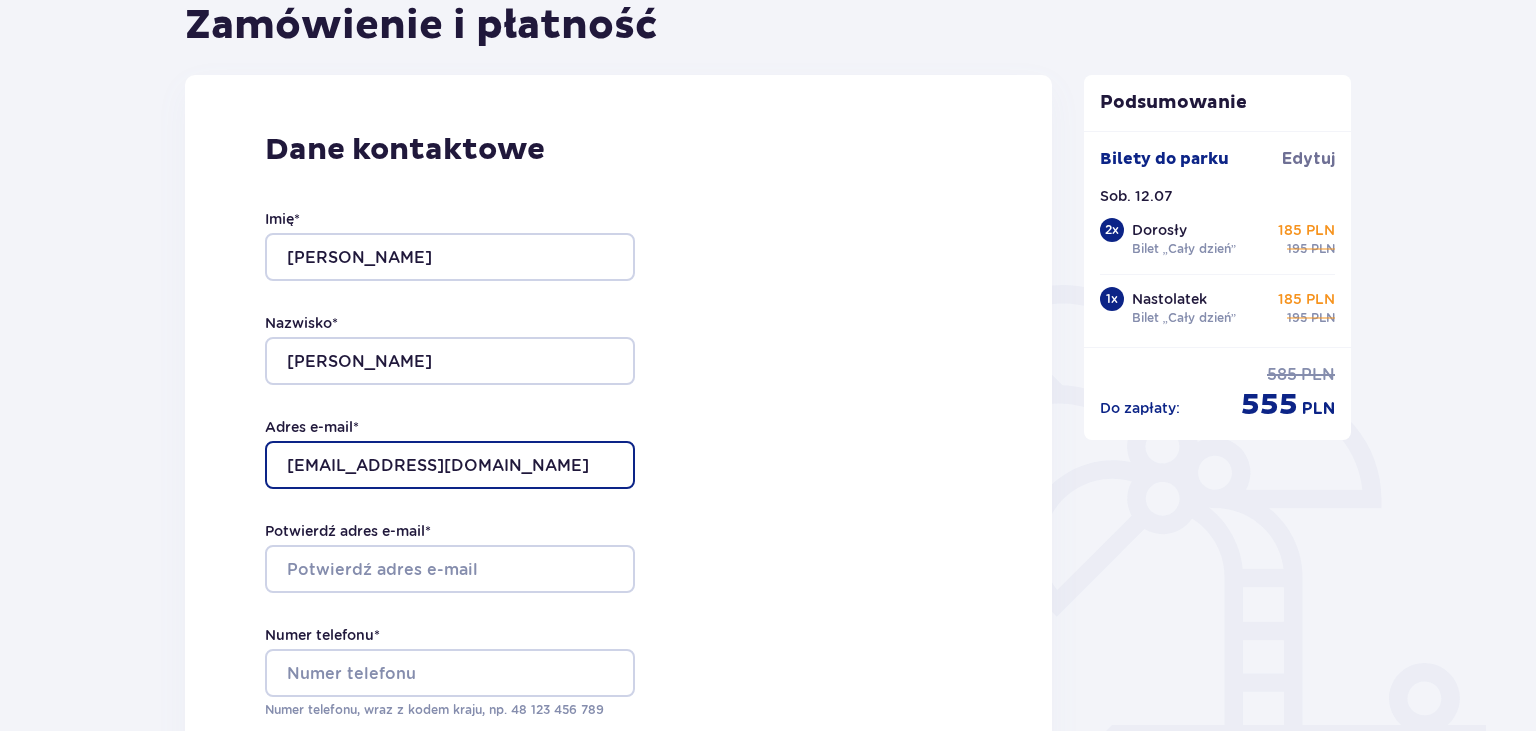 type on "wiolettas1@interia.pl" 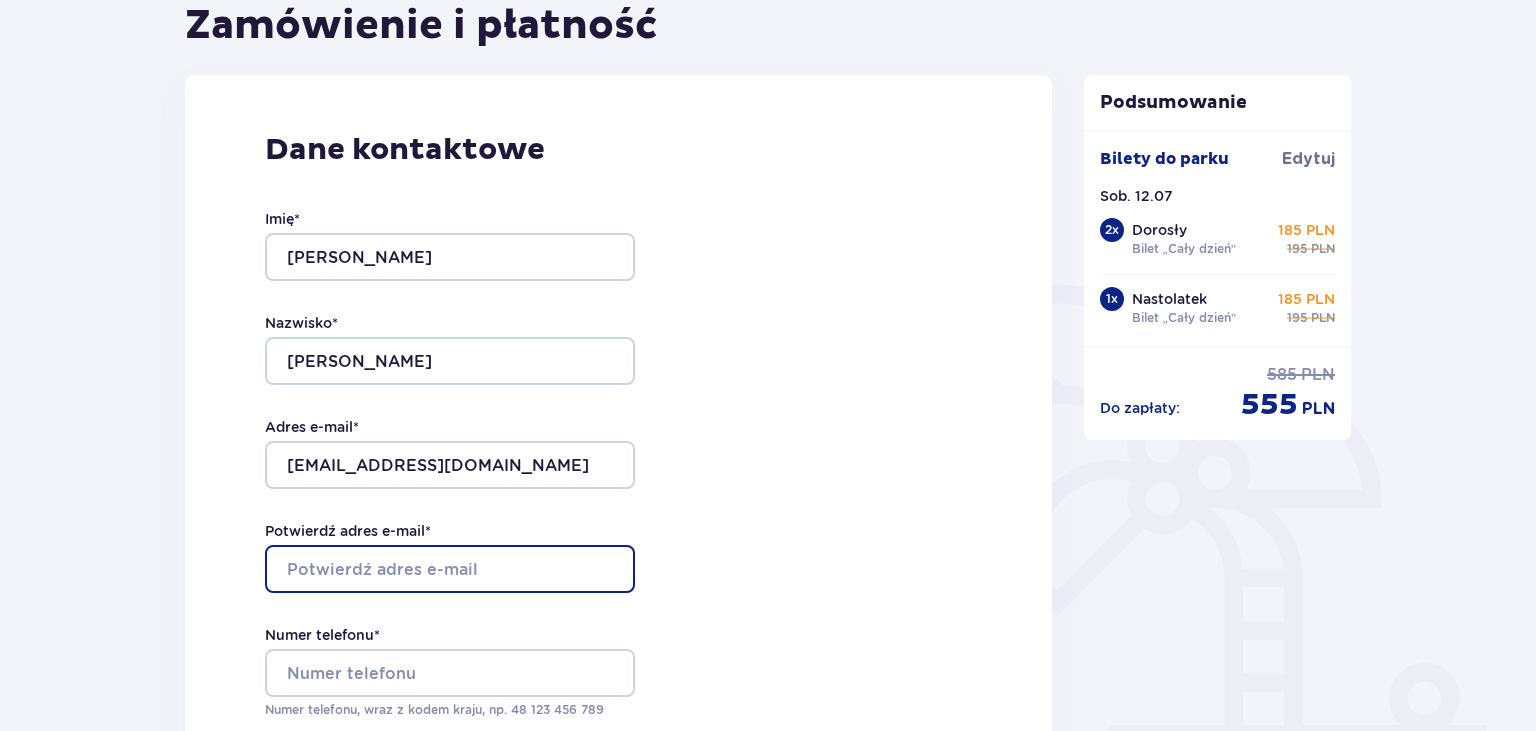 click on "Potwierdź adres e-mail *" at bounding box center [450, 569] 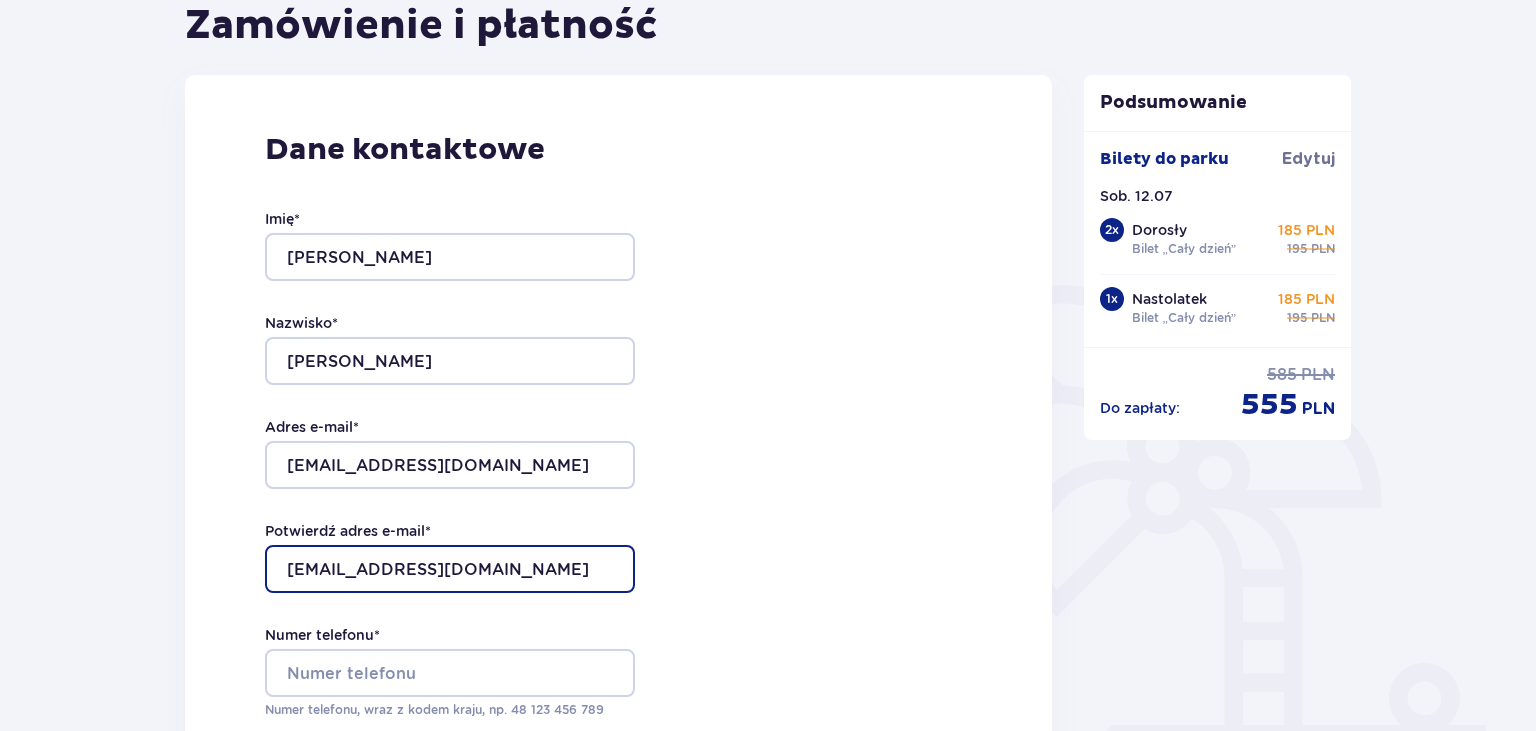 type on "wiolettas1@interia.pl" 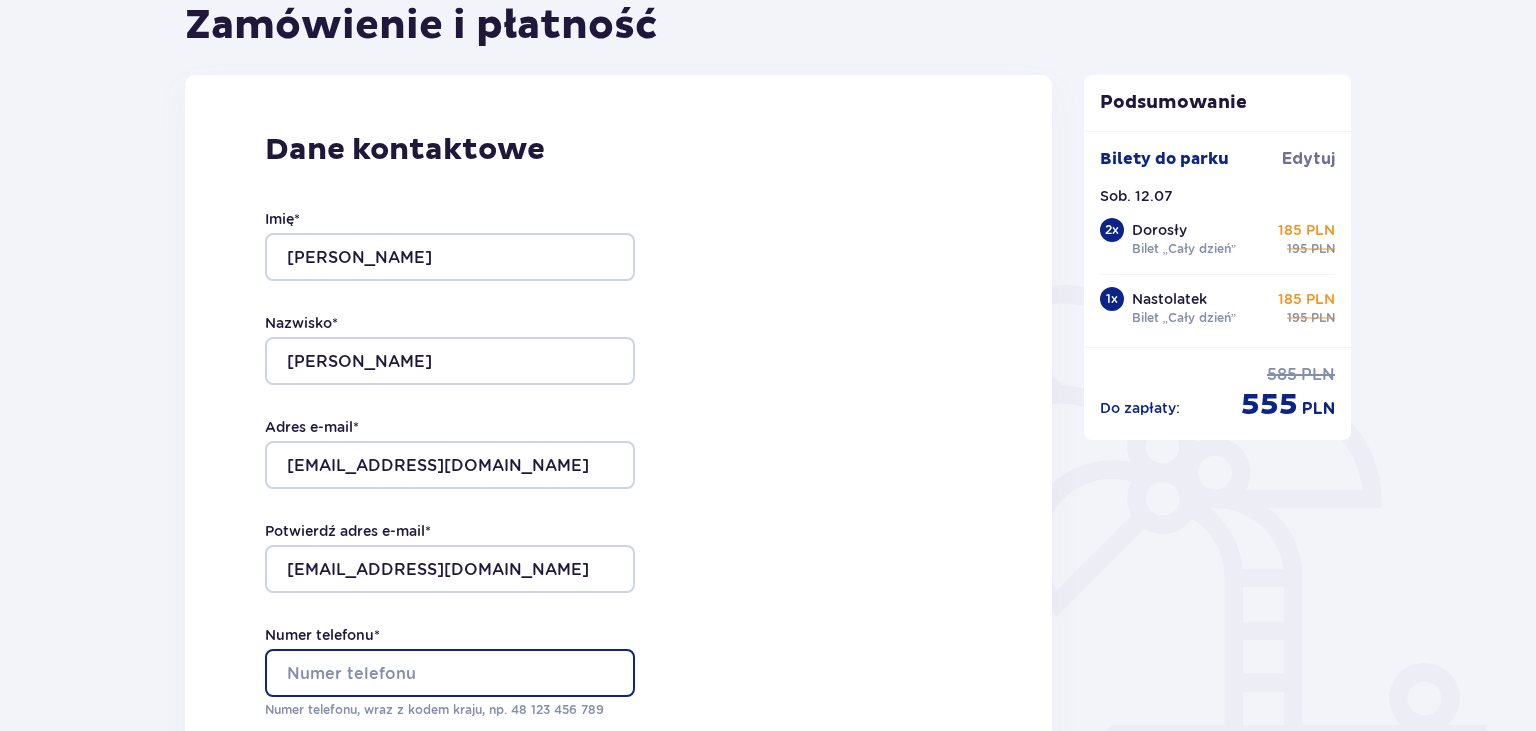 click on "Numer telefonu *" at bounding box center (450, 673) 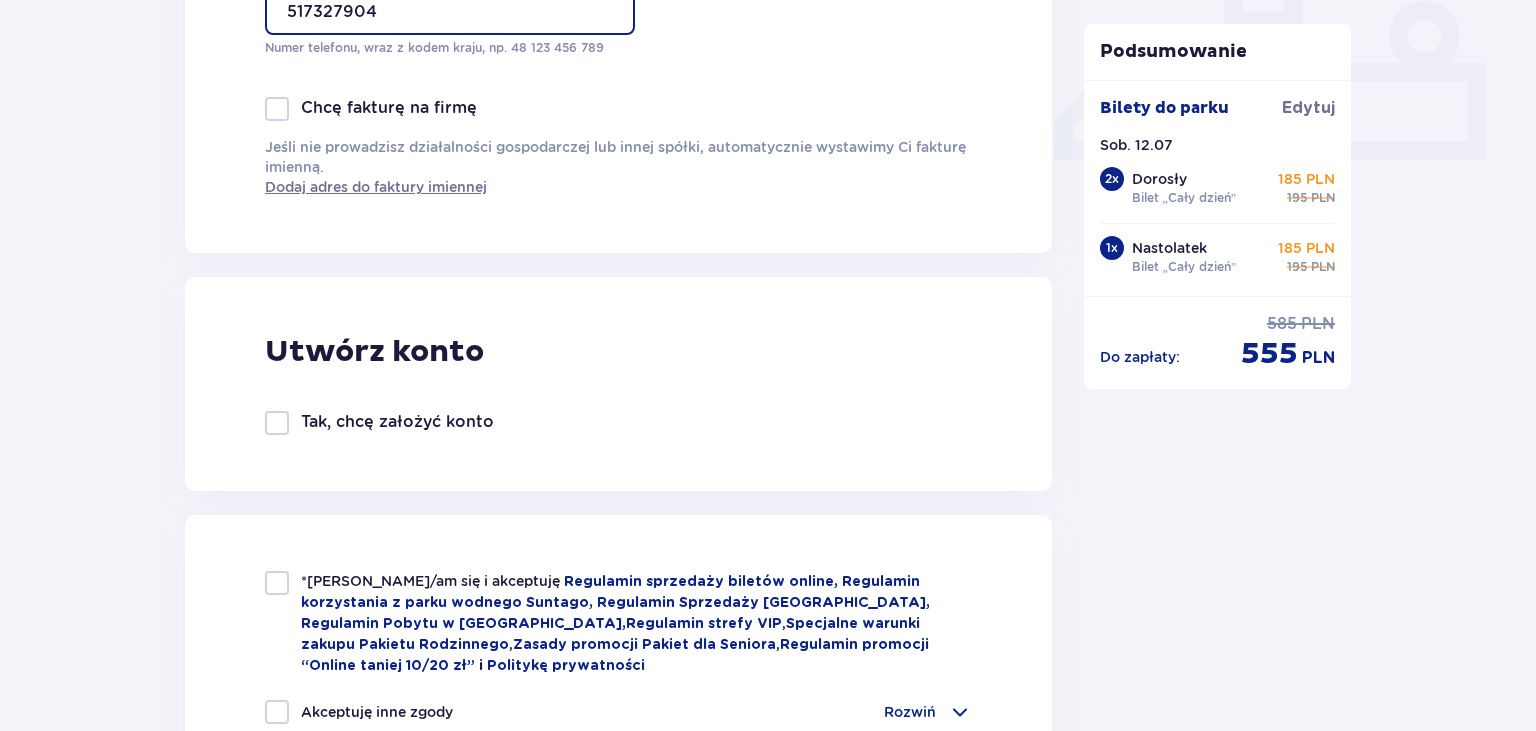 scroll, scrollTop: 950, scrollLeft: 0, axis: vertical 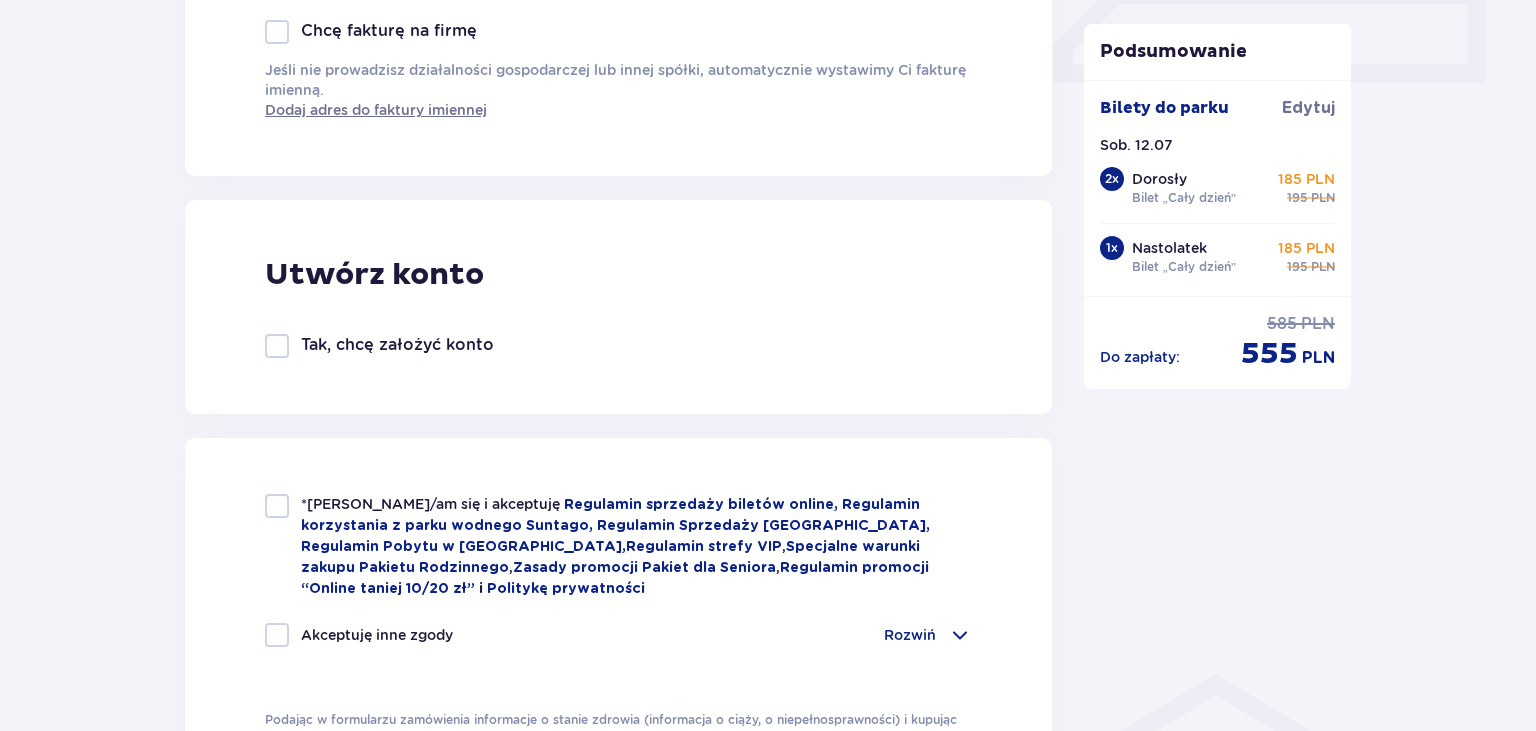 type on "517327904" 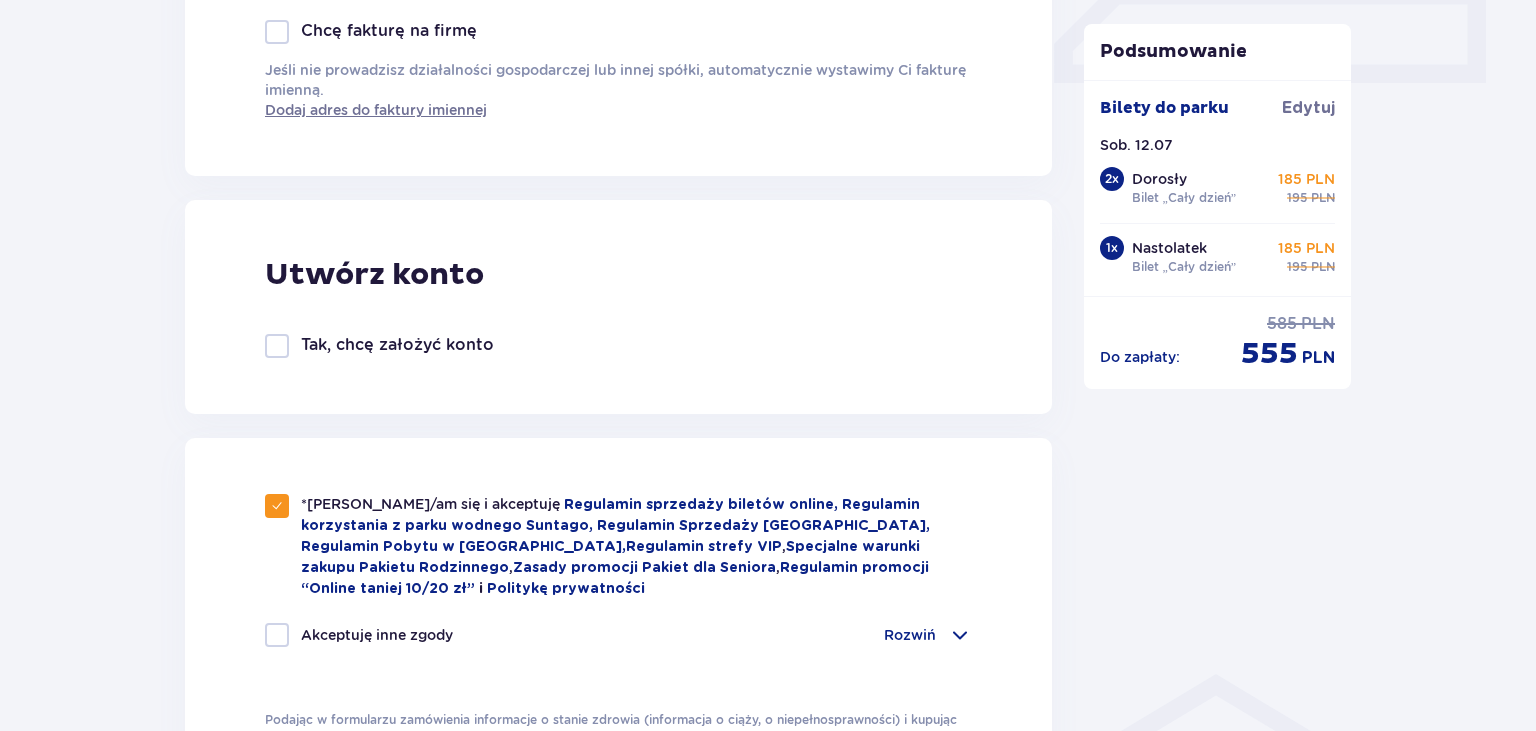 checkbox on "true" 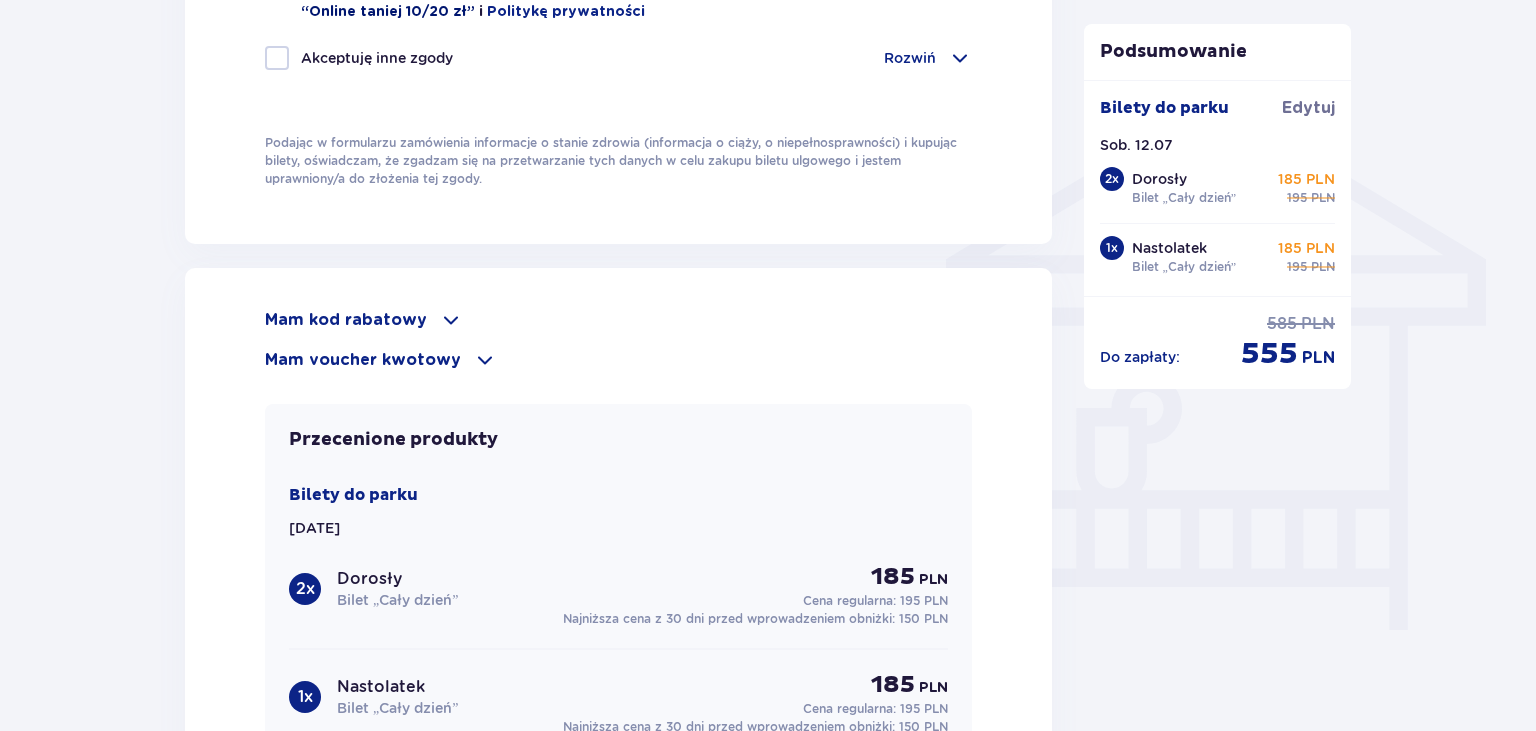 scroll, scrollTop: 1584, scrollLeft: 0, axis: vertical 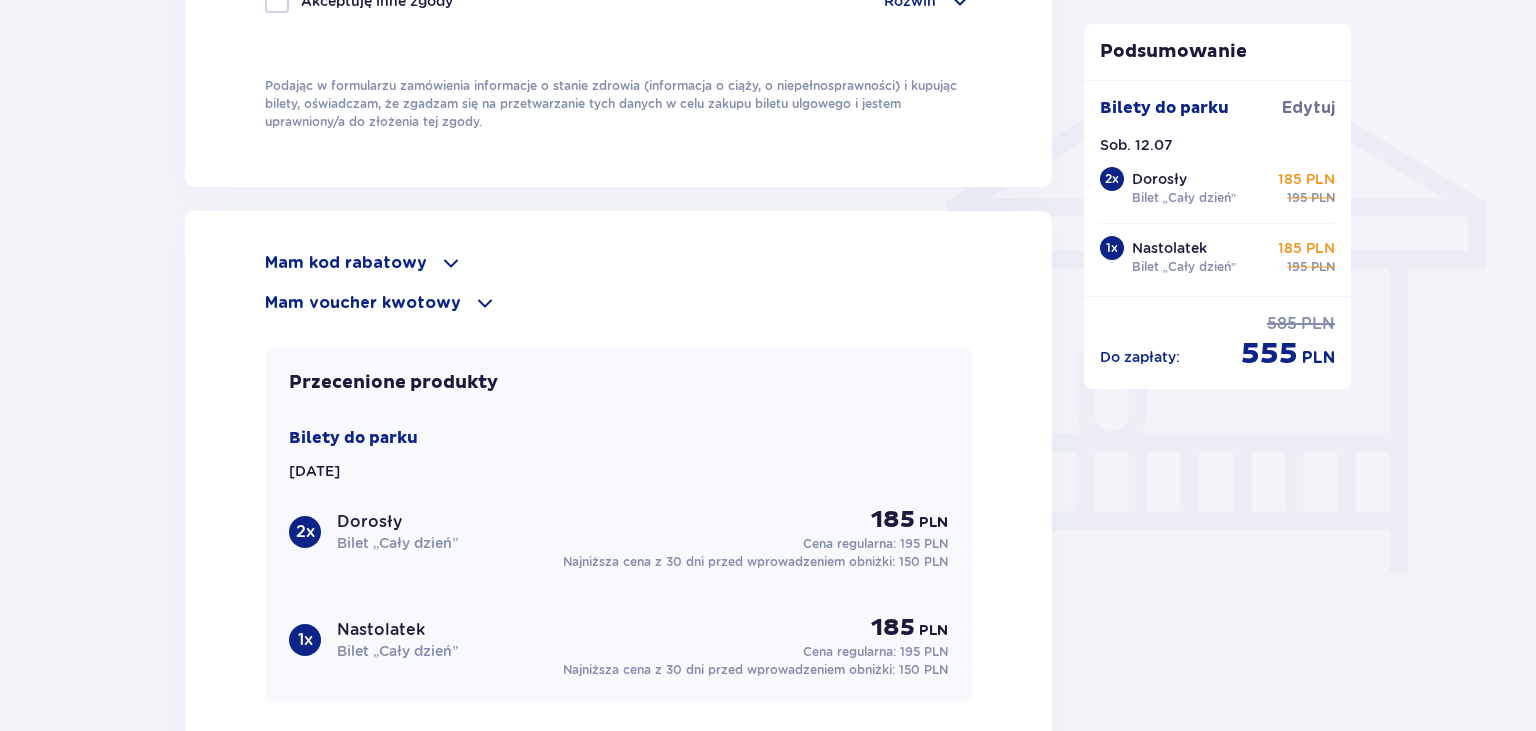 click at bounding box center [451, 263] 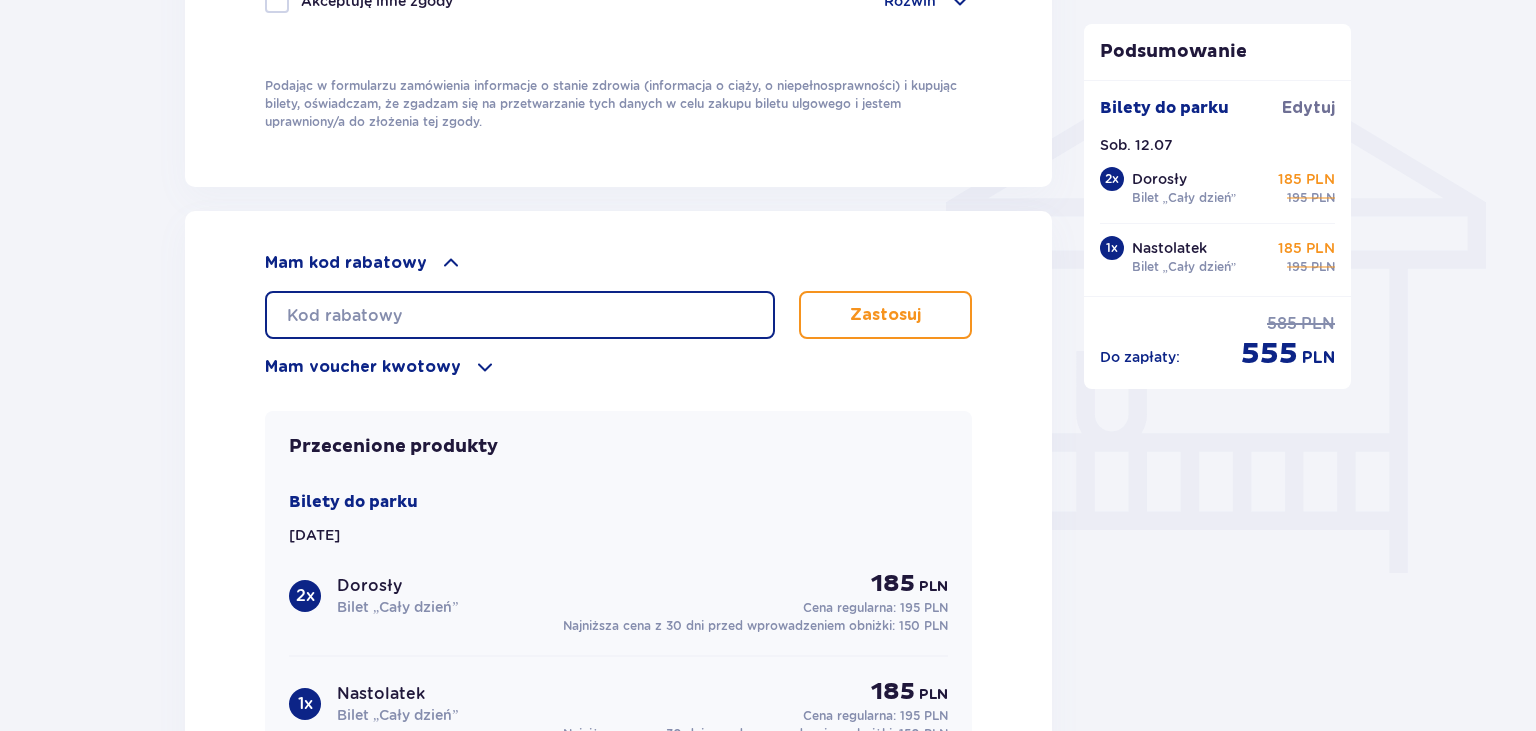 click at bounding box center [520, 315] 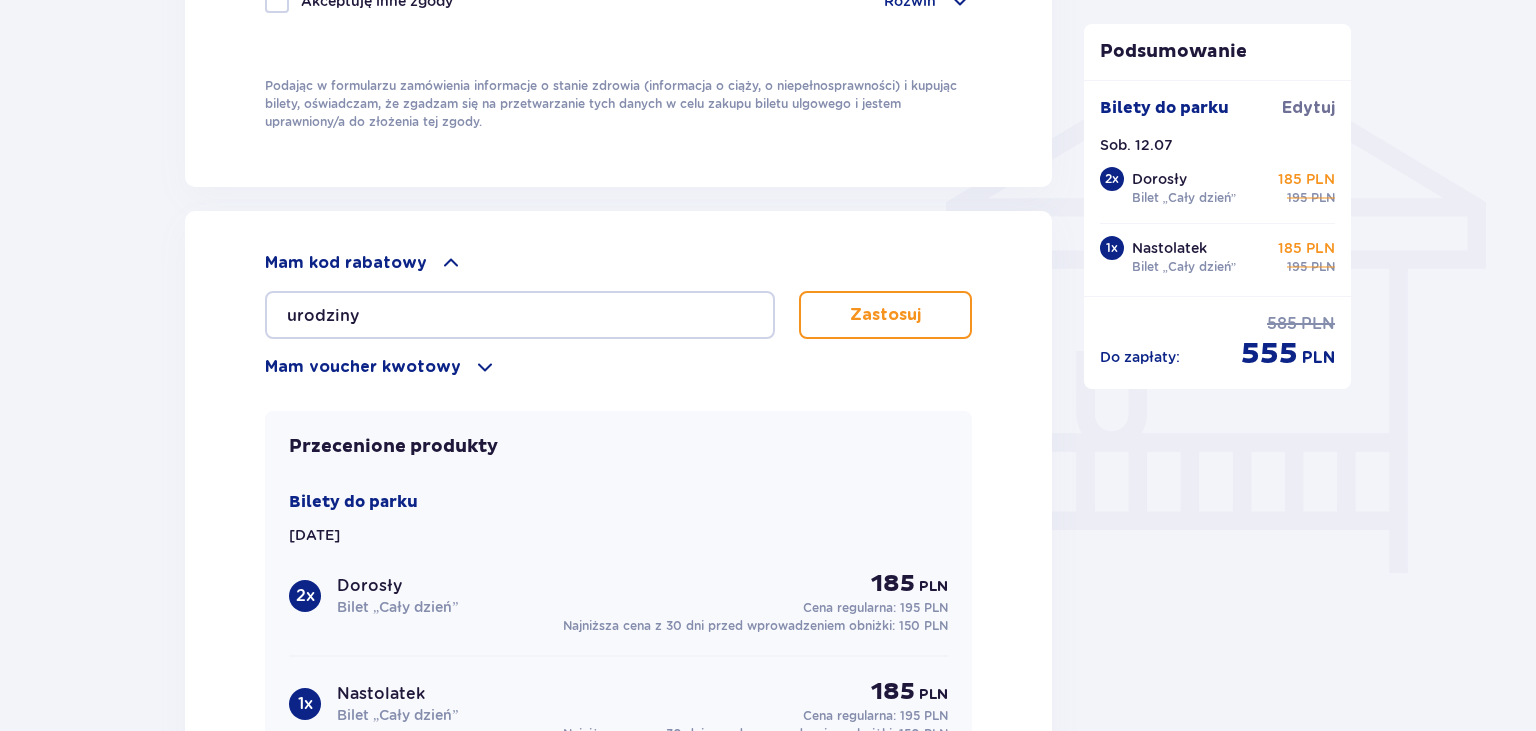 click on "Zastosuj" at bounding box center (885, 315) 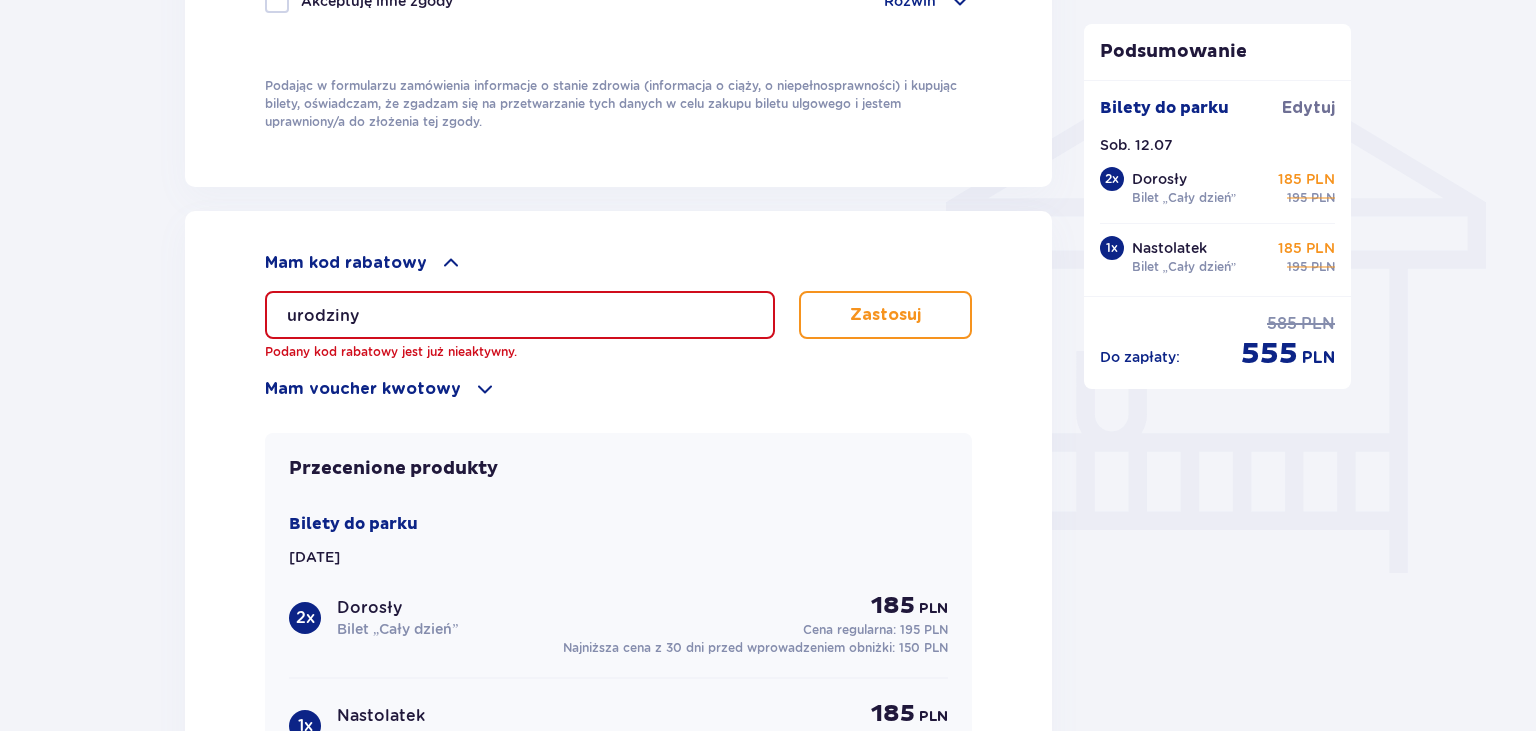 click on "urodziny" at bounding box center [520, 315] 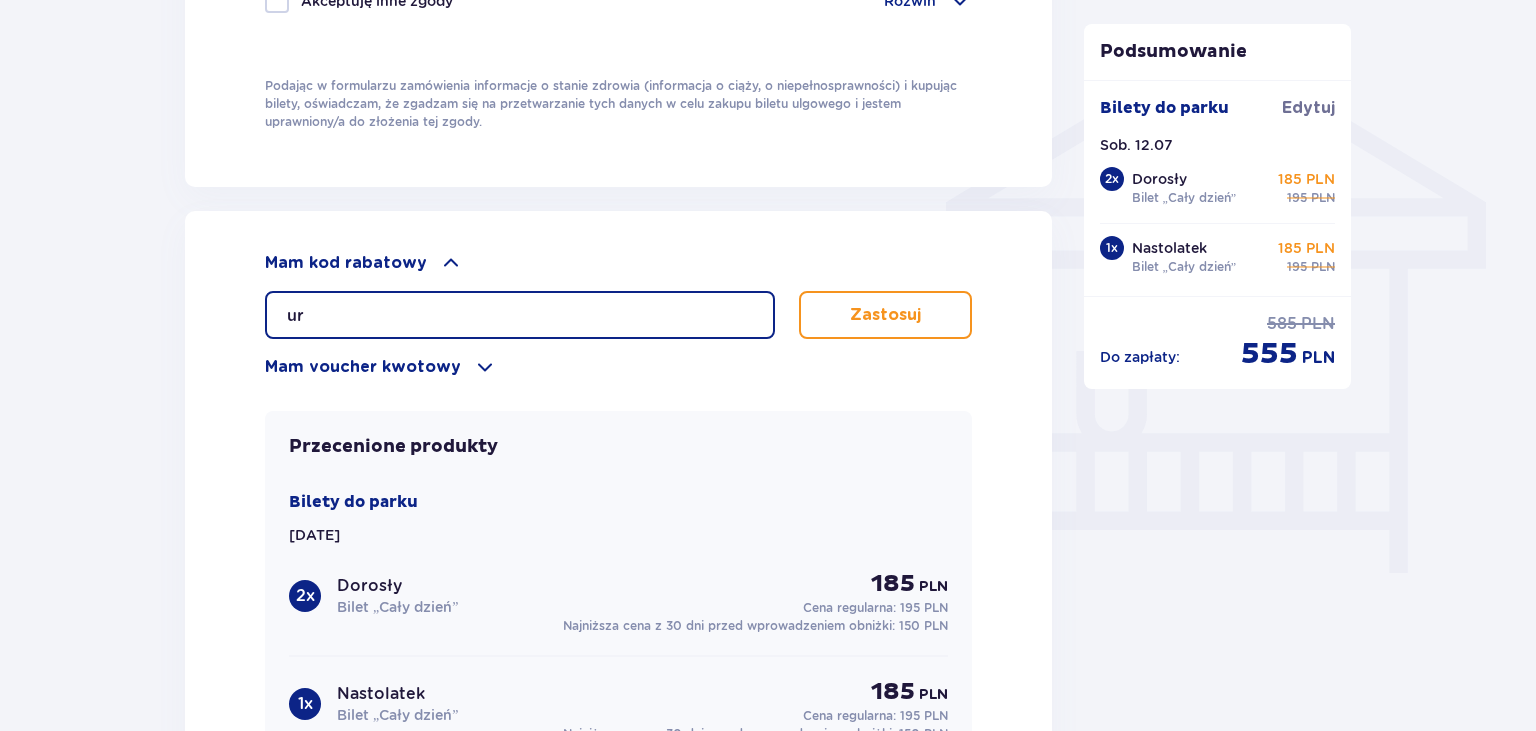 type on "u" 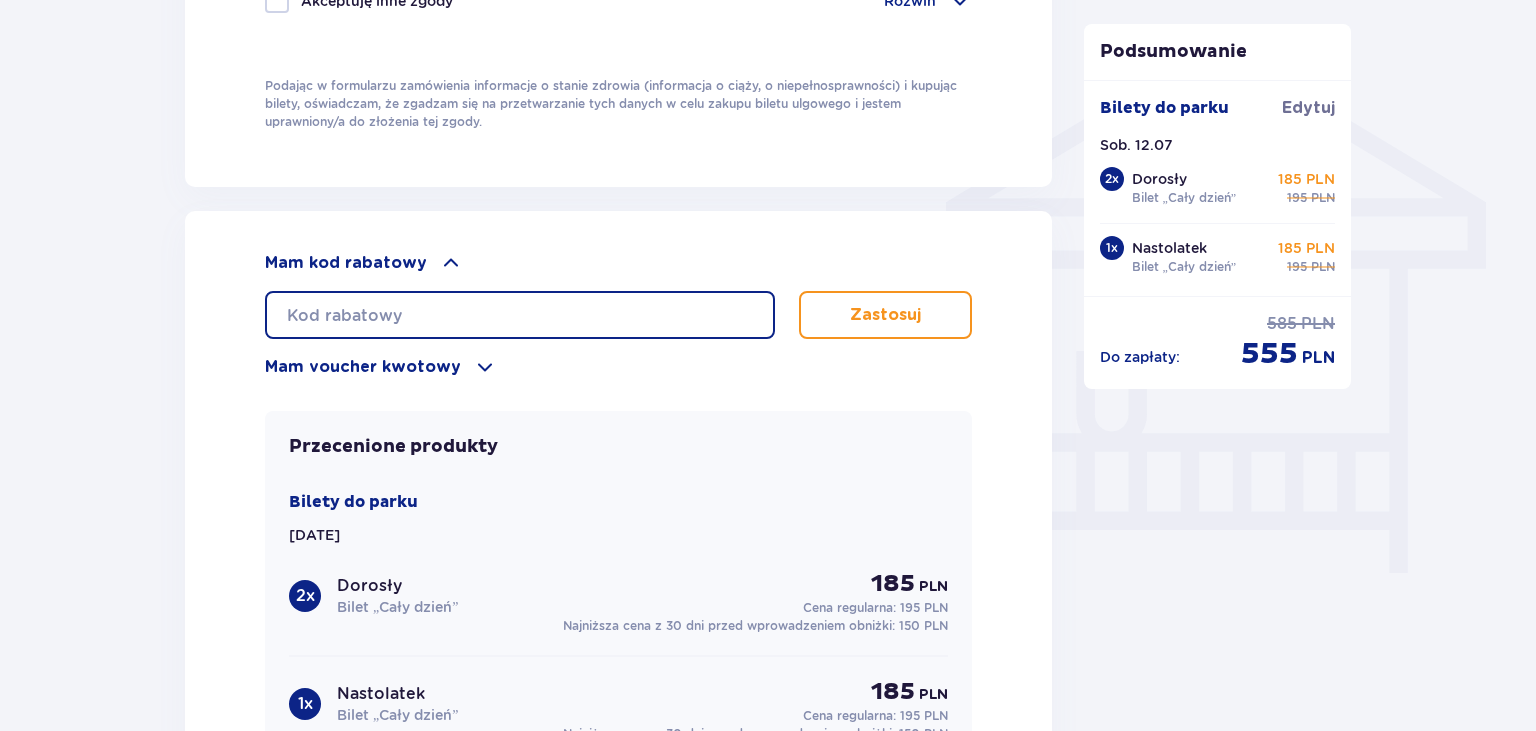 paste on "Dzień dobry, czy dziecko w dniu urodzin ma wejscie gratis?" 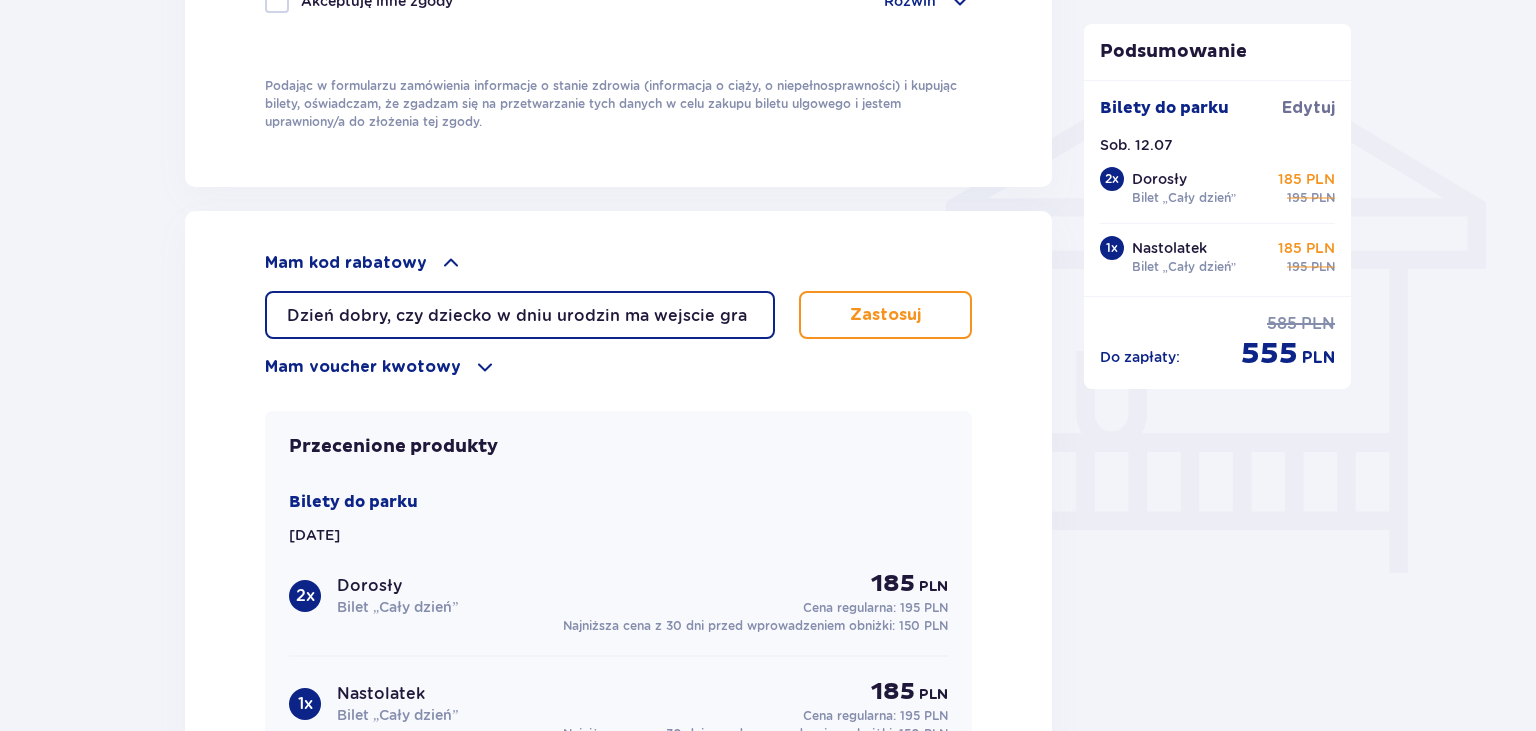 scroll, scrollTop: 0, scrollLeft: 0, axis: both 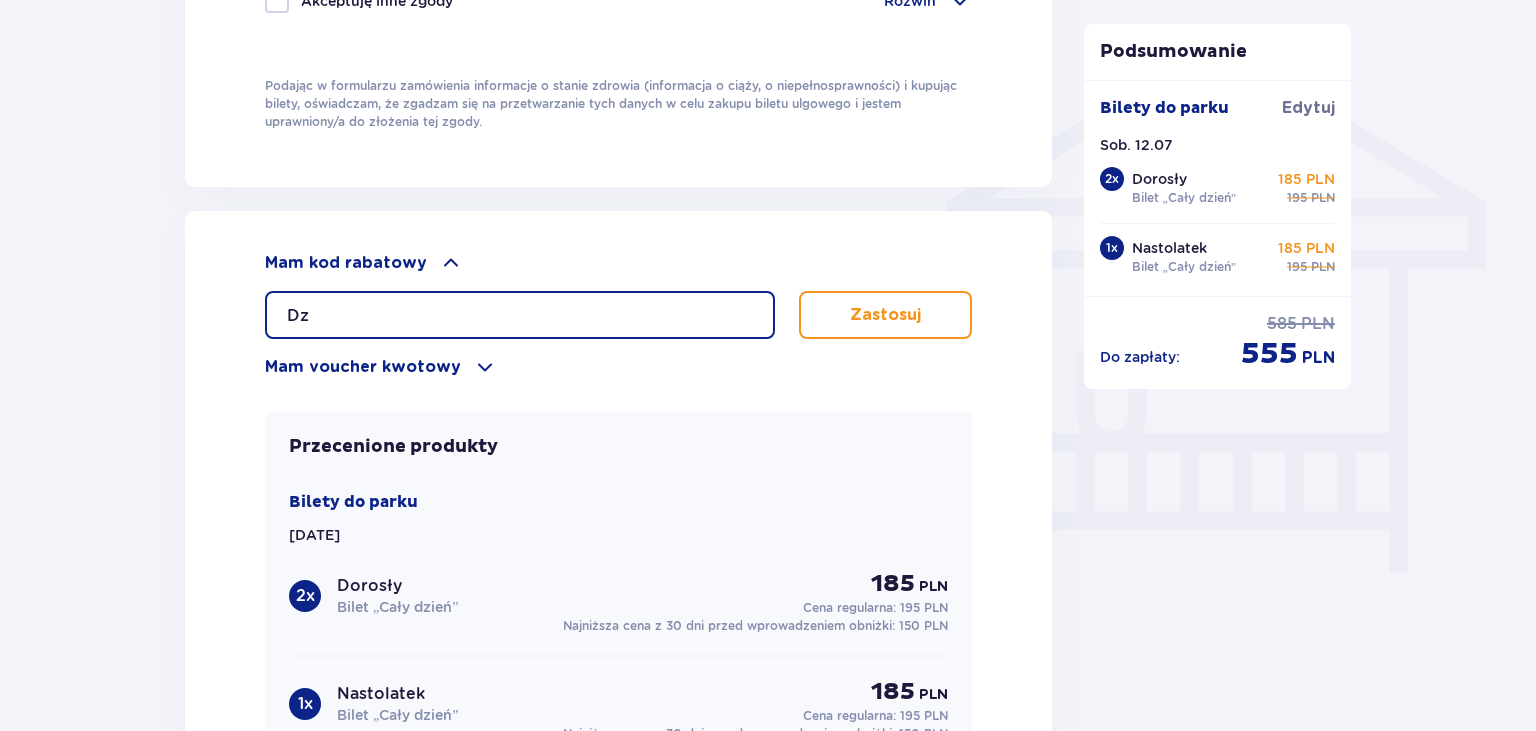 type on "D" 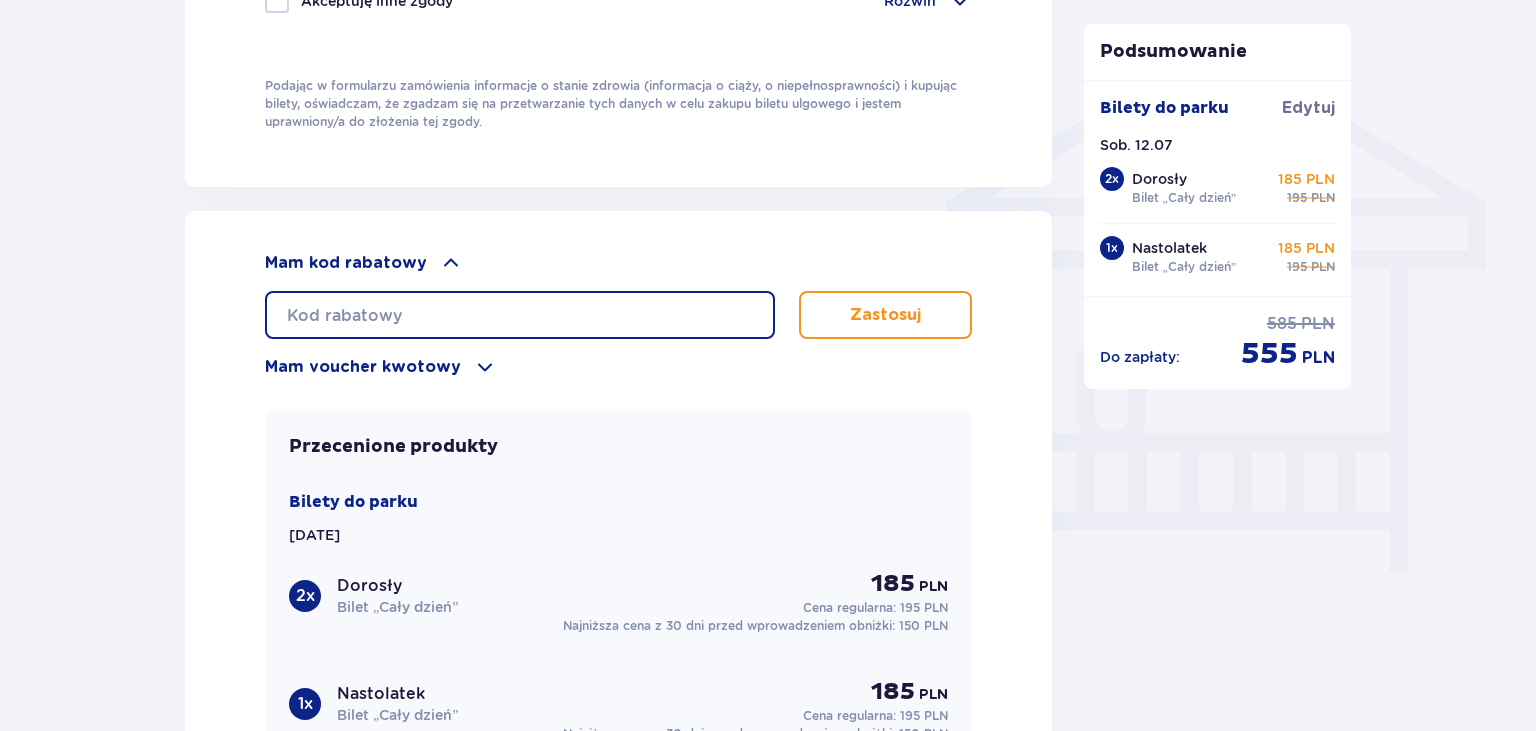 paste on "Dzień dobry, czy dziecko w dniu urodzin ma wejscie gratis?" 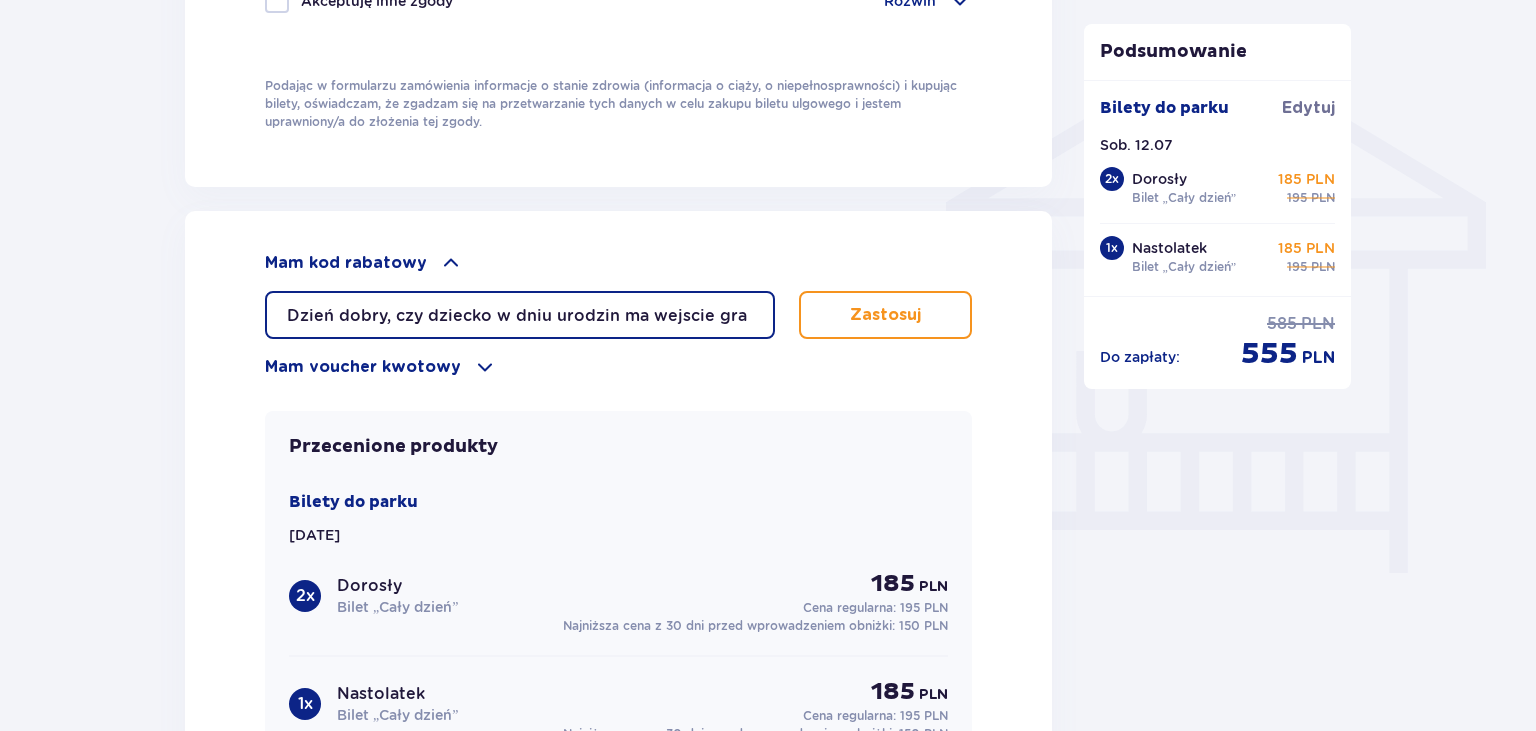 scroll, scrollTop: 0, scrollLeft: 0, axis: both 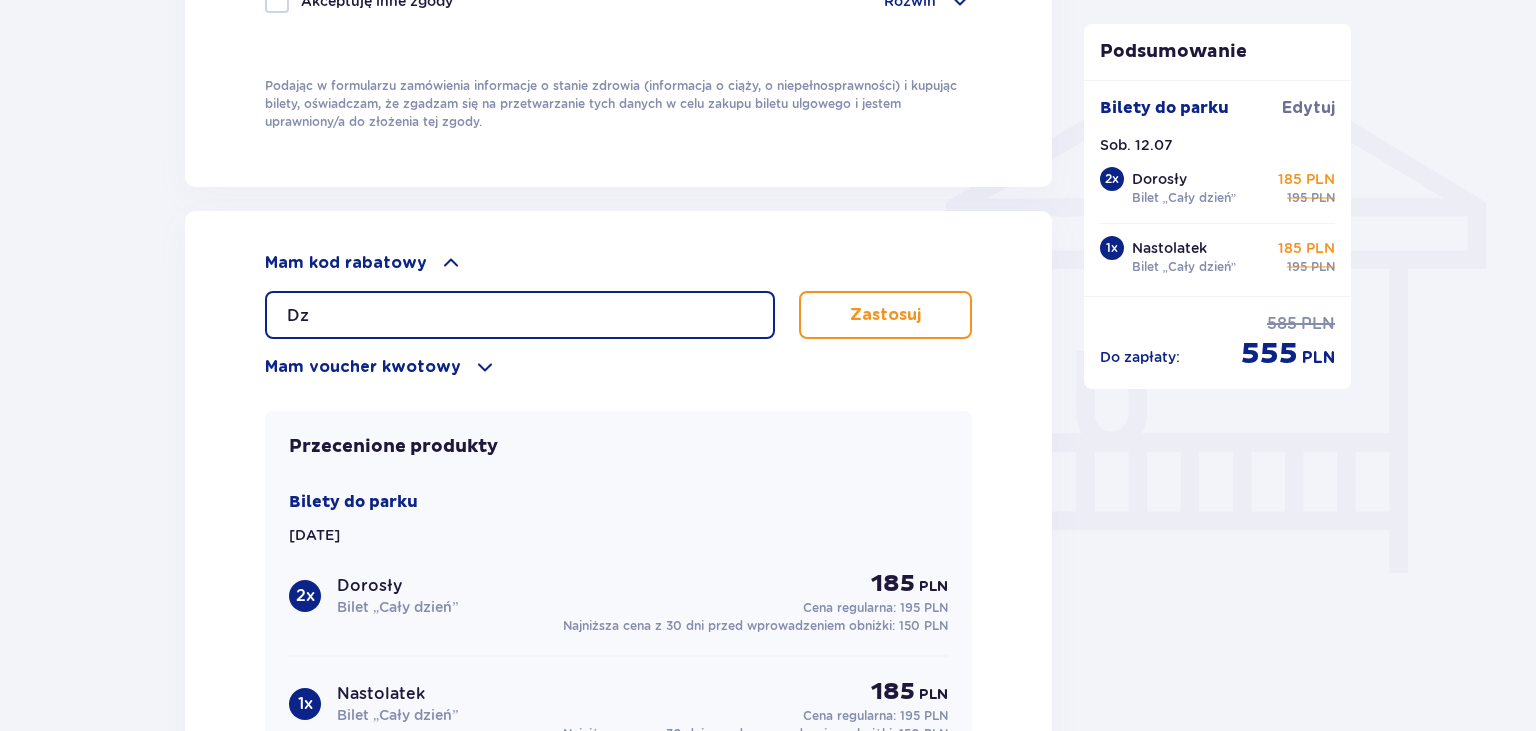 type on "D" 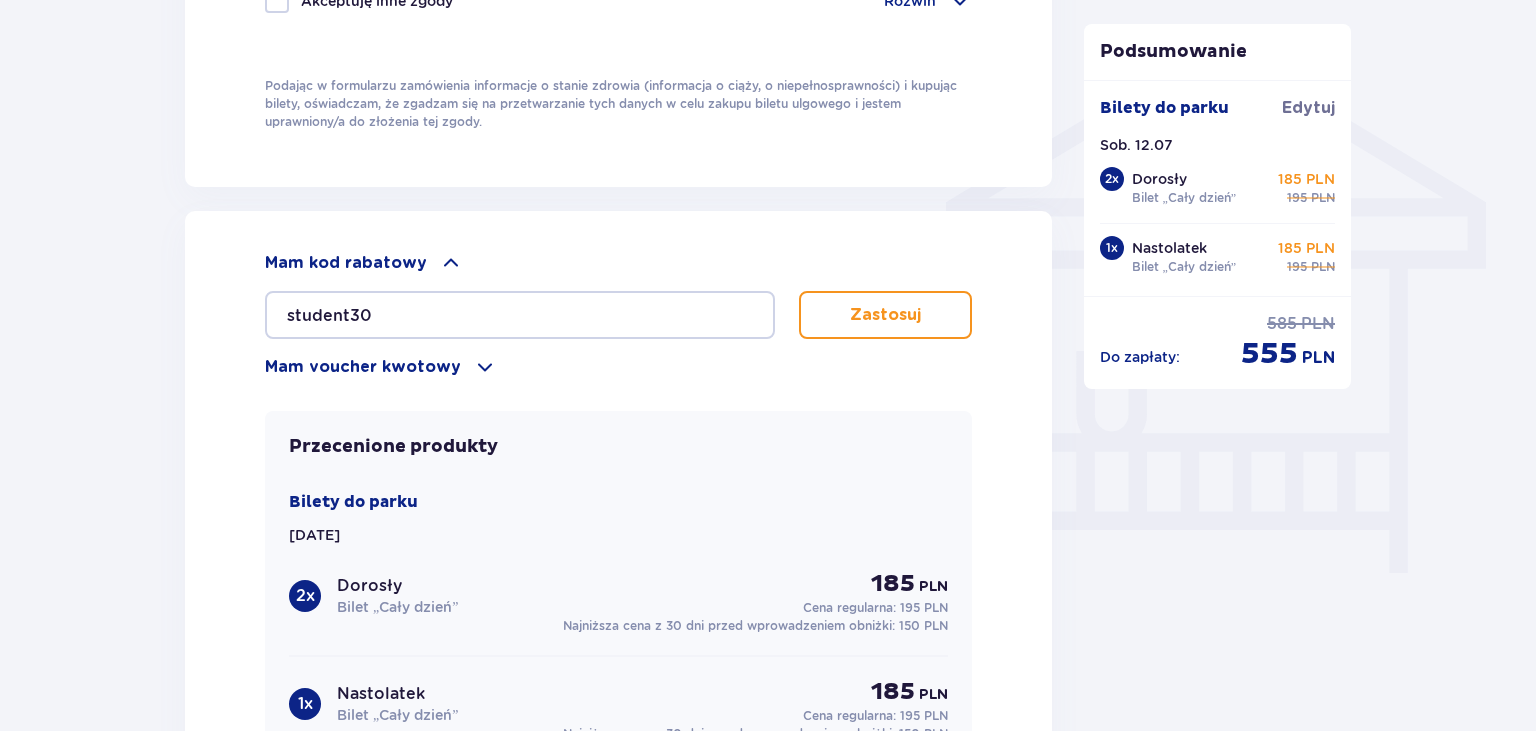 click on "Zastosuj" at bounding box center [885, 315] 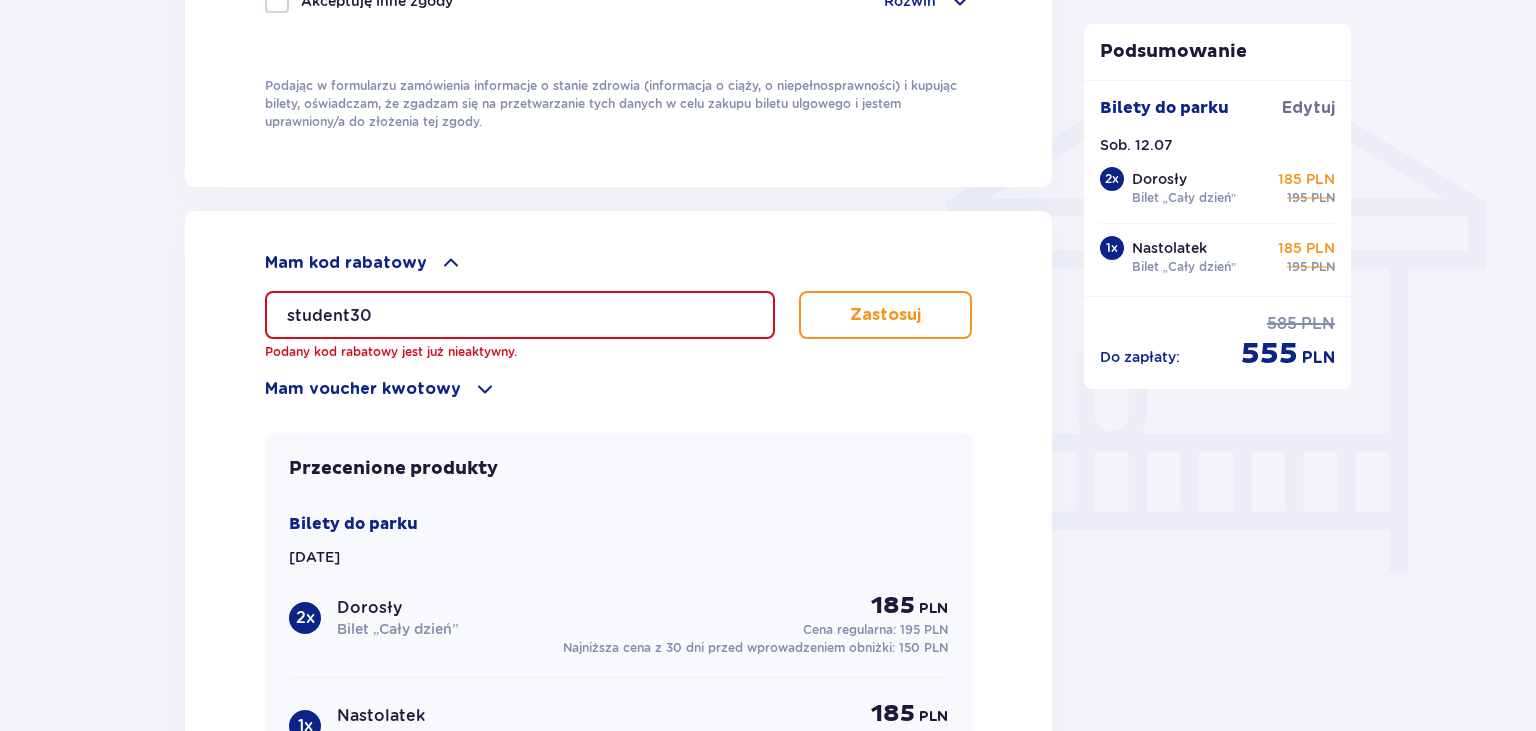 click on "student30" at bounding box center (520, 315) 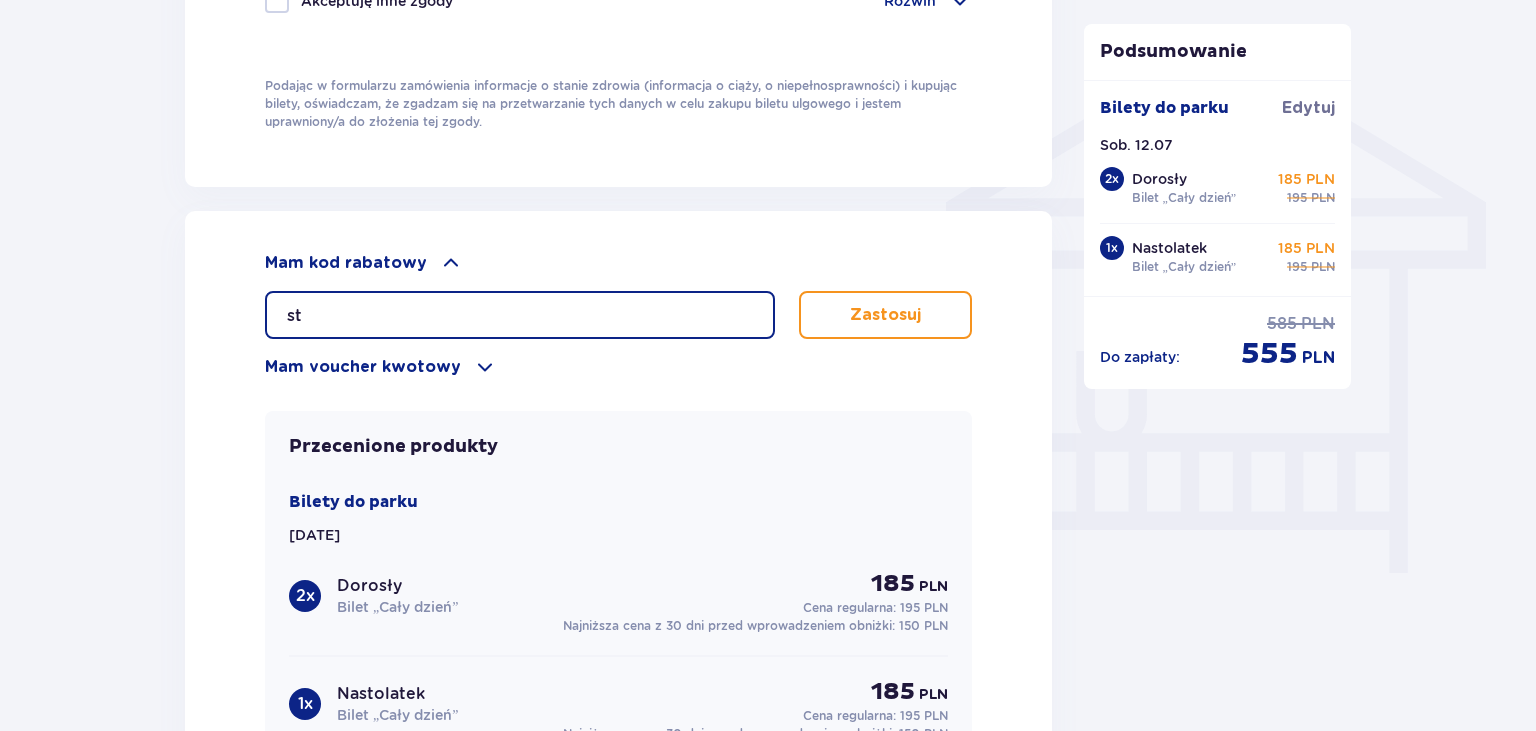 type on "s" 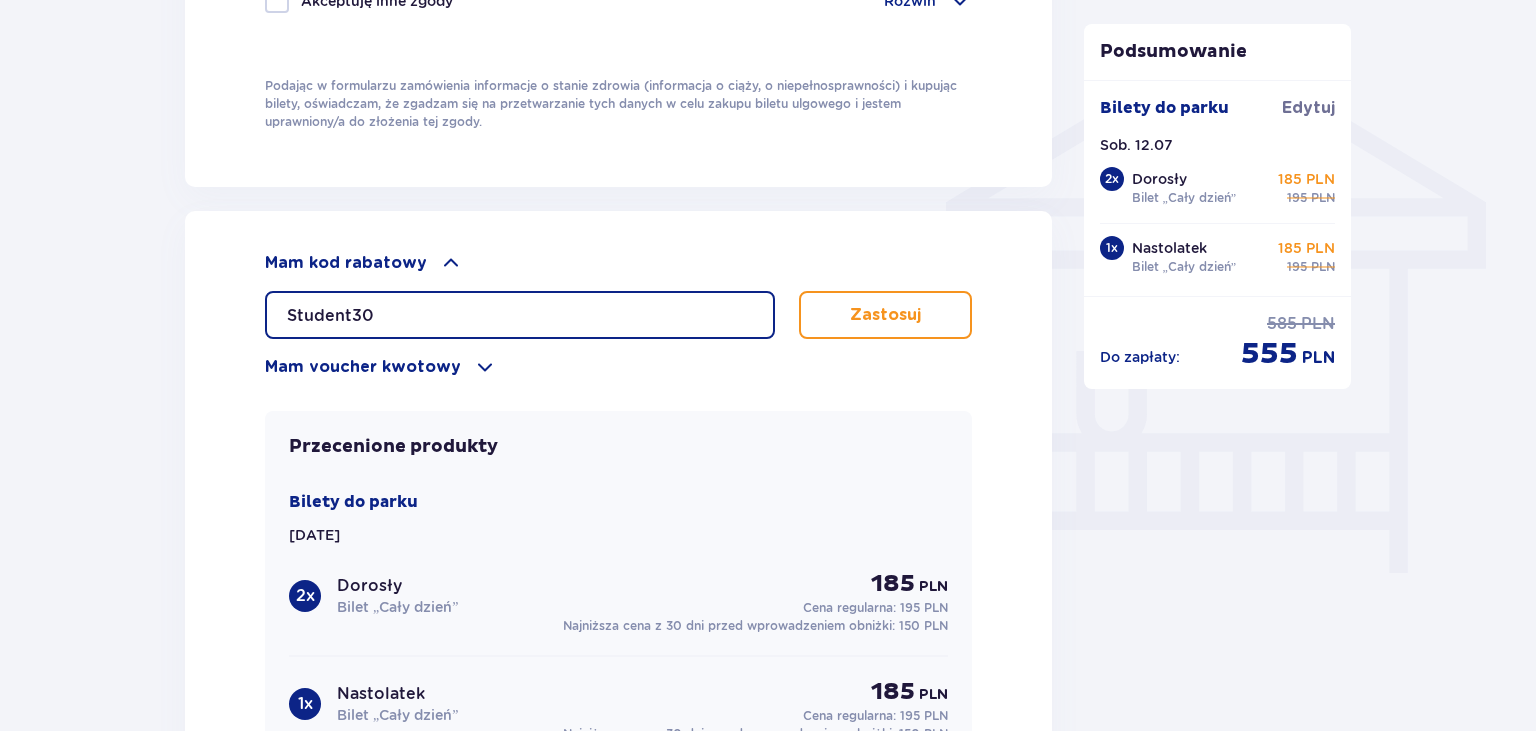 click on "Student30" at bounding box center (520, 315) 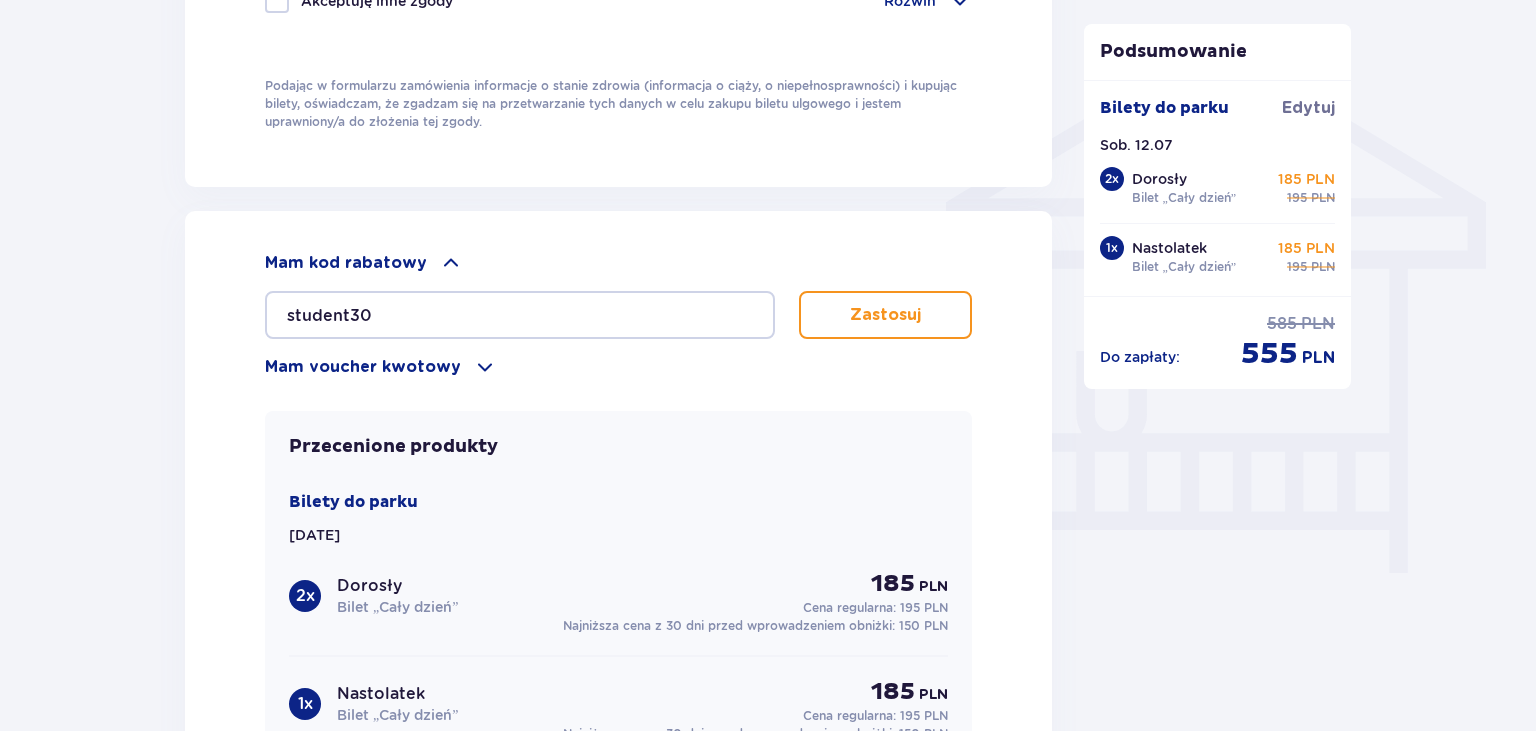click on "Zastosuj" at bounding box center (885, 315) 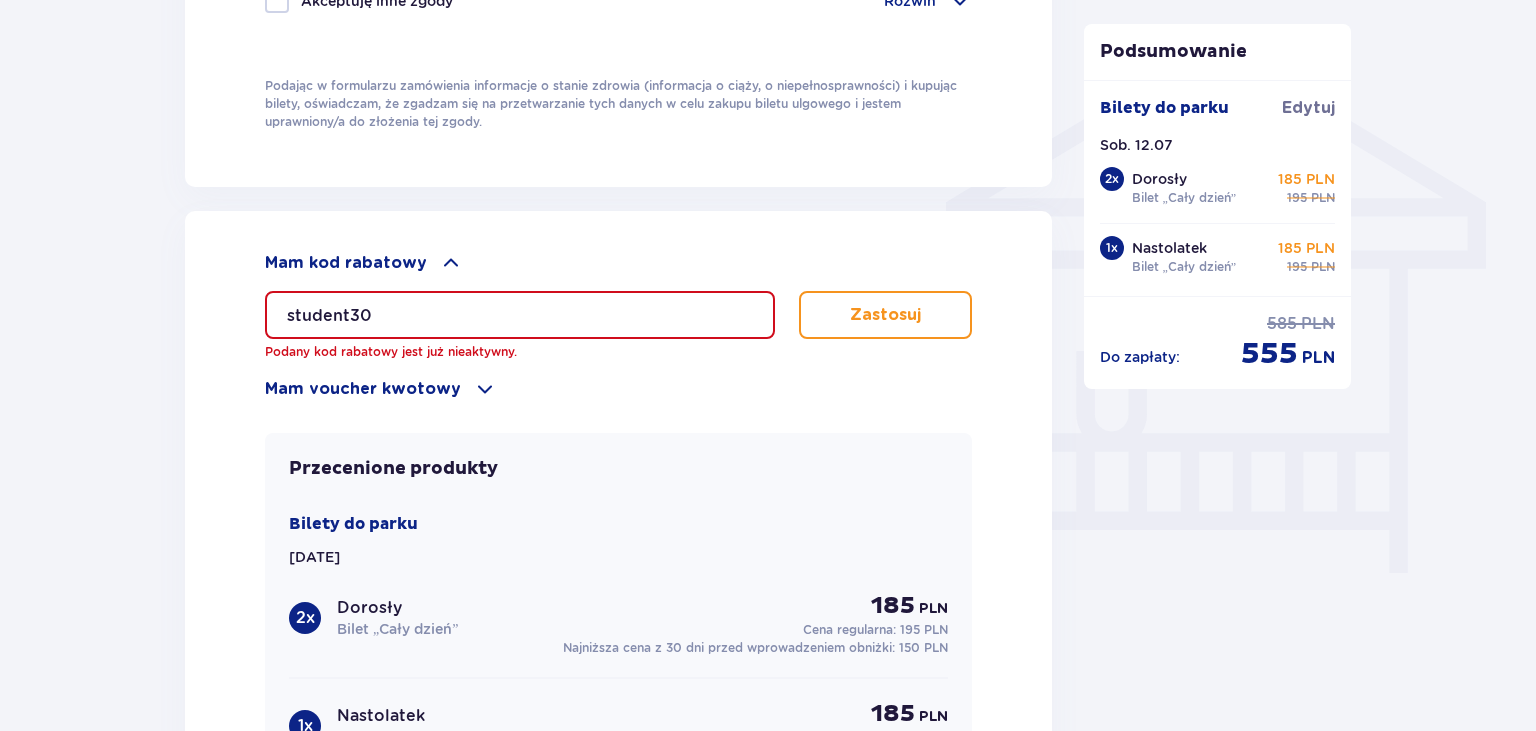 click on "student30" at bounding box center [520, 315] 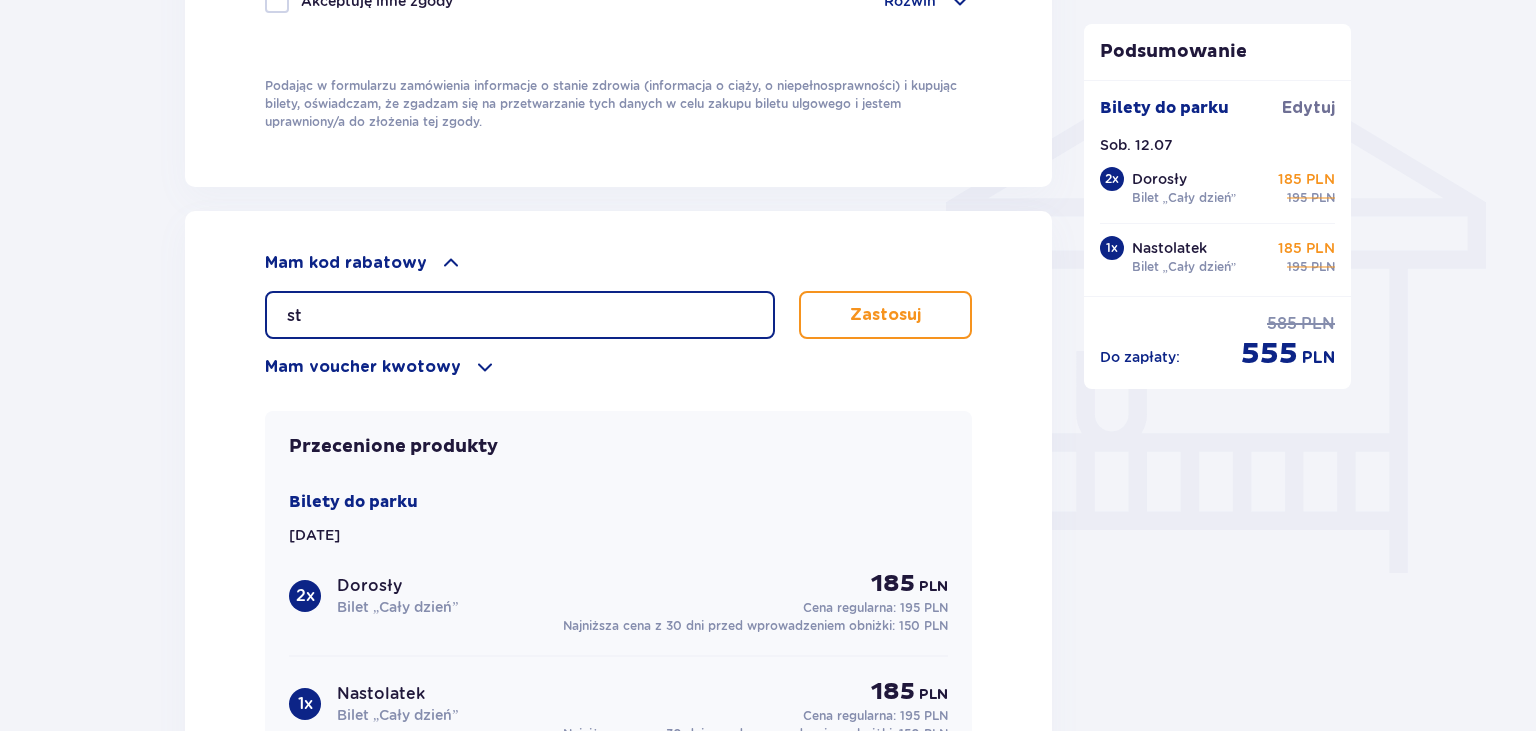 type on "s" 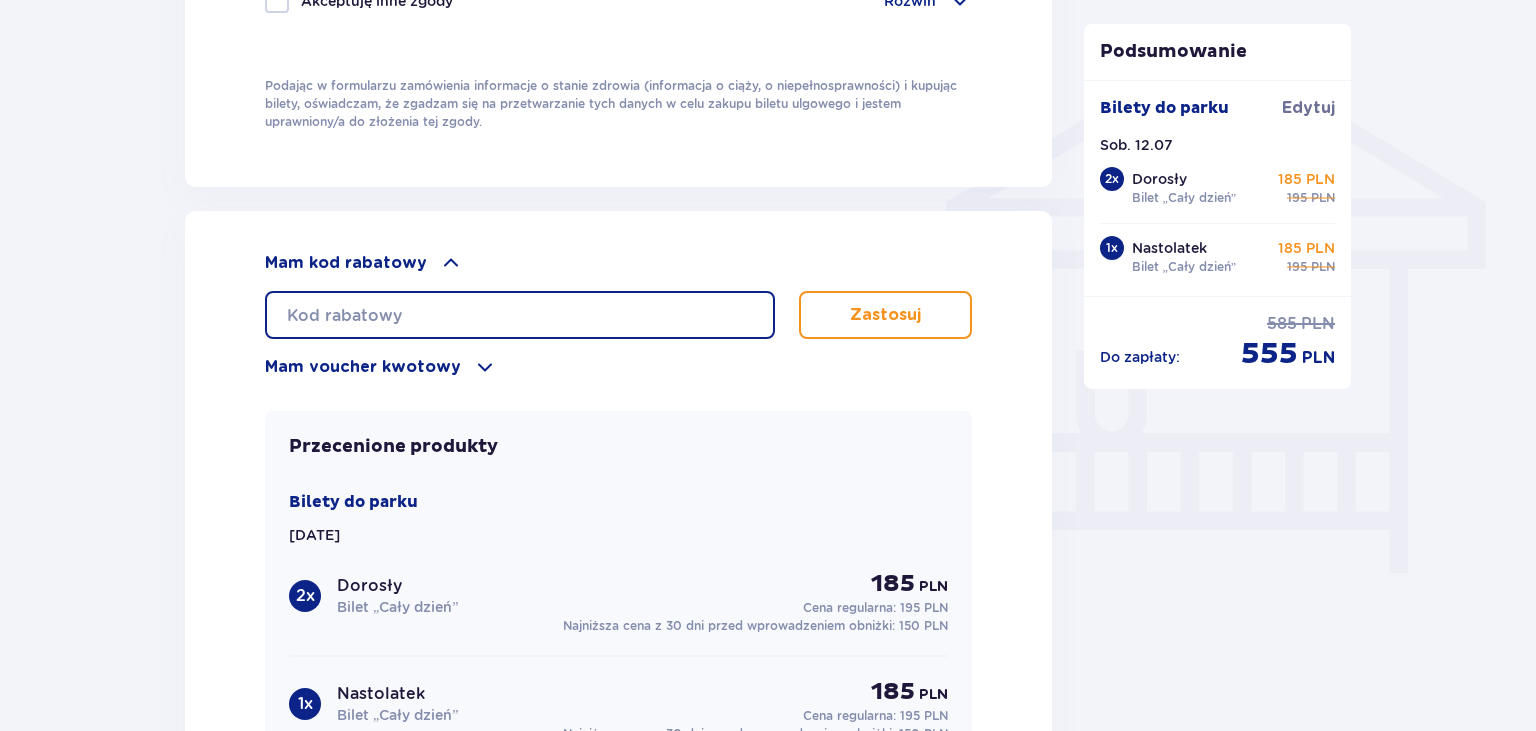 type 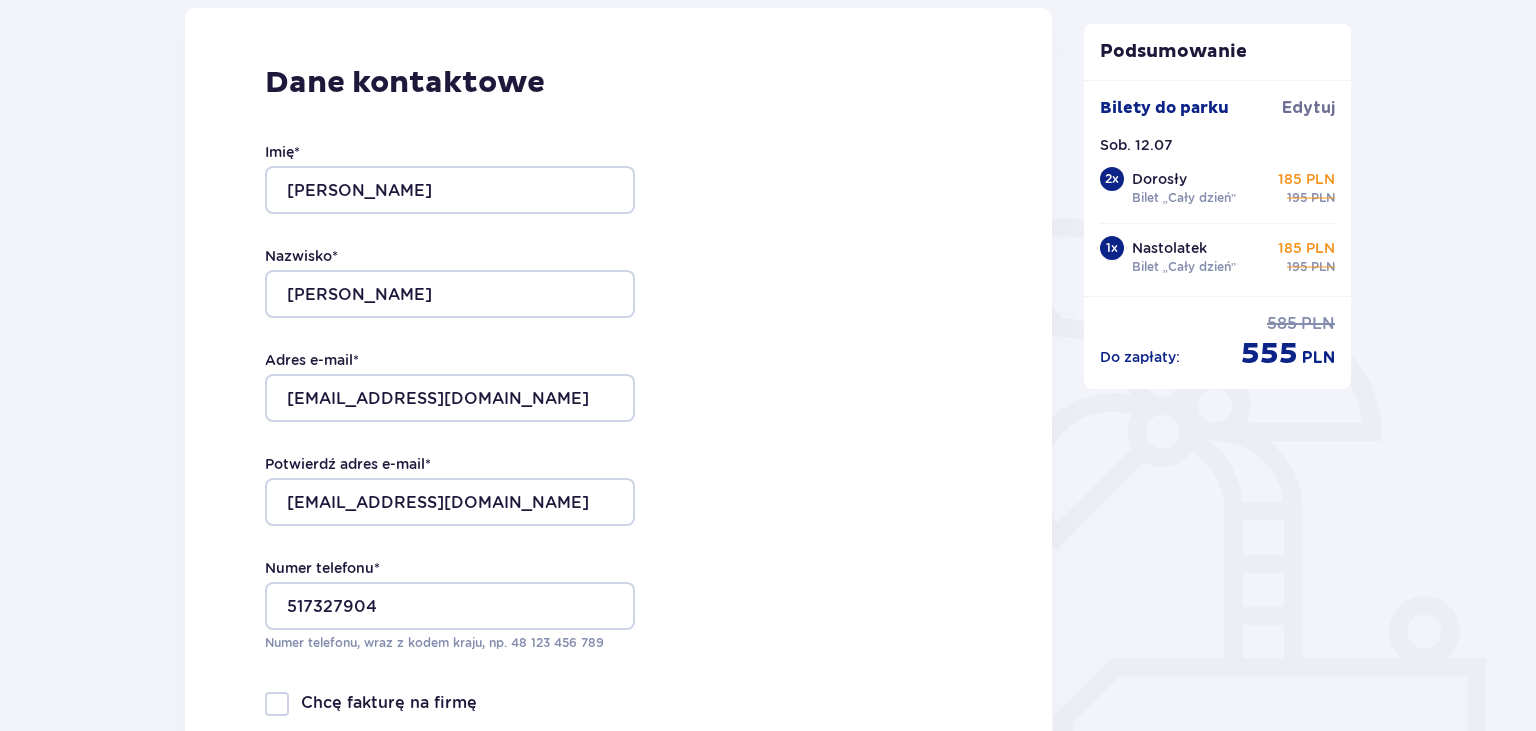 scroll, scrollTop: 188, scrollLeft: 0, axis: vertical 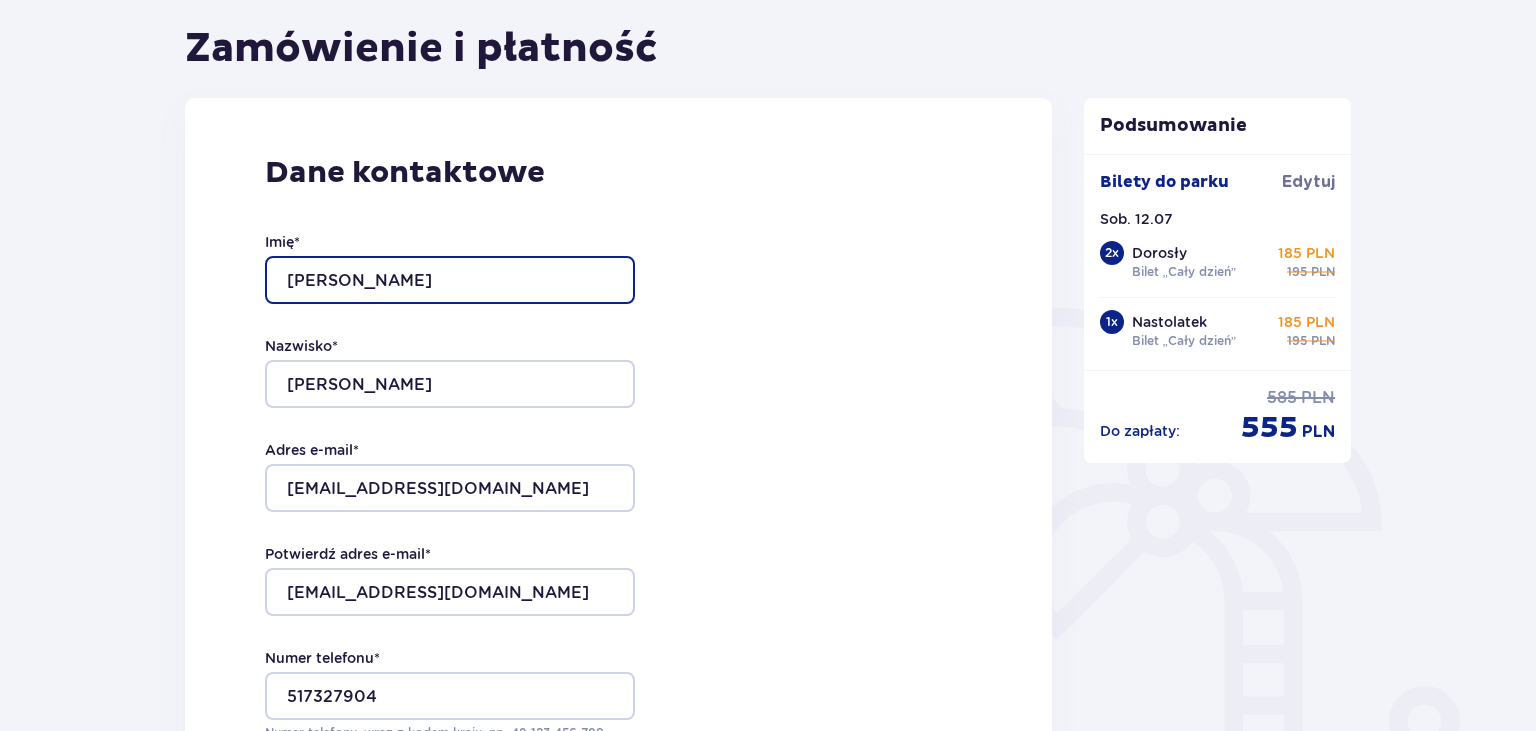 click on "Wioletta" at bounding box center [450, 280] 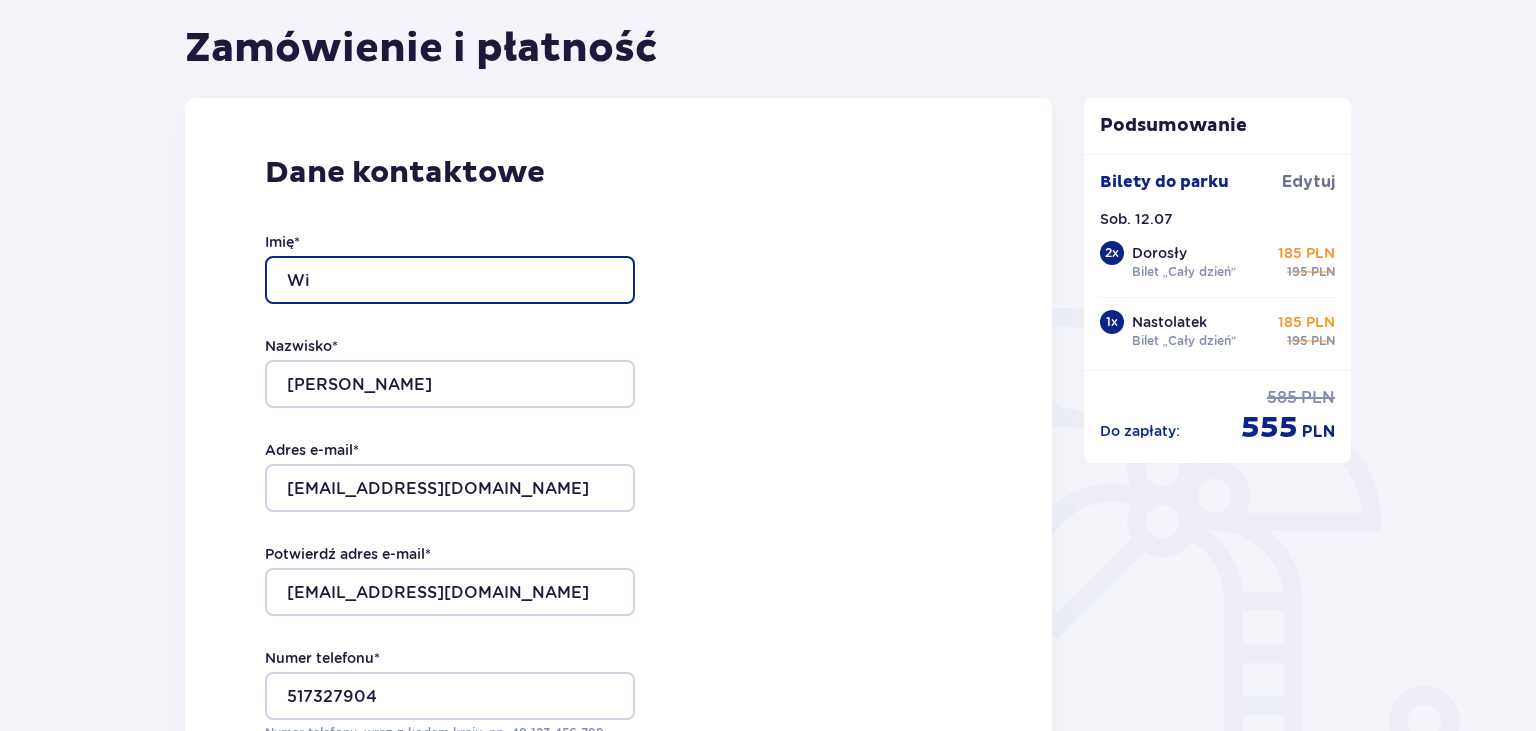 type on "W" 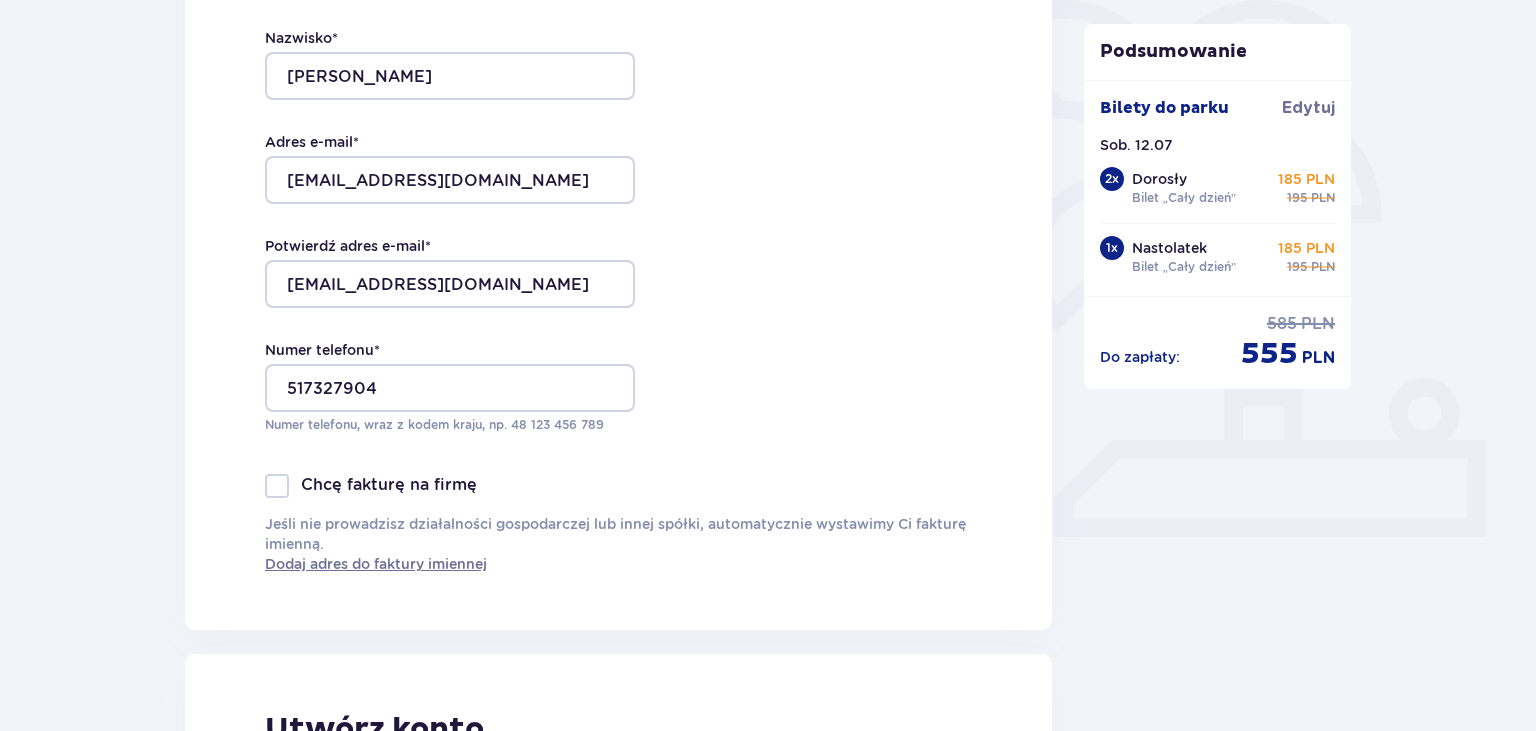 scroll, scrollTop: 504, scrollLeft: 0, axis: vertical 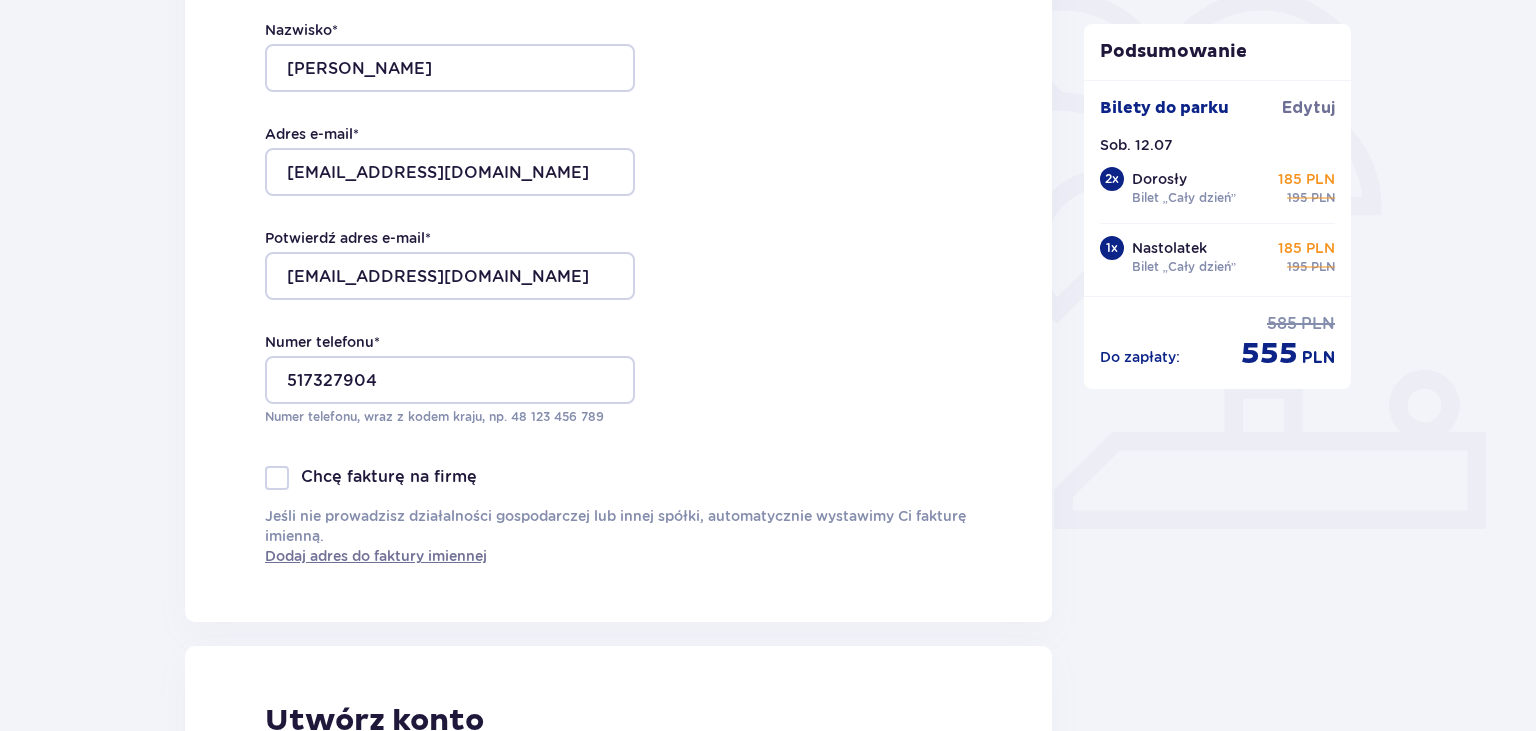 type 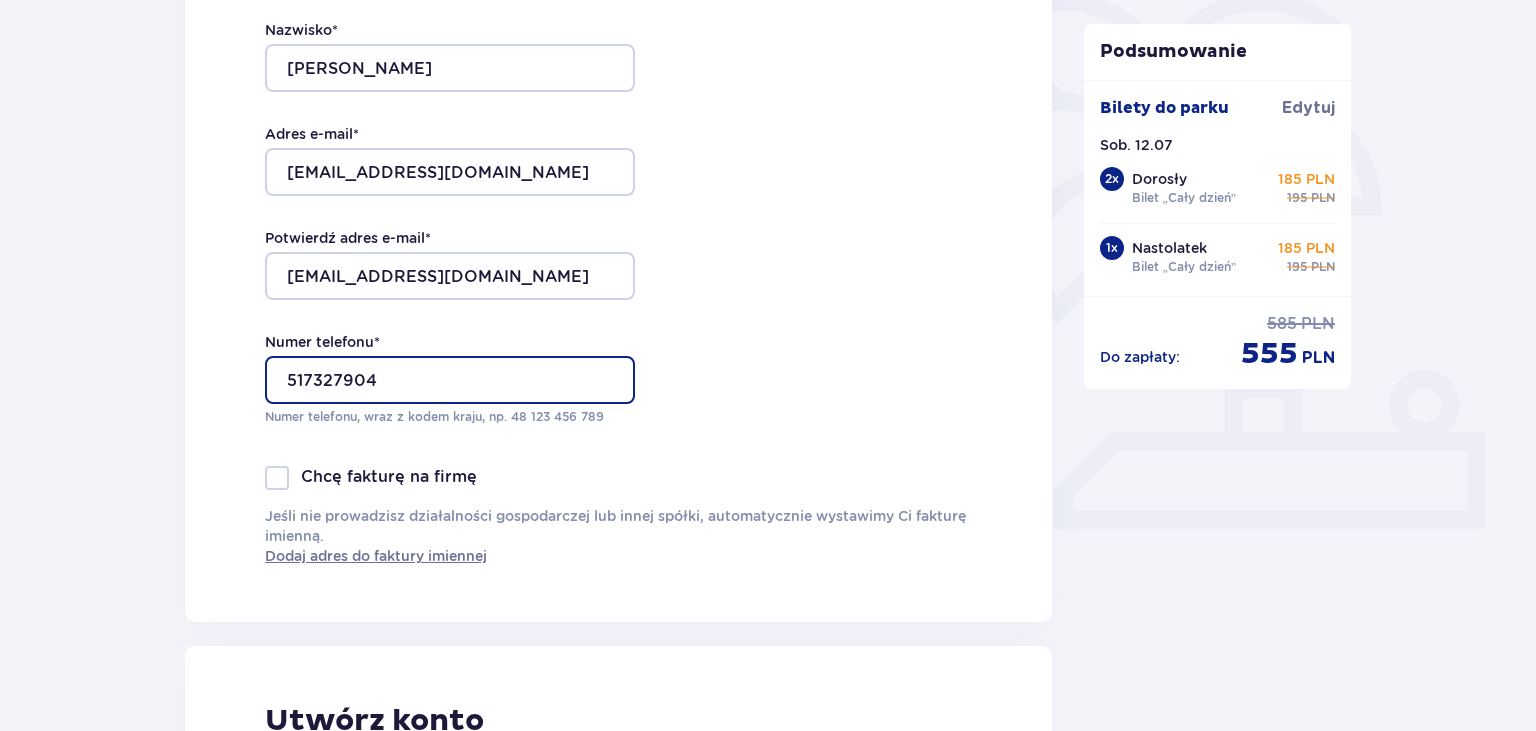 click on "517327904" at bounding box center (450, 380) 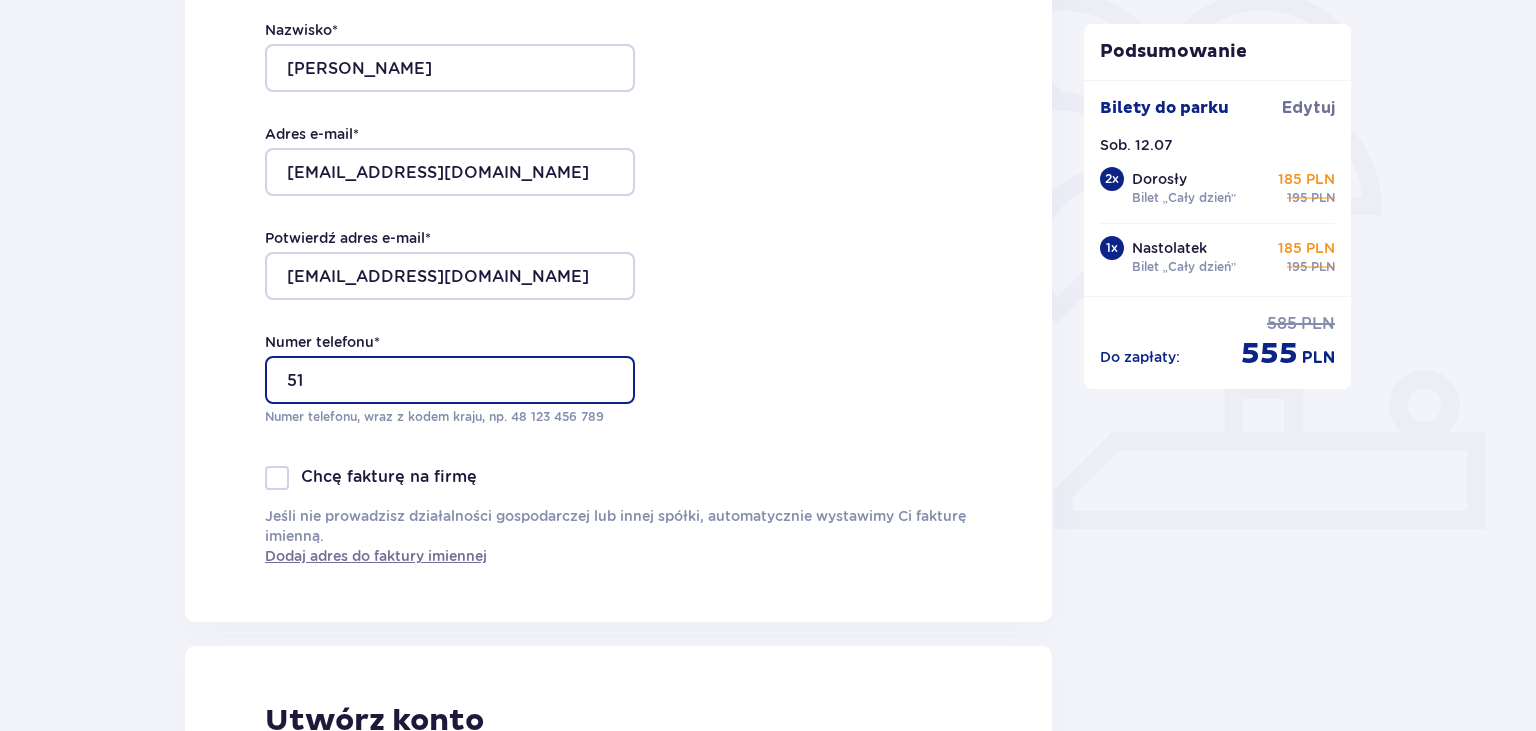 type on "5" 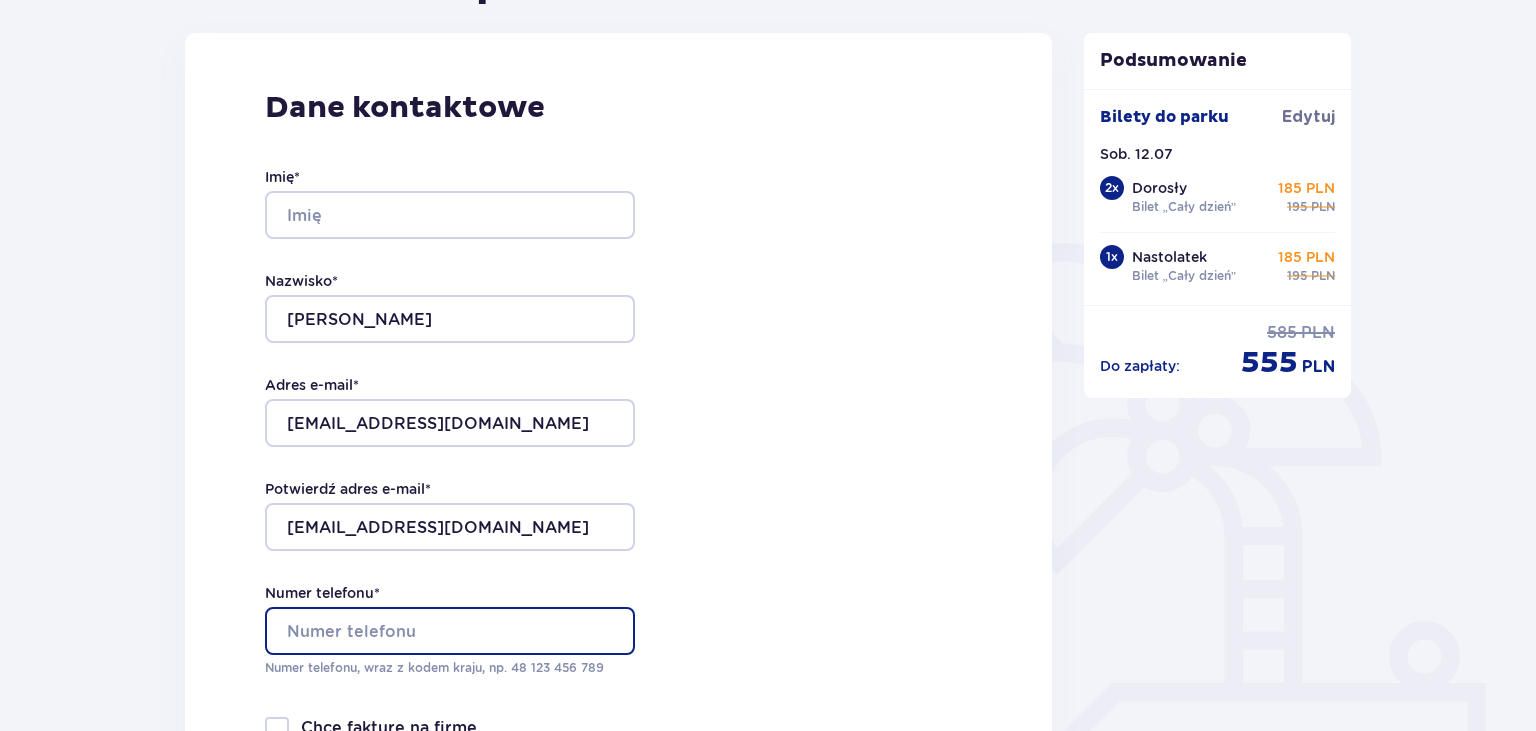 scroll, scrollTop: 82, scrollLeft: 0, axis: vertical 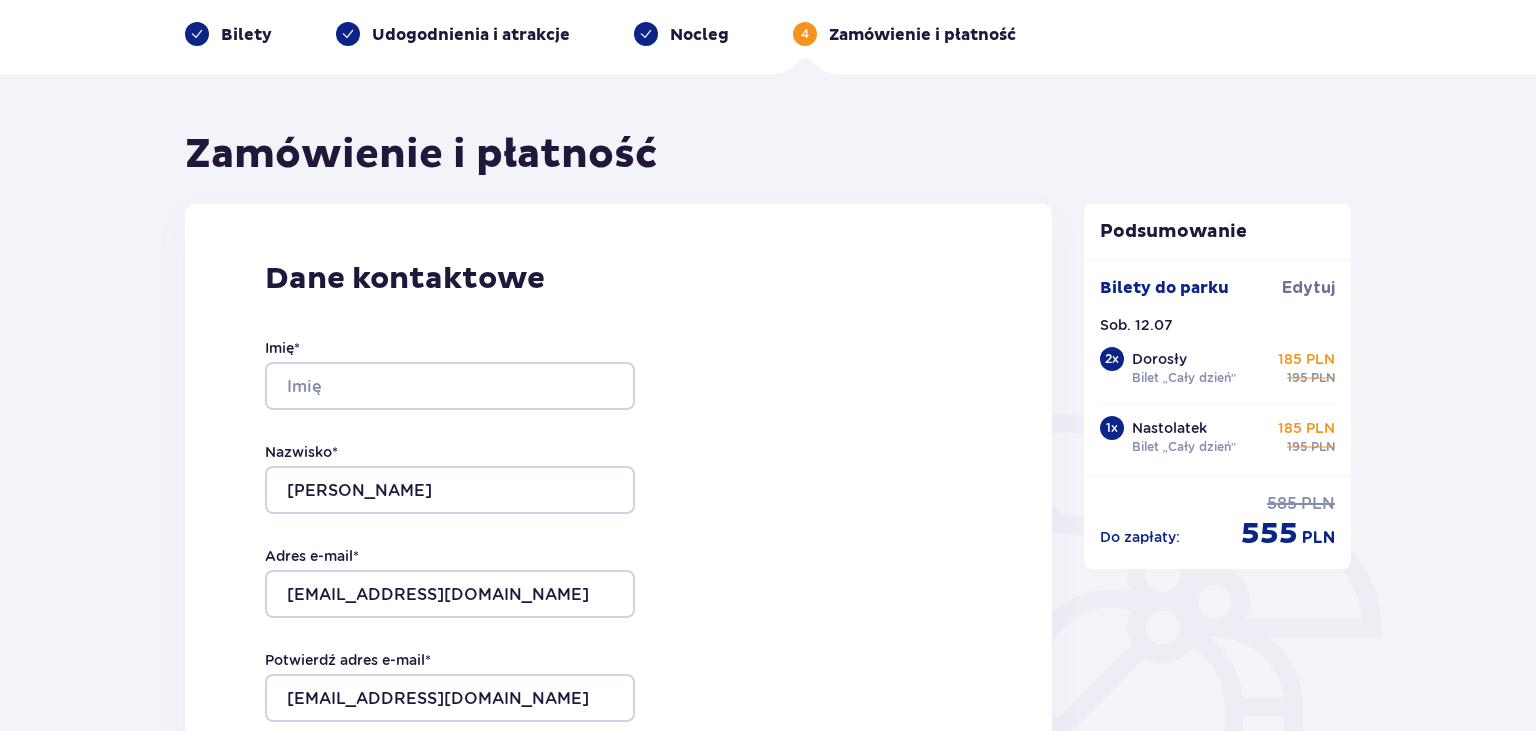 type 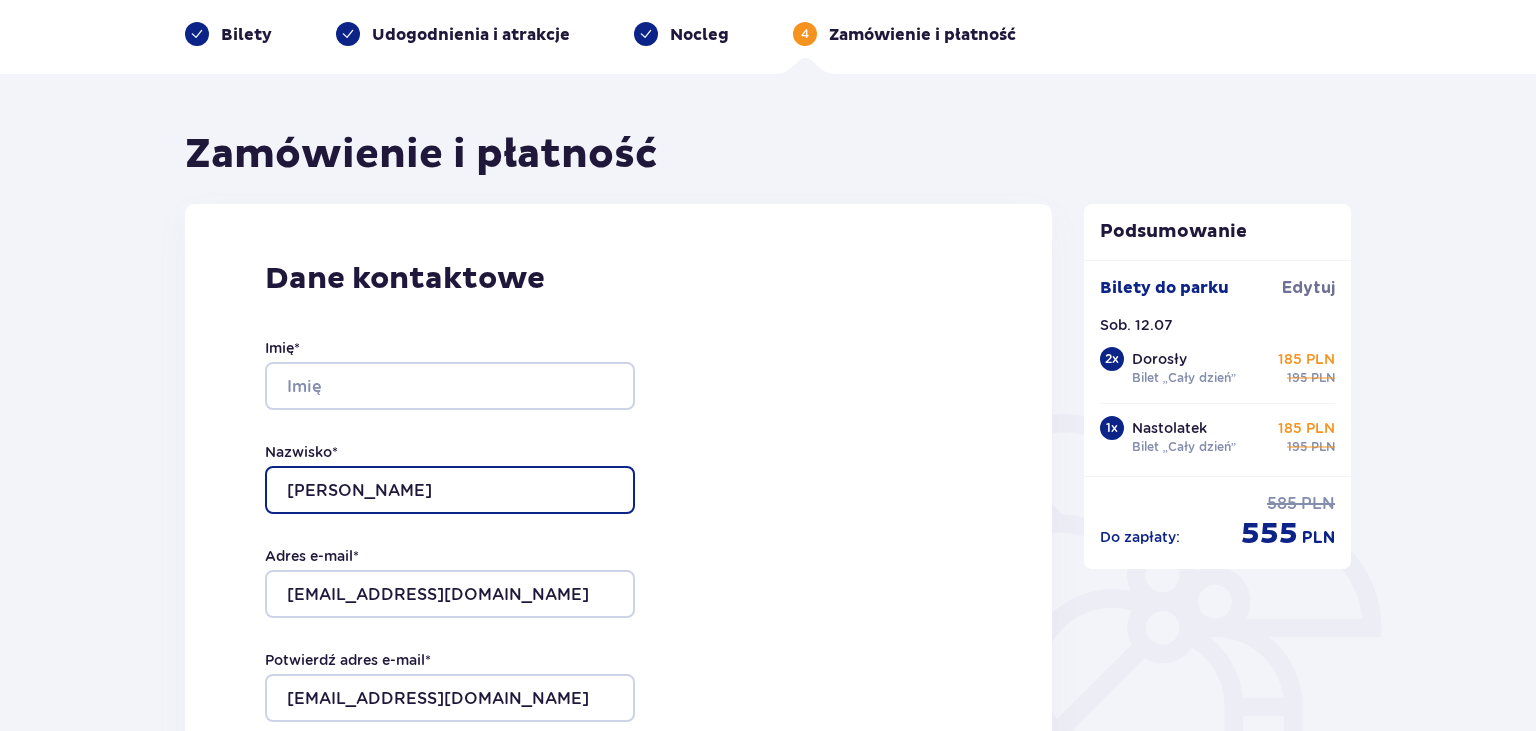 click on "Sońta" at bounding box center (450, 490) 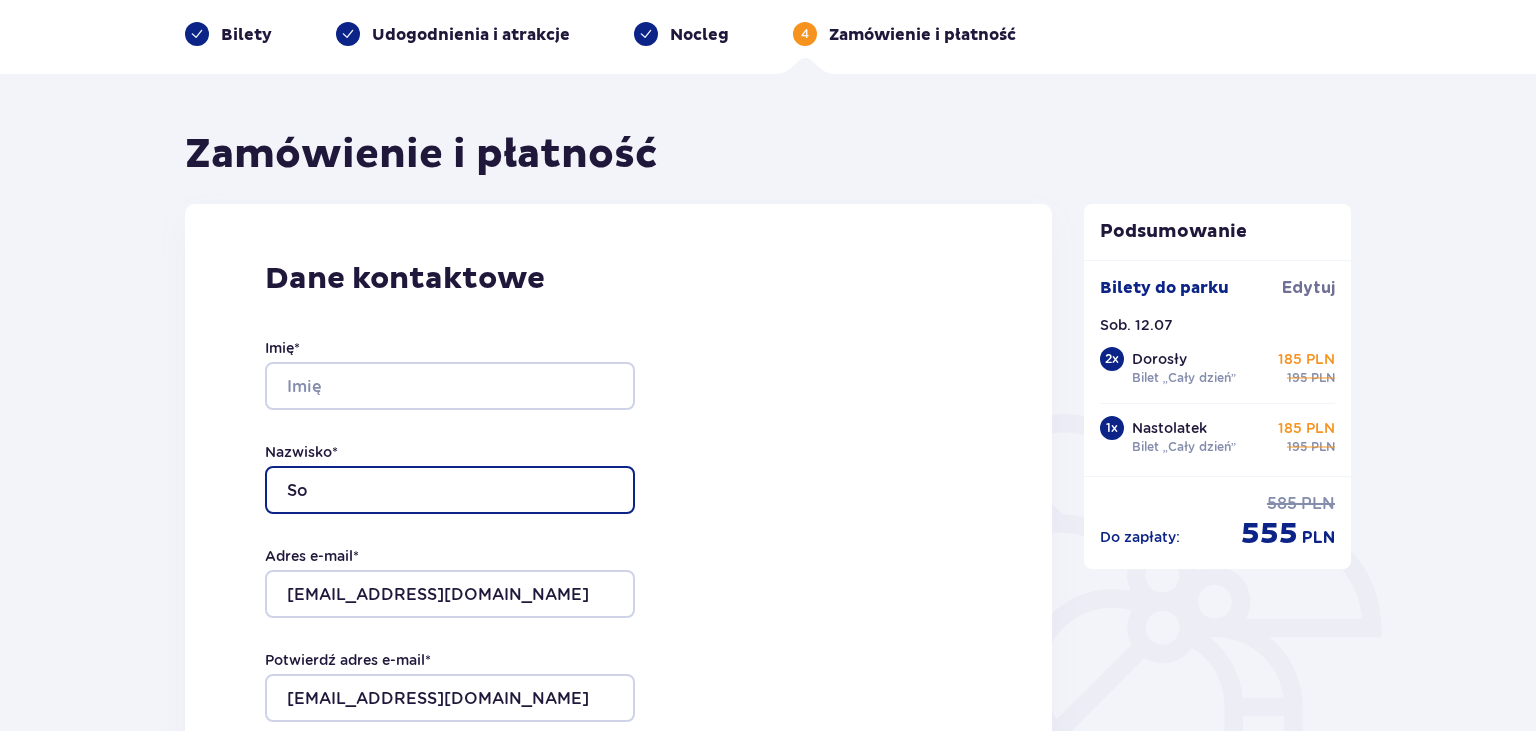 type on "S" 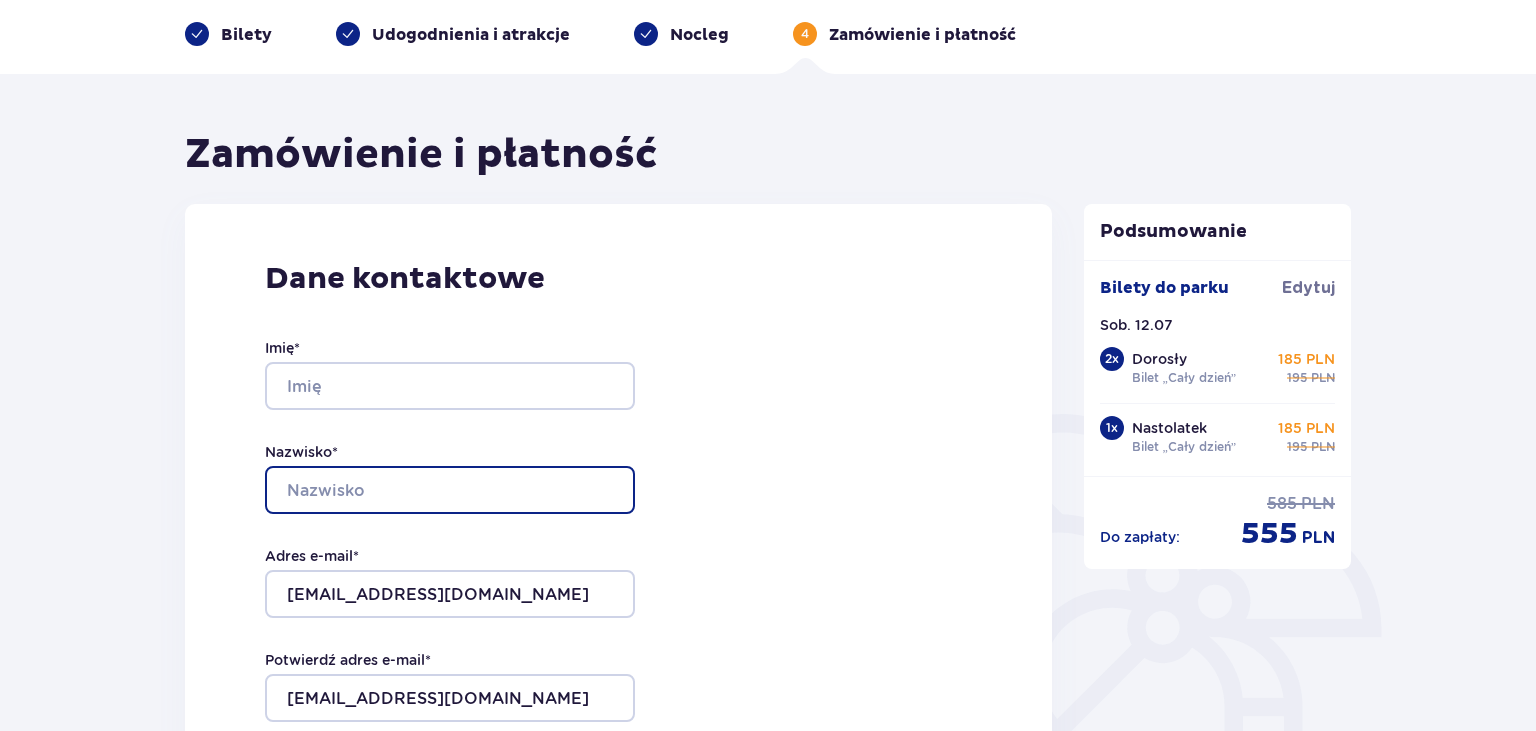 type 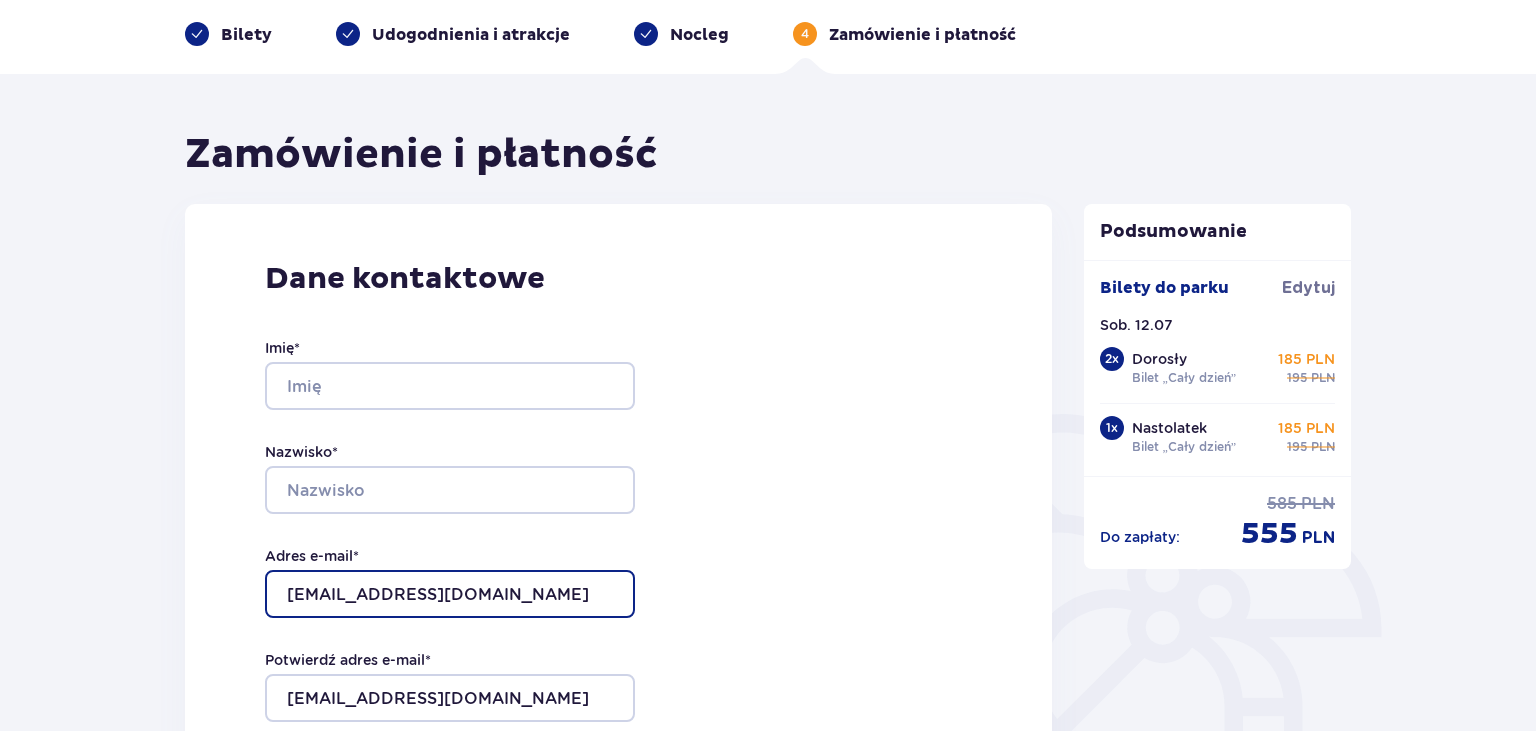 click on "wiolettas1@interia.pl" at bounding box center [450, 594] 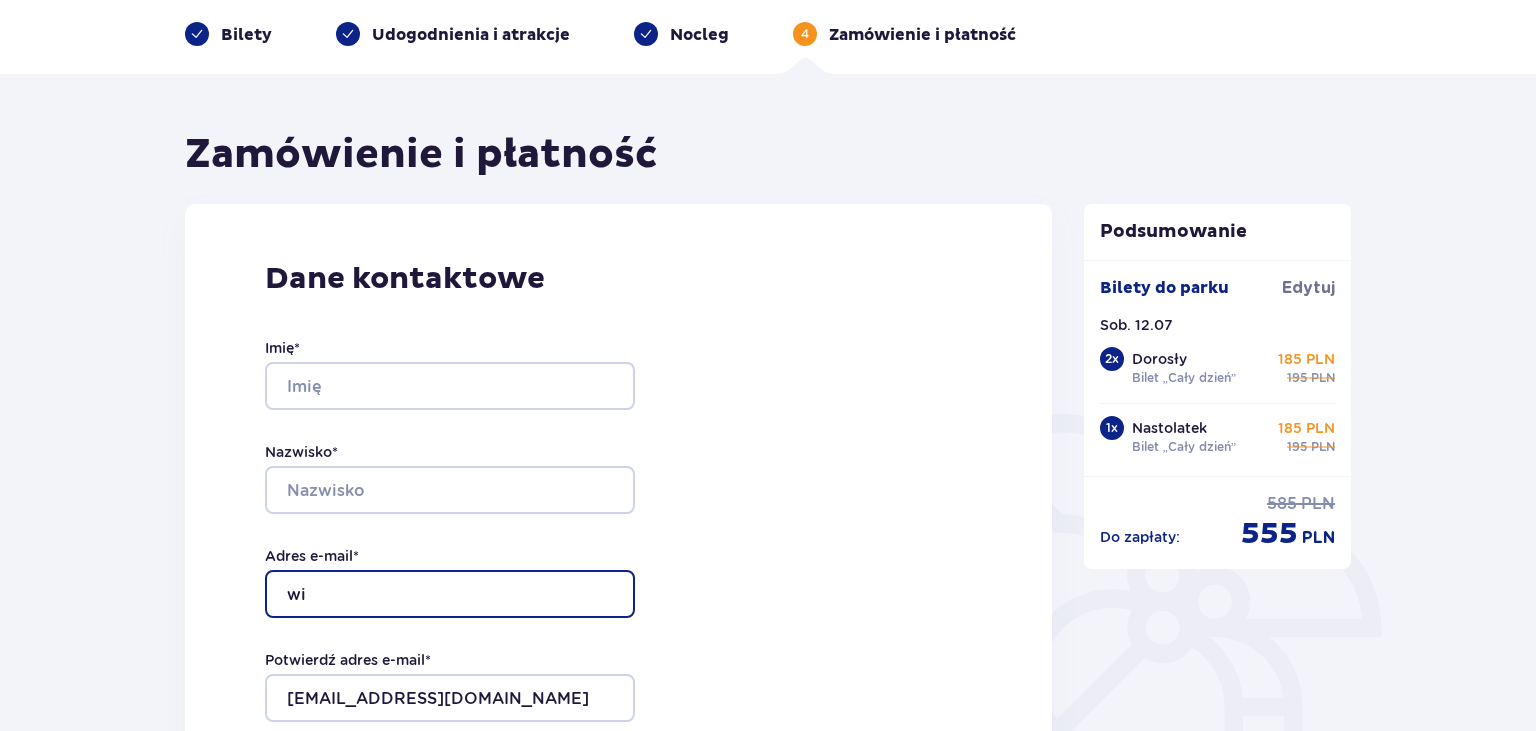 type on "w" 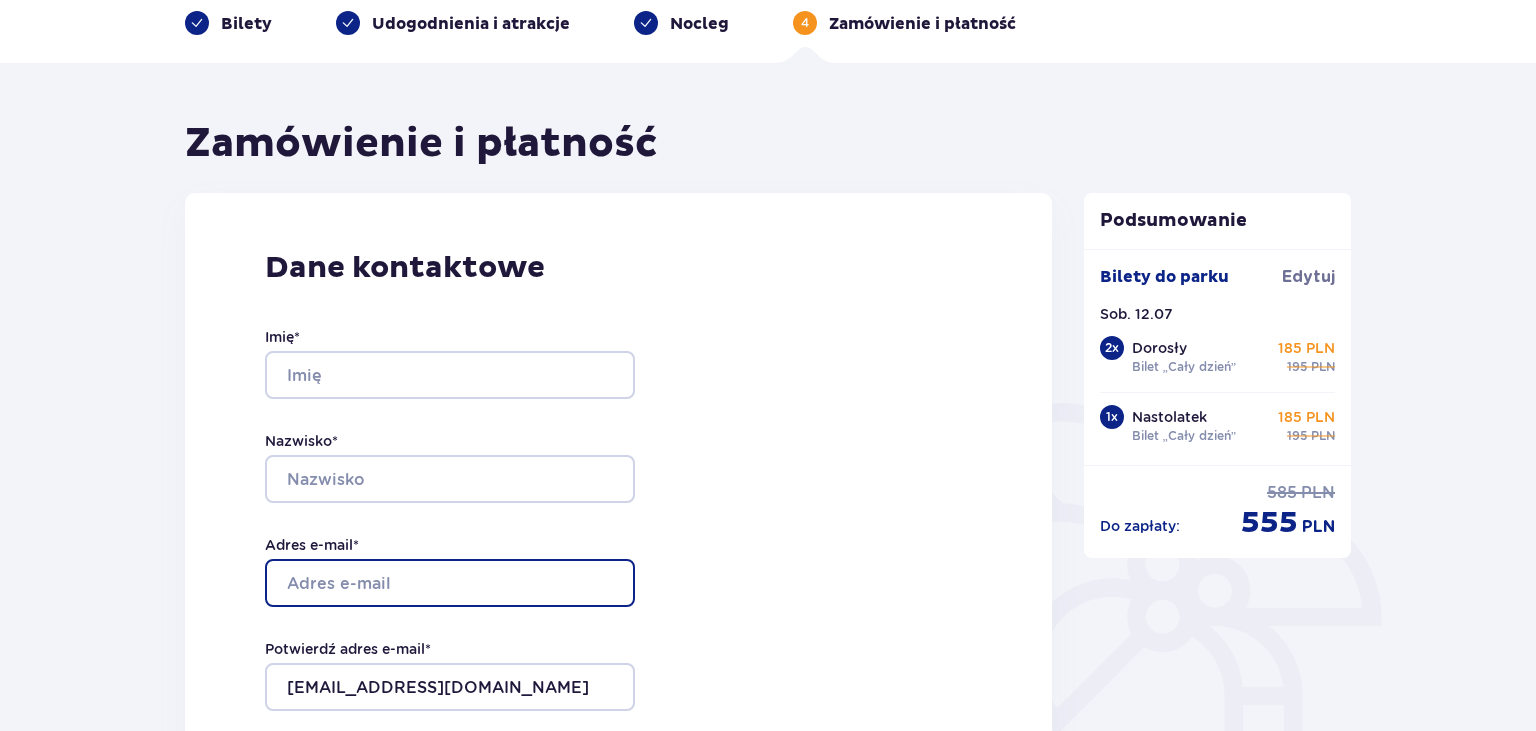 scroll, scrollTop: 293, scrollLeft: 0, axis: vertical 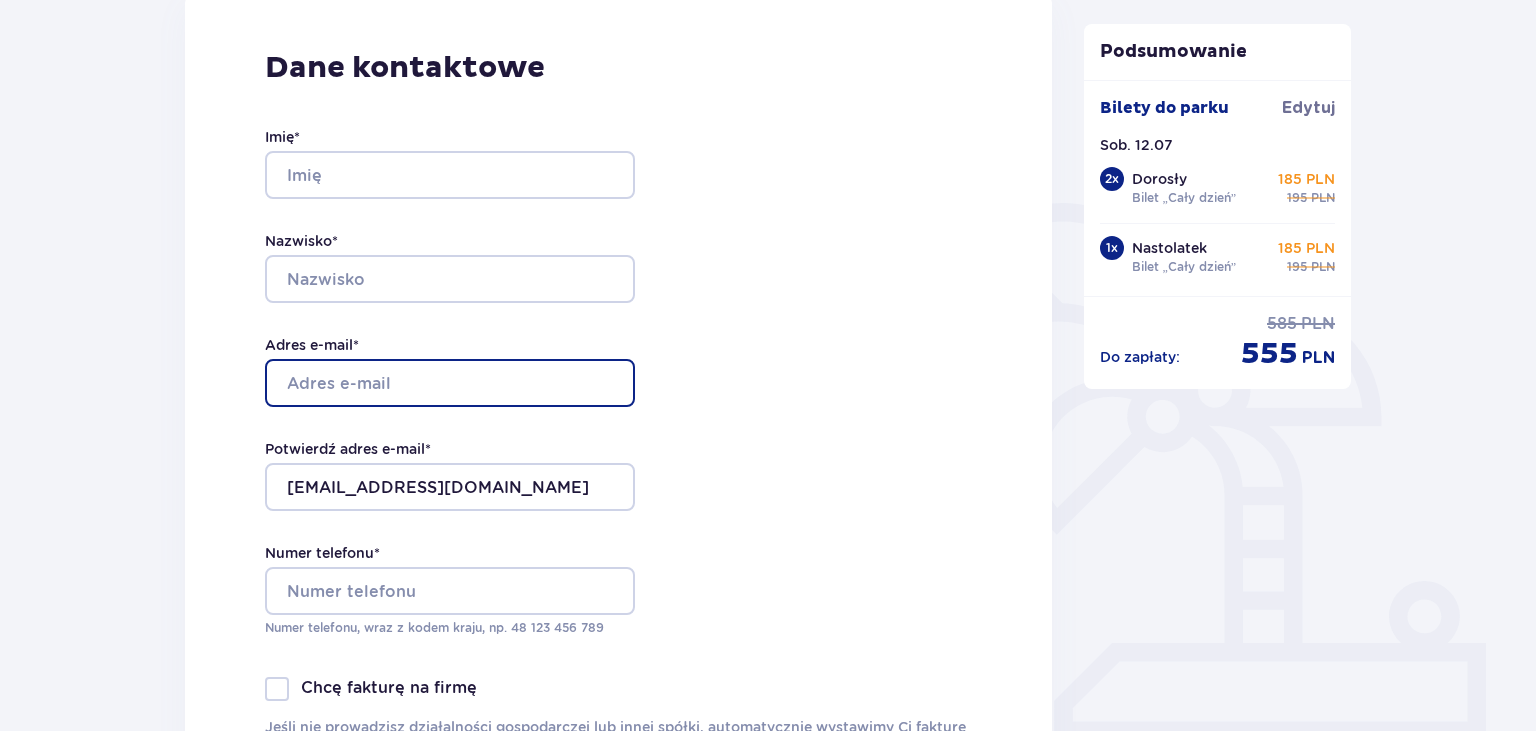 type 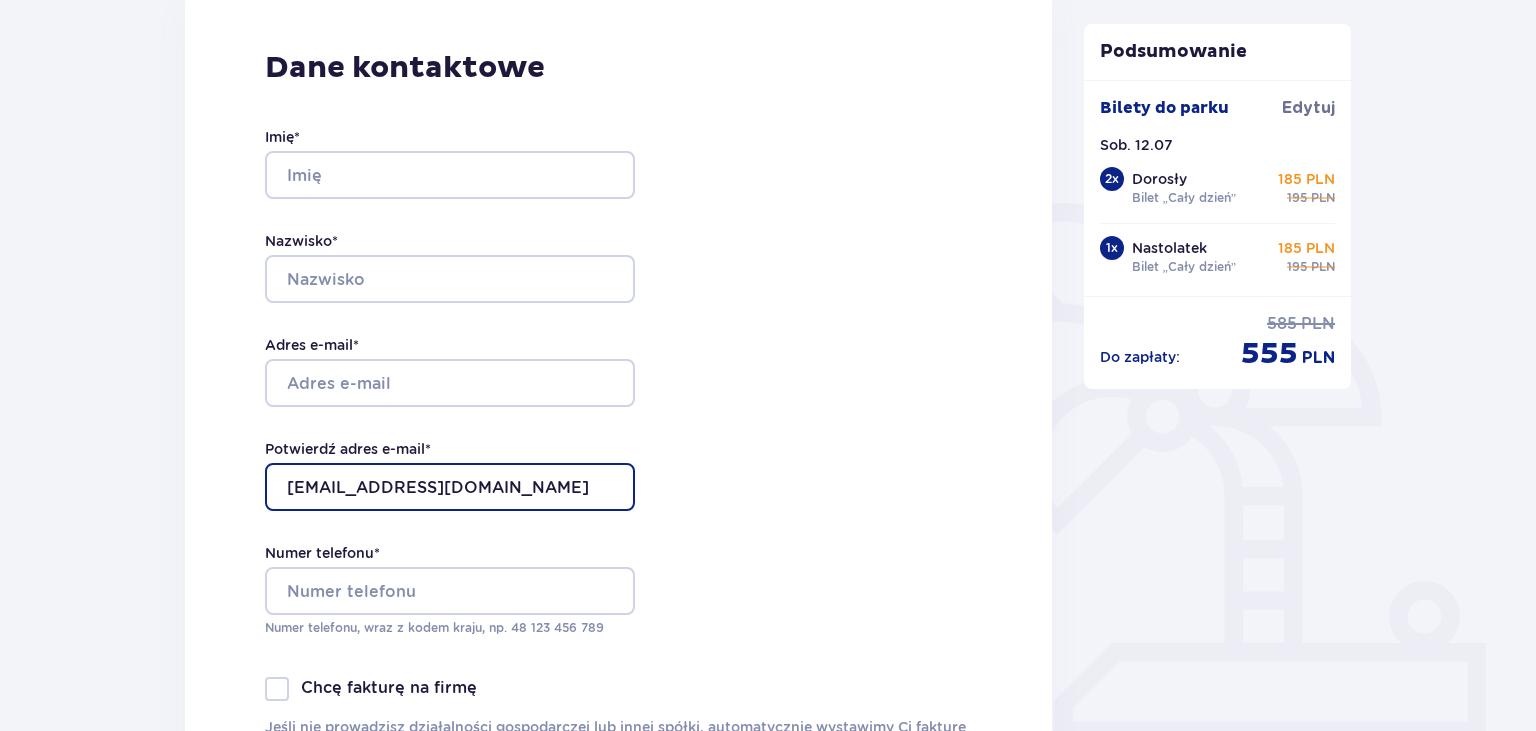 click on "wiolettas1@interia.pl" at bounding box center [450, 487] 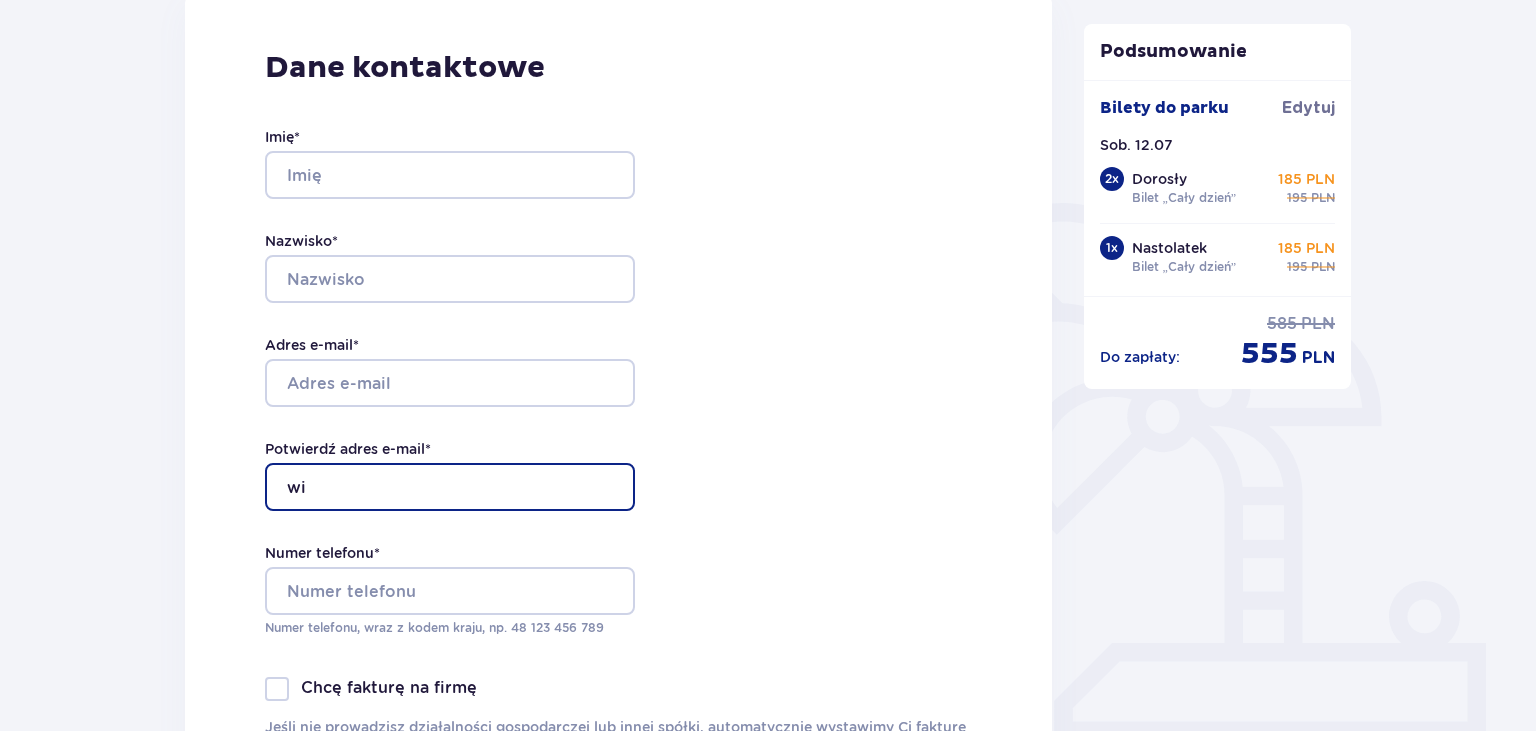 type on "w" 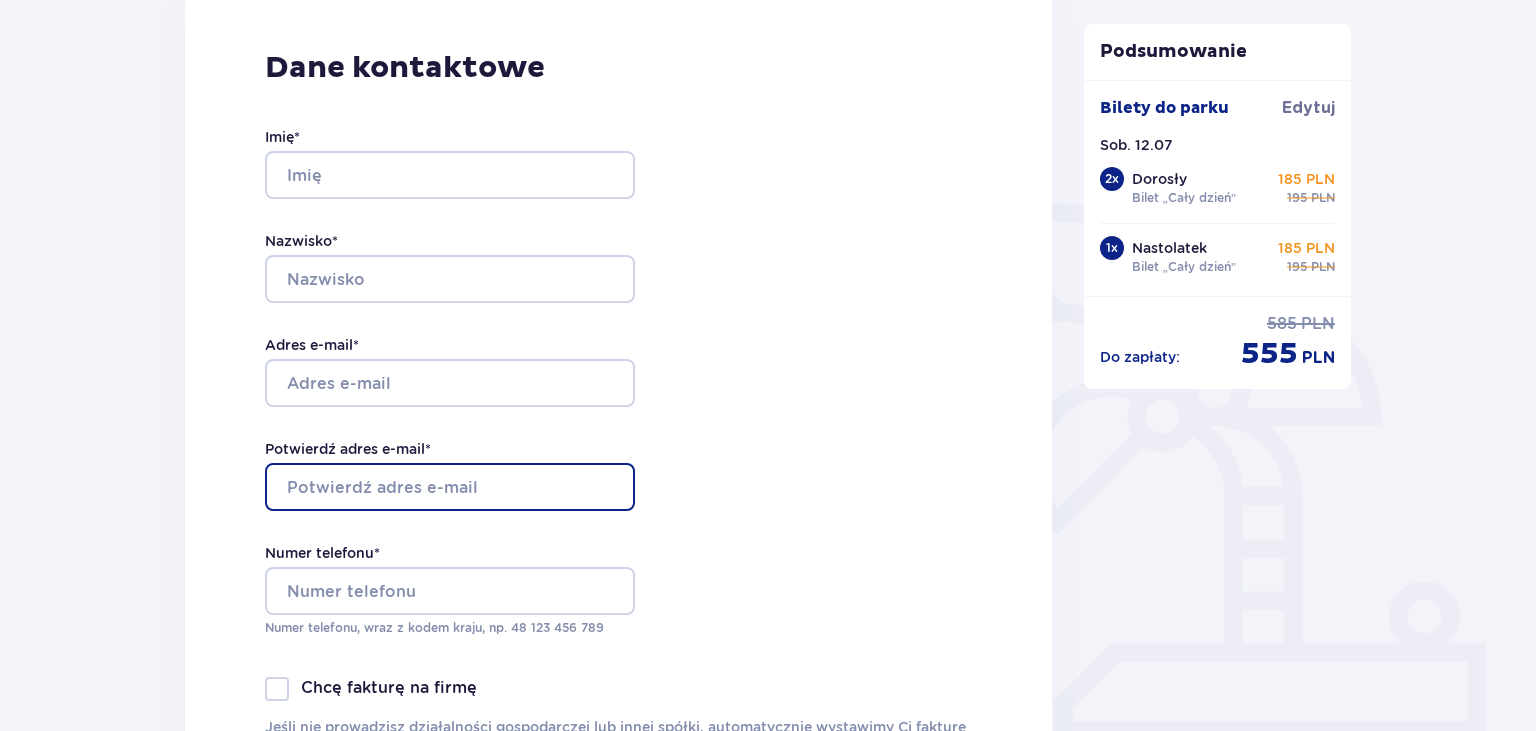type 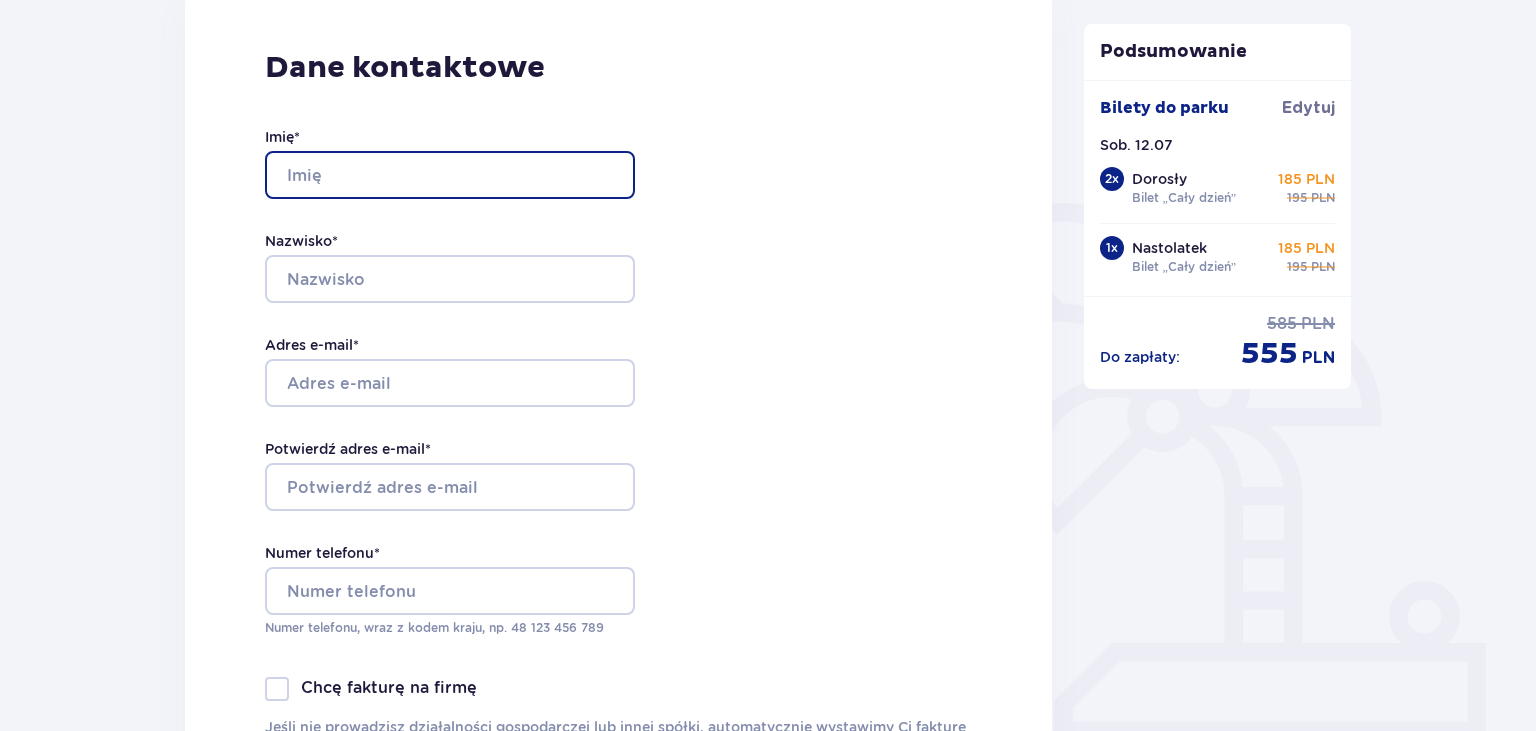 click on "Imię *" at bounding box center [450, 175] 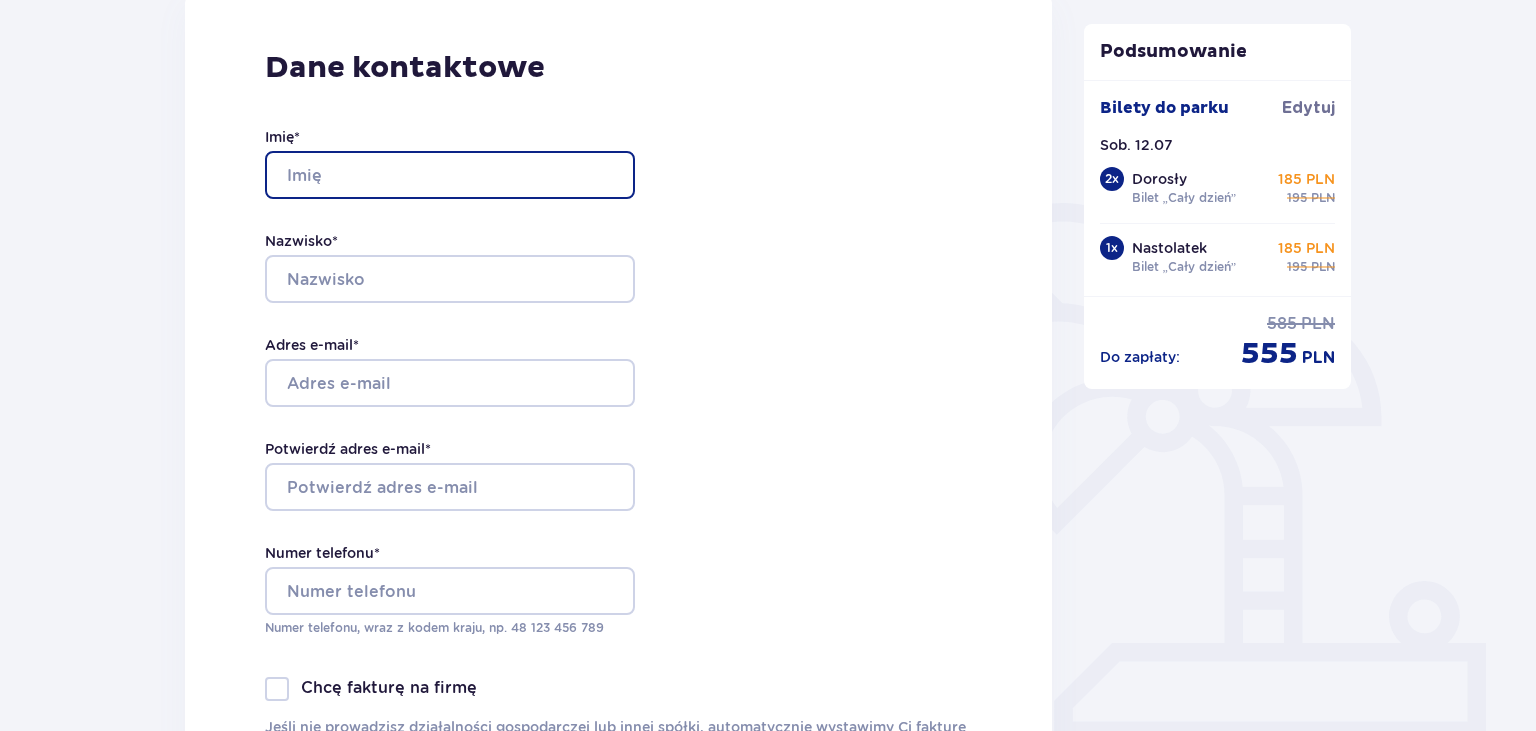 type on "K" 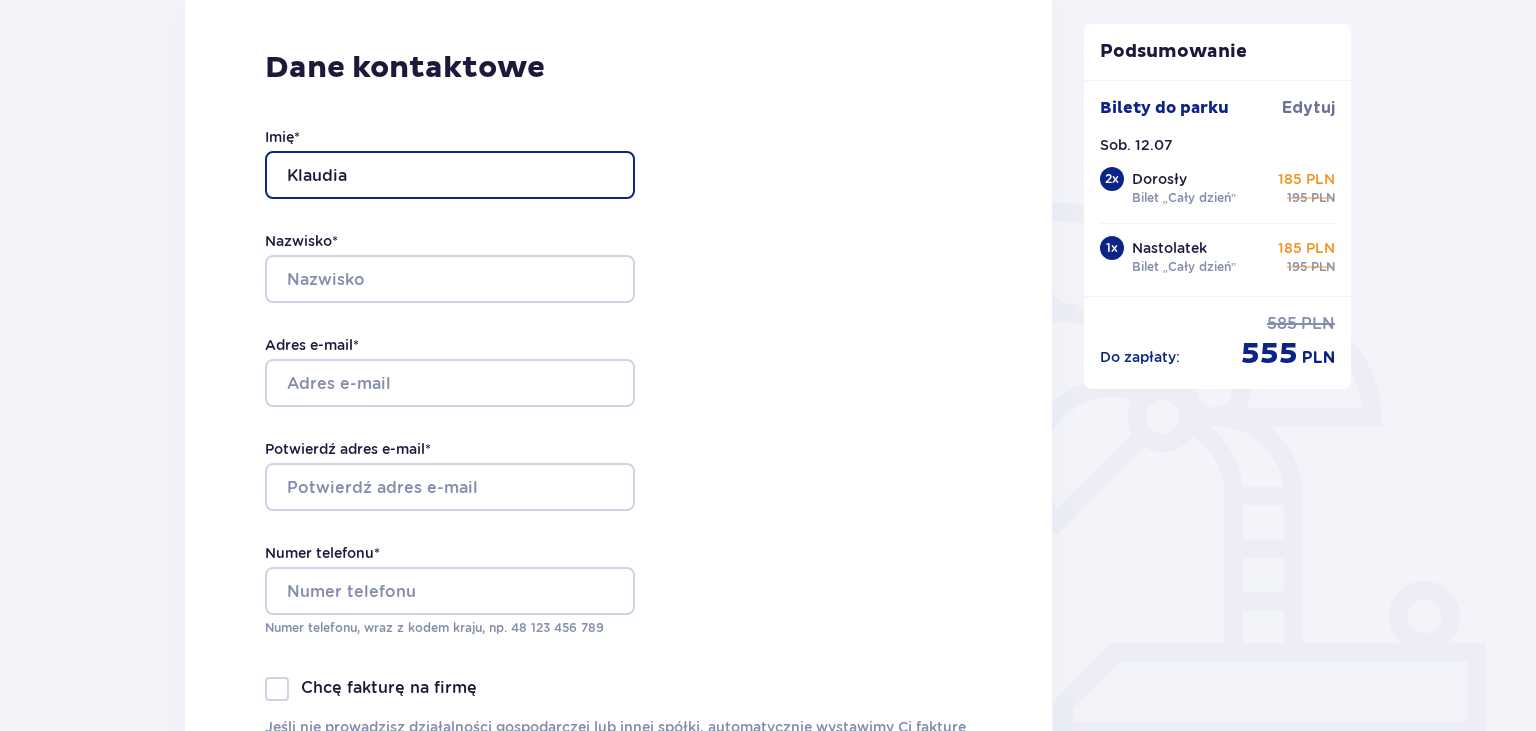type on "Klaudia" 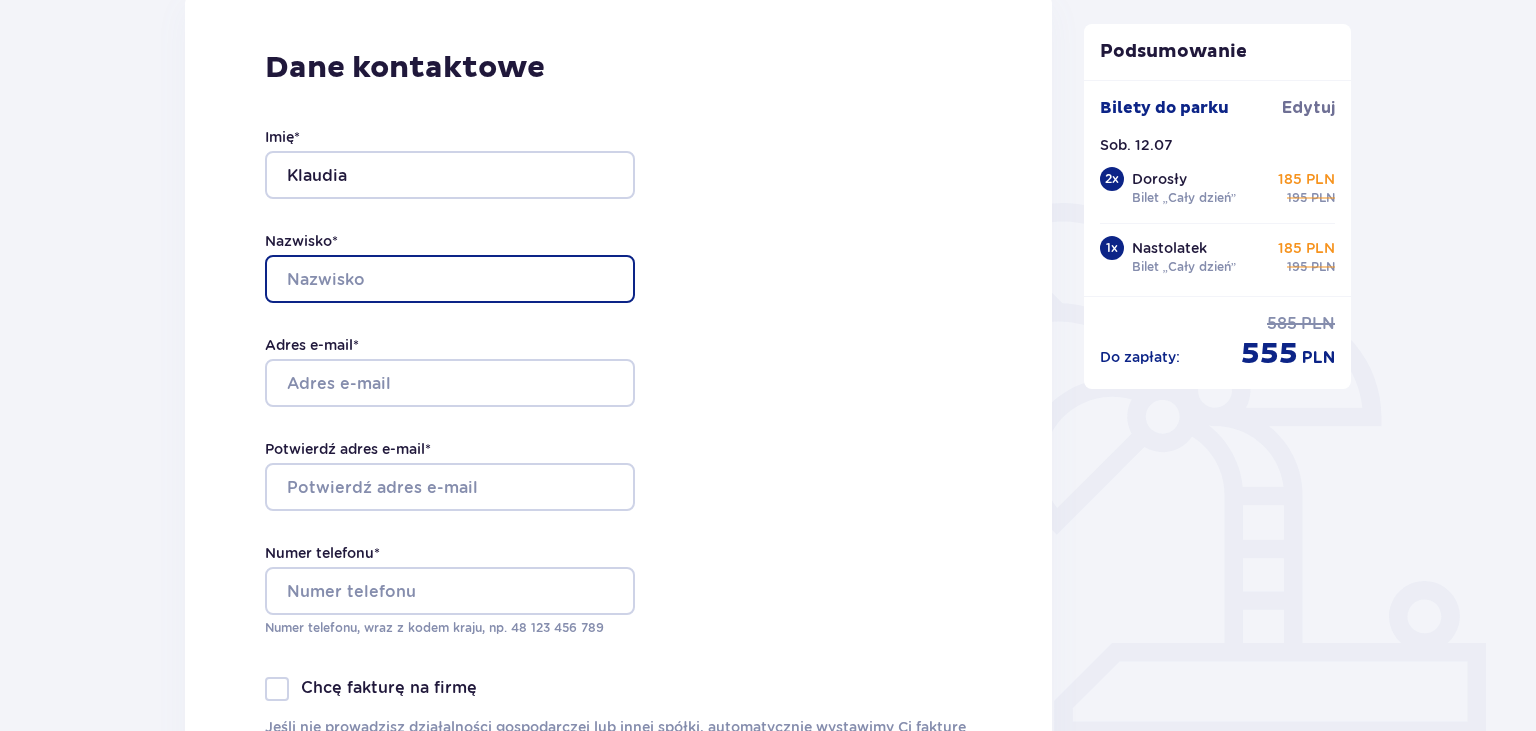 click on "Nazwisko *" at bounding box center [450, 279] 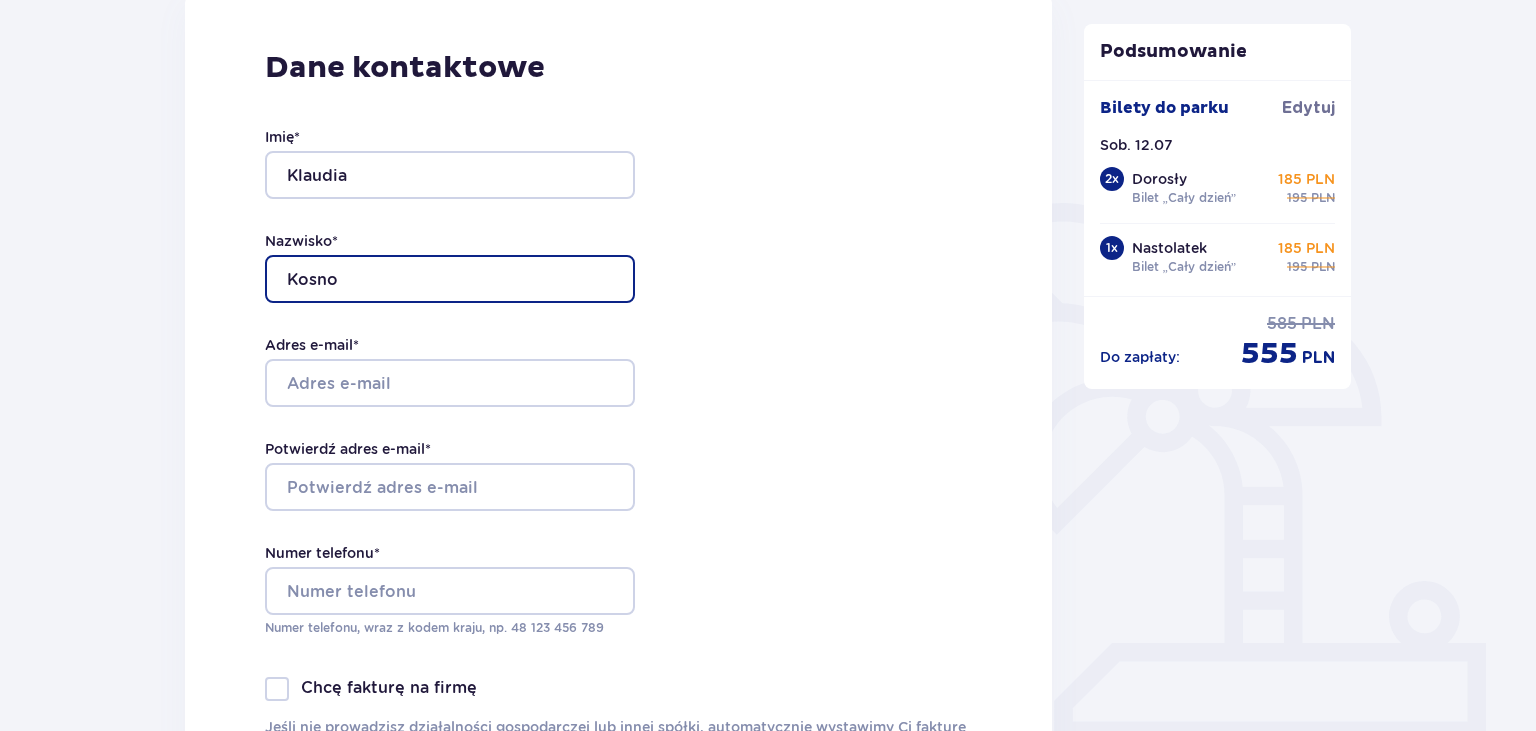 type on "Kosno" 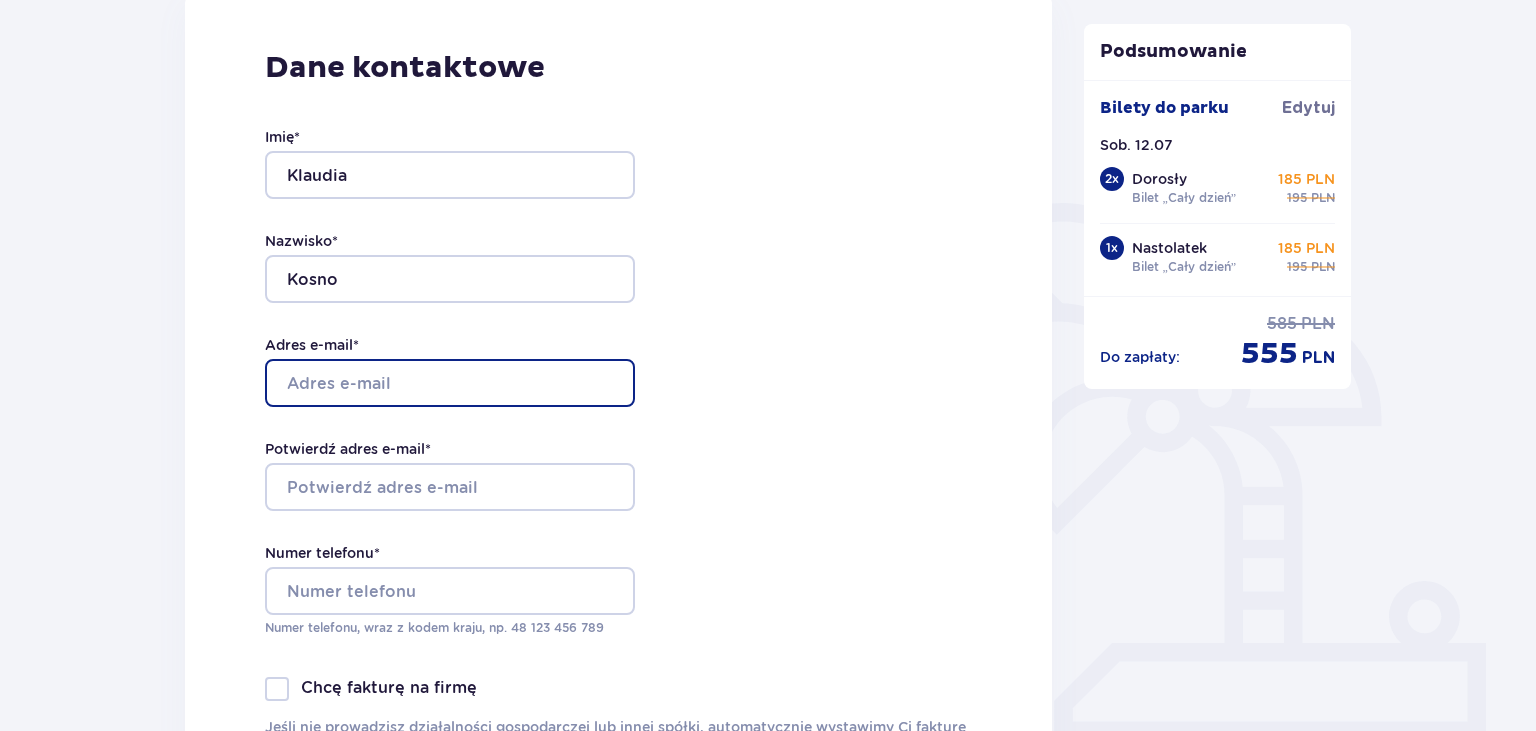 click on "Adres e-mail *" at bounding box center (450, 383) 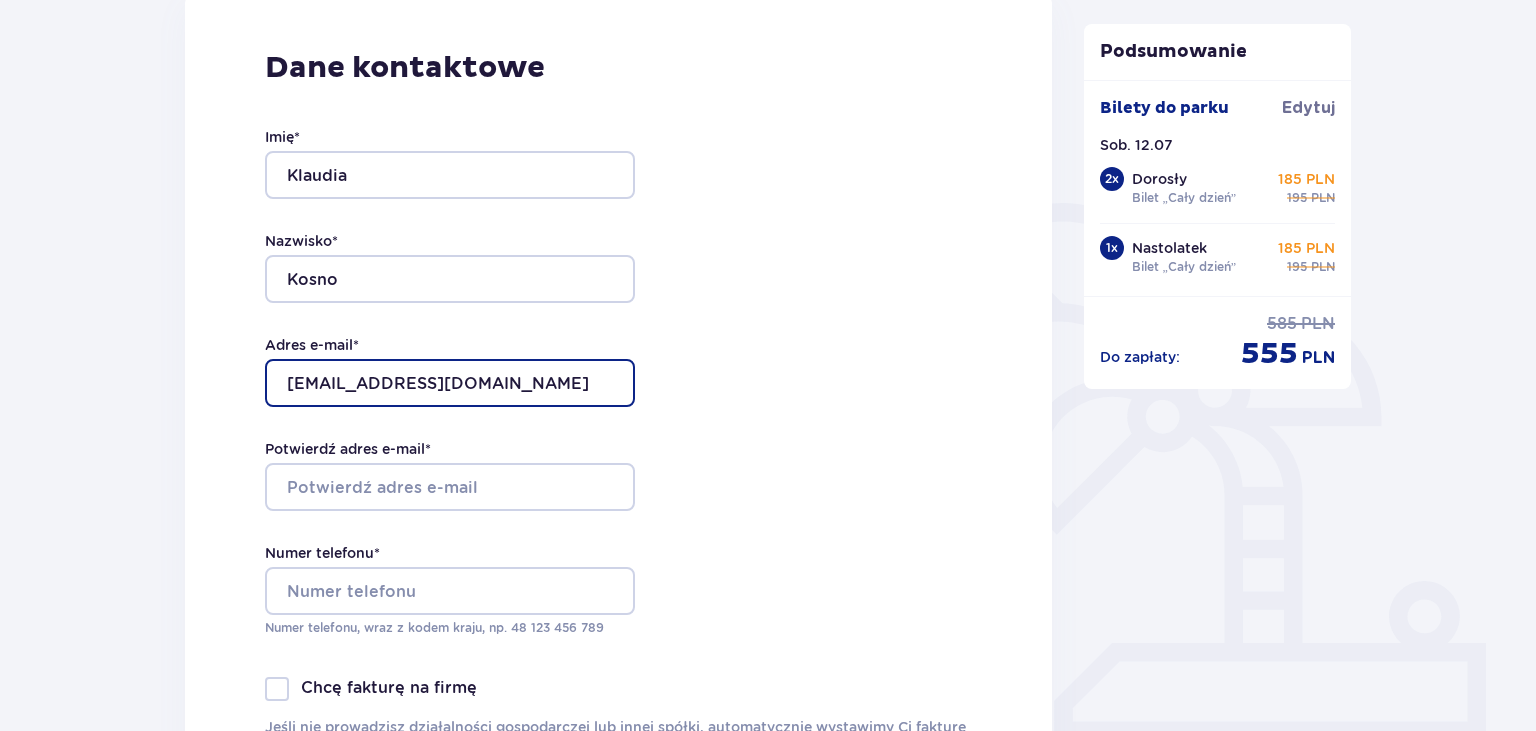 type on "[EMAIL_ADDRESS][DOMAIN_NAME]" 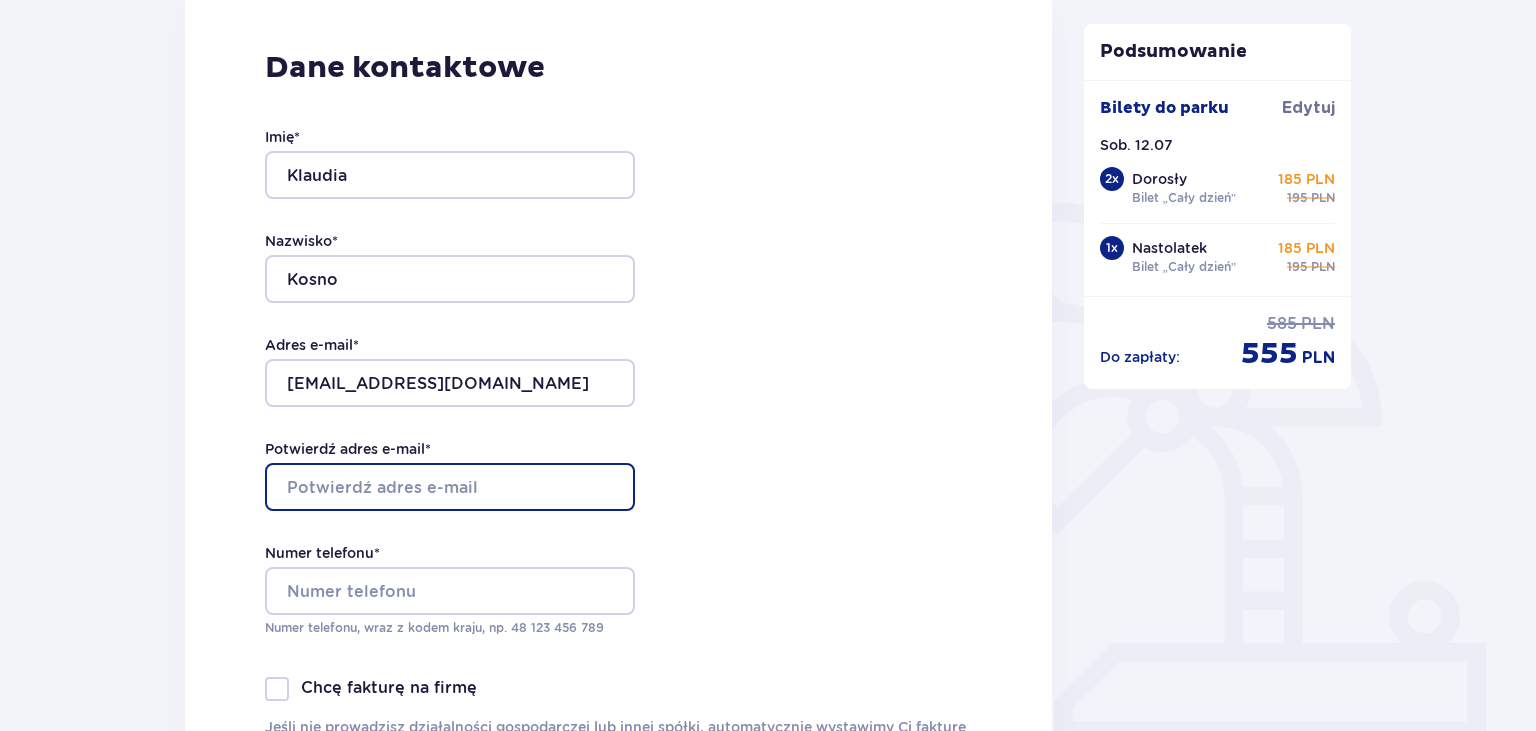 click on "Potwierdź adres e-mail *" at bounding box center [450, 487] 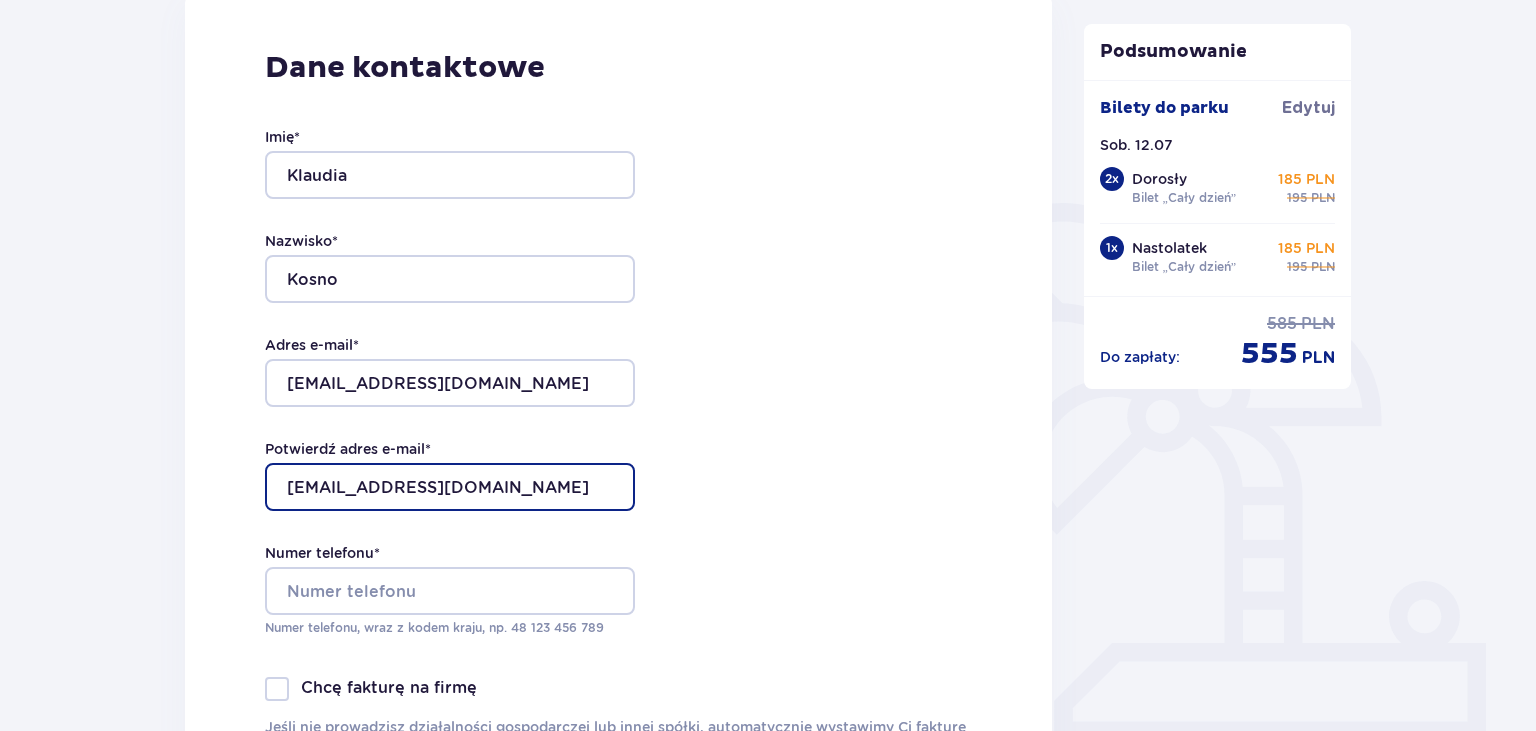 type on "[EMAIL_ADDRESS][DOMAIN_NAME]" 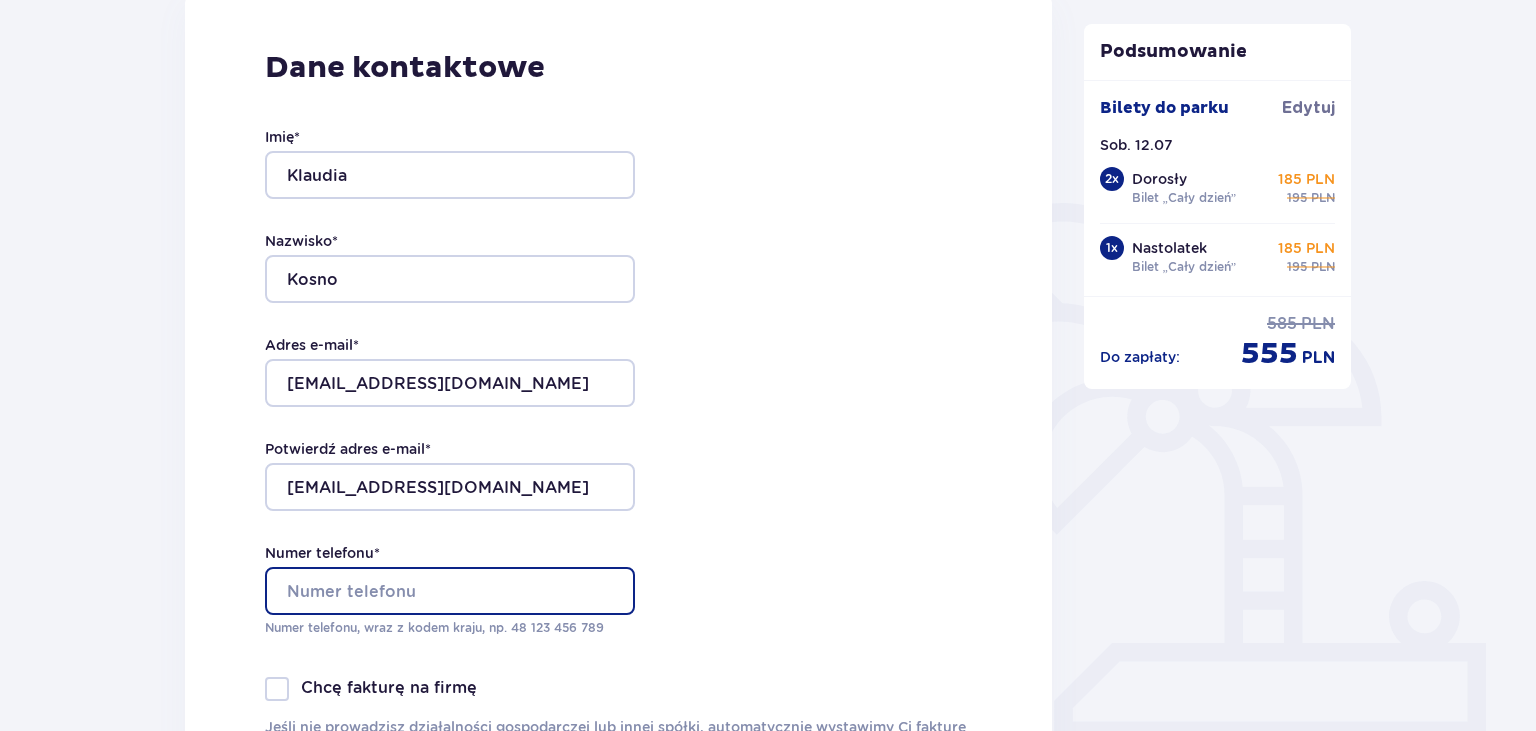 click on "Numer telefonu *" at bounding box center [450, 591] 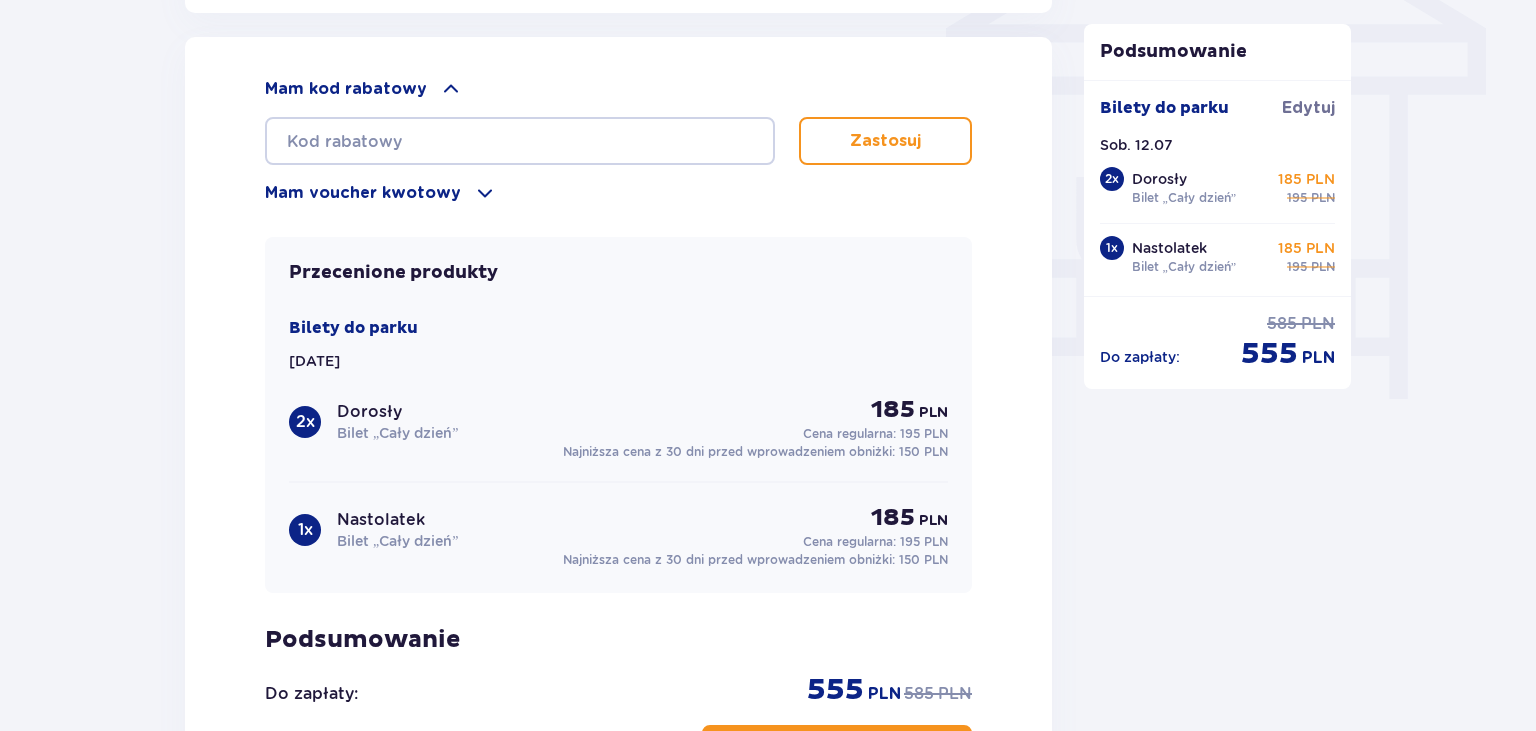 scroll, scrollTop: 1877, scrollLeft: 0, axis: vertical 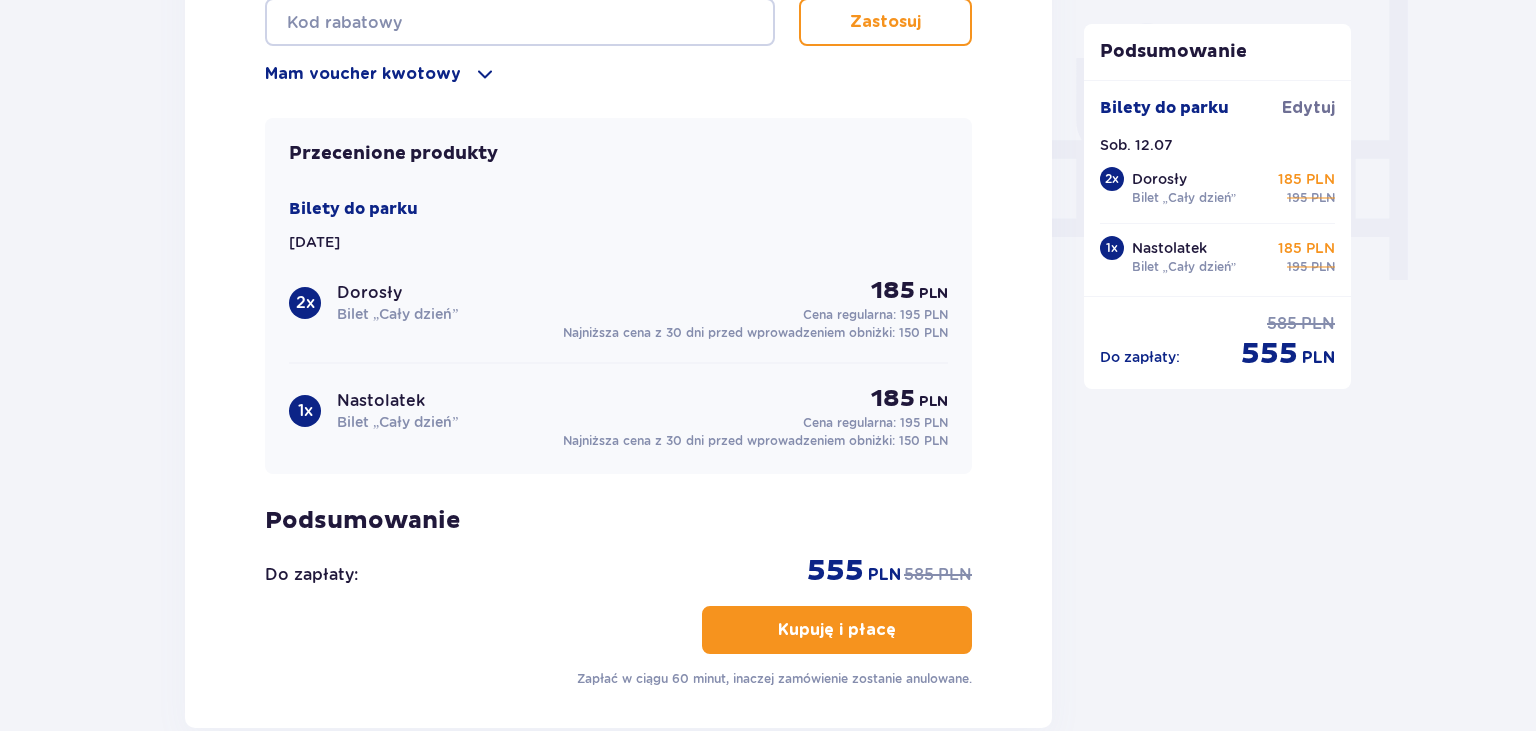 type on "783193001" 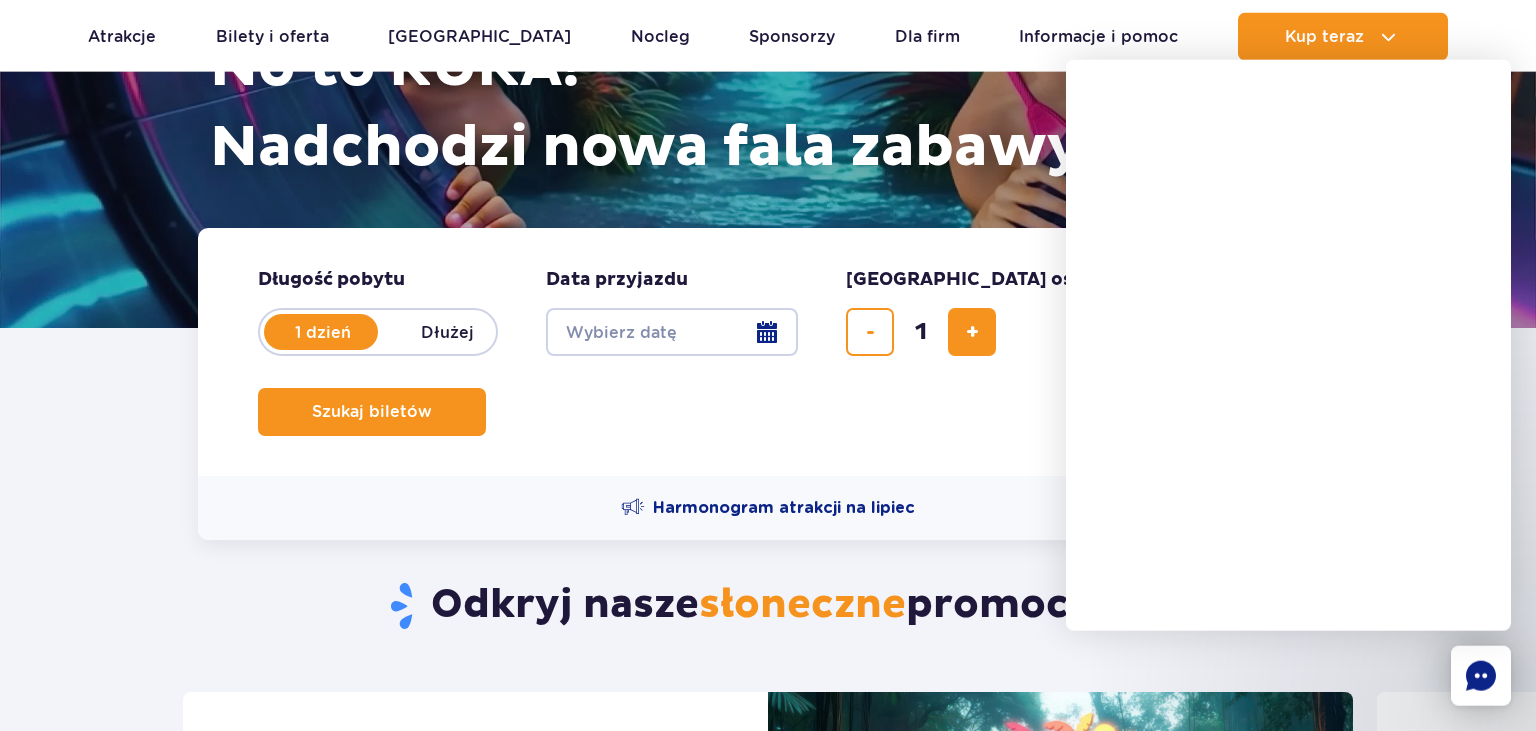 scroll, scrollTop: 211, scrollLeft: 0, axis: vertical 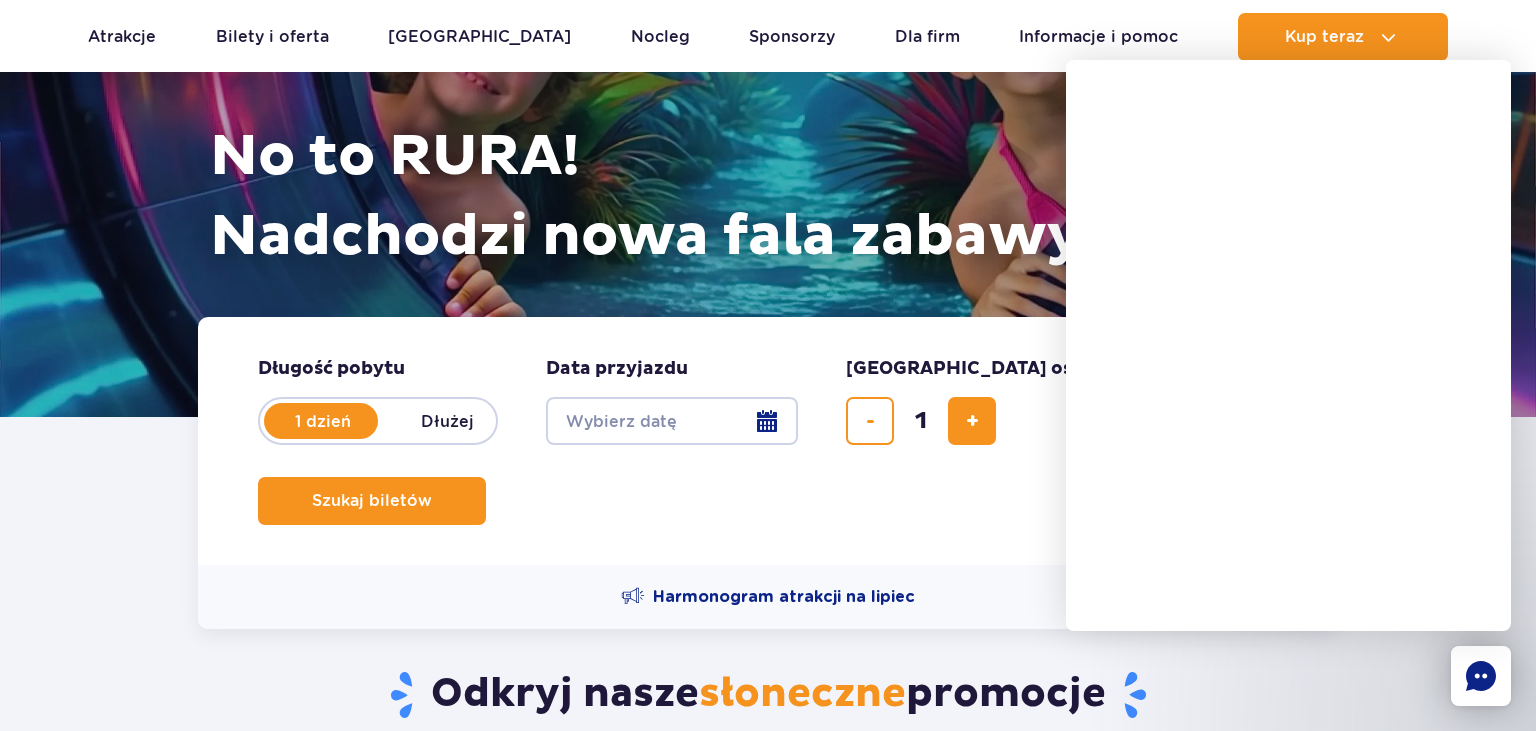 click on "Date from" at bounding box center (672, 421) 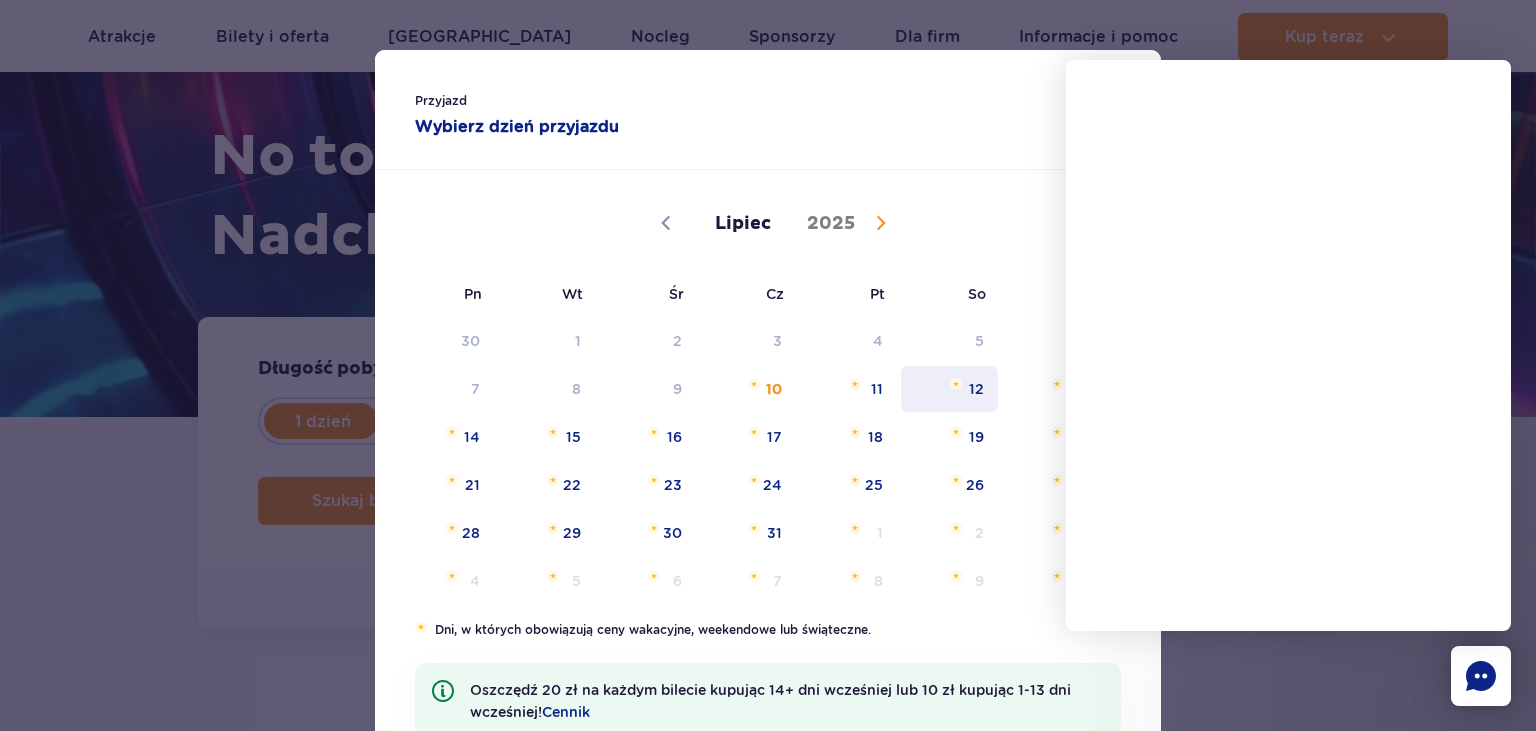 click on "12" at bounding box center (949, 389) 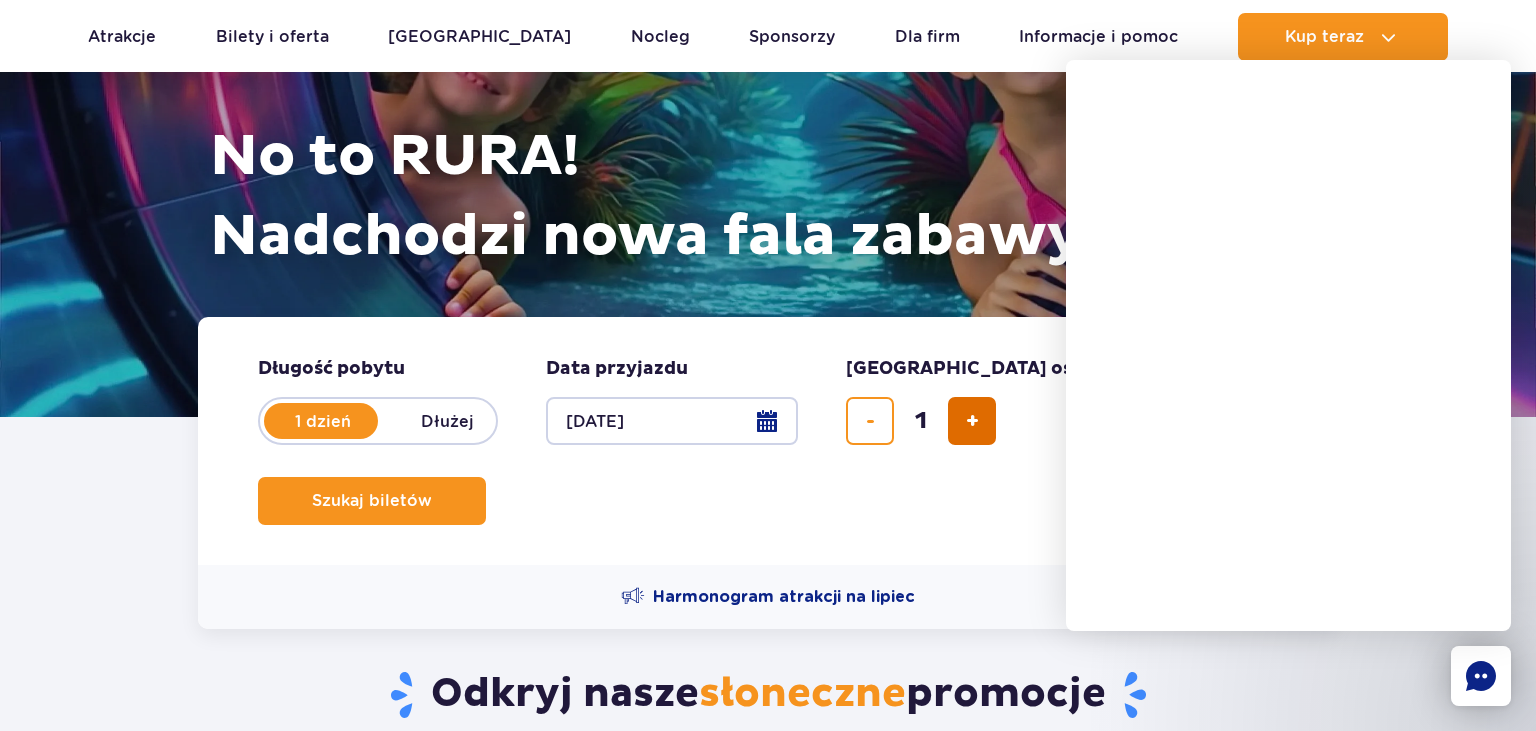 click at bounding box center [972, 421] 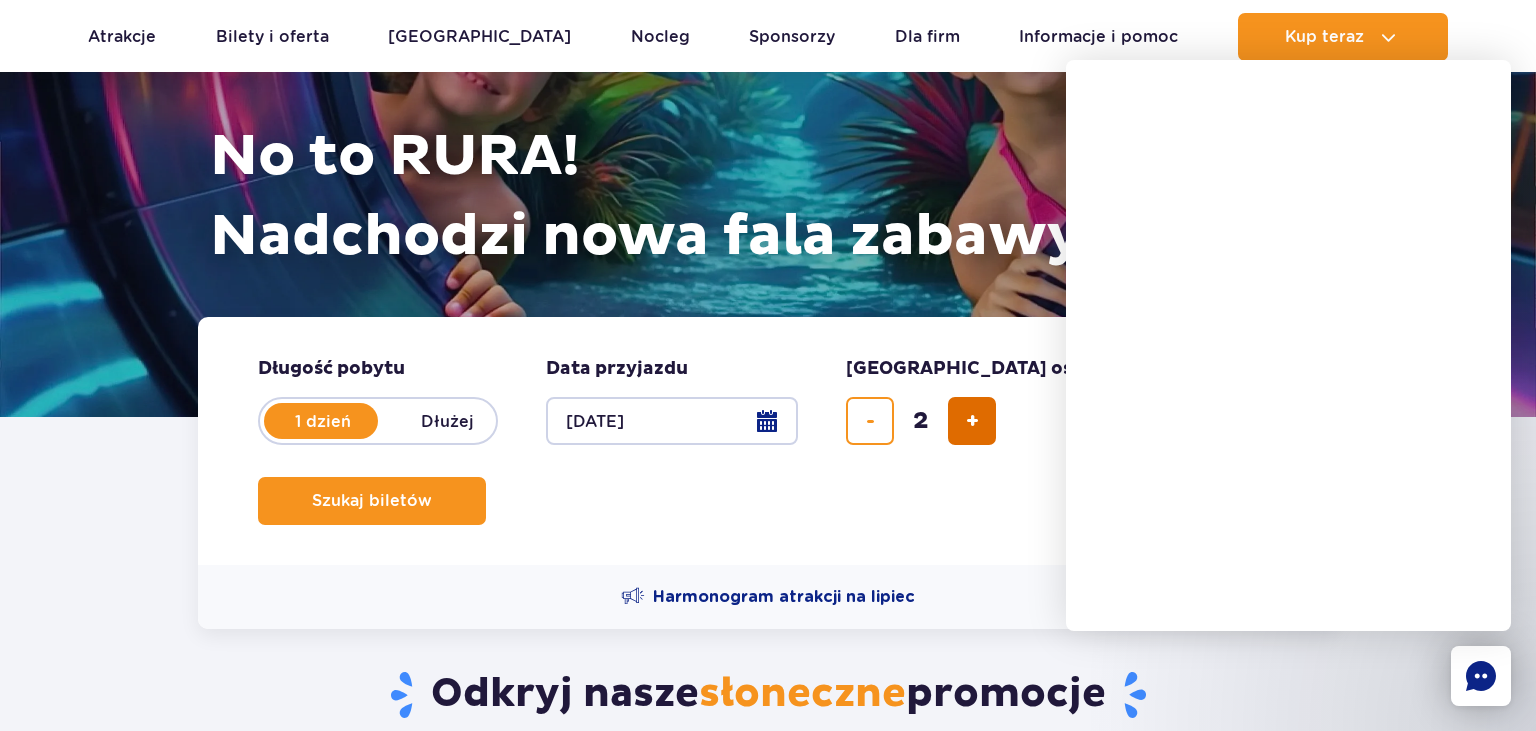 click at bounding box center (972, 421) 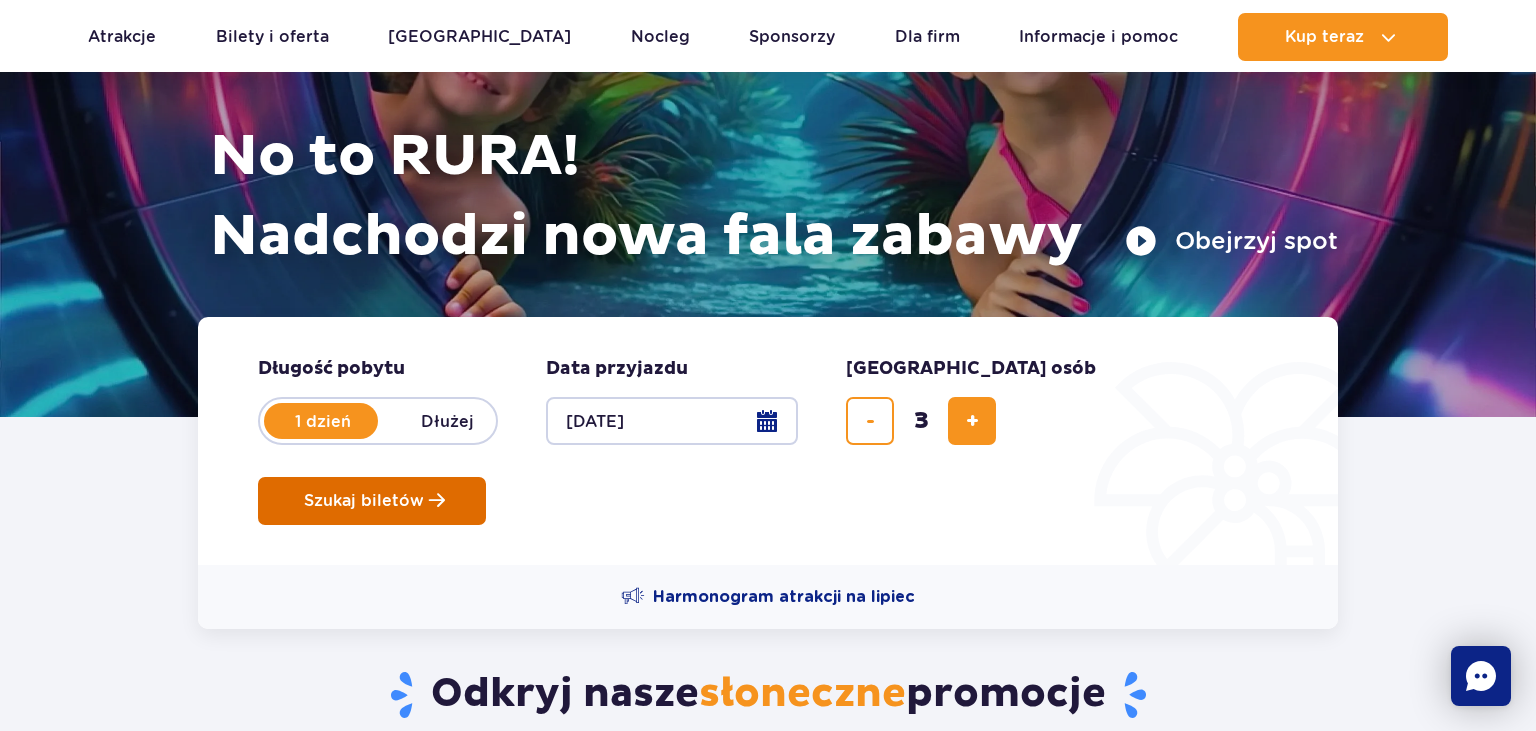 click on "Szukaj biletów" at bounding box center (364, 501) 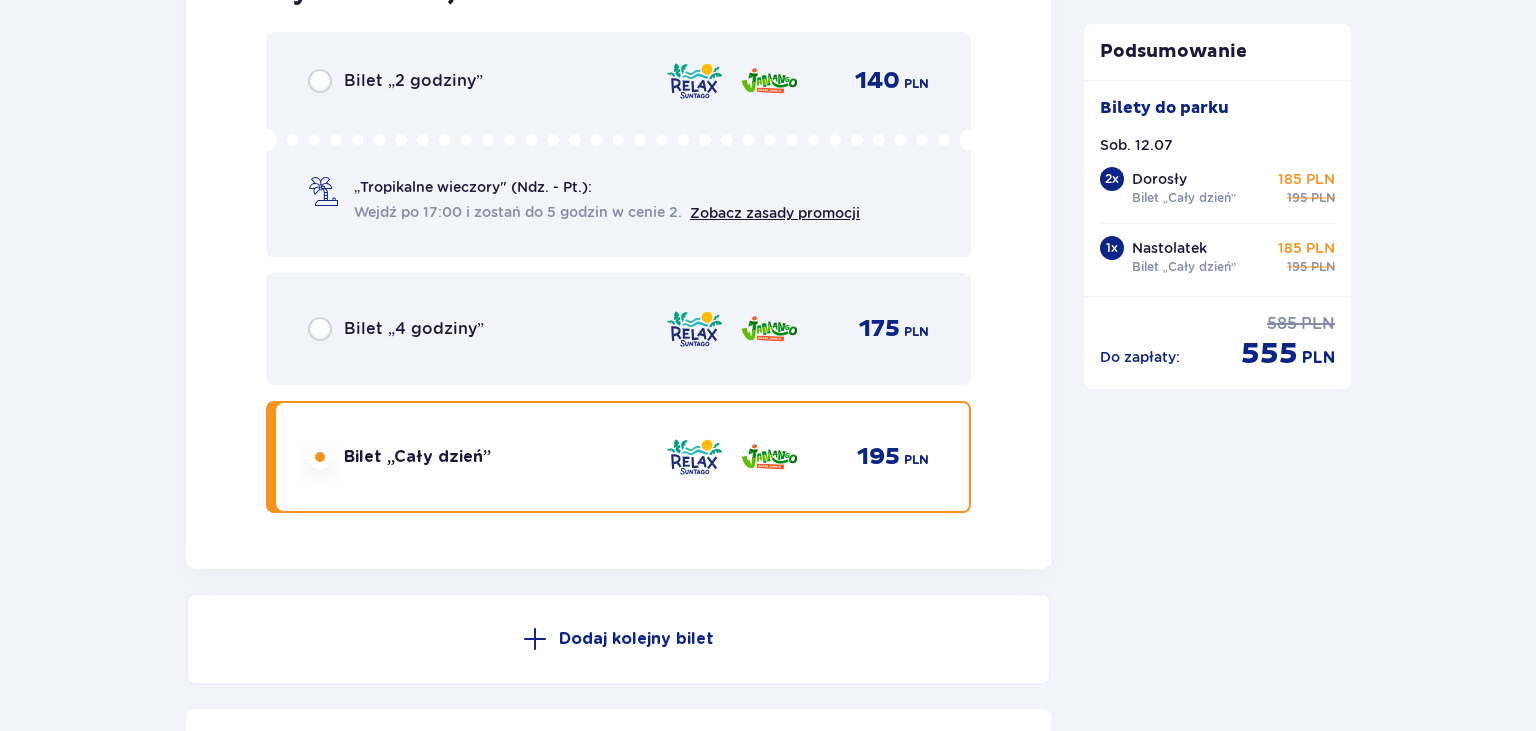 scroll, scrollTop: 5428, scrollLeft: 0, axis: vertical 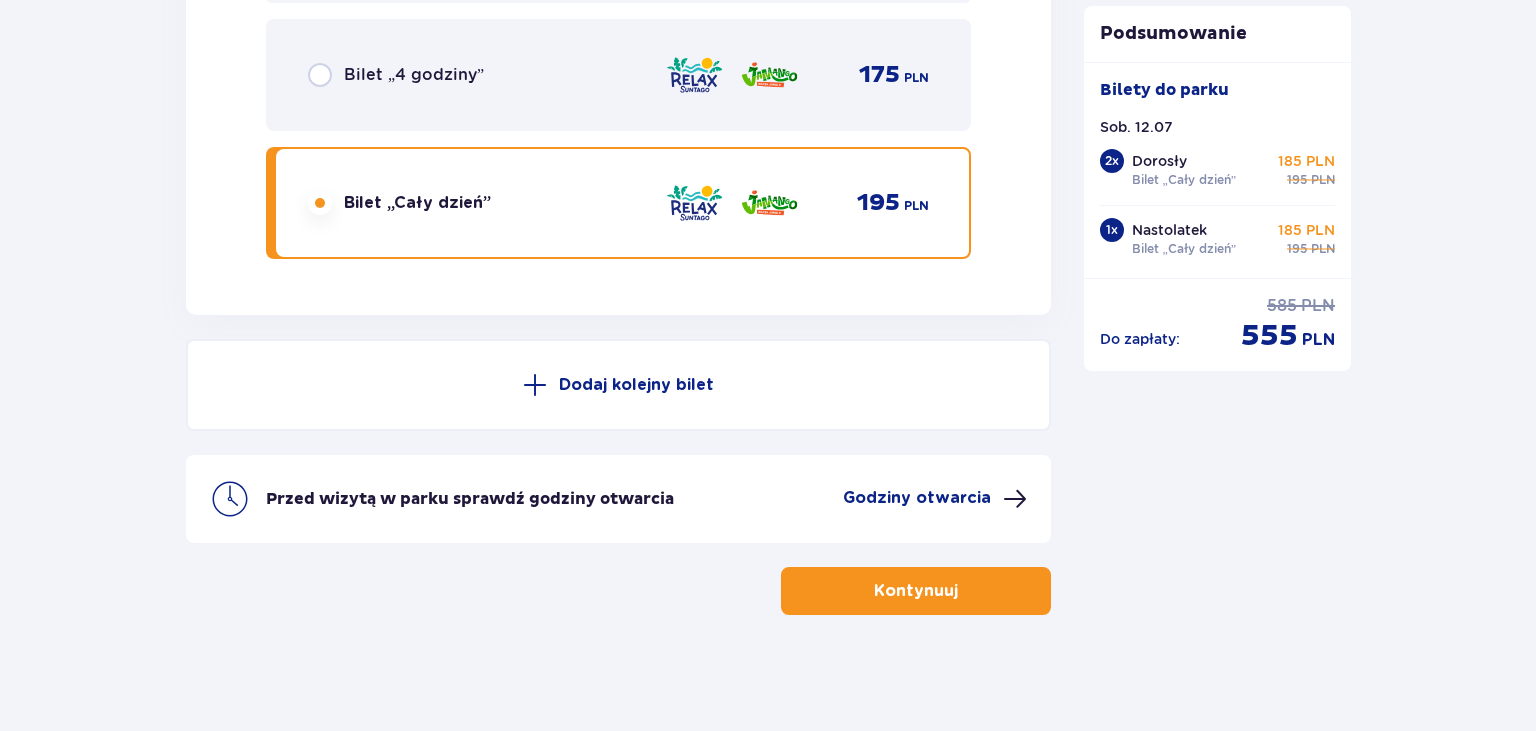 click on "Kontynuuj" at bounding box center [916, 591] 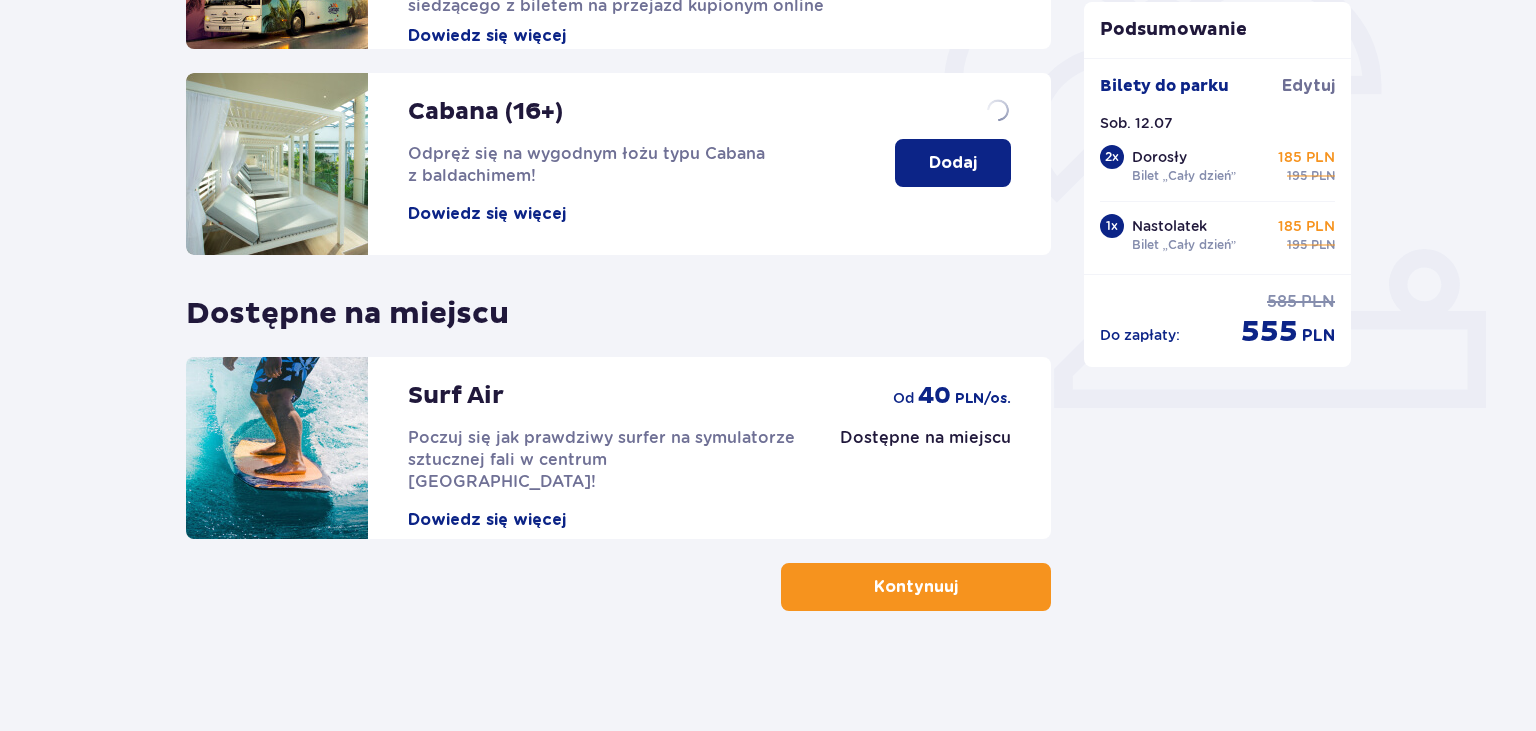 scroll, scrollTop: 0, scrollLeft: 0, axis: both 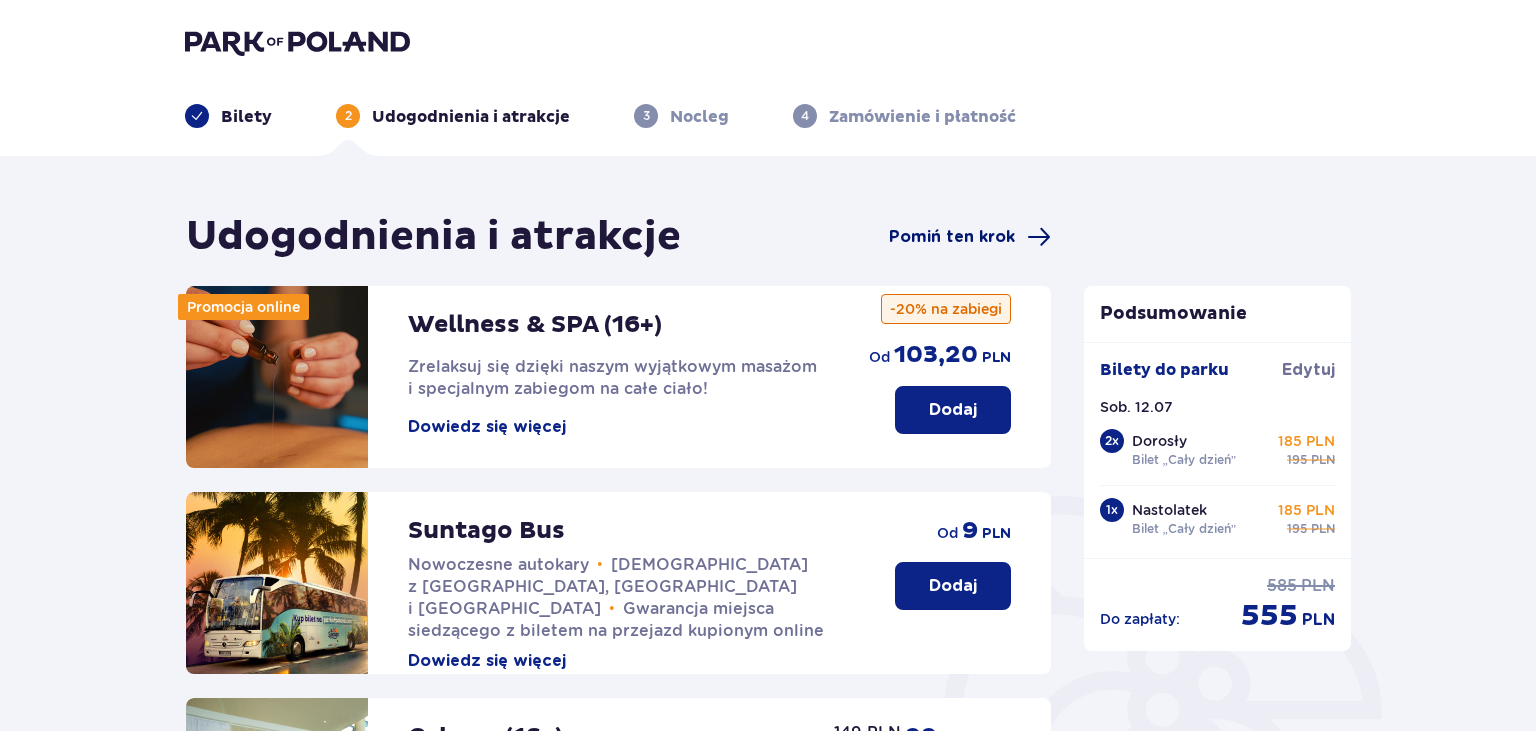 click on "Pomiń ten krok" at bounding box center [952, 237] 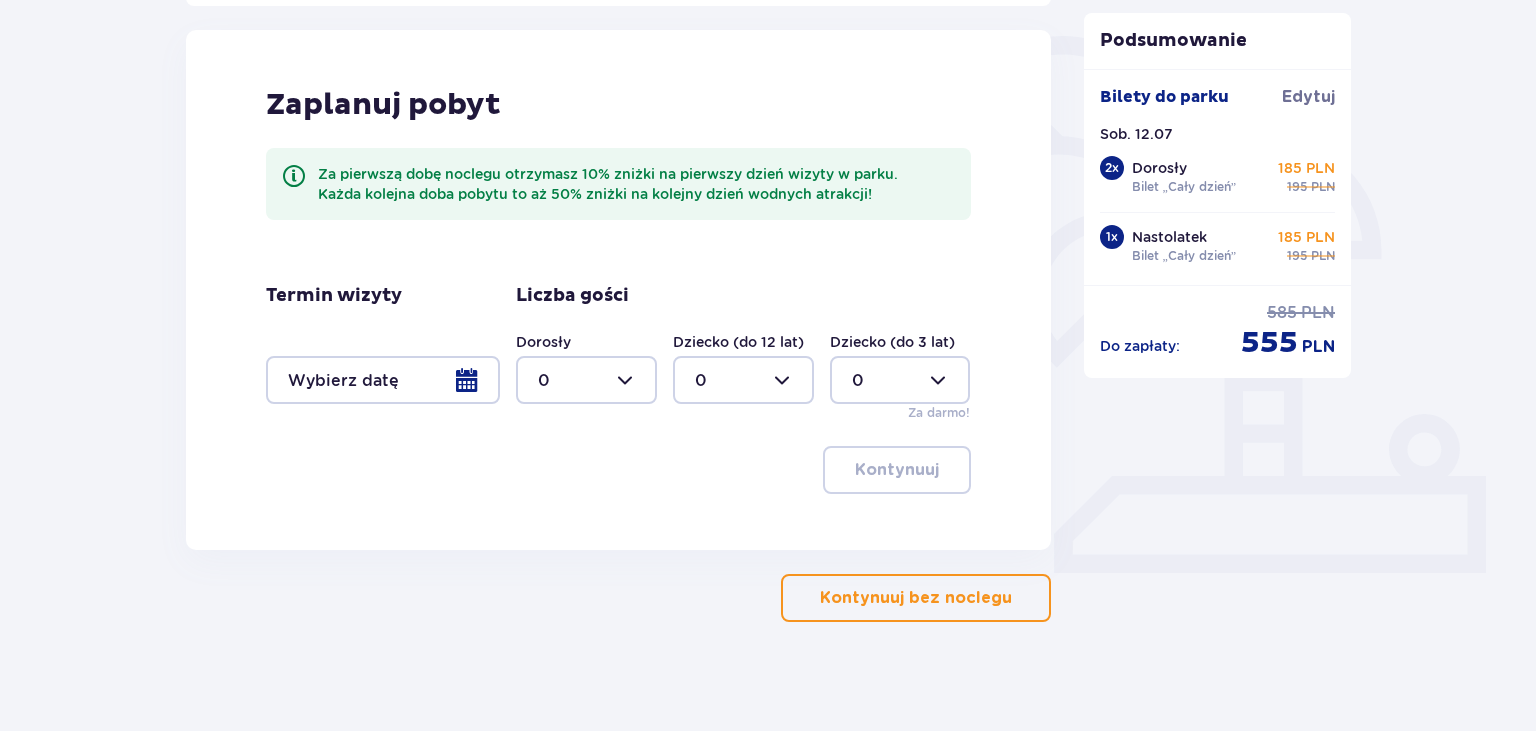 scroll, scrollTop: 471, scrollLeft: 0, axis: vertical 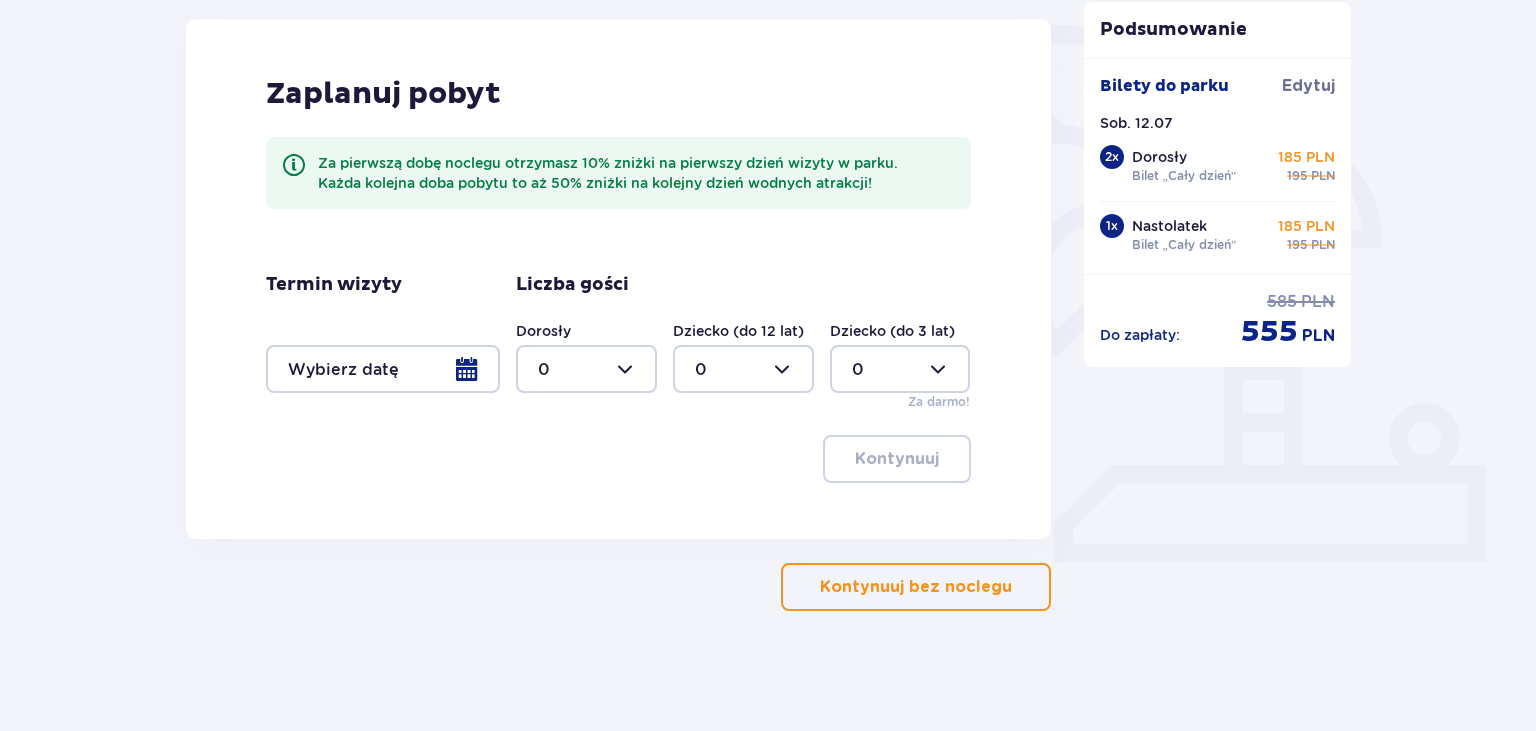click on "Kontynuuj bez noclegu" at bounding box center (916, 587) 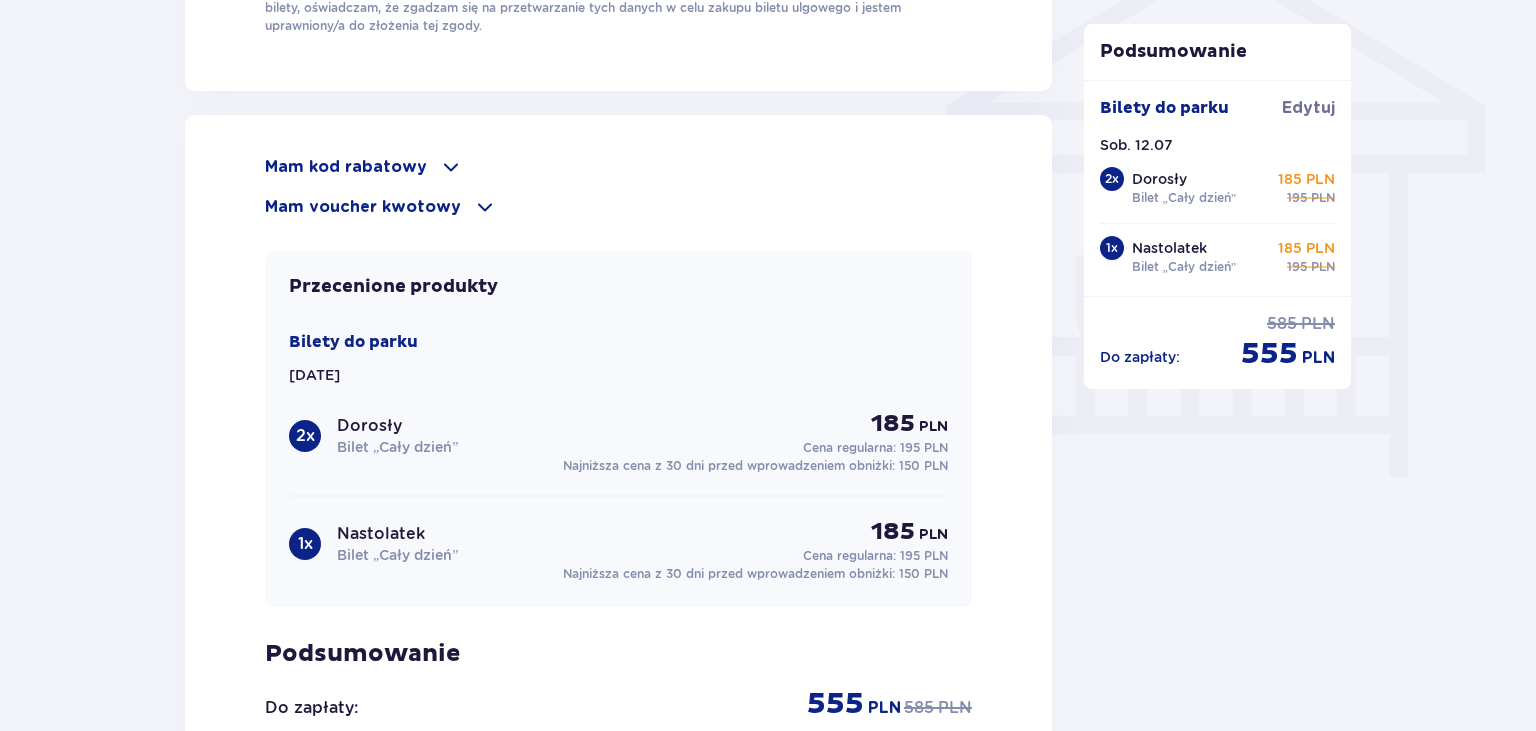 scroll, scrollTop: 1795, scrollLeft: 0, axis: vertical 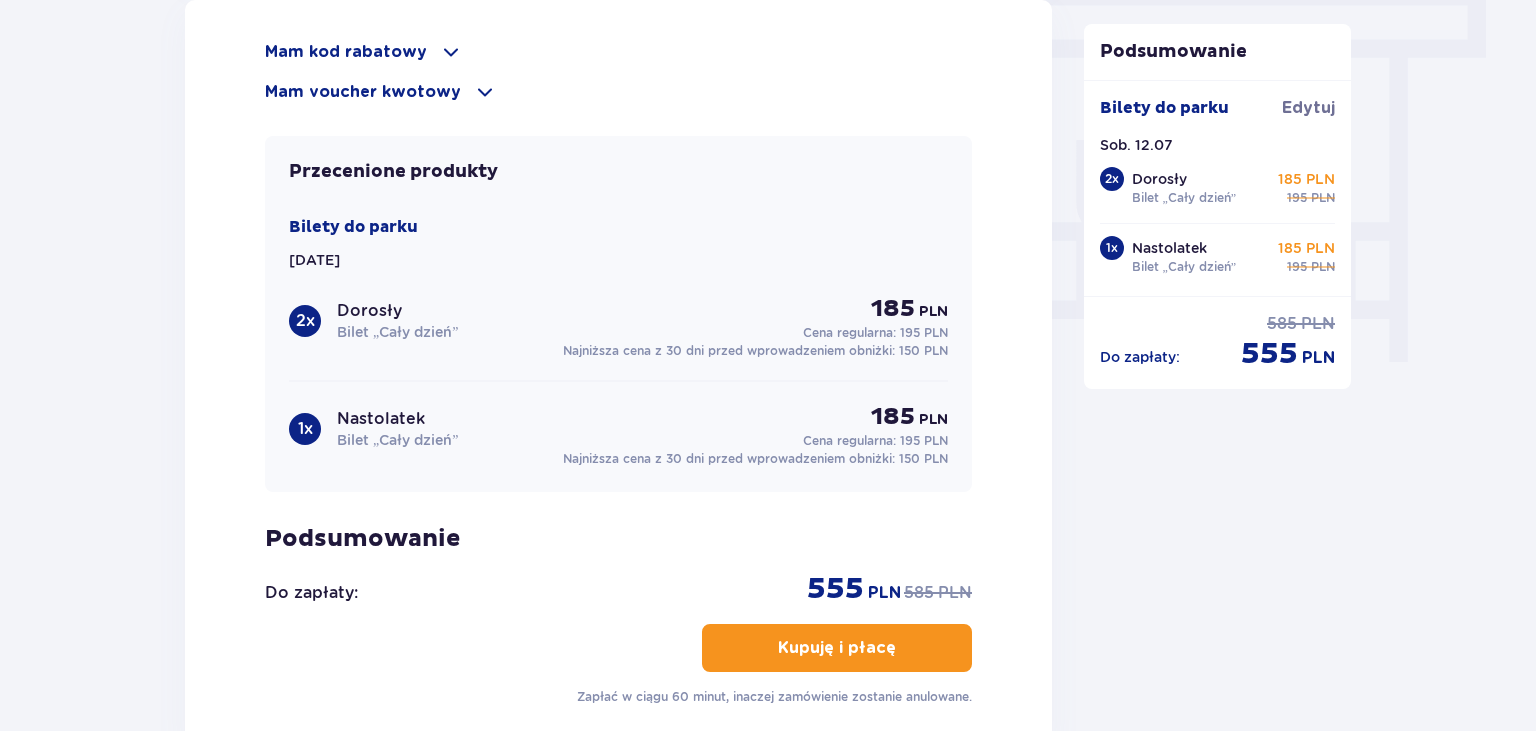 click at bounding box center [451, 52] 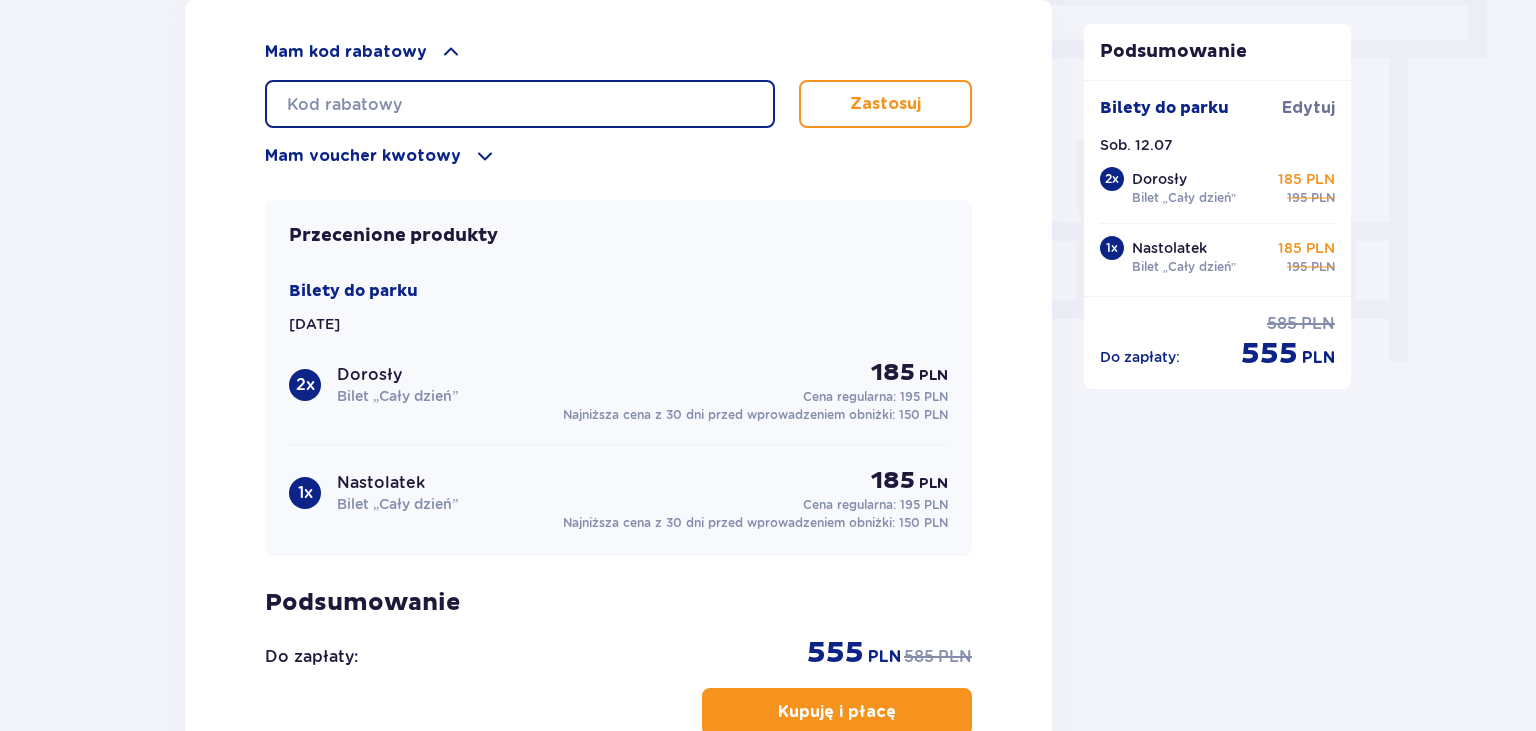 paste on "Dzień dobry, czy dziecko w dniu urodzin ma wejscie gratis?" 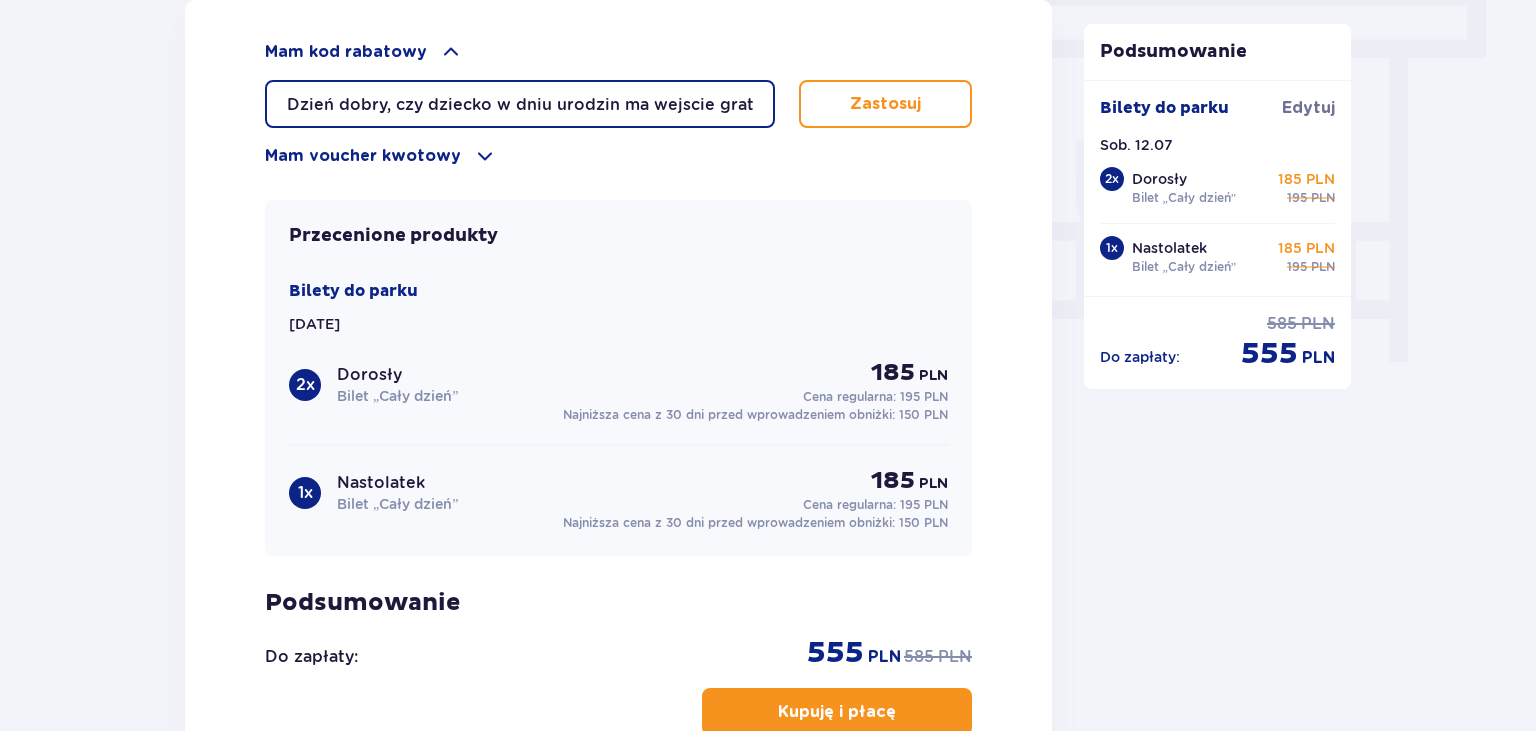 scroll, scrollTop: 0, scrollLeft: 10, axis: horizontal 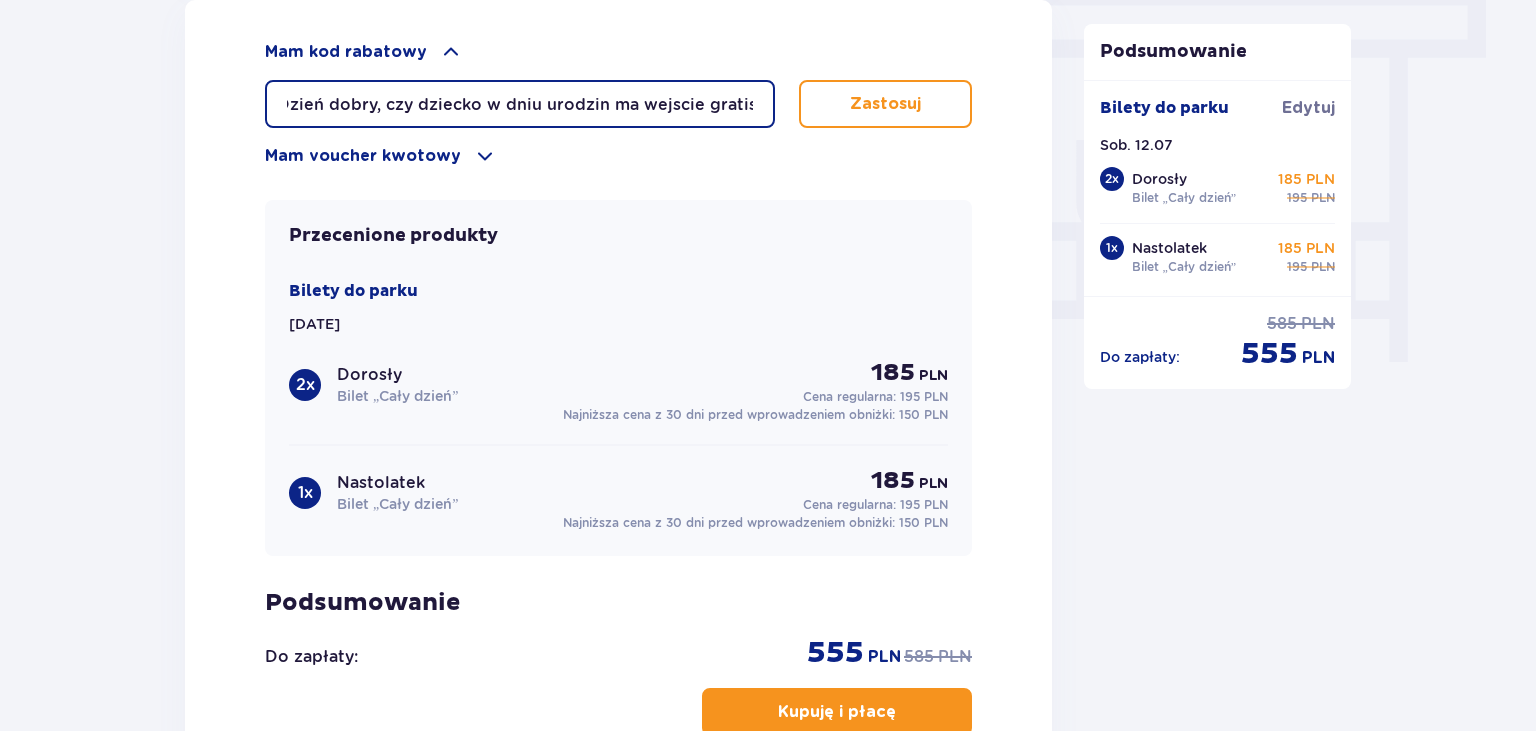 drag, startPoint x: 754, startPoint y: 93, endPoint x: 219, endPoint y: 73, distance: 535.3737 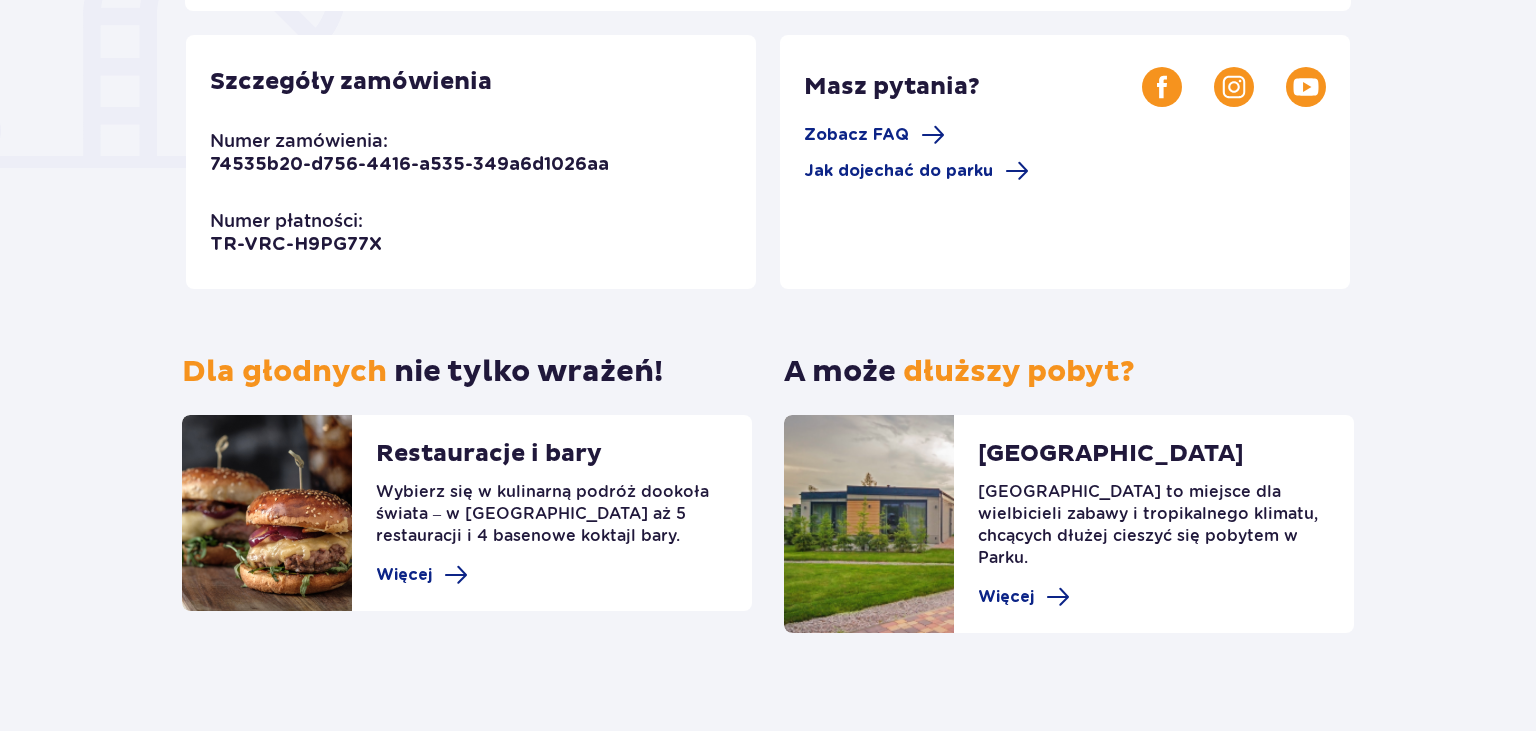 scroll, scrollTop: 140, scrollLeft: 0, axis: vertical 